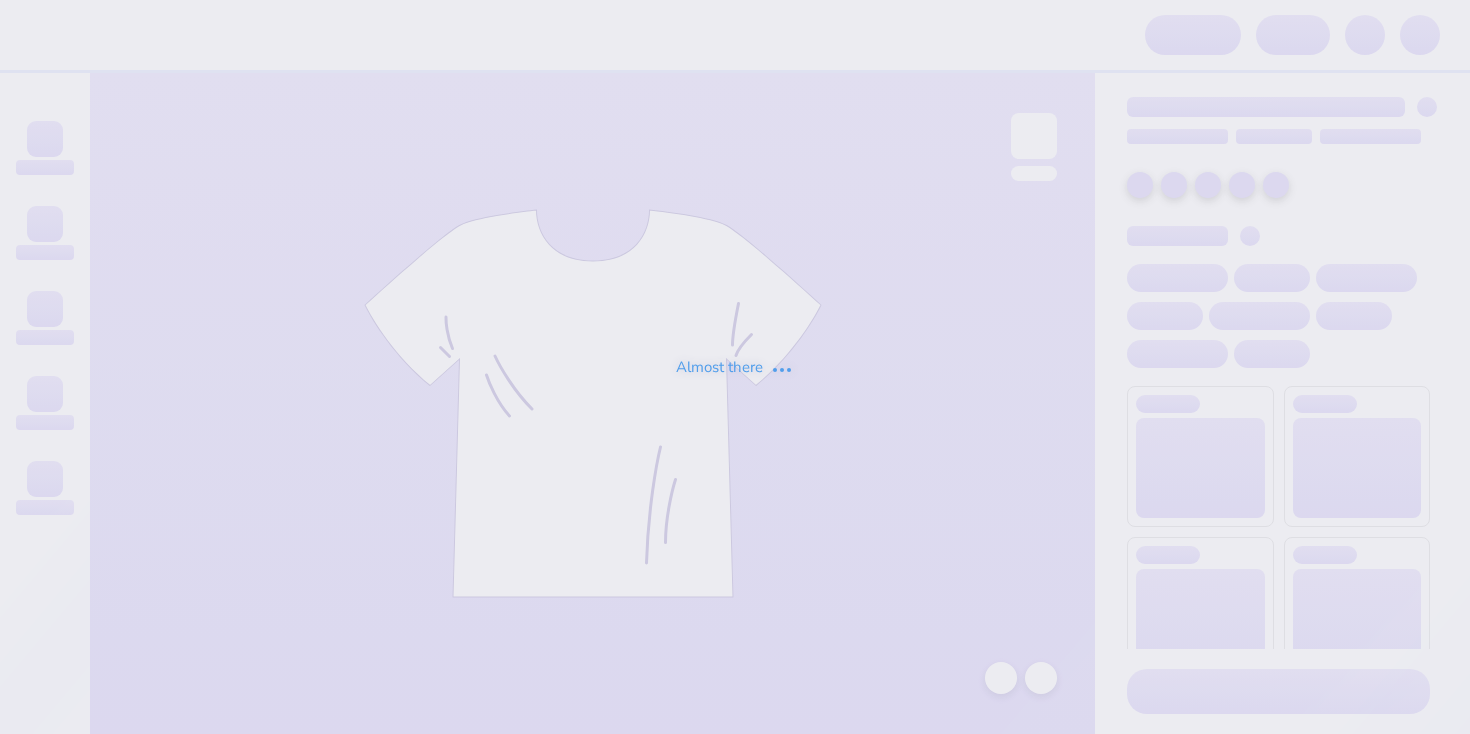 scroll, scrollTop: 0, scrollLeft: 0, axis: both 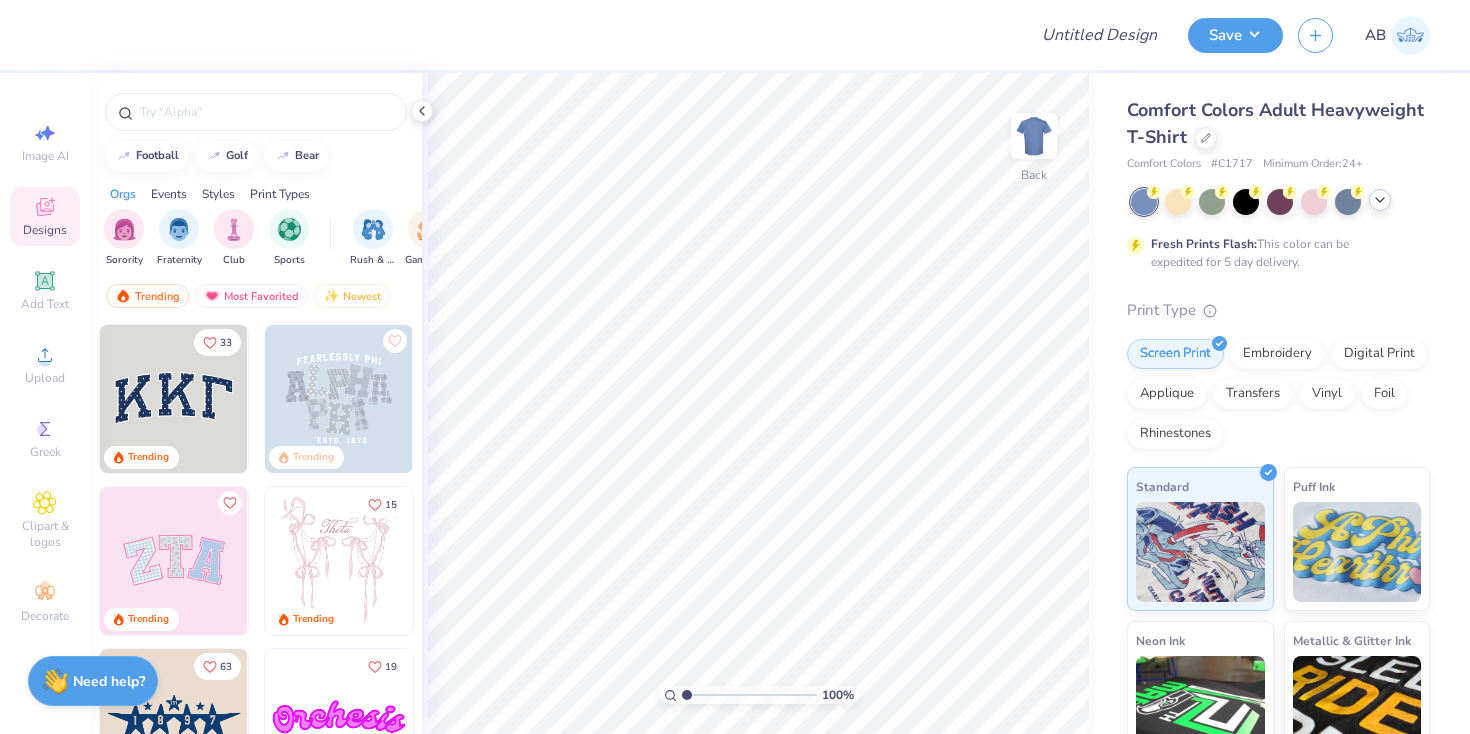 click 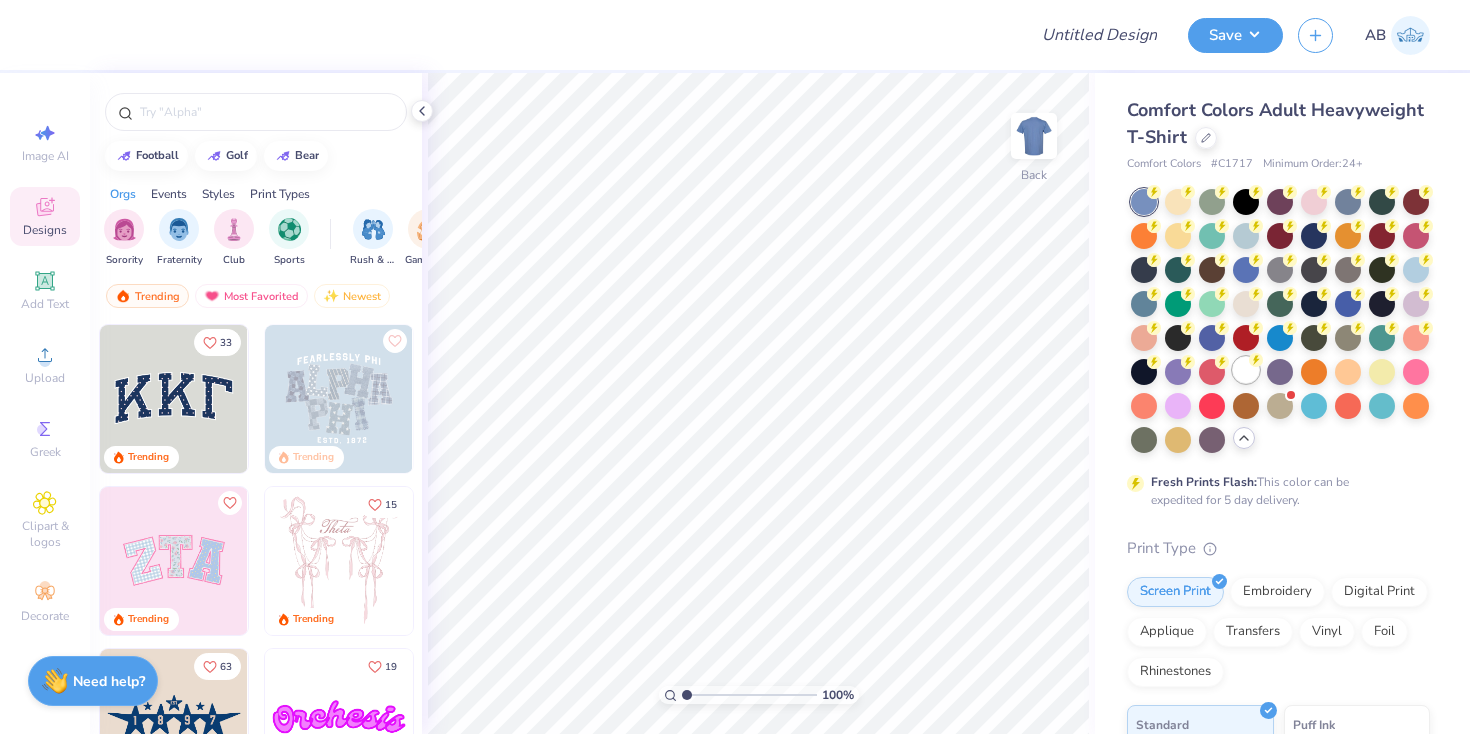 click at bounding box center [1246, 370] 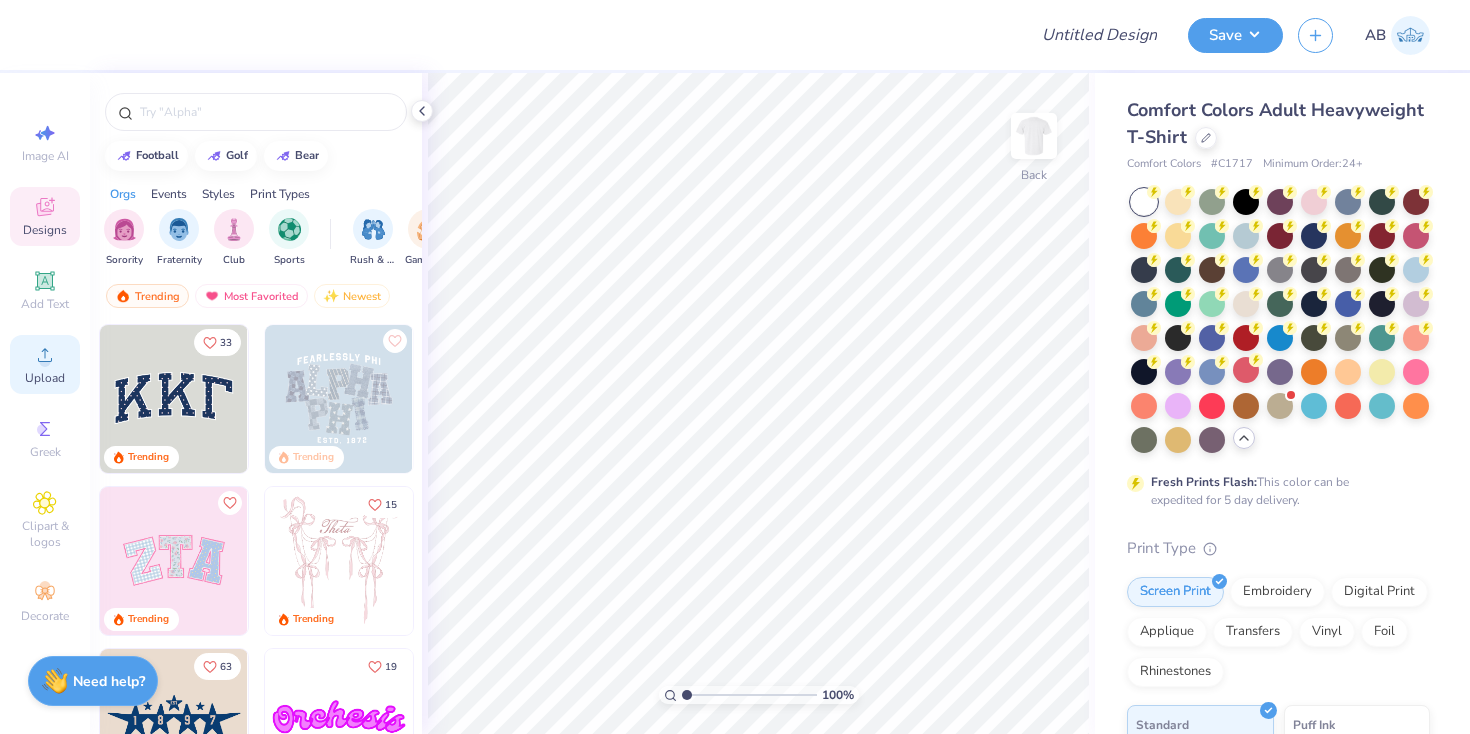 click 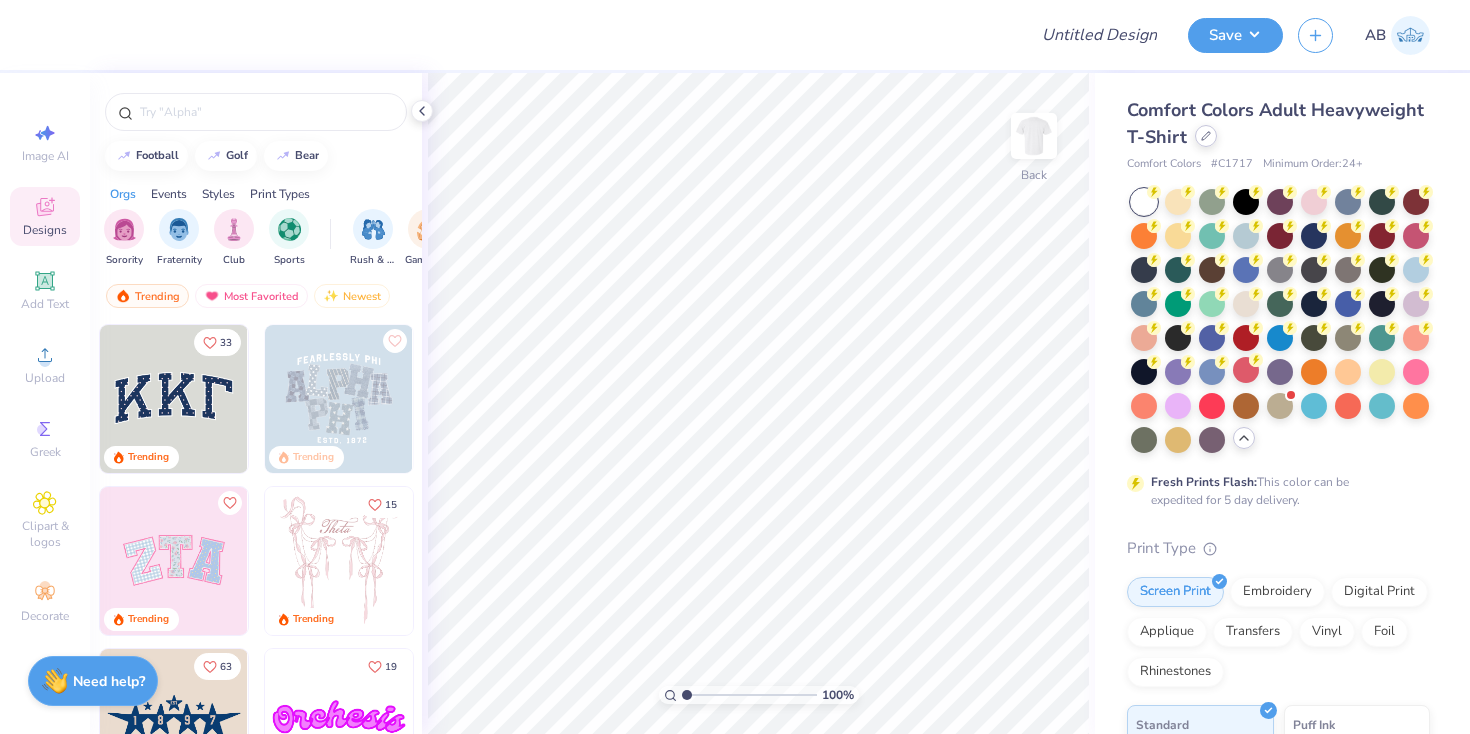 click at bounding box center [1206, 136] 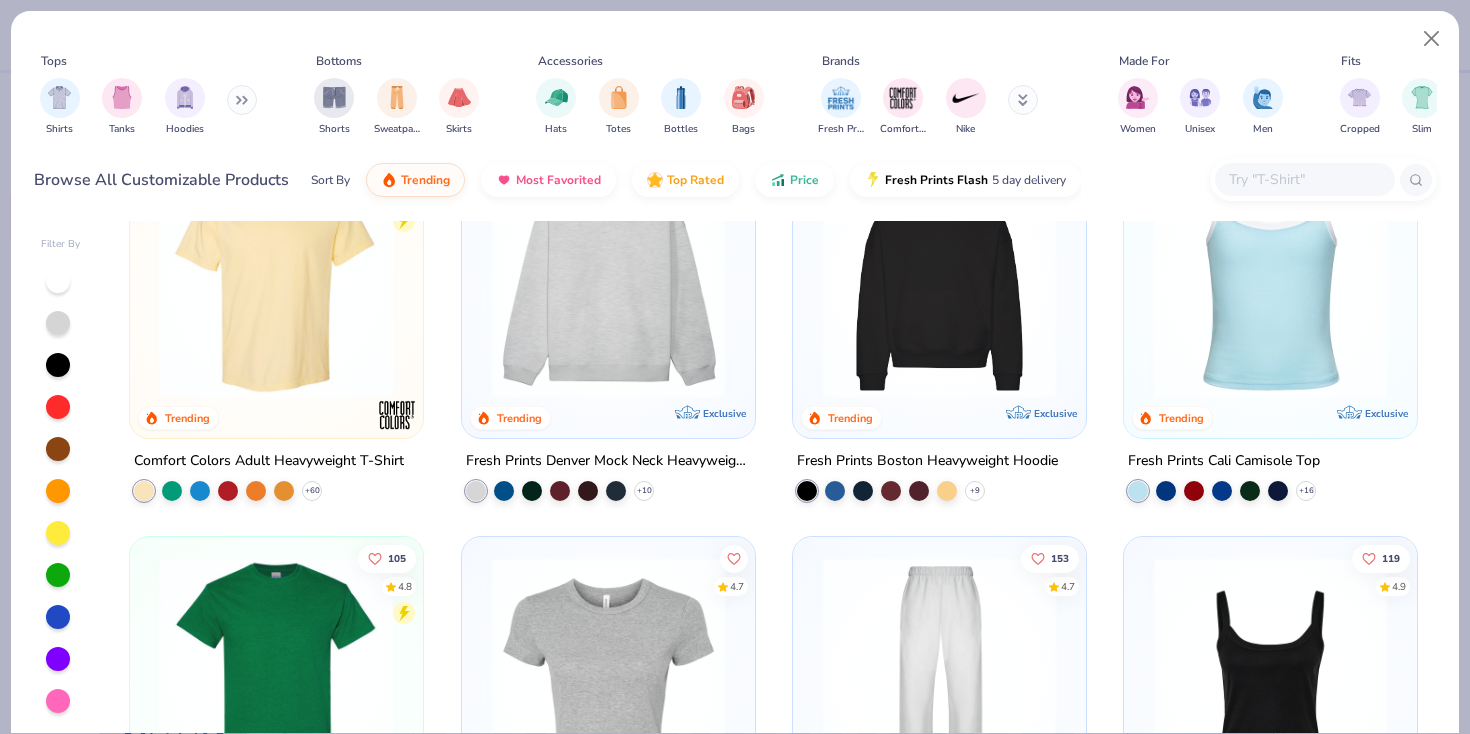 scroll, scrollTop: 84, scrollLeft: 0, axis: vertical 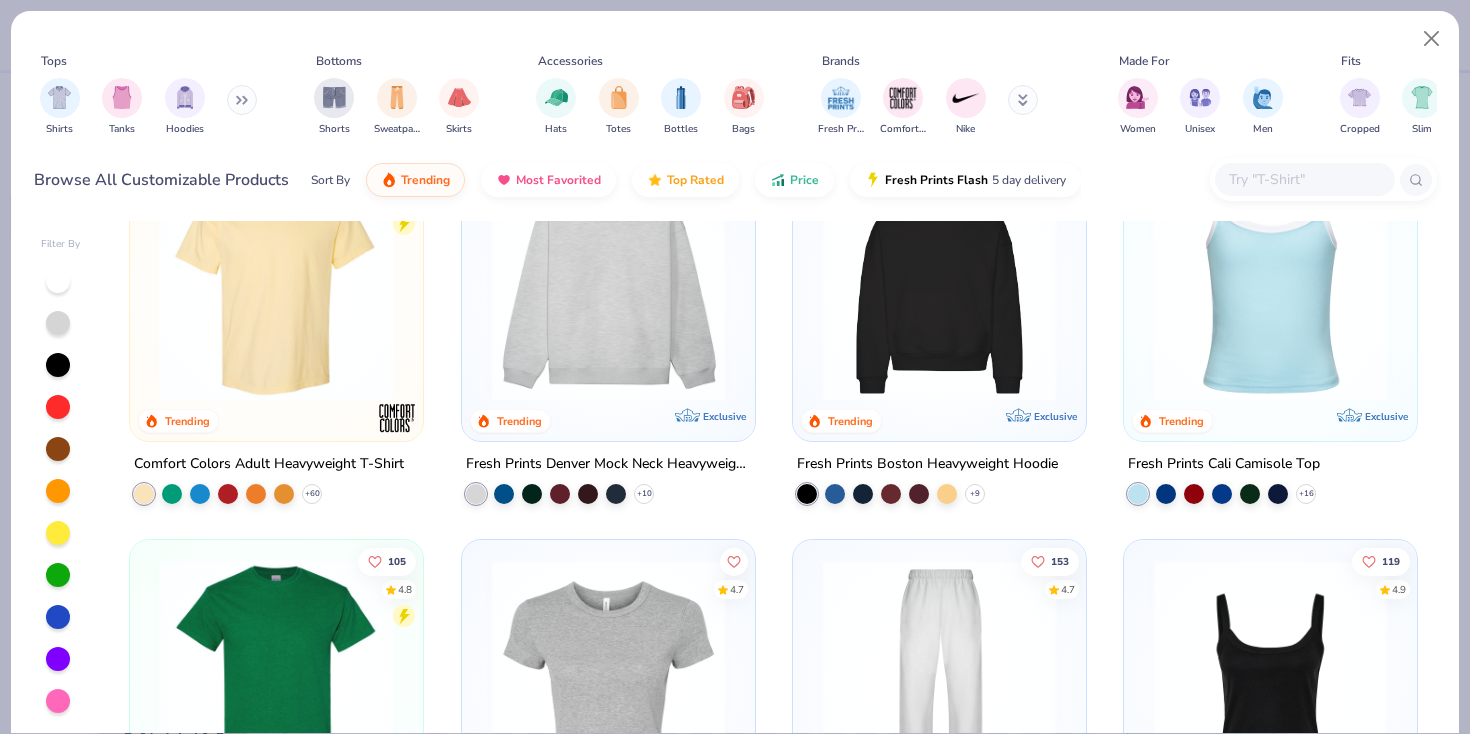 click at bounding box center (1270, 284) 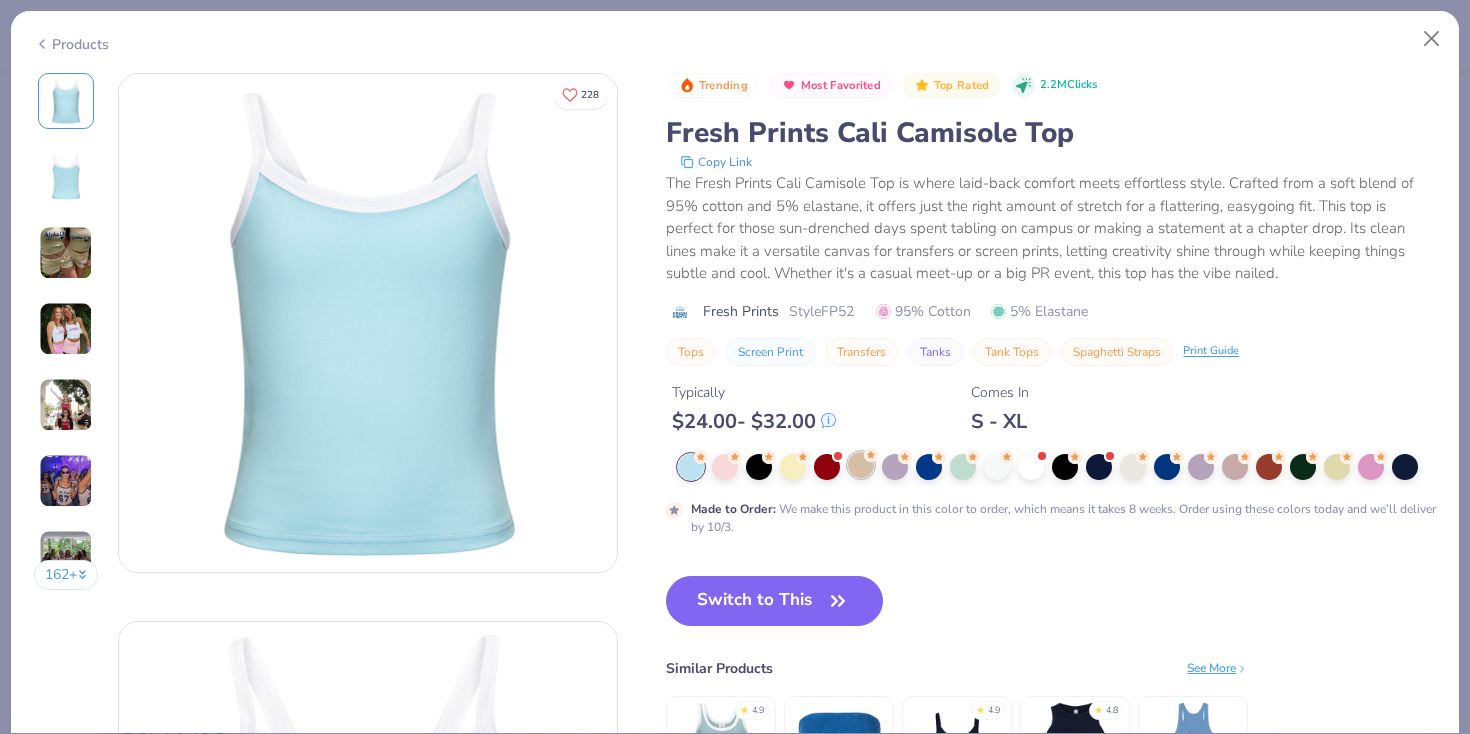 click at bounding box center [861, 465] 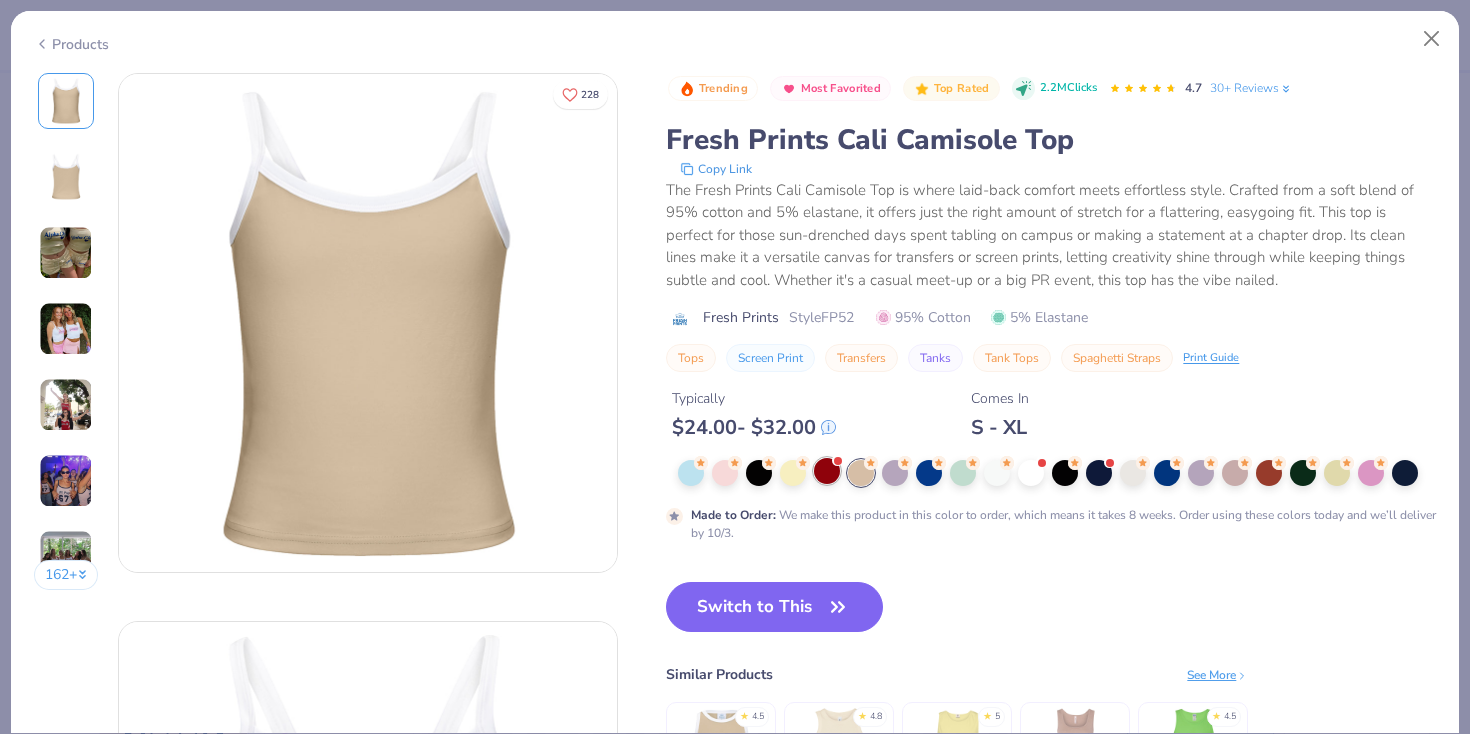 click at bounding box center [827, 471] 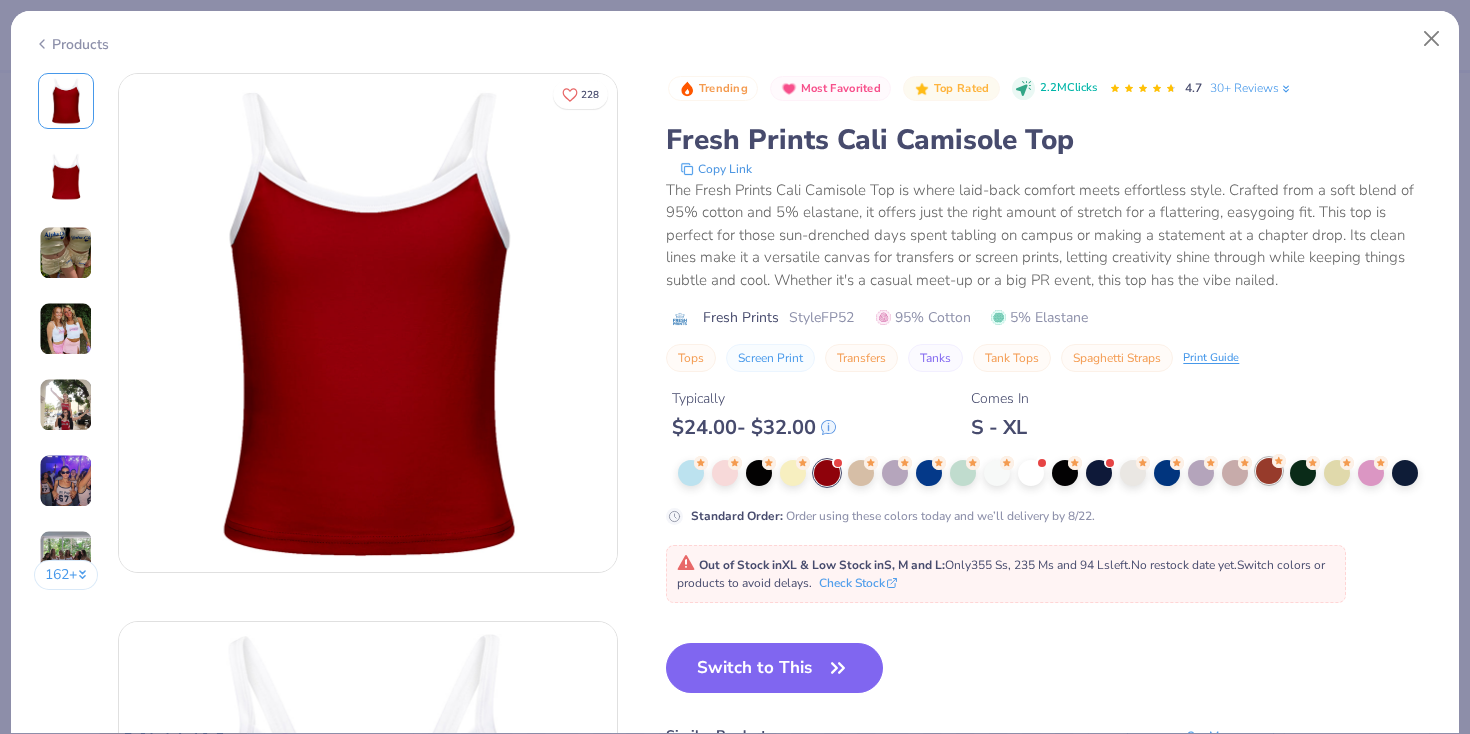click at bounding box center [1269, 471] 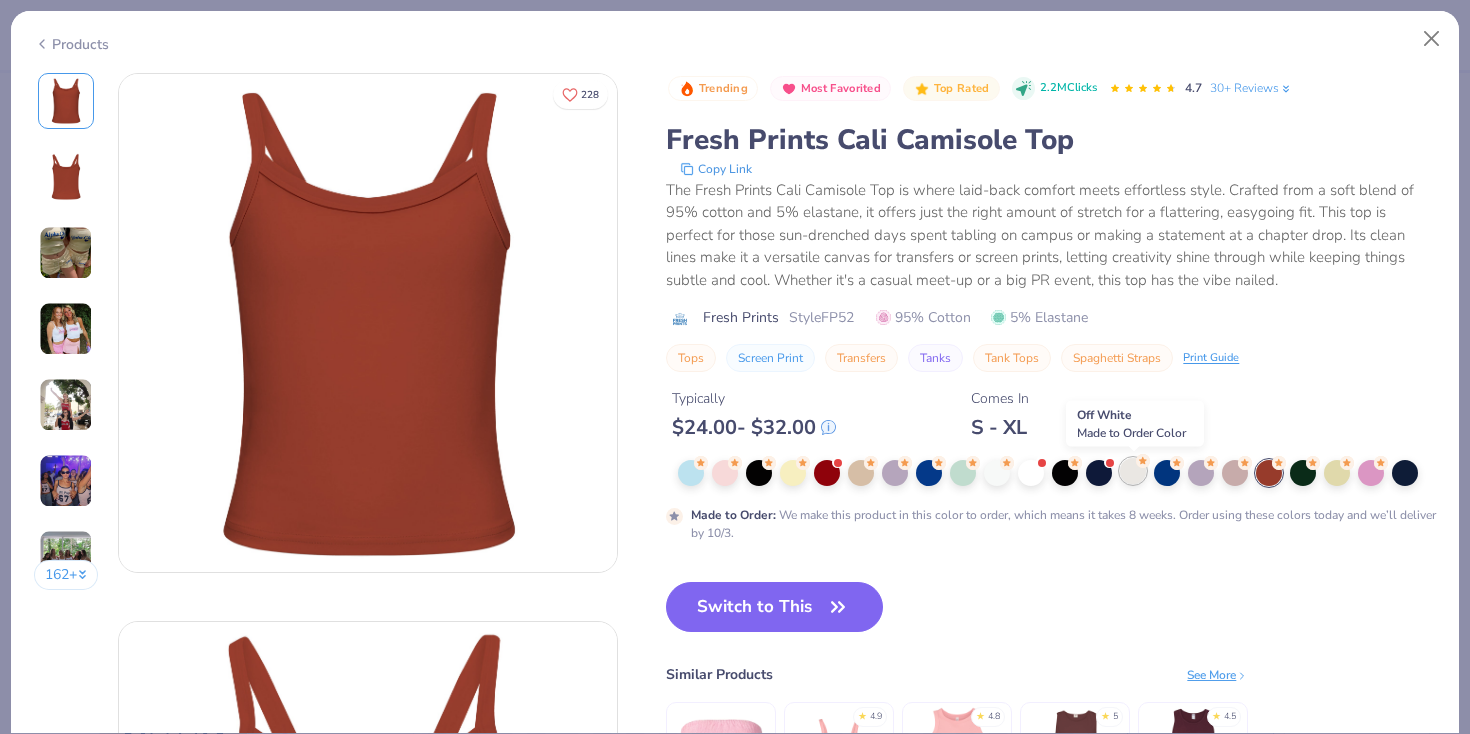 click at bounding box center [1133, 471] 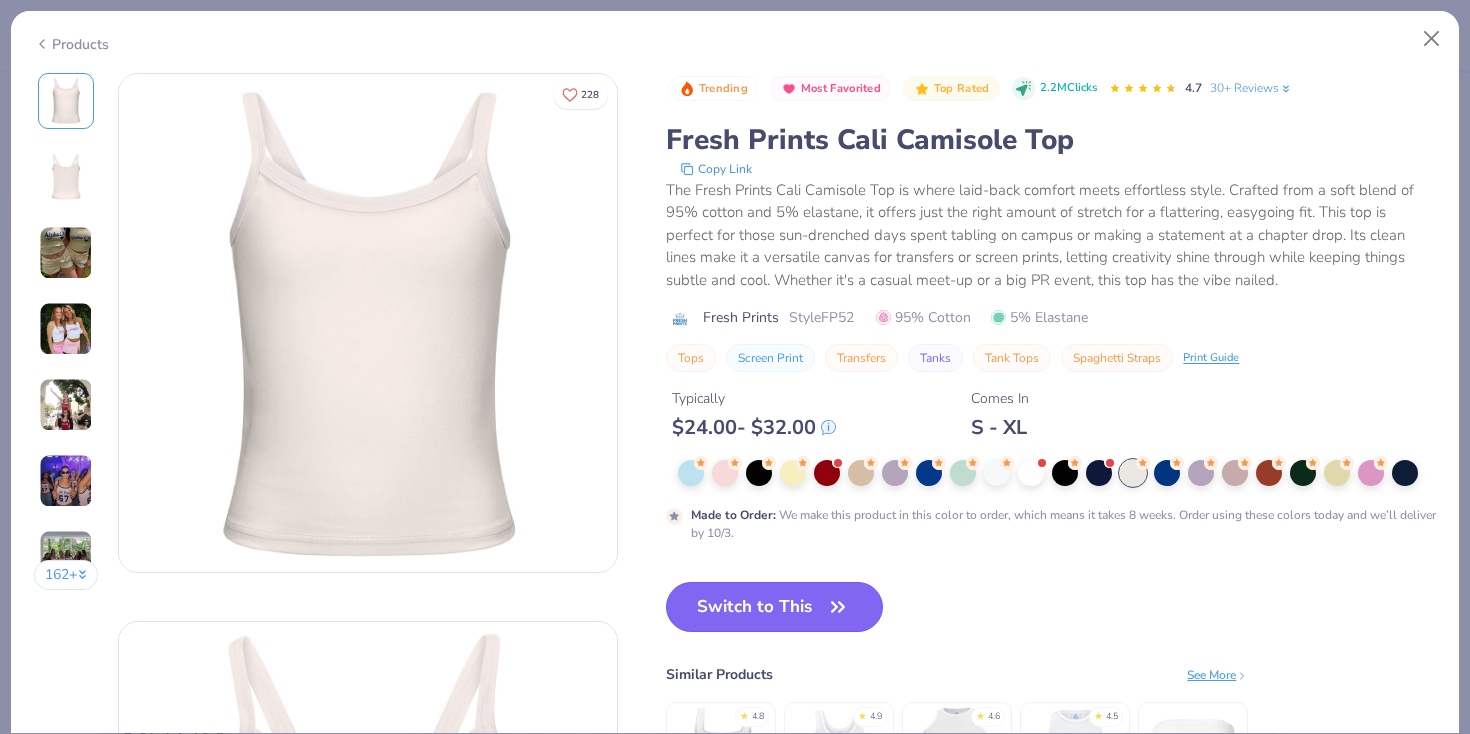click on "Switch to This" at bounding box center [774, 607] 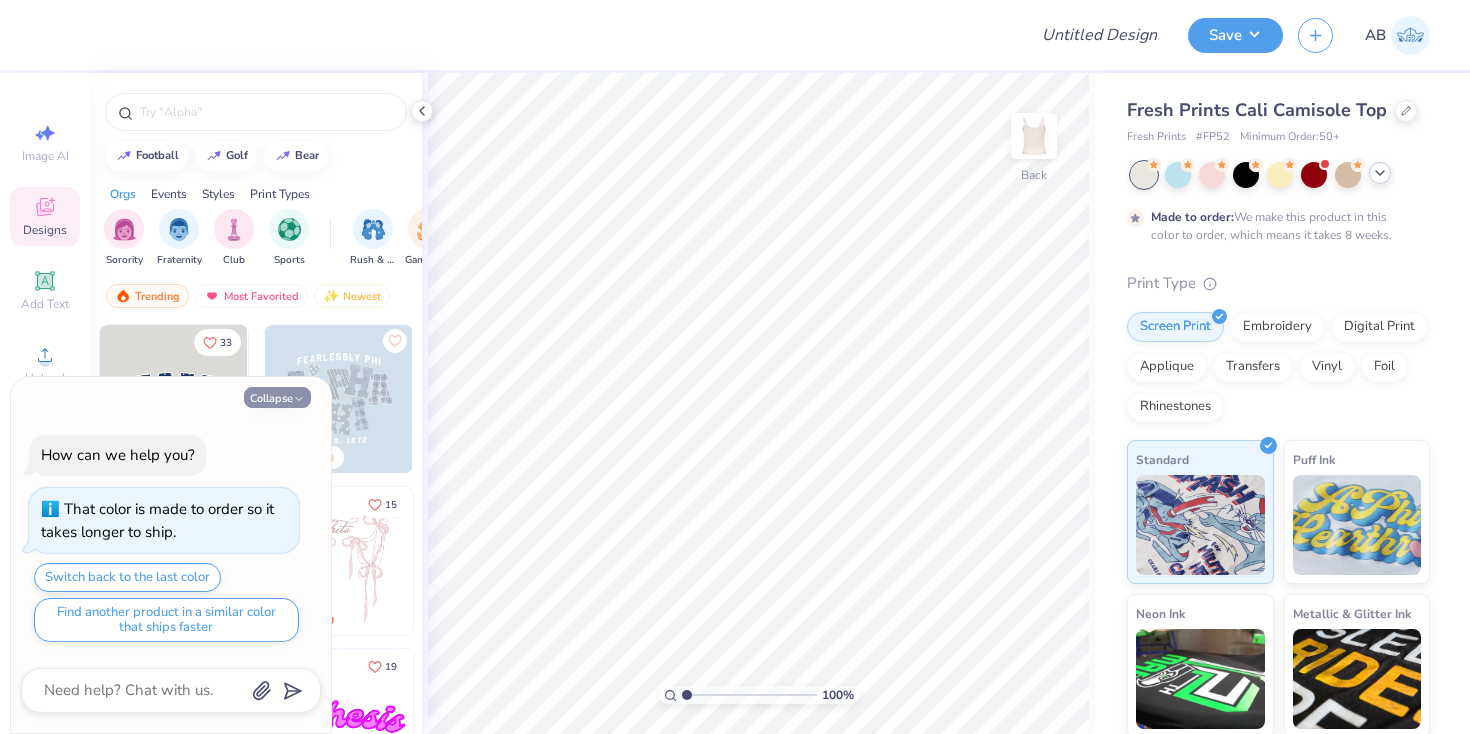 click on "Collapse" at bounding box center [277, 397] 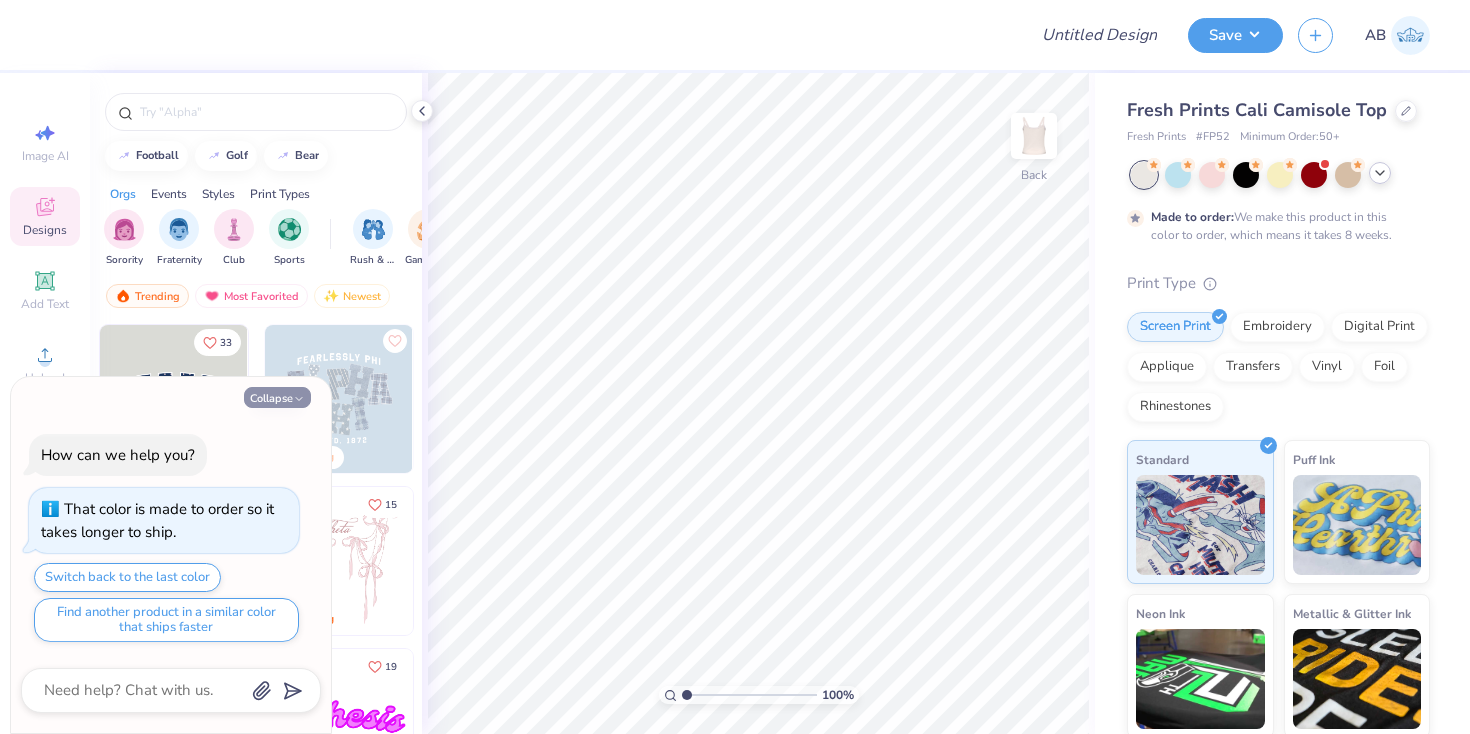 type on "x" 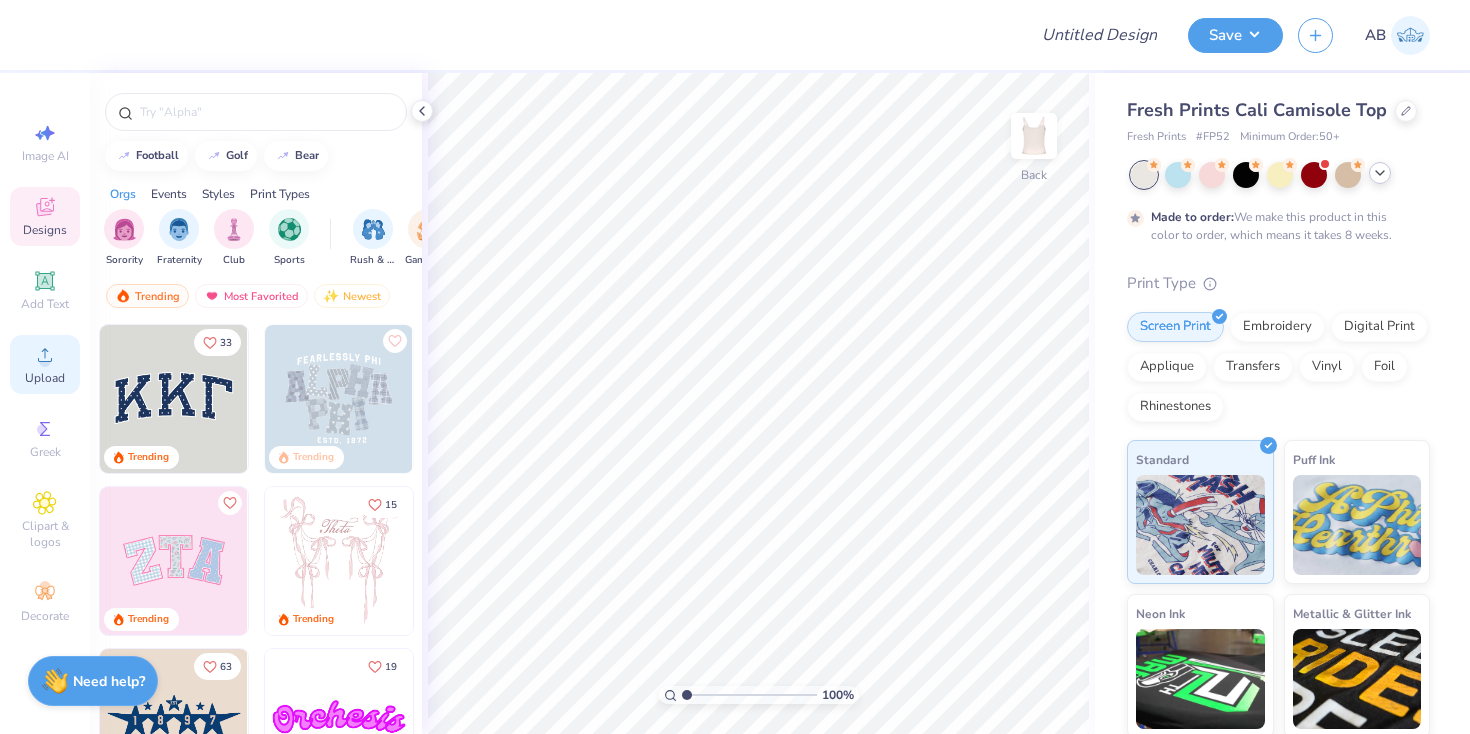 click on "Upload" at bounding box center (45, 378) 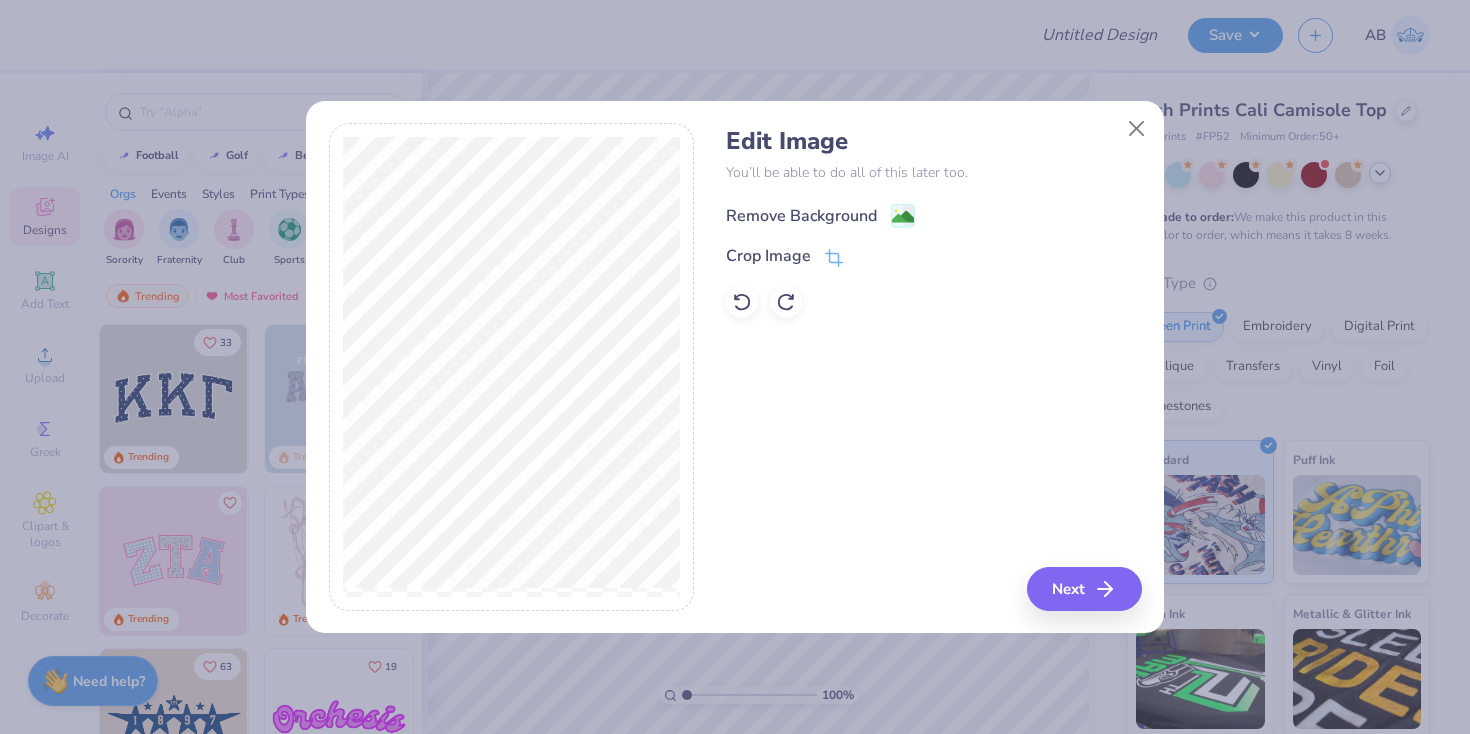 click on "Remove Background" at bounding box center (801, 216) 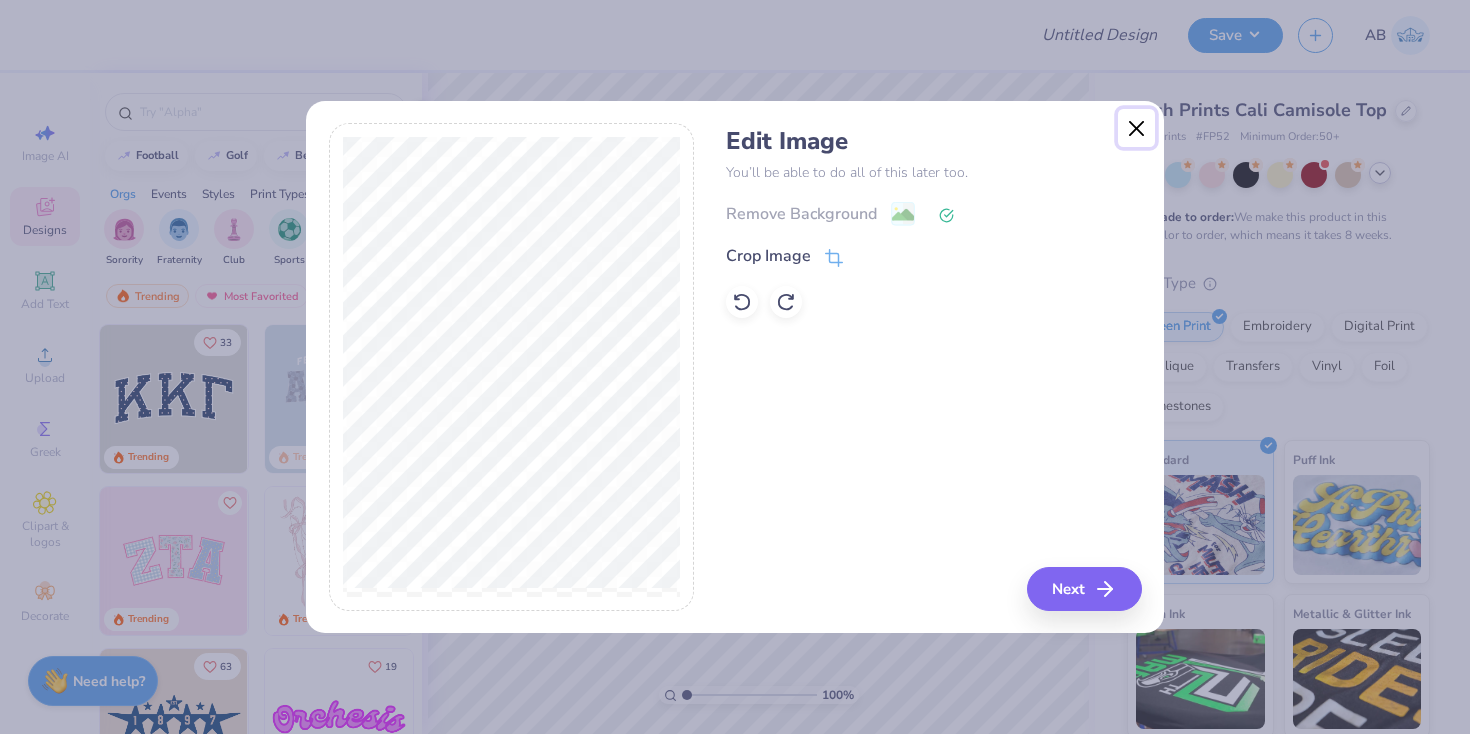 click at bounding box center (1137, 128) 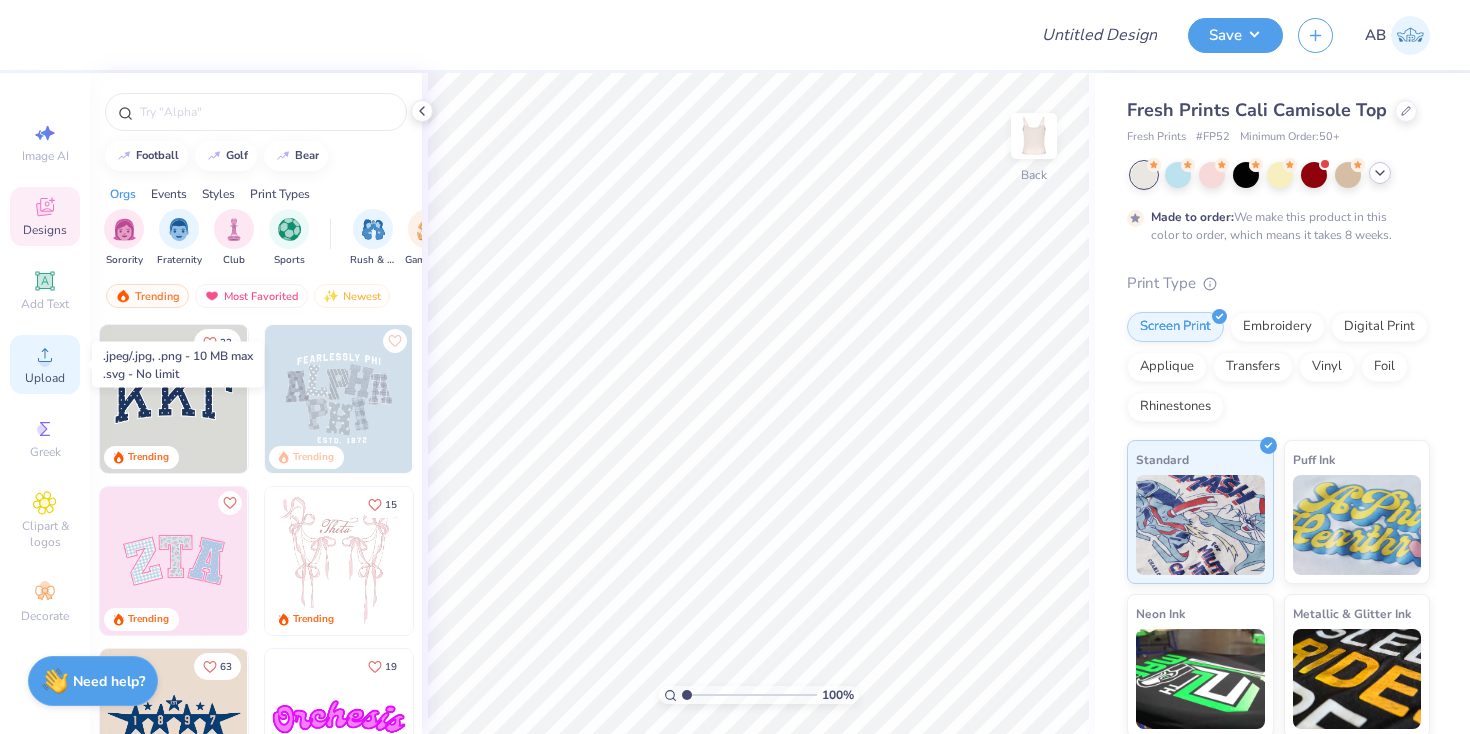 click on "Upload" at bounding box center [45, 364] 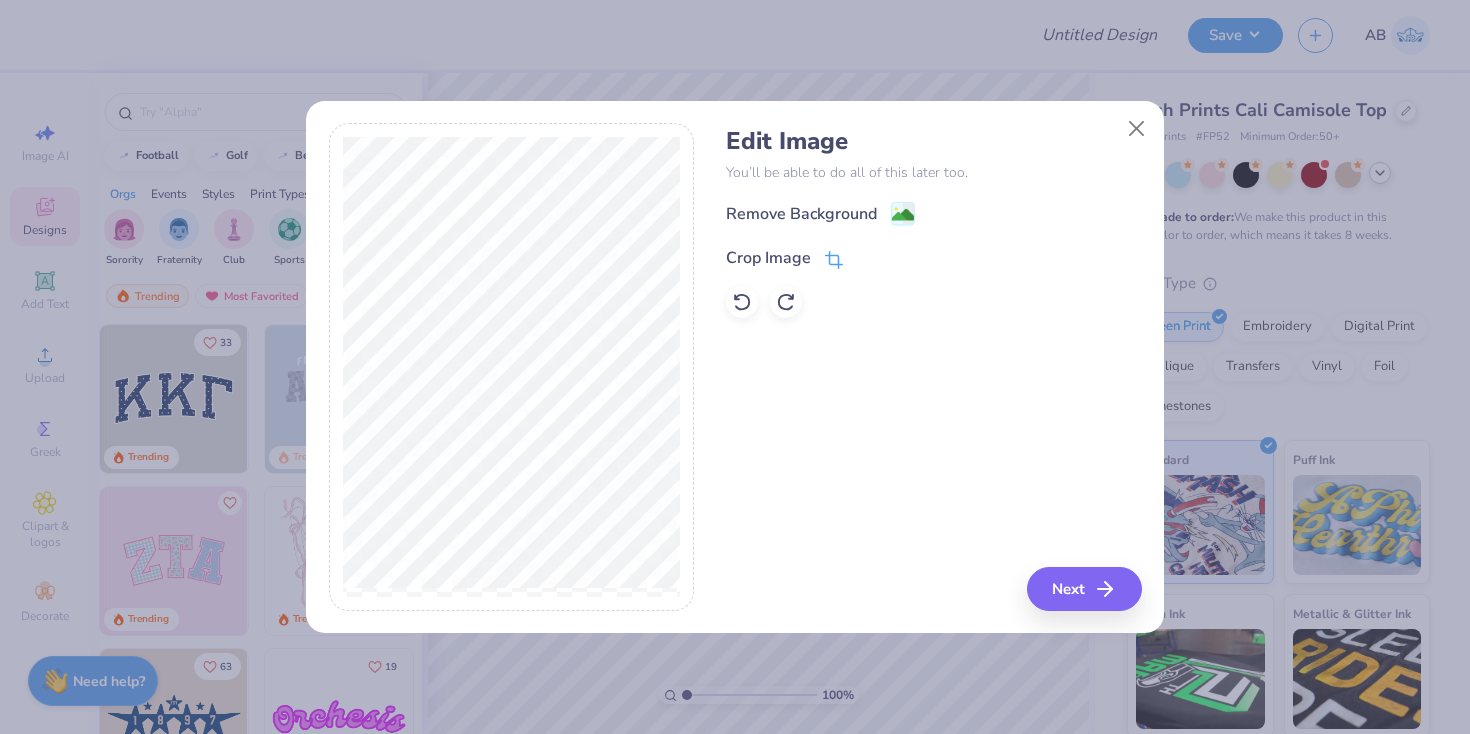click on "Crop Image" at bounding box center [768, 258] 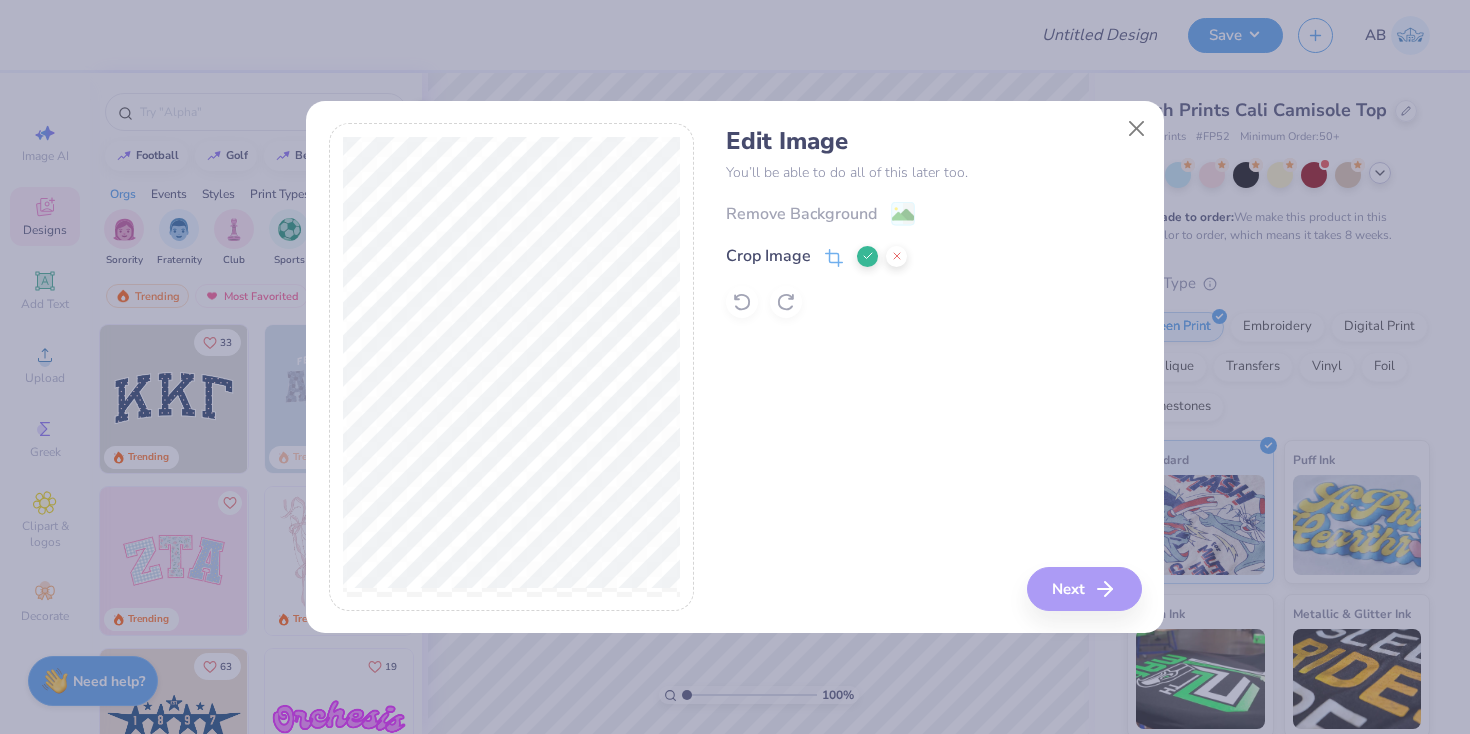 click 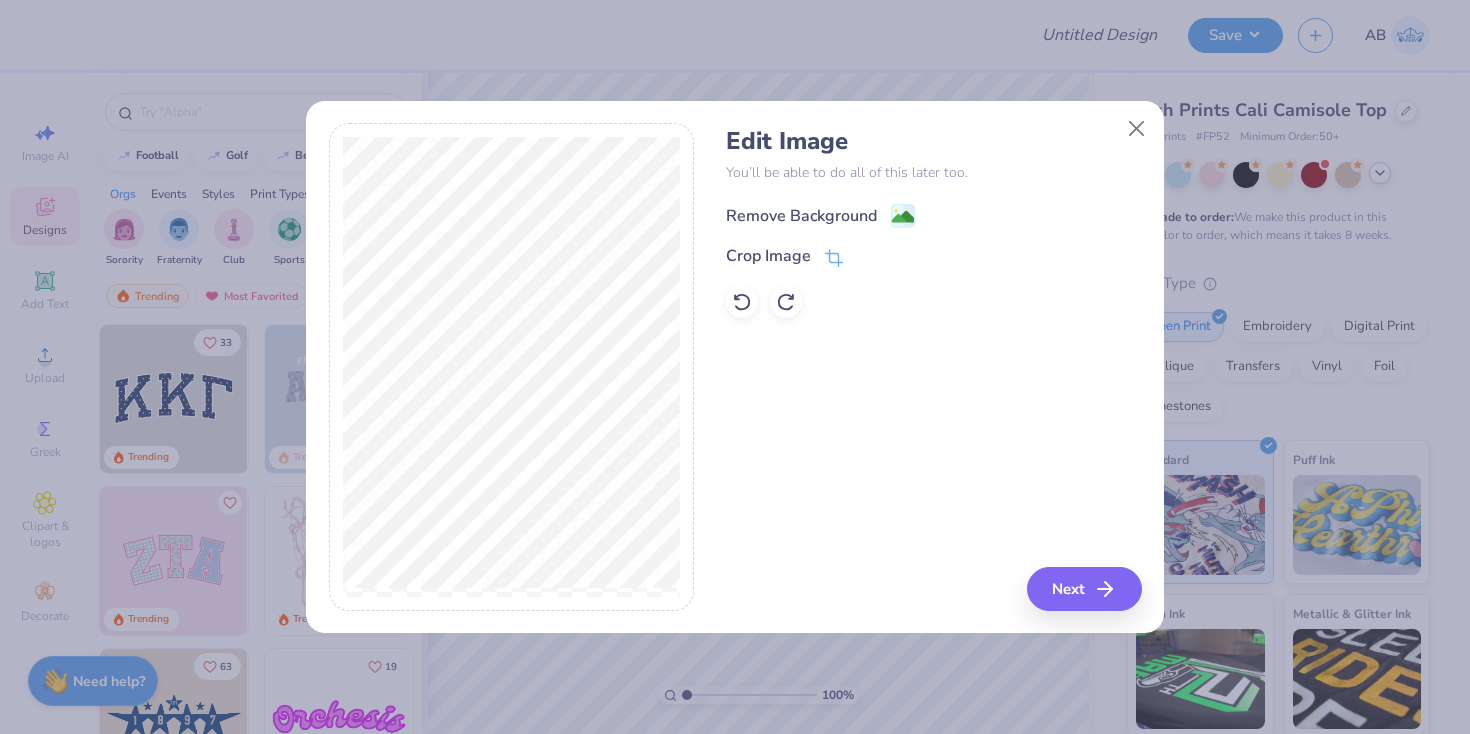 click on "Remove Background" at bounding box center (820, 215) 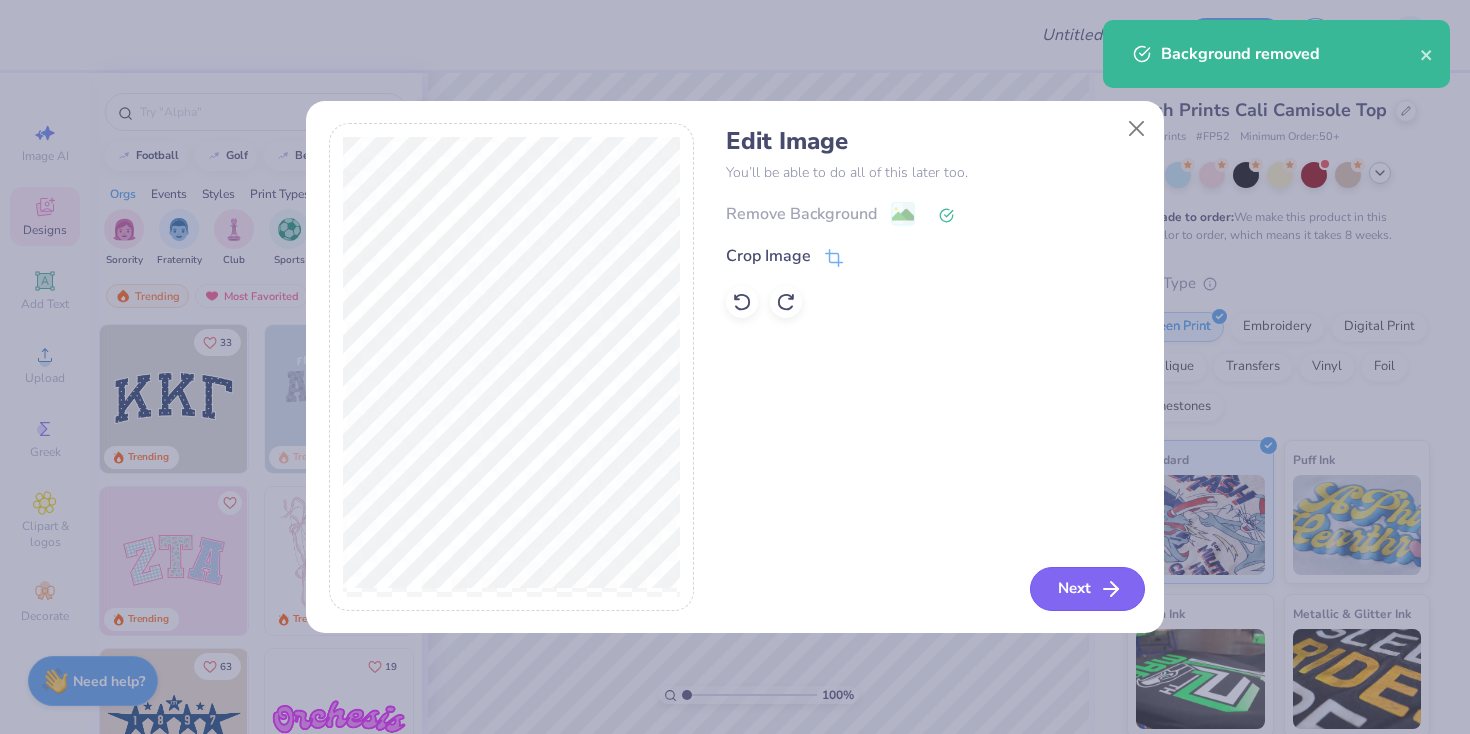 click on "Next" at bounding box center [1087, 589] 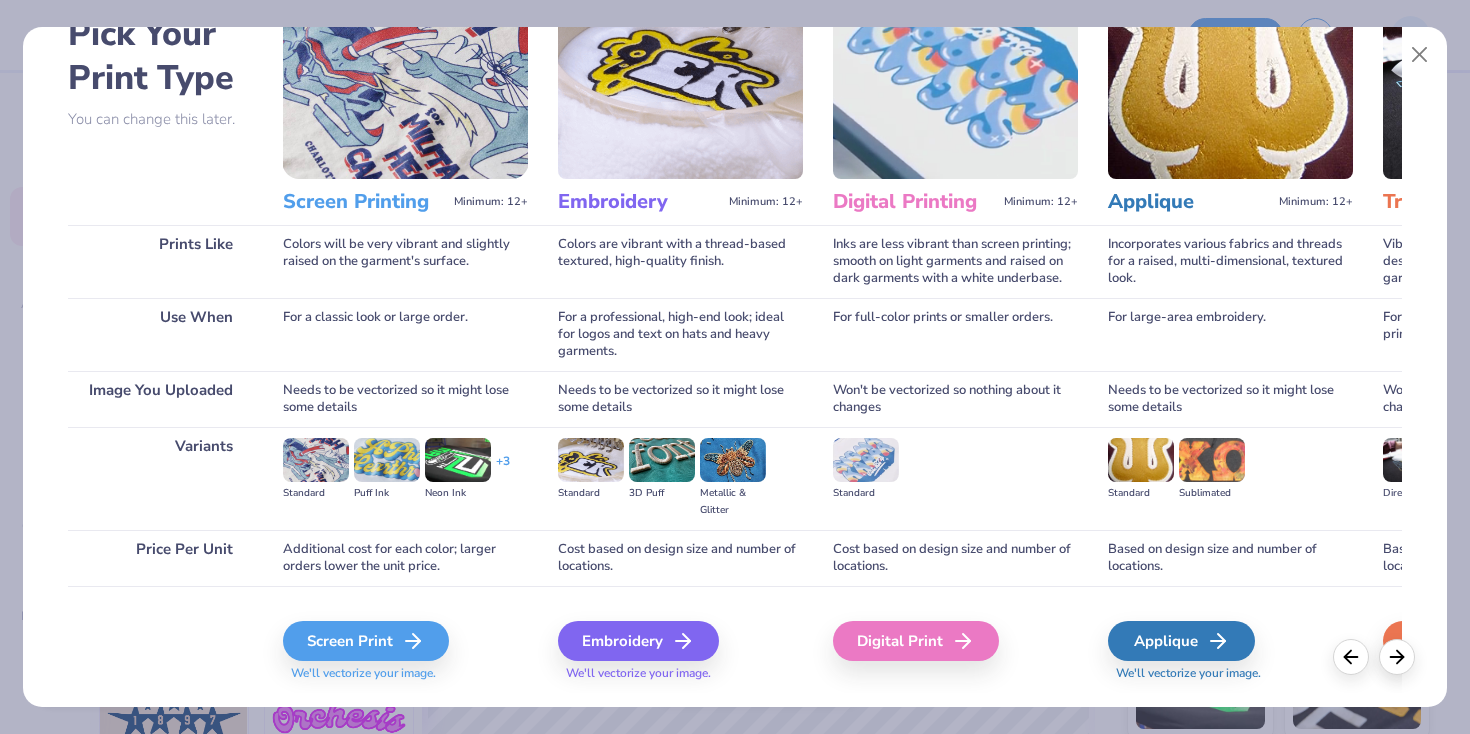 scroll, scrollTop: 118, scrollLeft: 0, axis: vertical 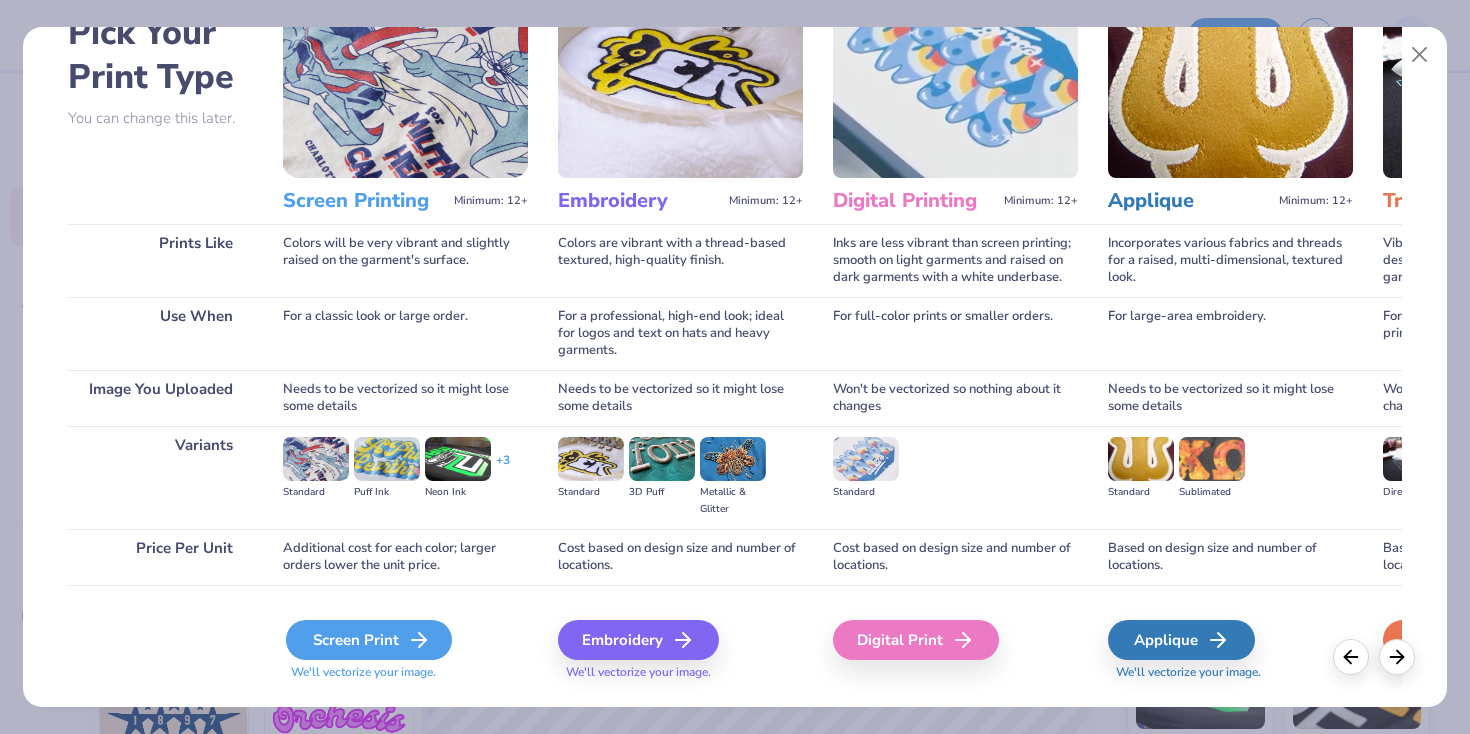 click on "Screen Print" at bounding box center [369, 640] 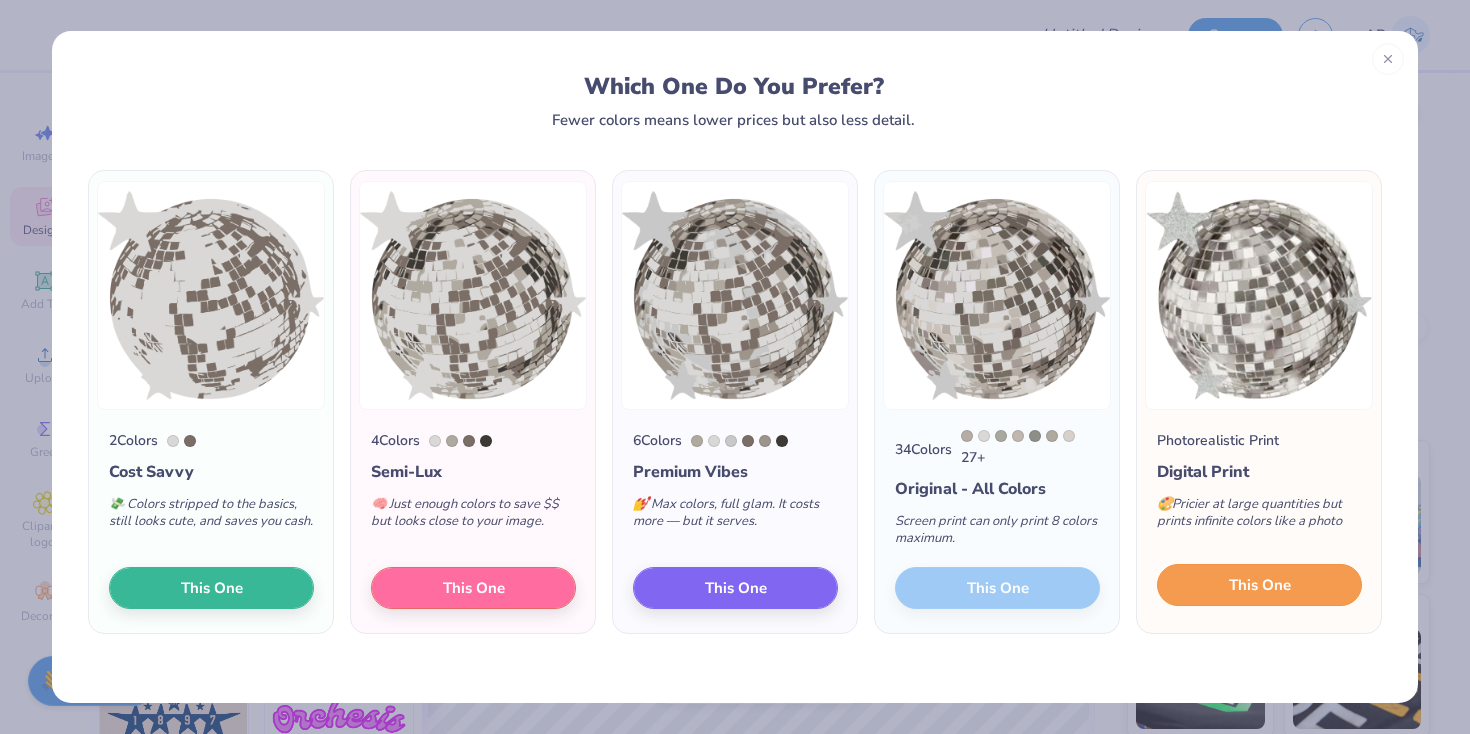click on "This One" at bounding box center [1260, 585] 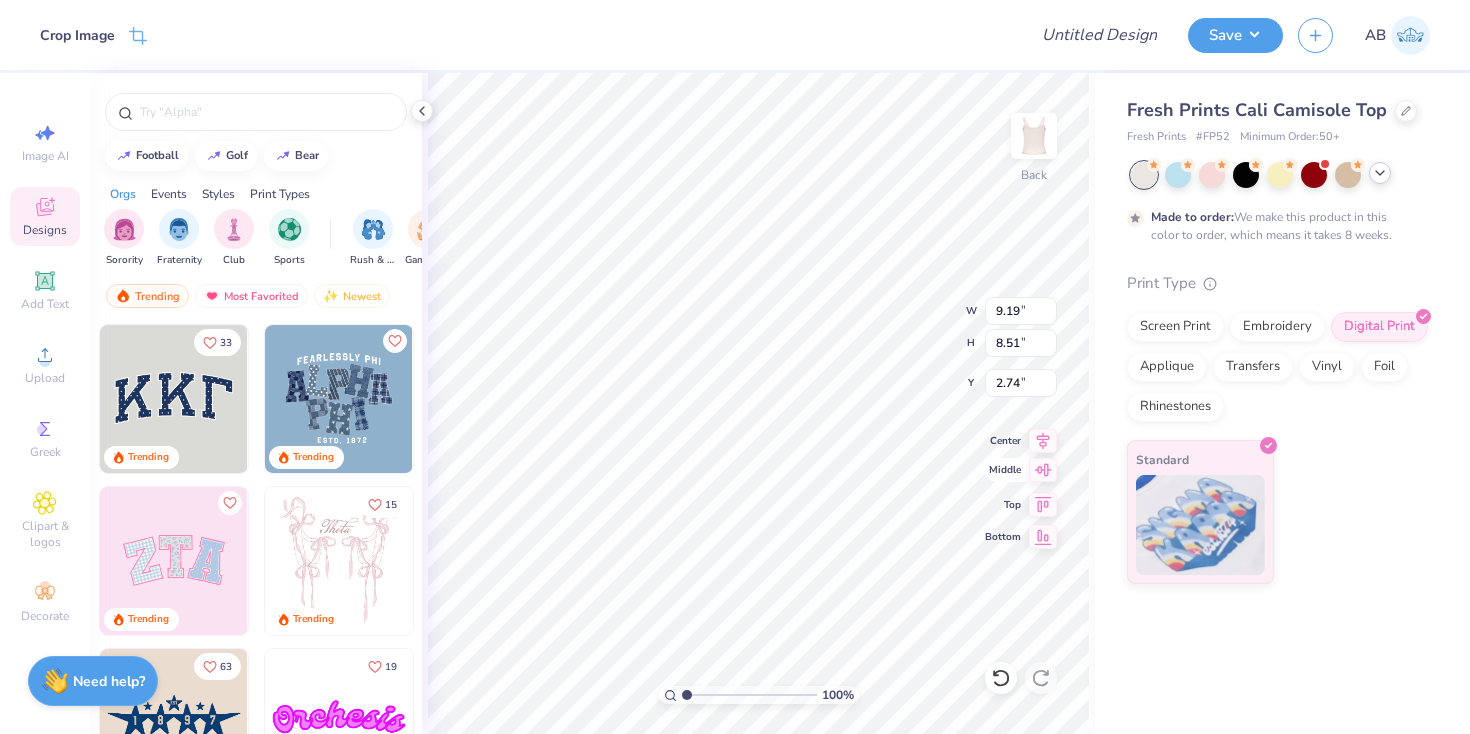 type on "6.11" 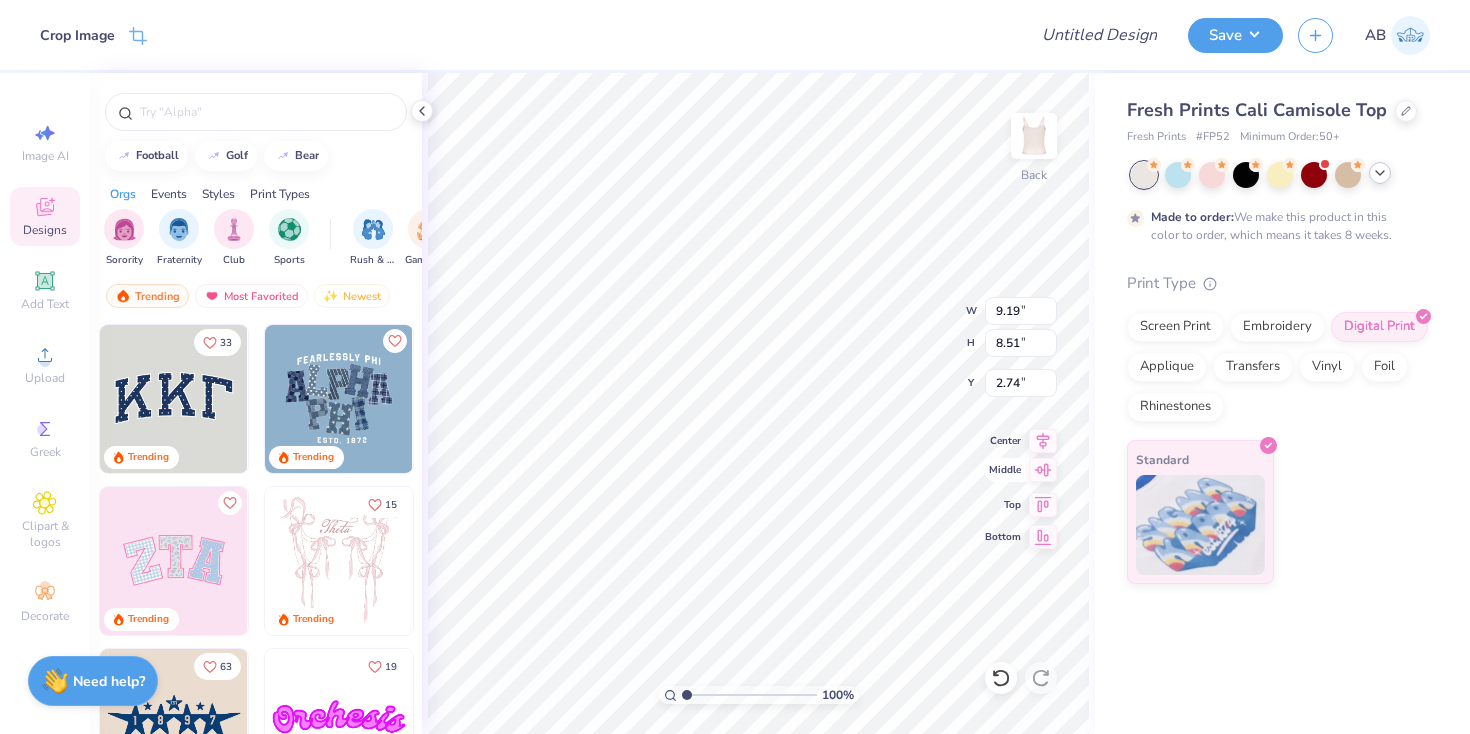 type on "5.66" 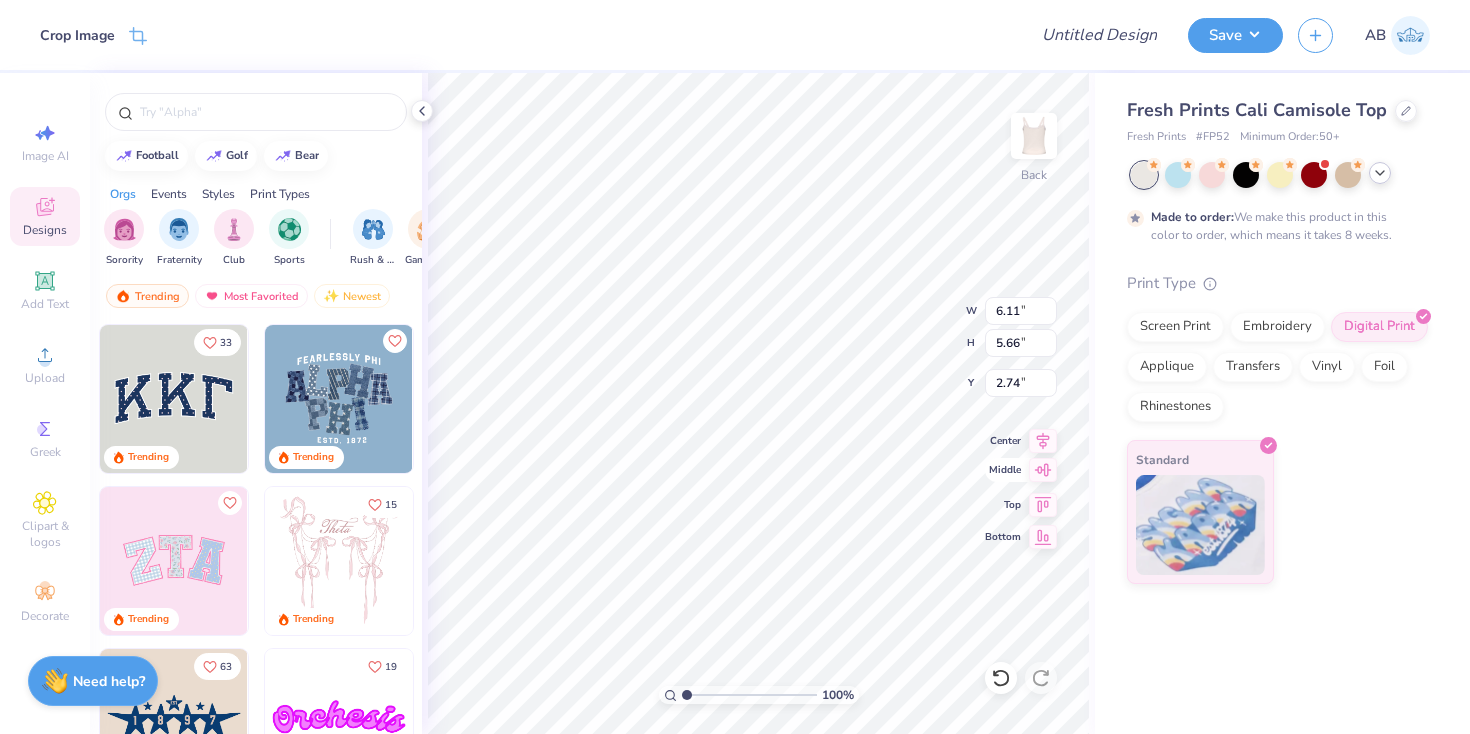 type on "2.72" 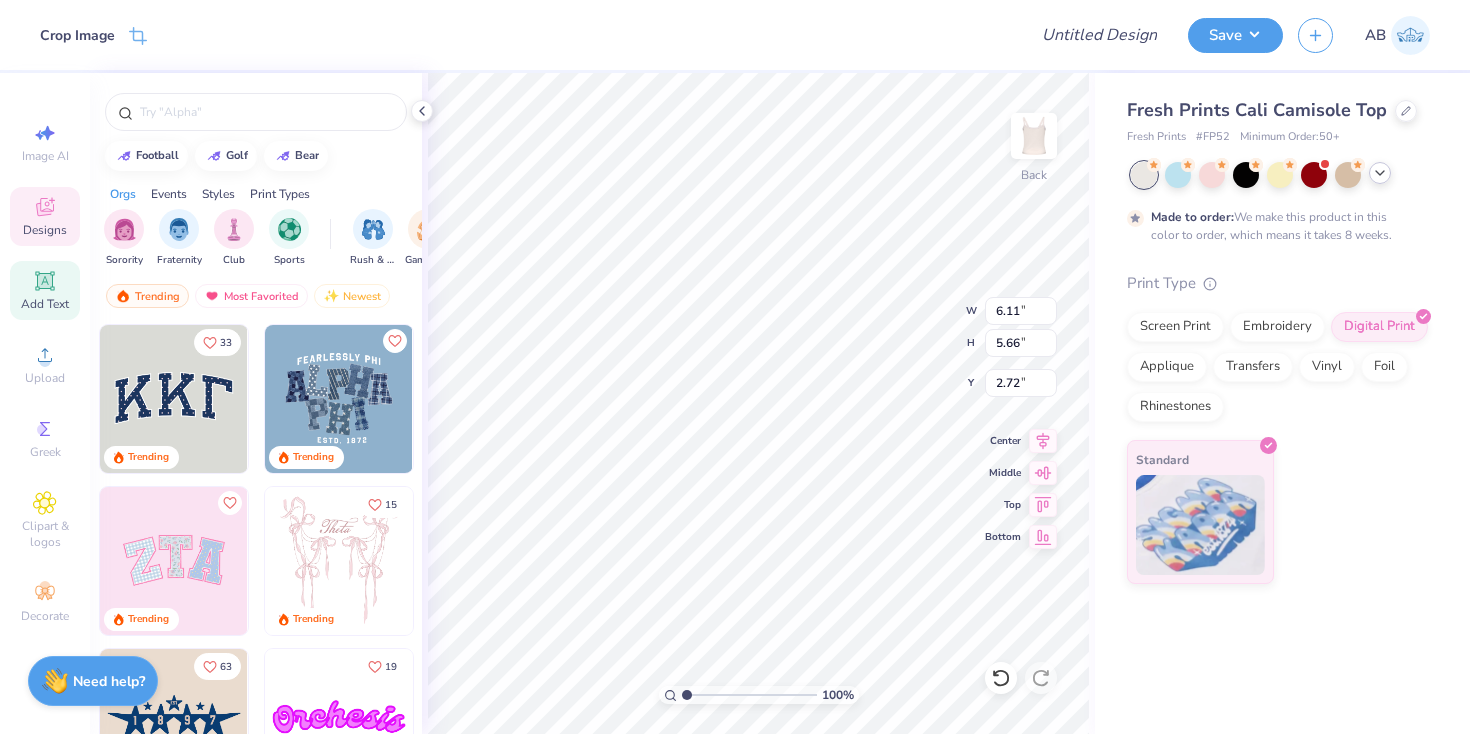 click on "Add Text" at bounding box center (45, 304) 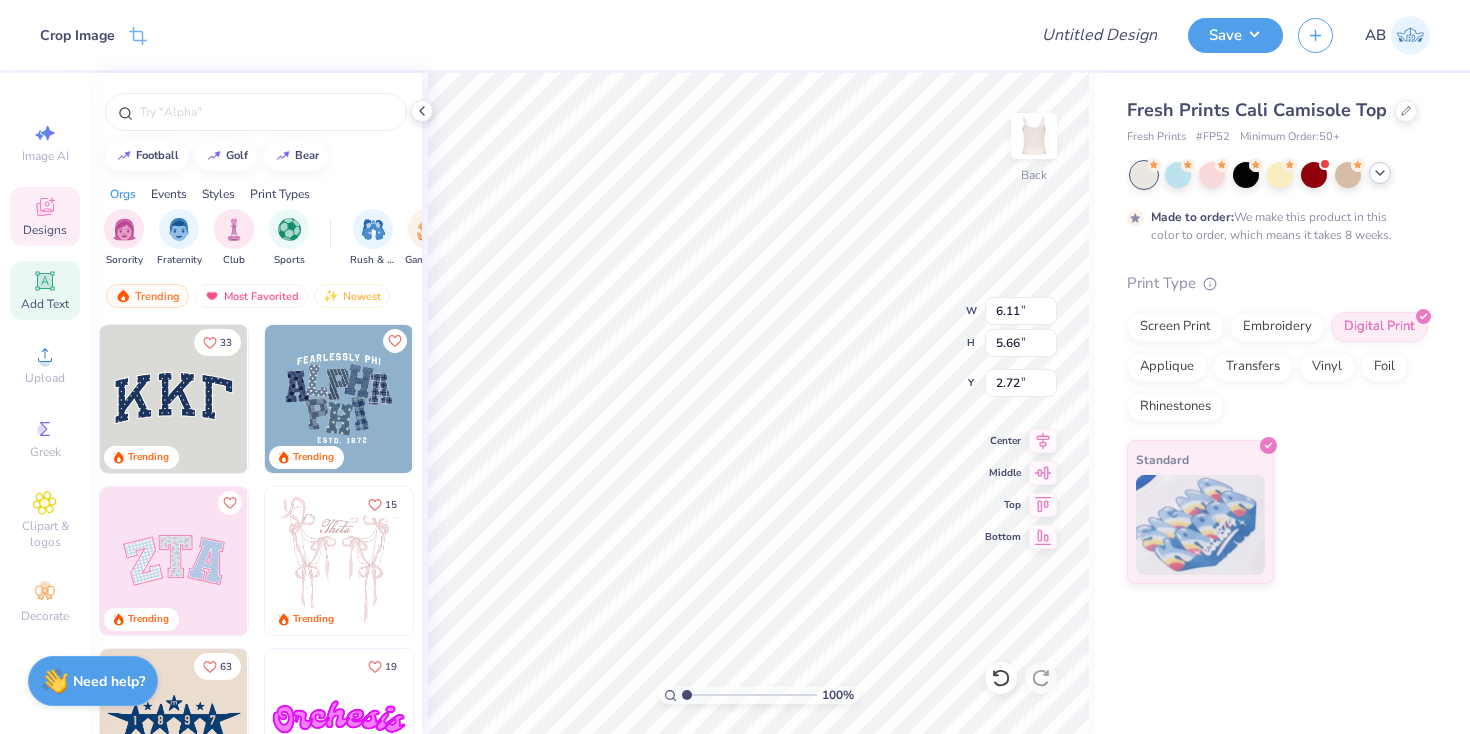 type on "3.96" 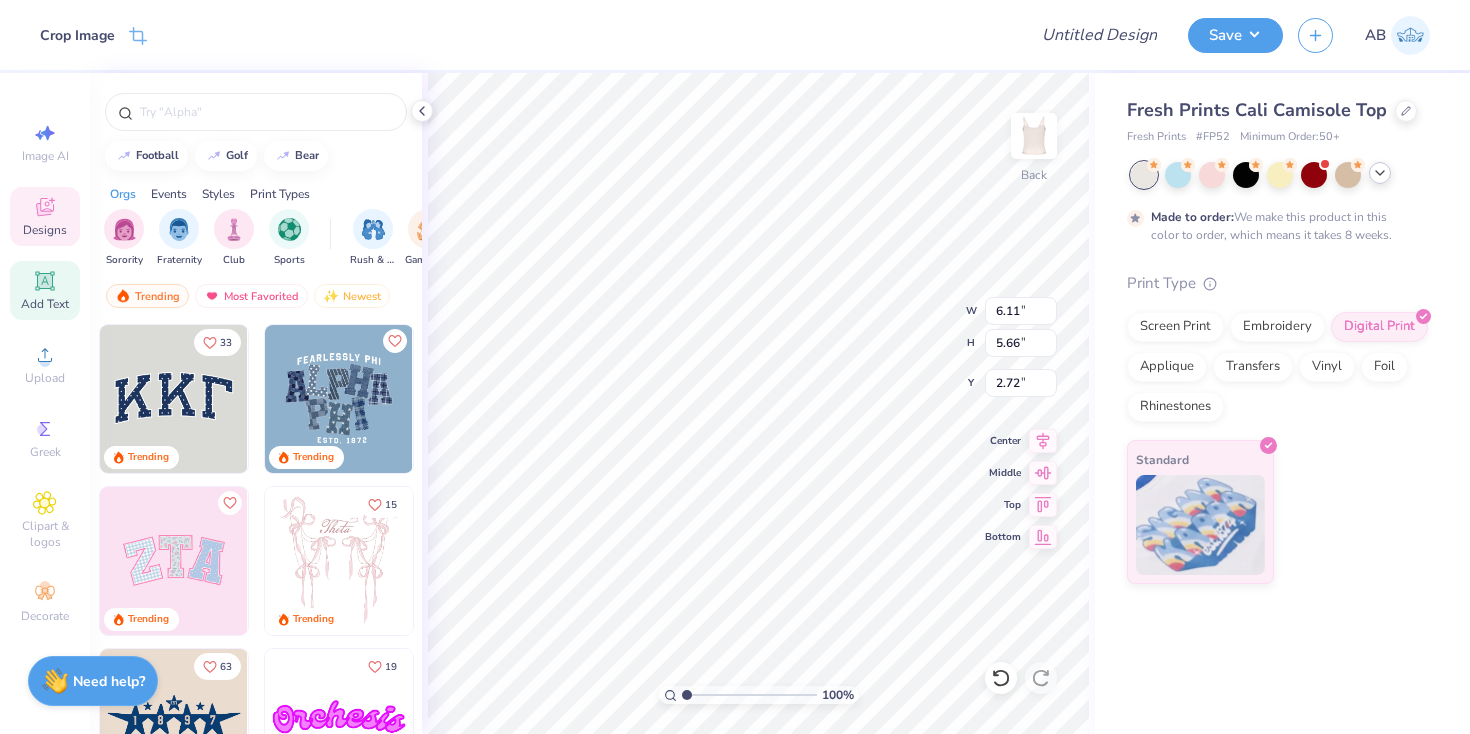 type on "1.15" 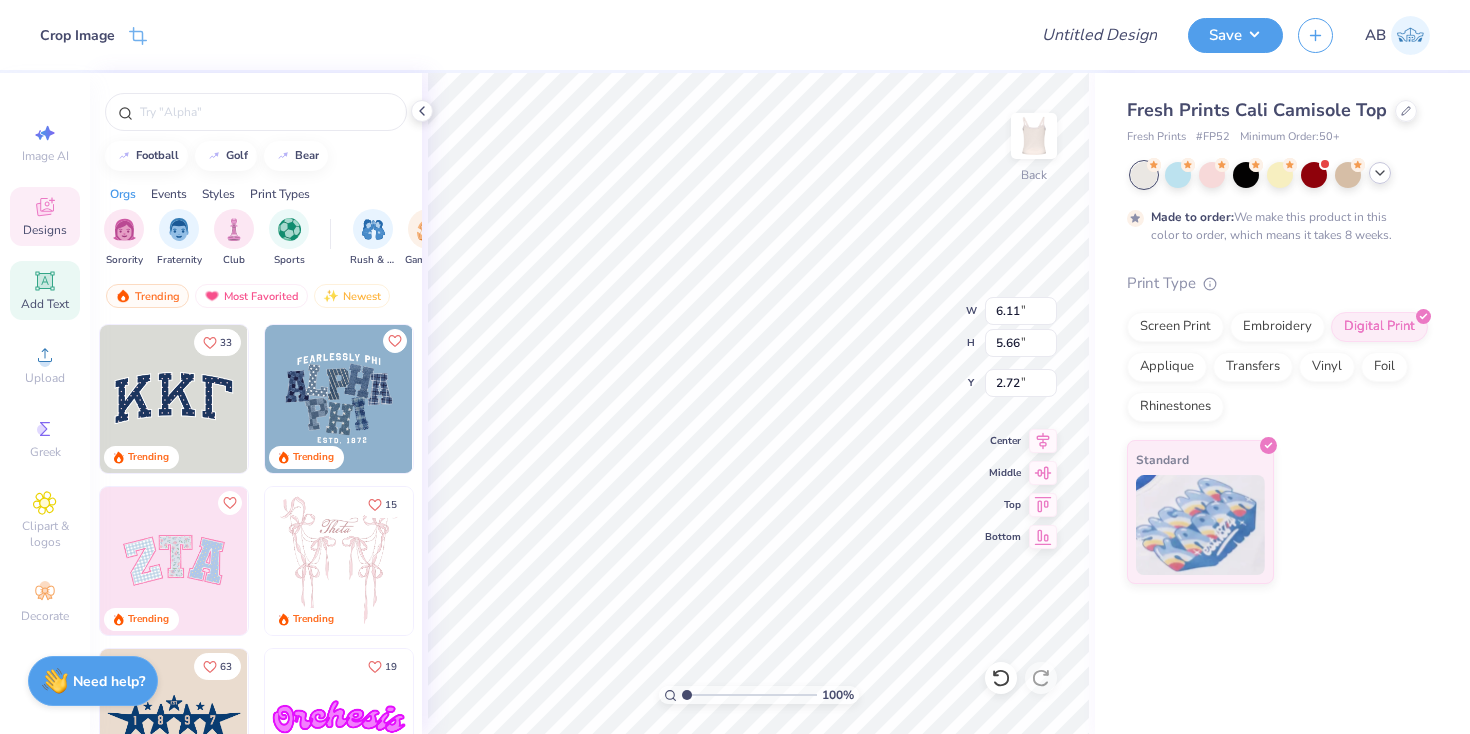 type on "6.43" 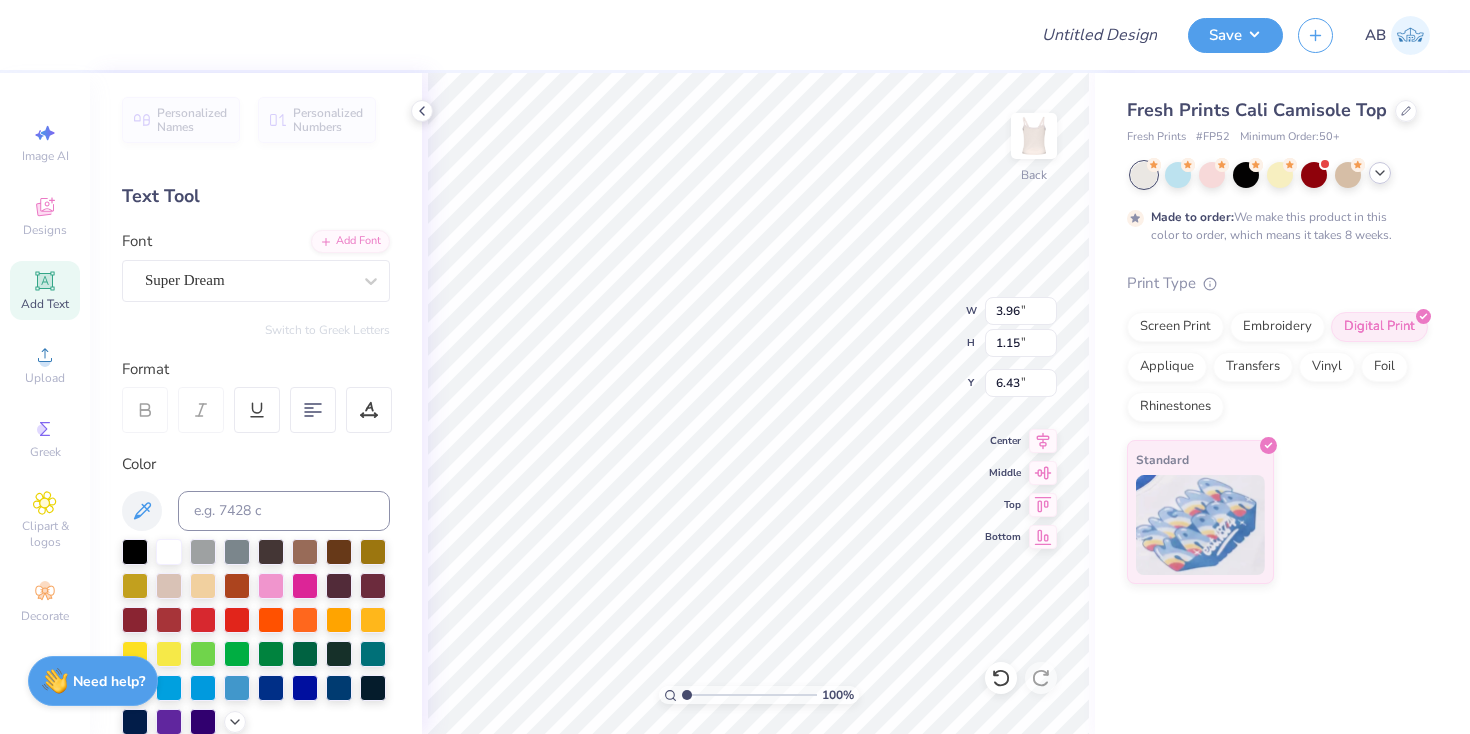 scroll, scrollTop: 0, scrollLeft: 3, axis: horizontal 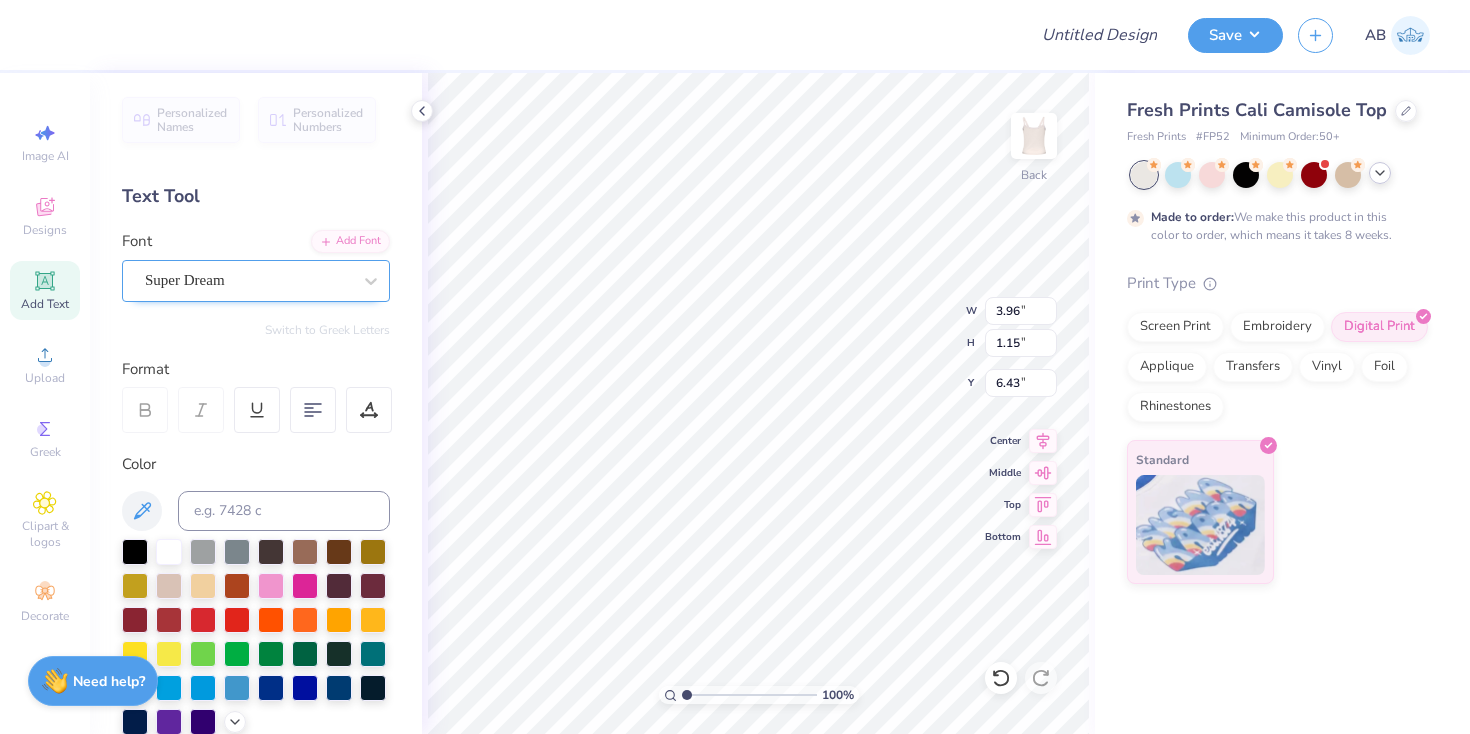 type on "Chi Omega" 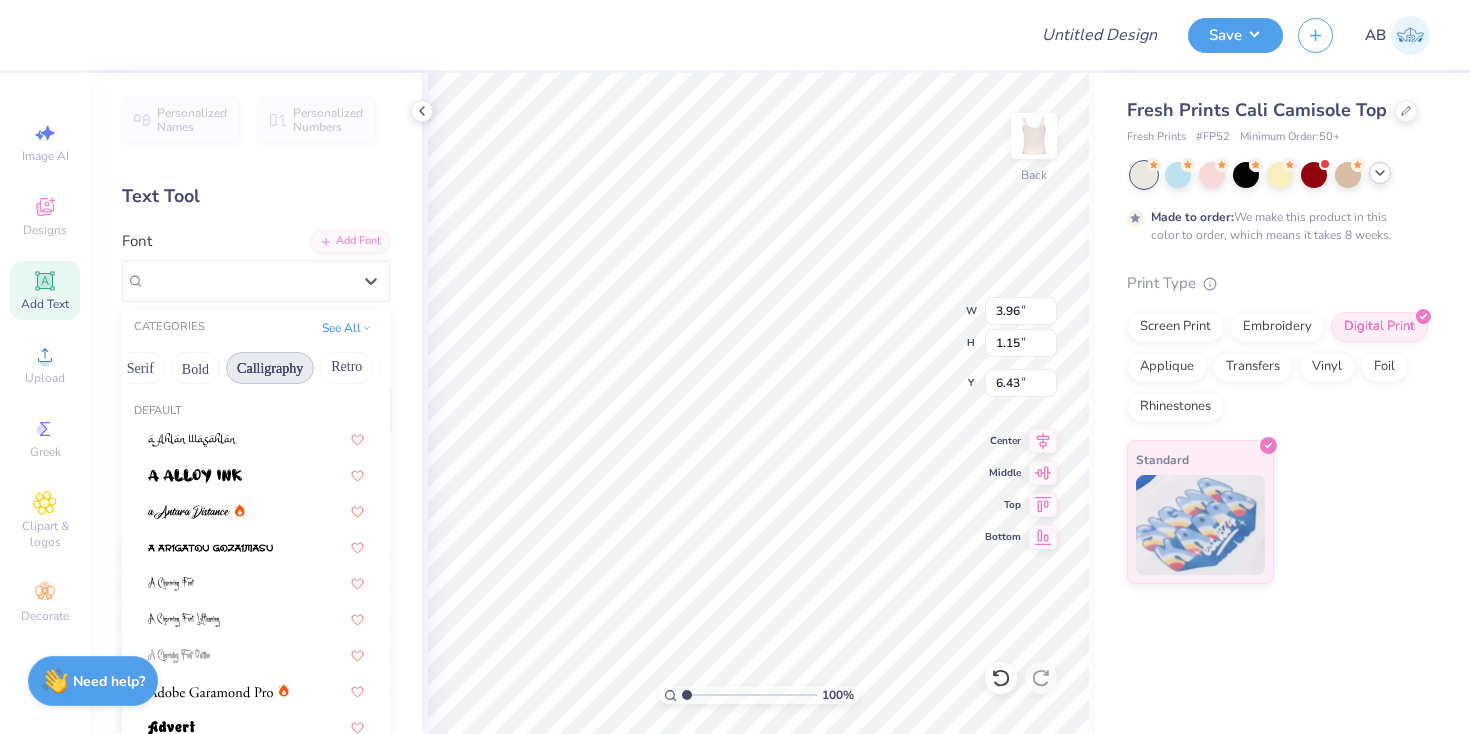 scroll, scrollTop: 0, scrollLeft: 229, axis: horizontal 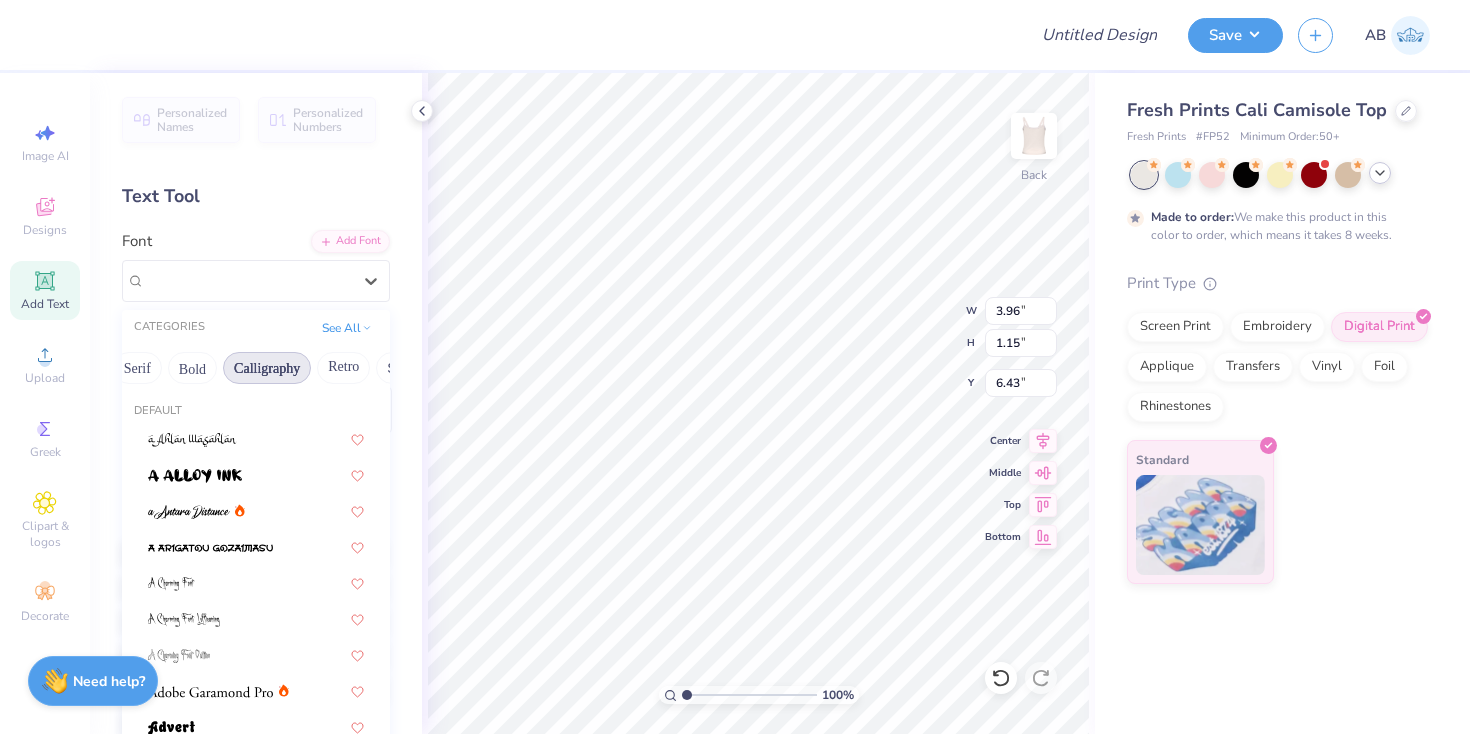 click on "Calligraphy" at bounding box center [267, 368] 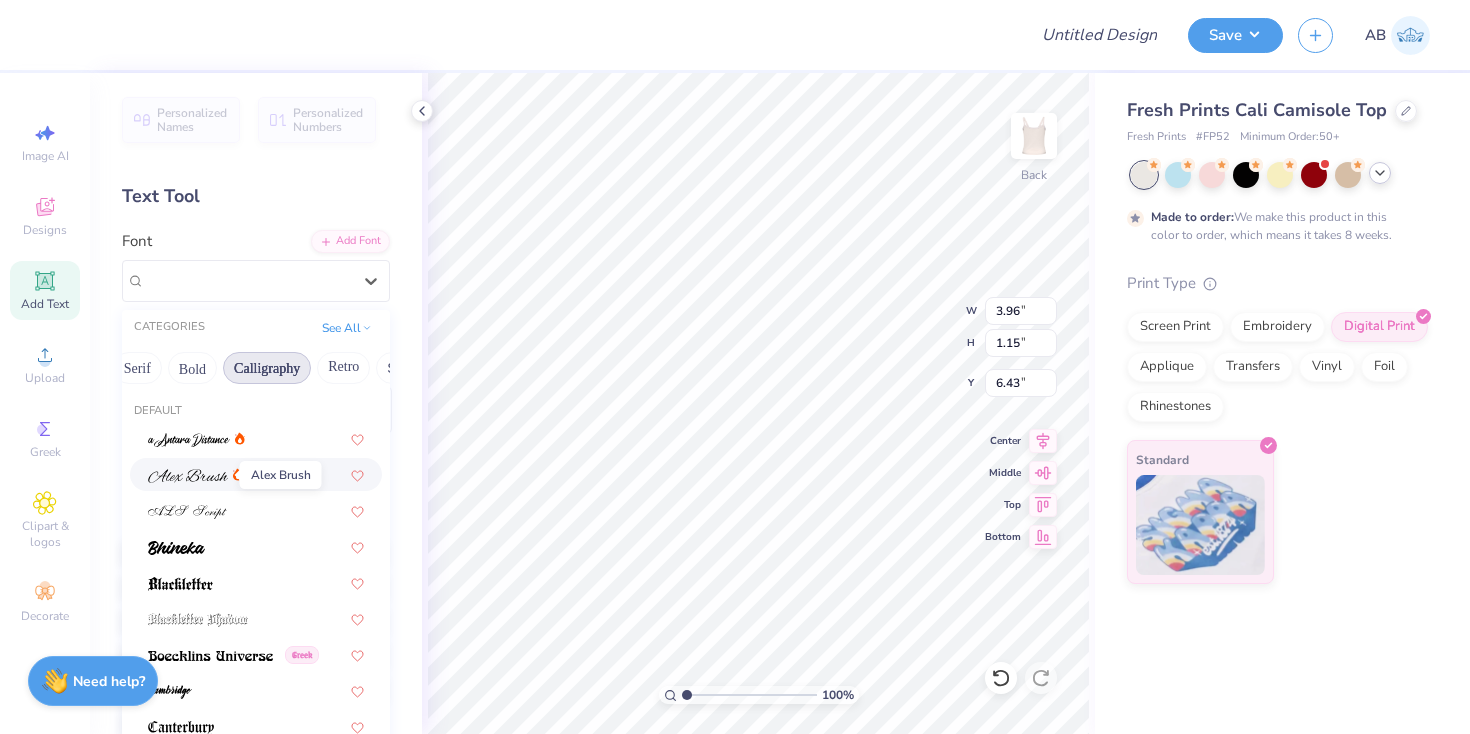 click at bounding box center (188, 476) 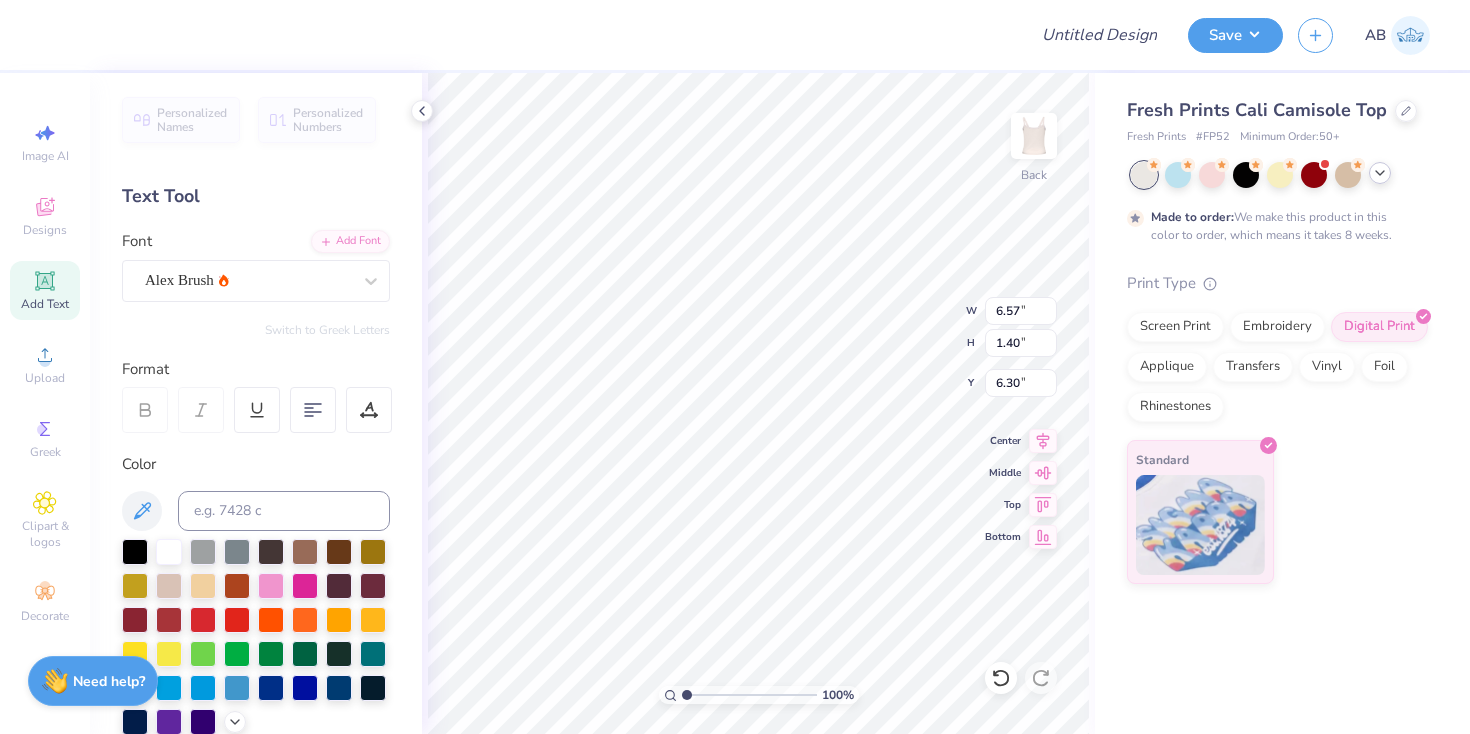 type on "1.82" 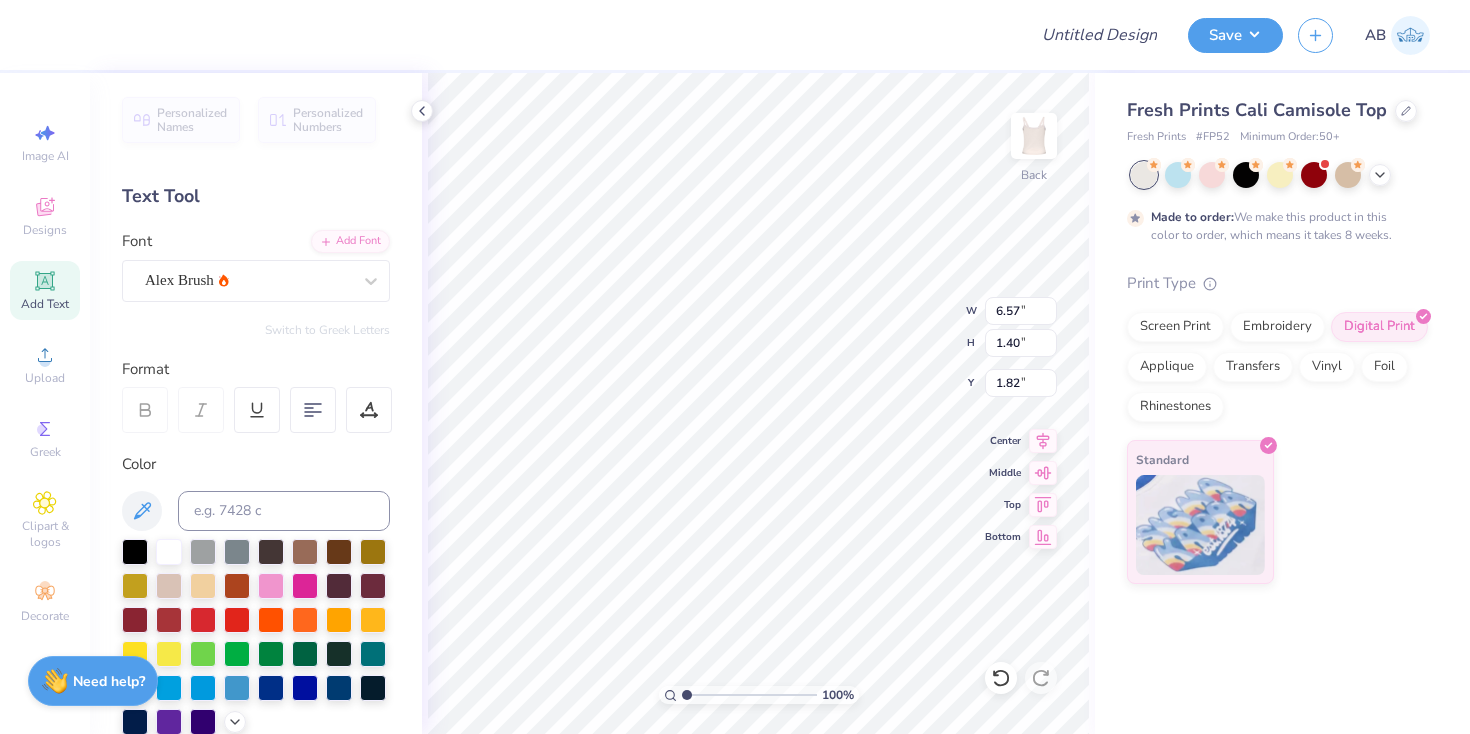 scroll, scrollTop: 0, scrollLeft: 0, axis: both 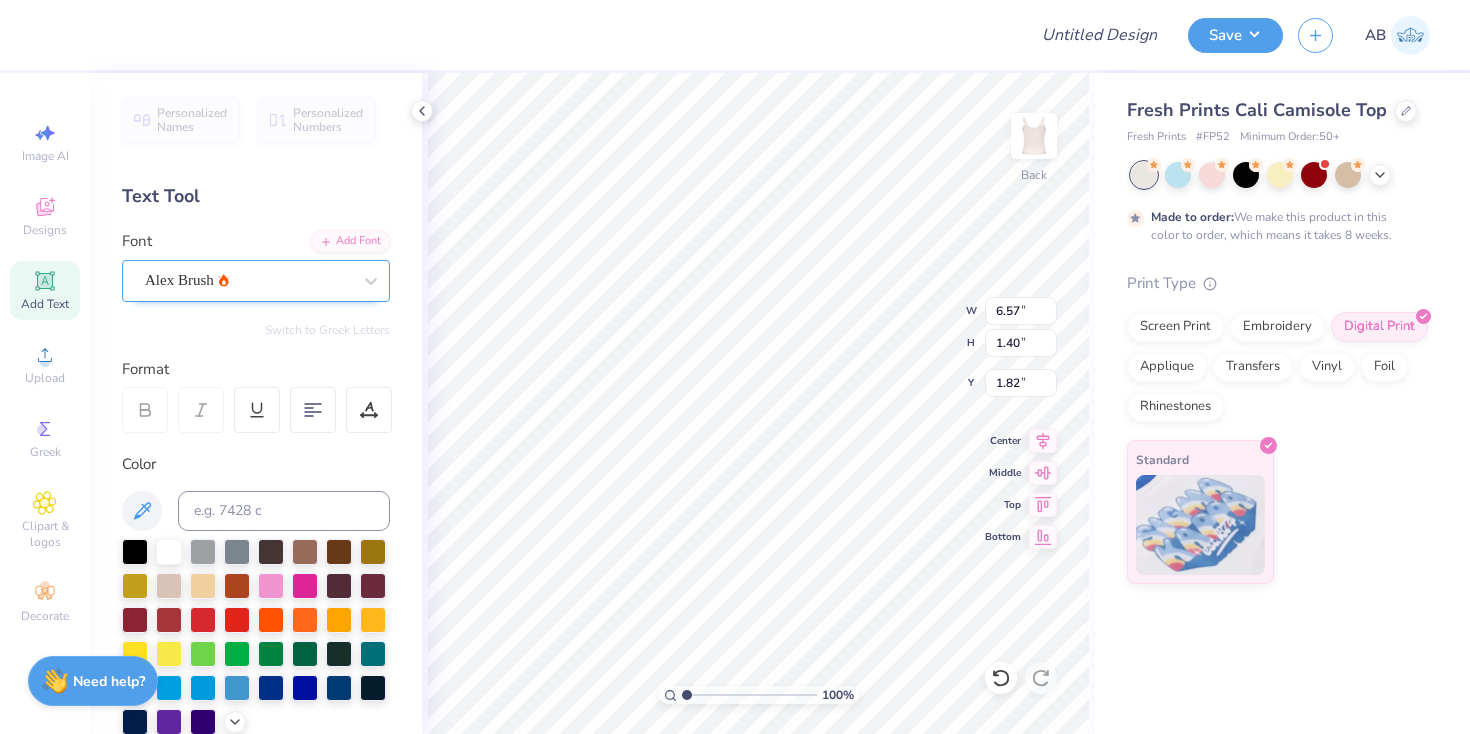 click on "Alex Brush" at bounding box center (248, 280) 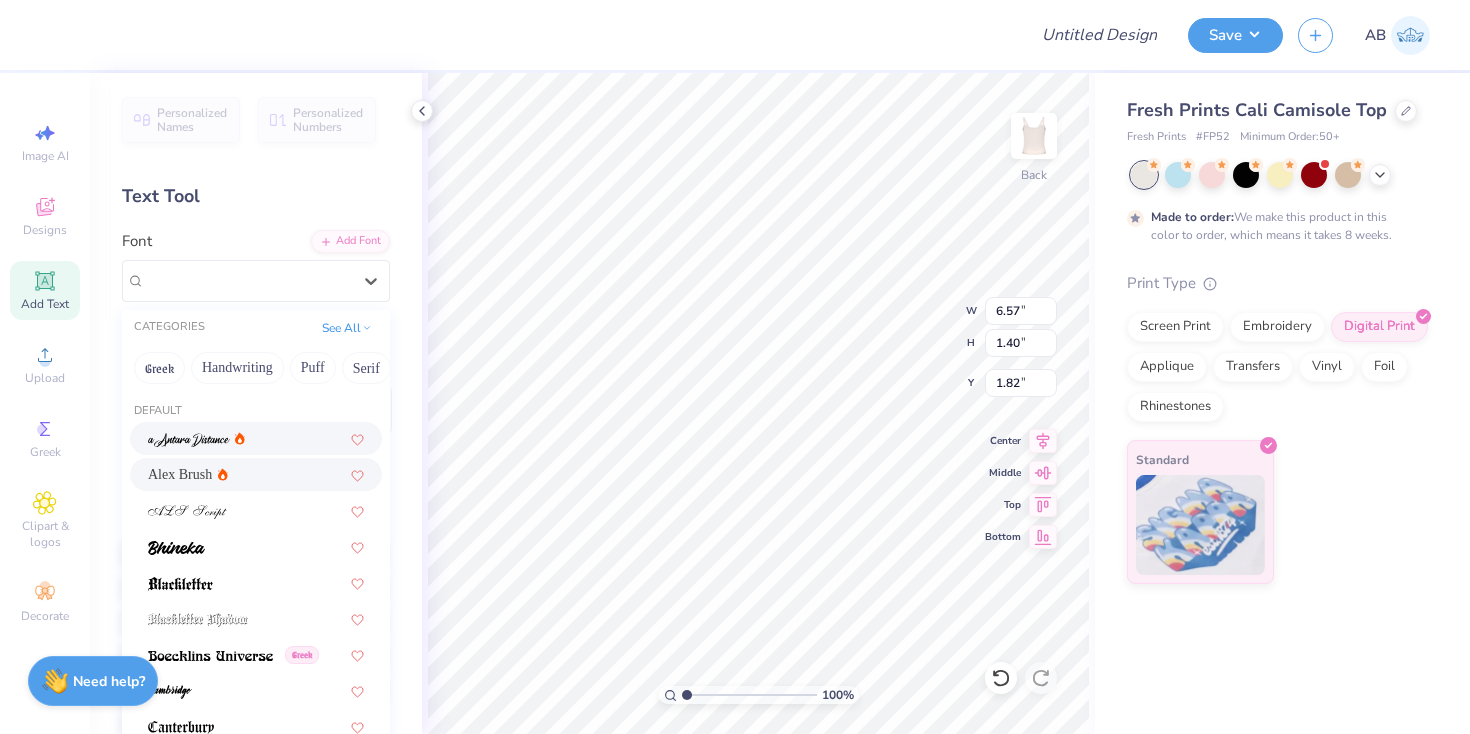 click at bounding box center [256, 438] 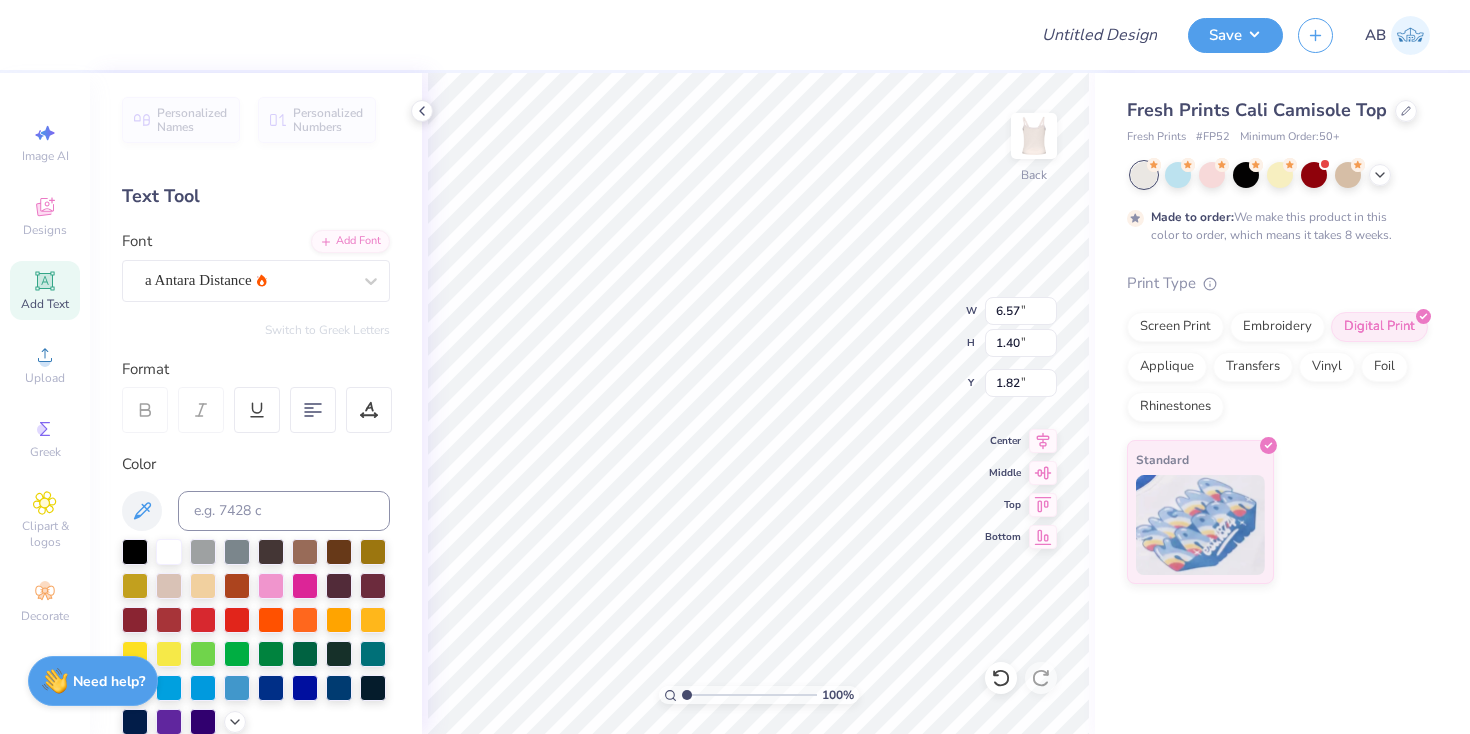 type on "5.46" 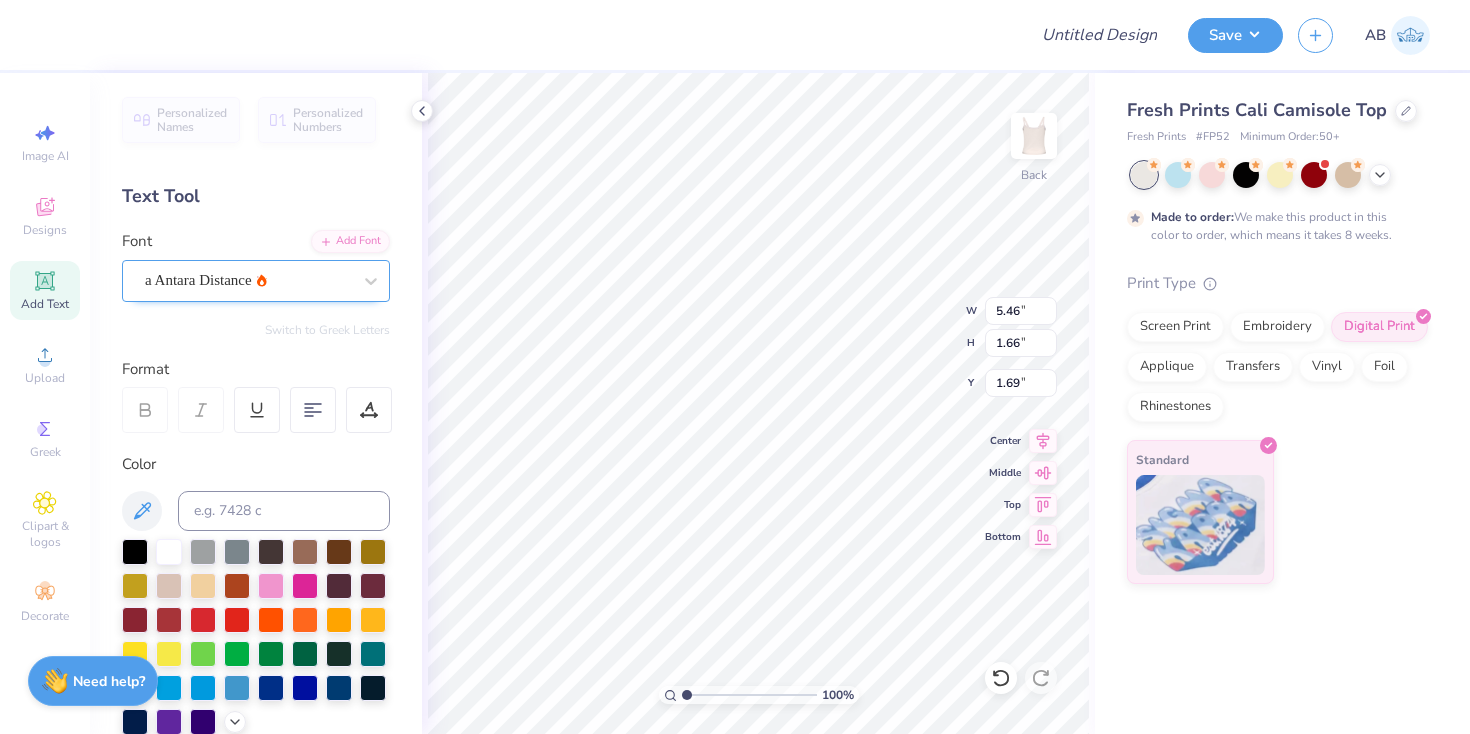 click on "a Antara Distance" at bounding box center [256, 281] 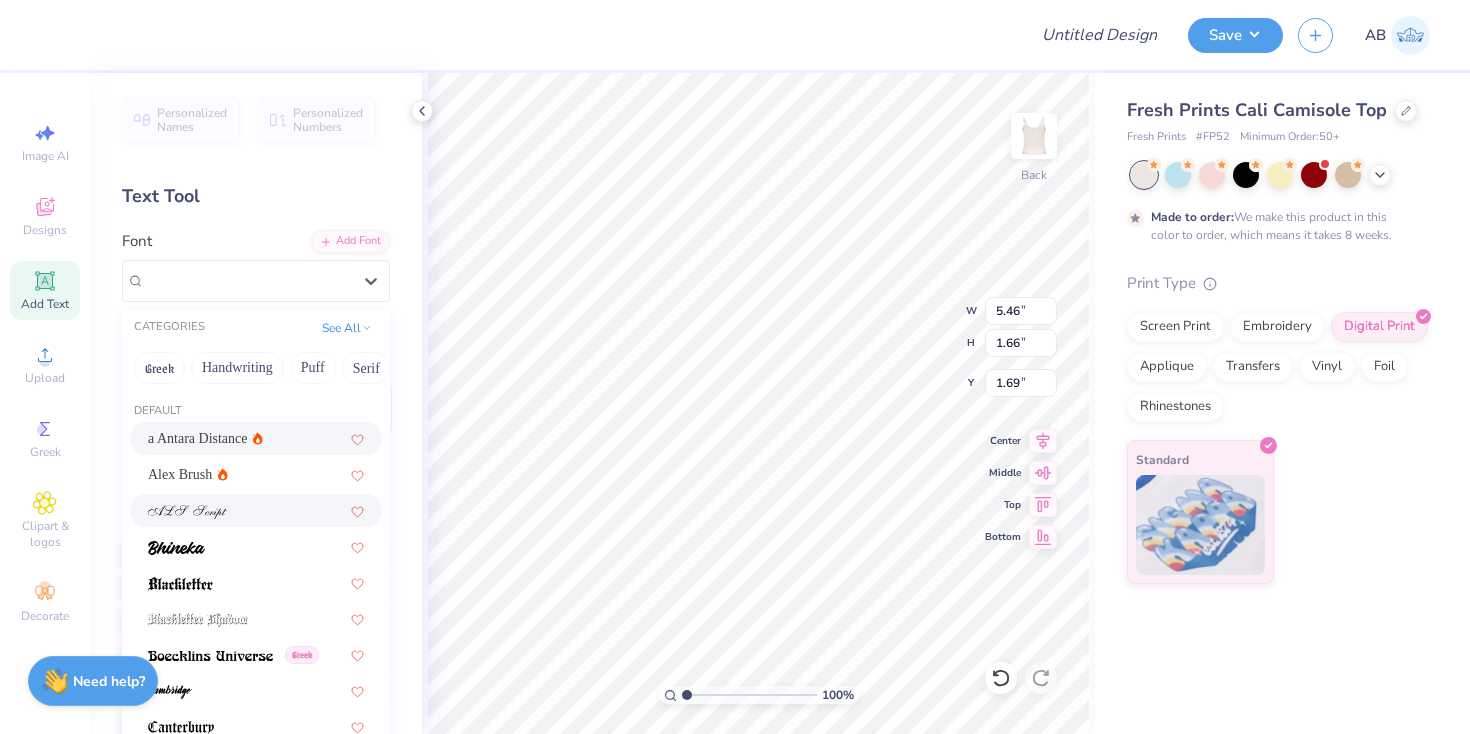 click at bounding box center [256, 510] 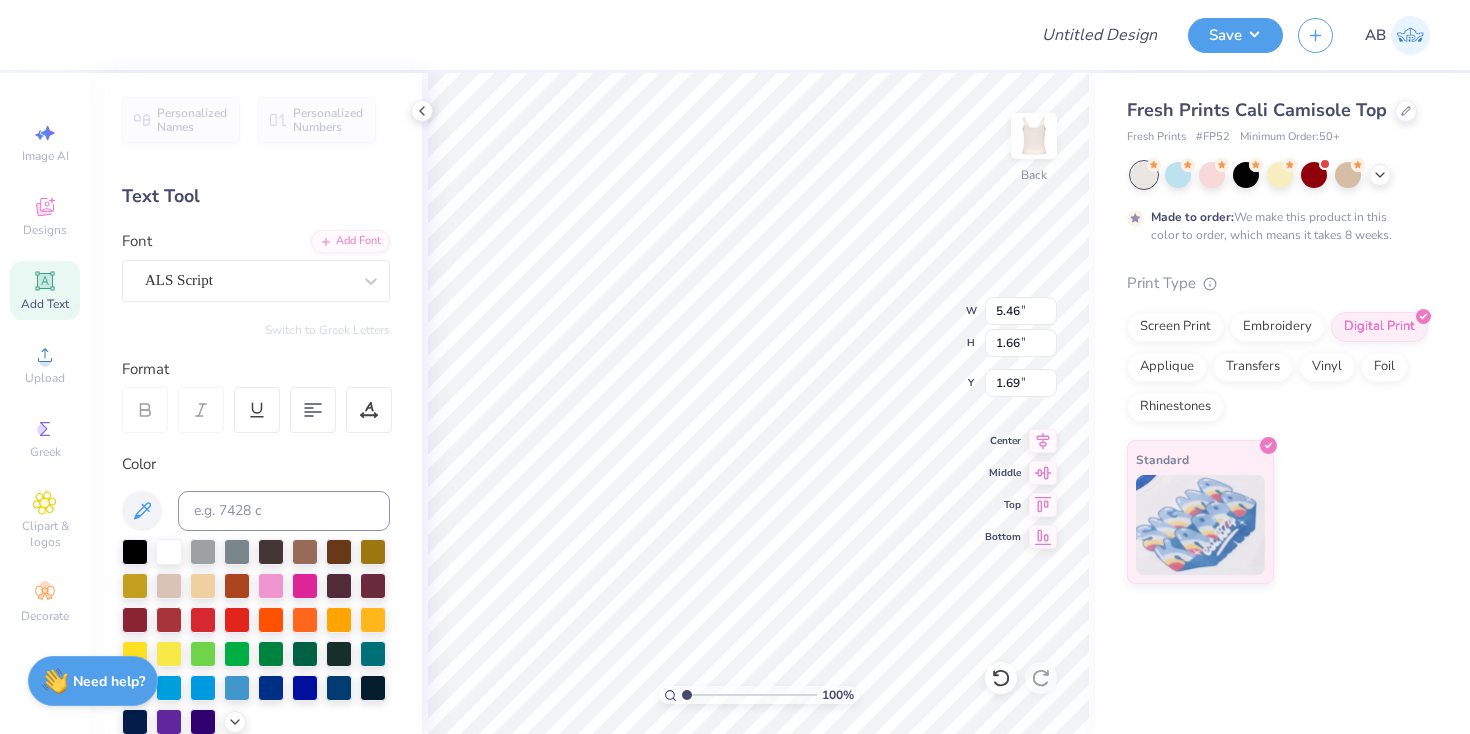type on "6.68" 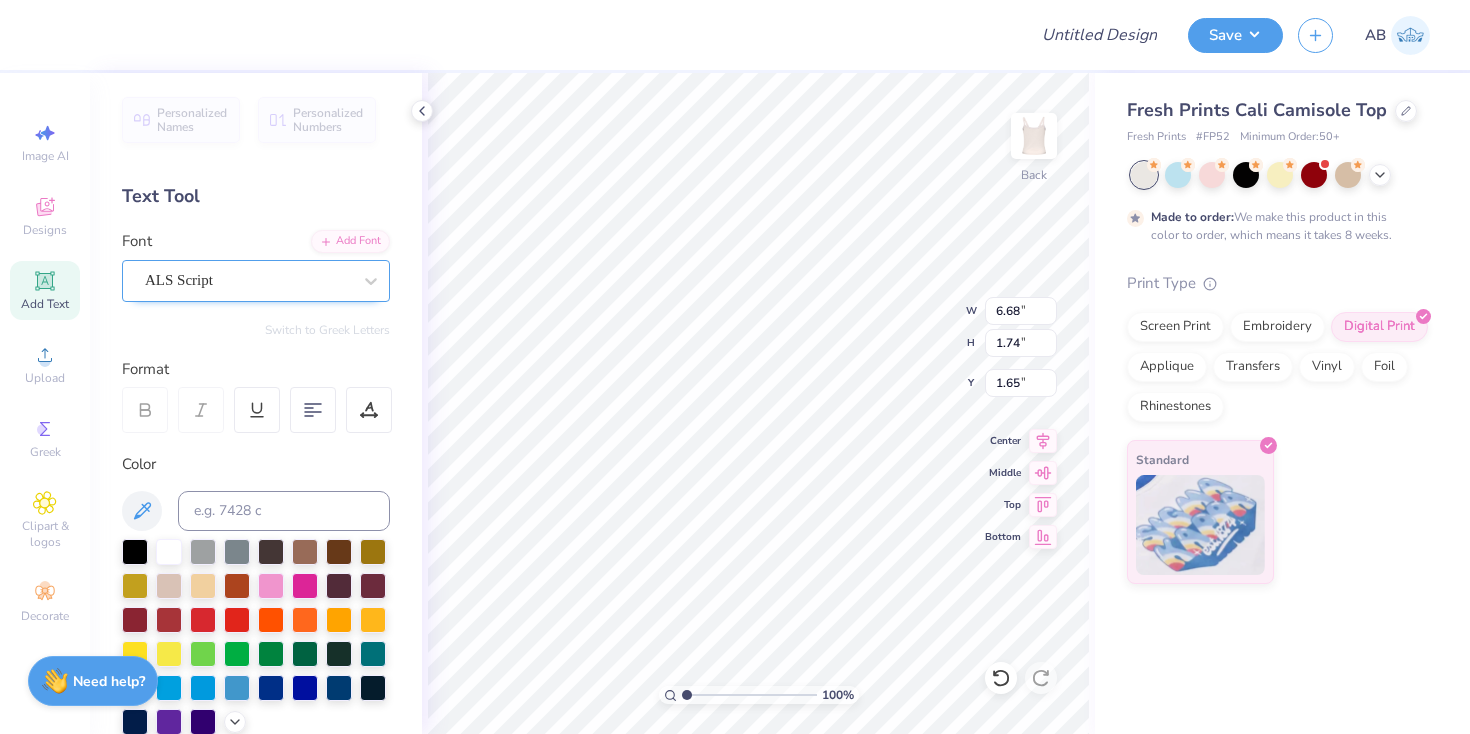 click at bounding box center (248, 280) 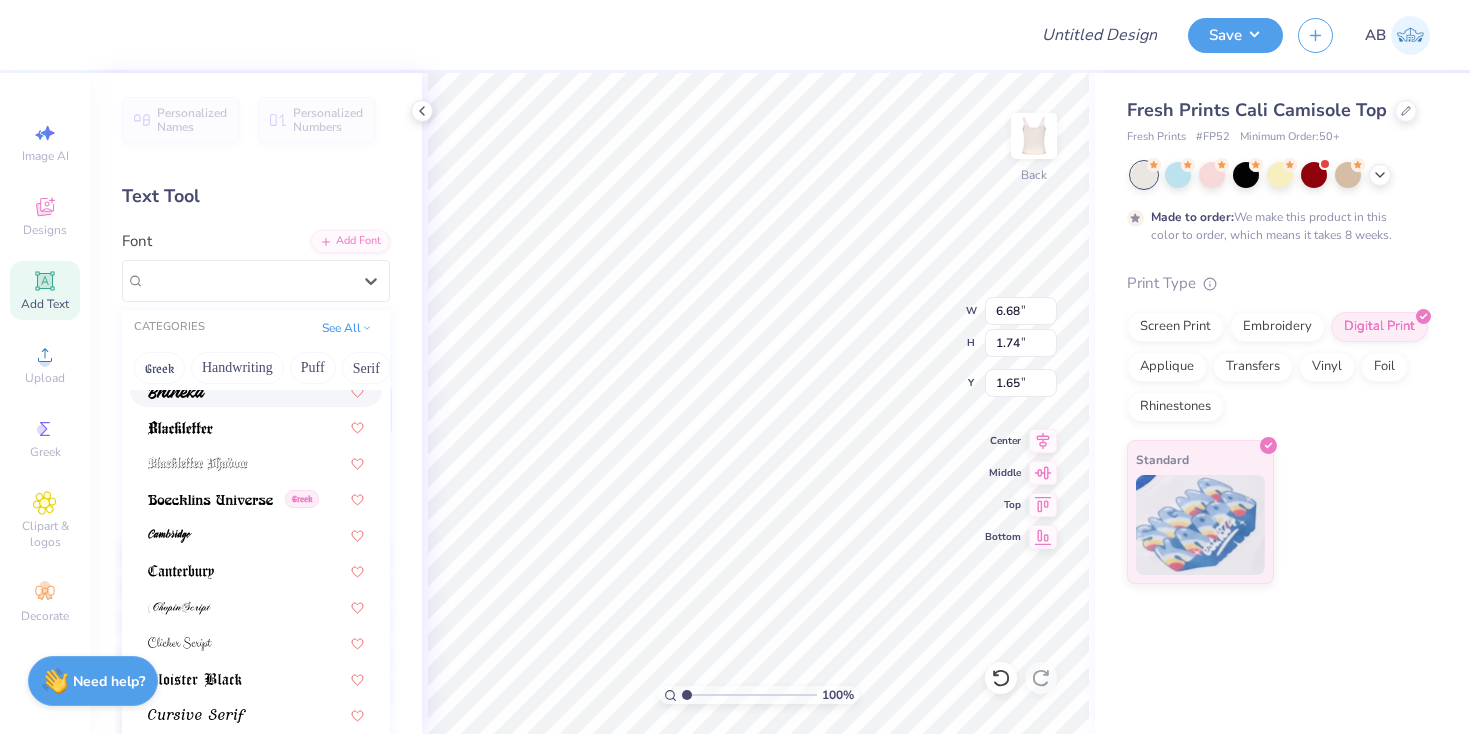 scroll, scrollTop: 163, scrollLeft: 0, axis: vertical 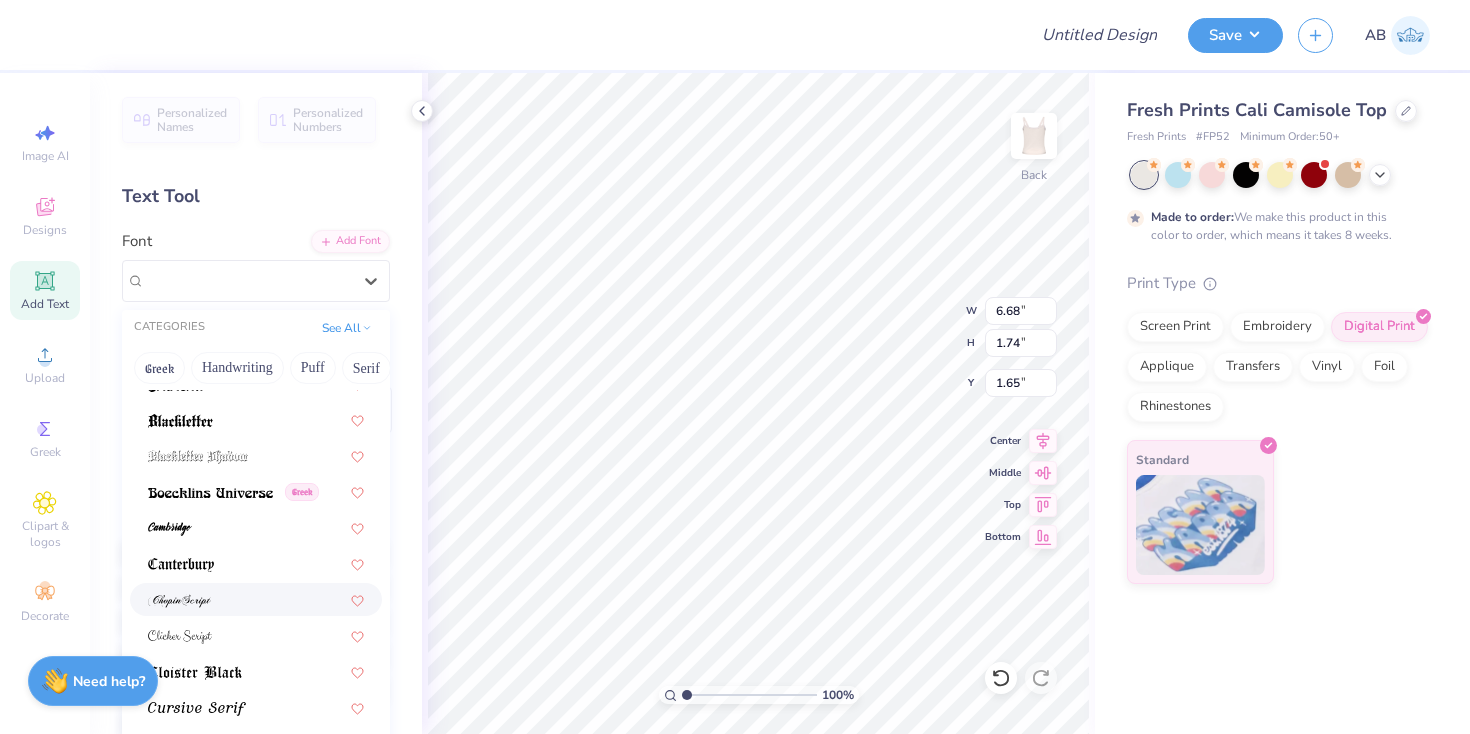click at bounding box center (256, 599) 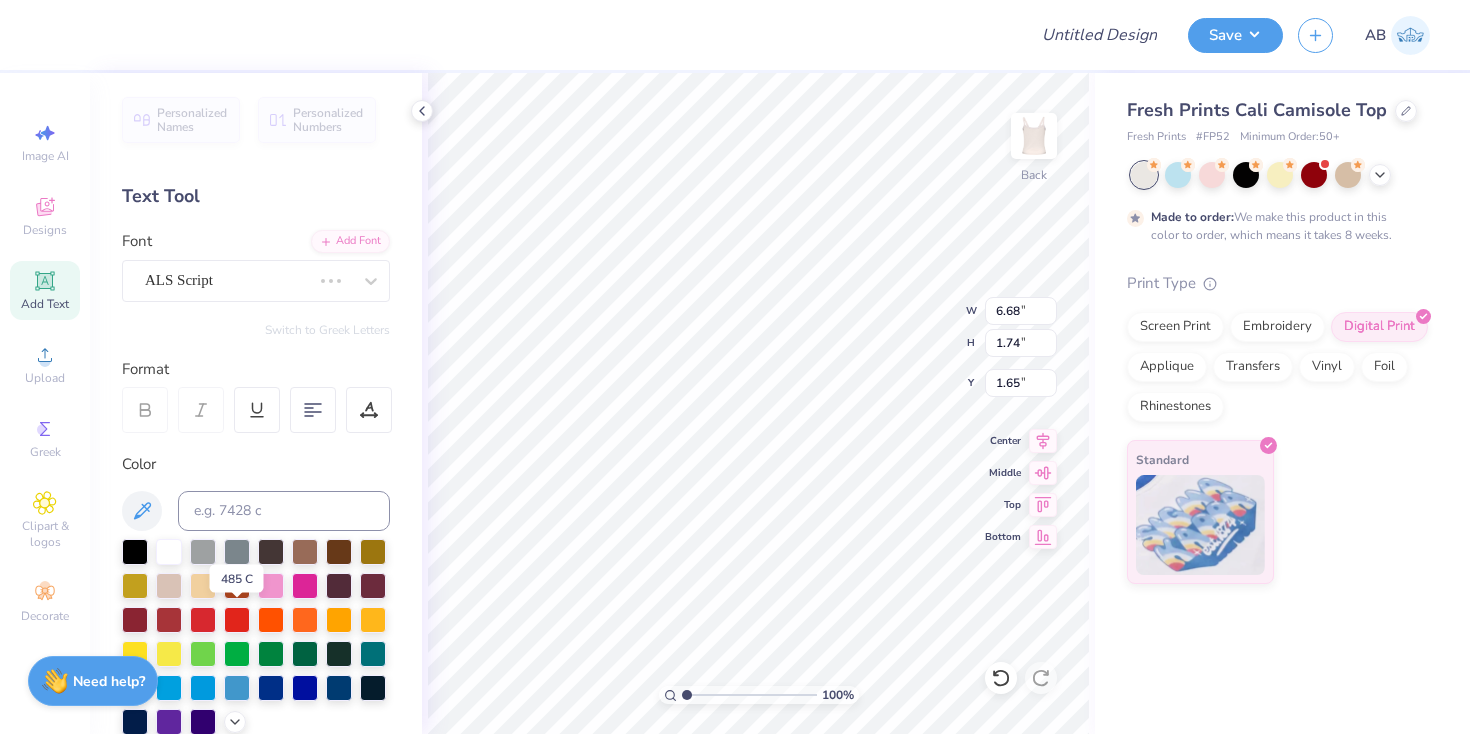 type on "6.56" 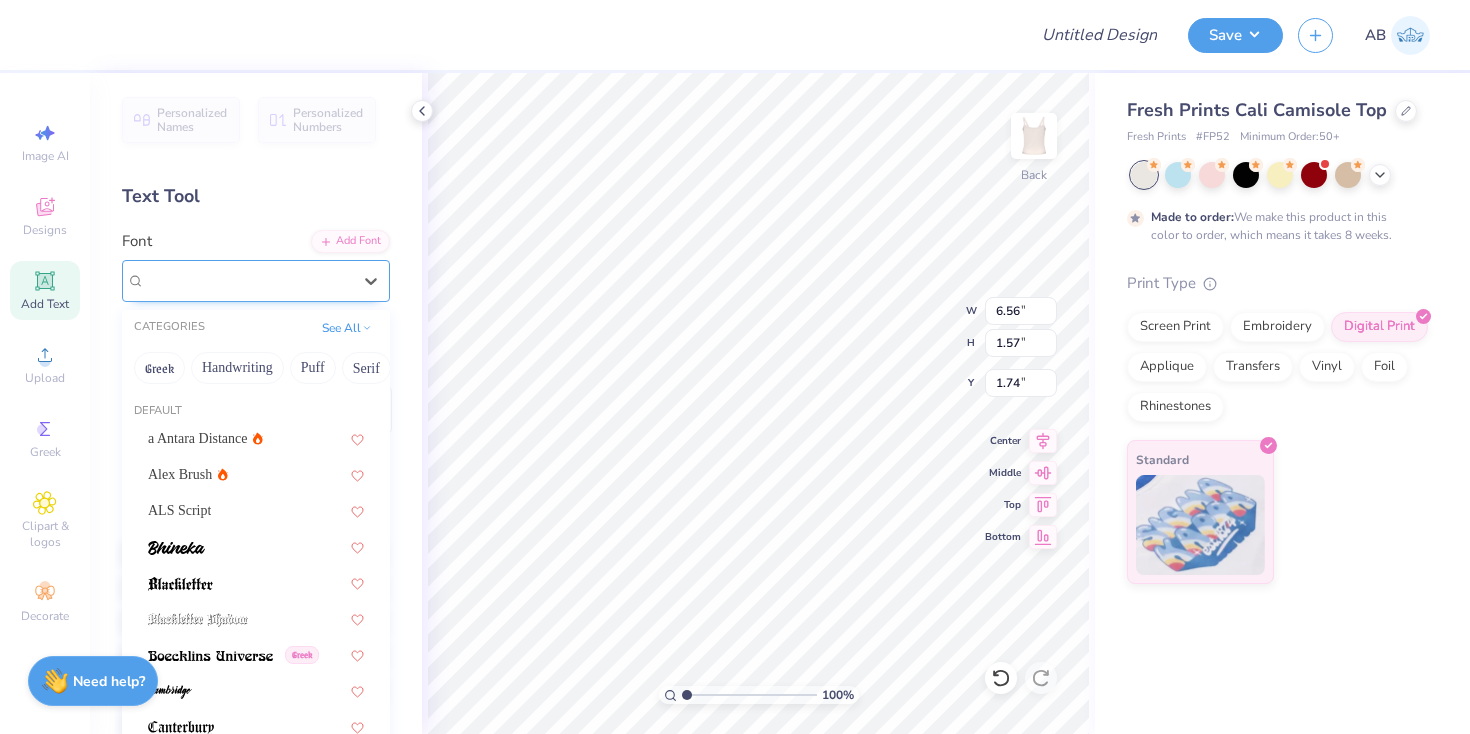 click on "ChopinScript" at bounding box center (248, 280) 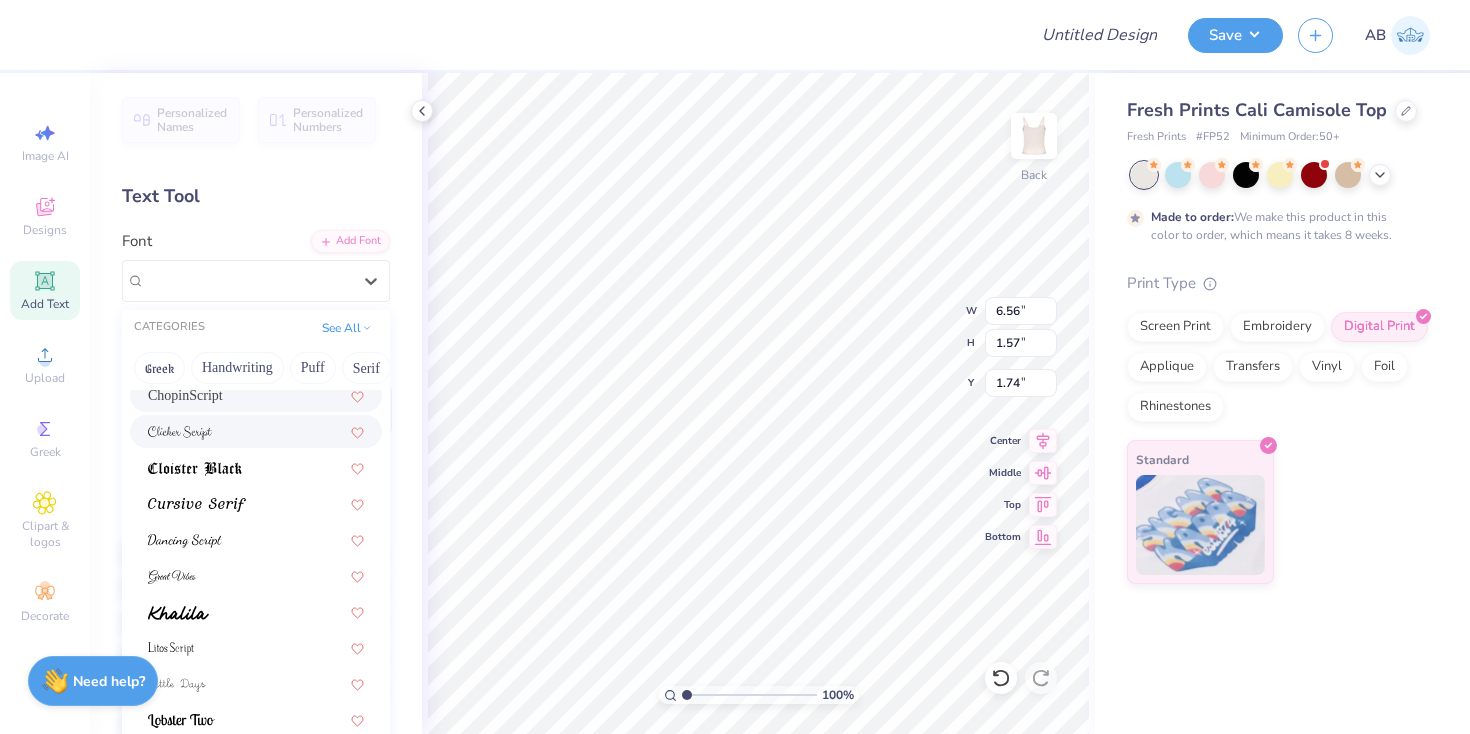 scroll, scrollTop: 382, scrollLeft: 0, axis: vertical 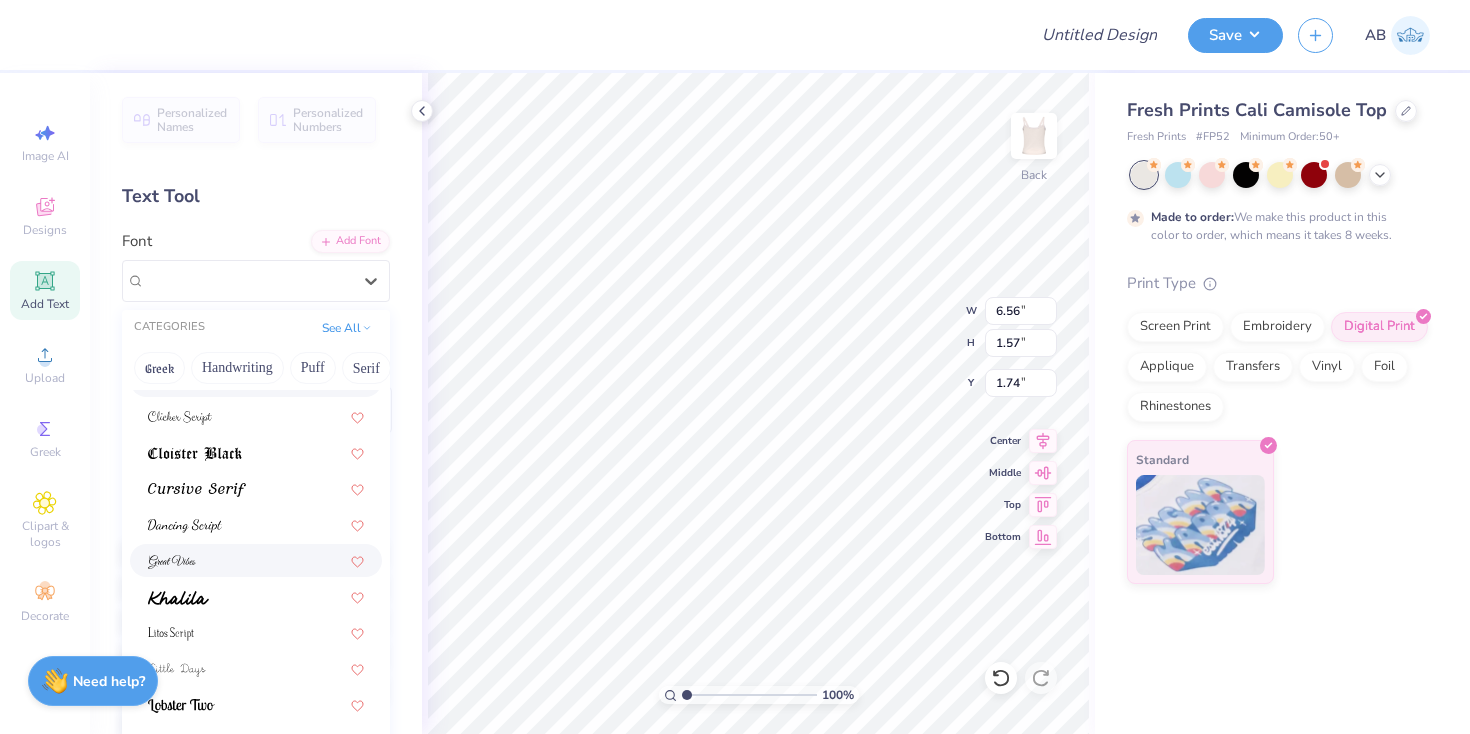 click at bounding box center [256, 560] 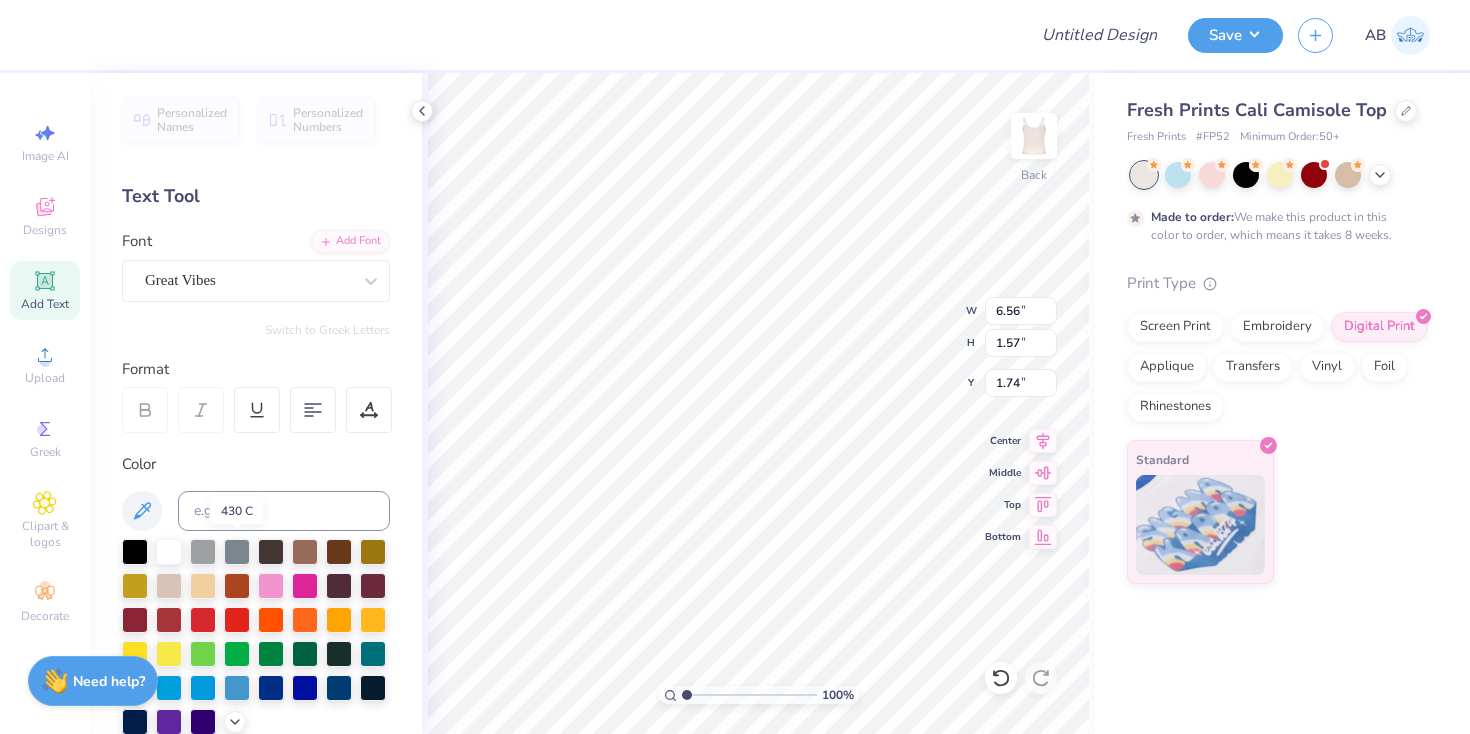 type on "6.07" 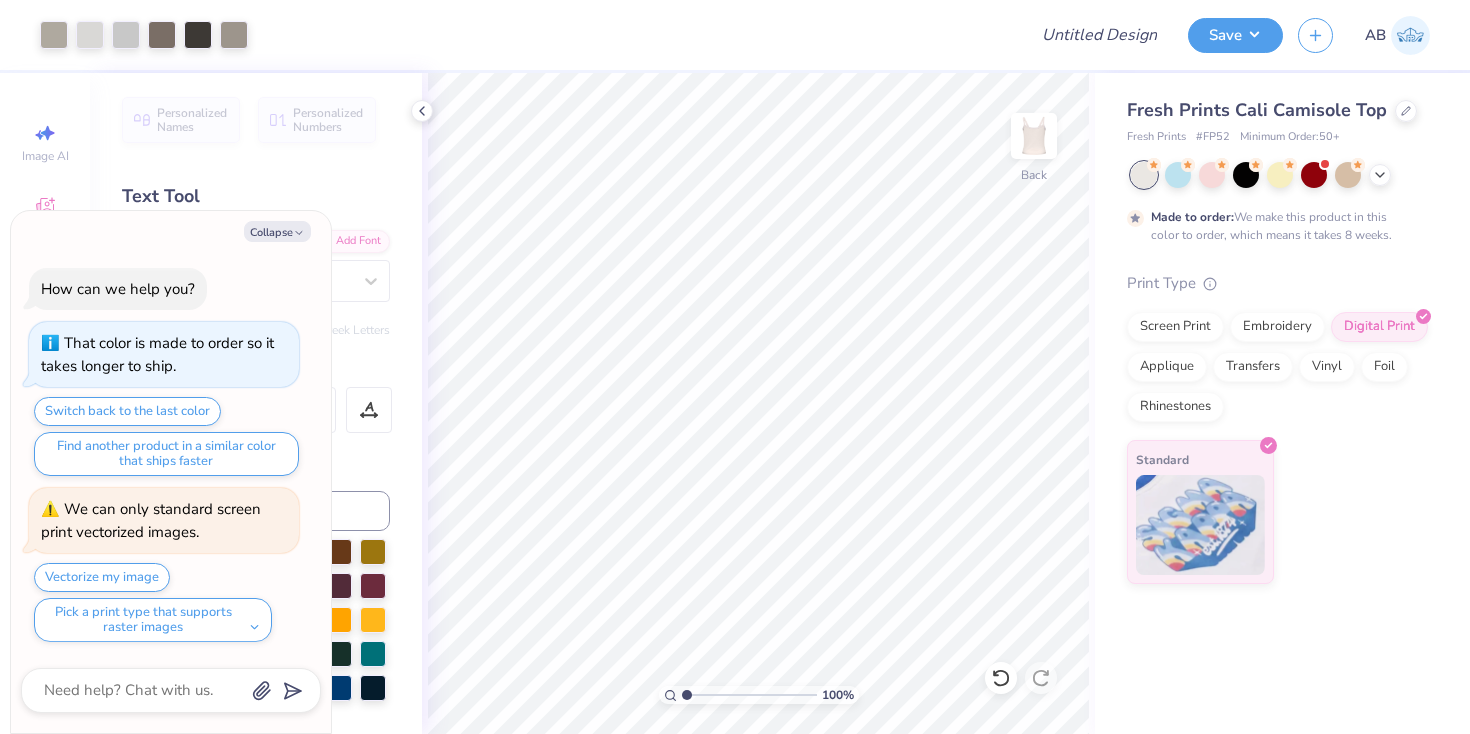 scroll, scrollTop: 0, scrollLeft: 0, axis: both 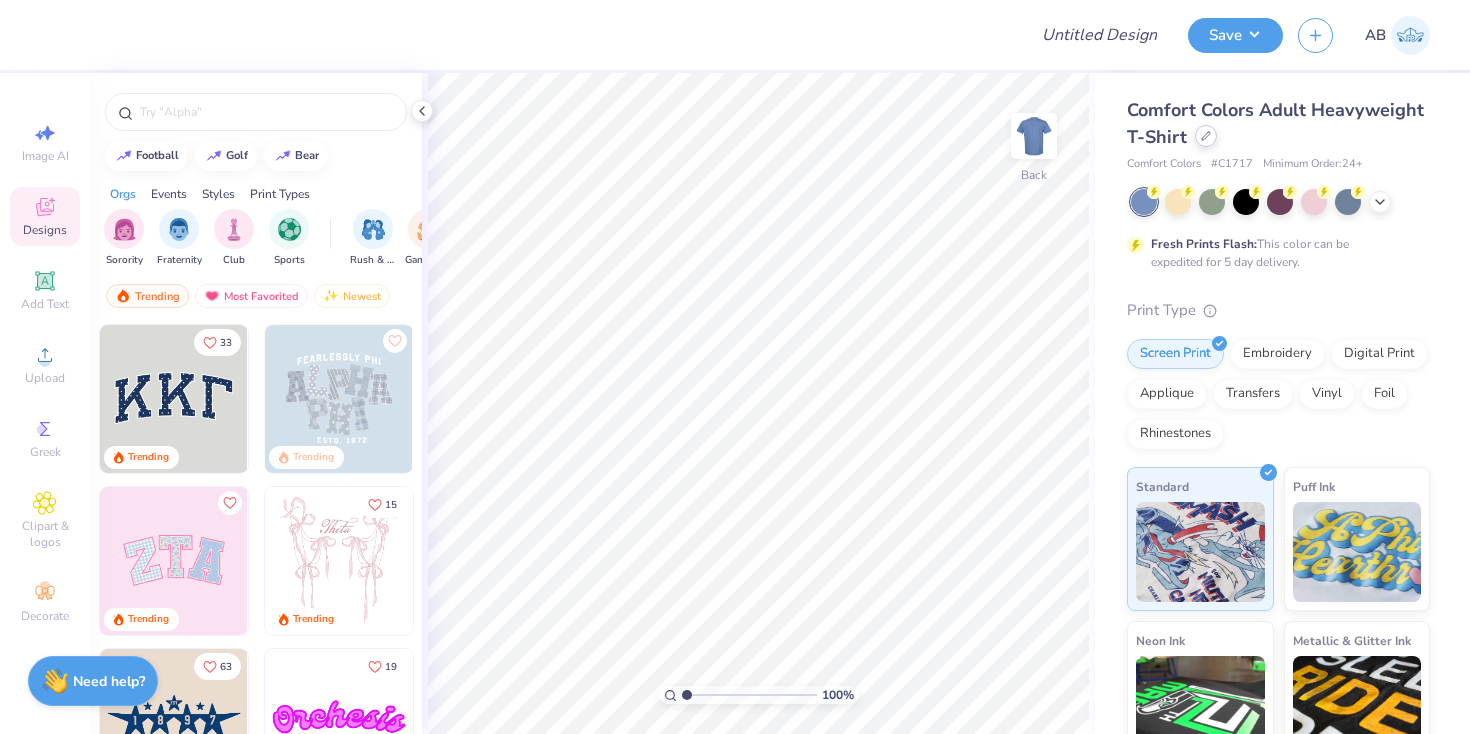 click 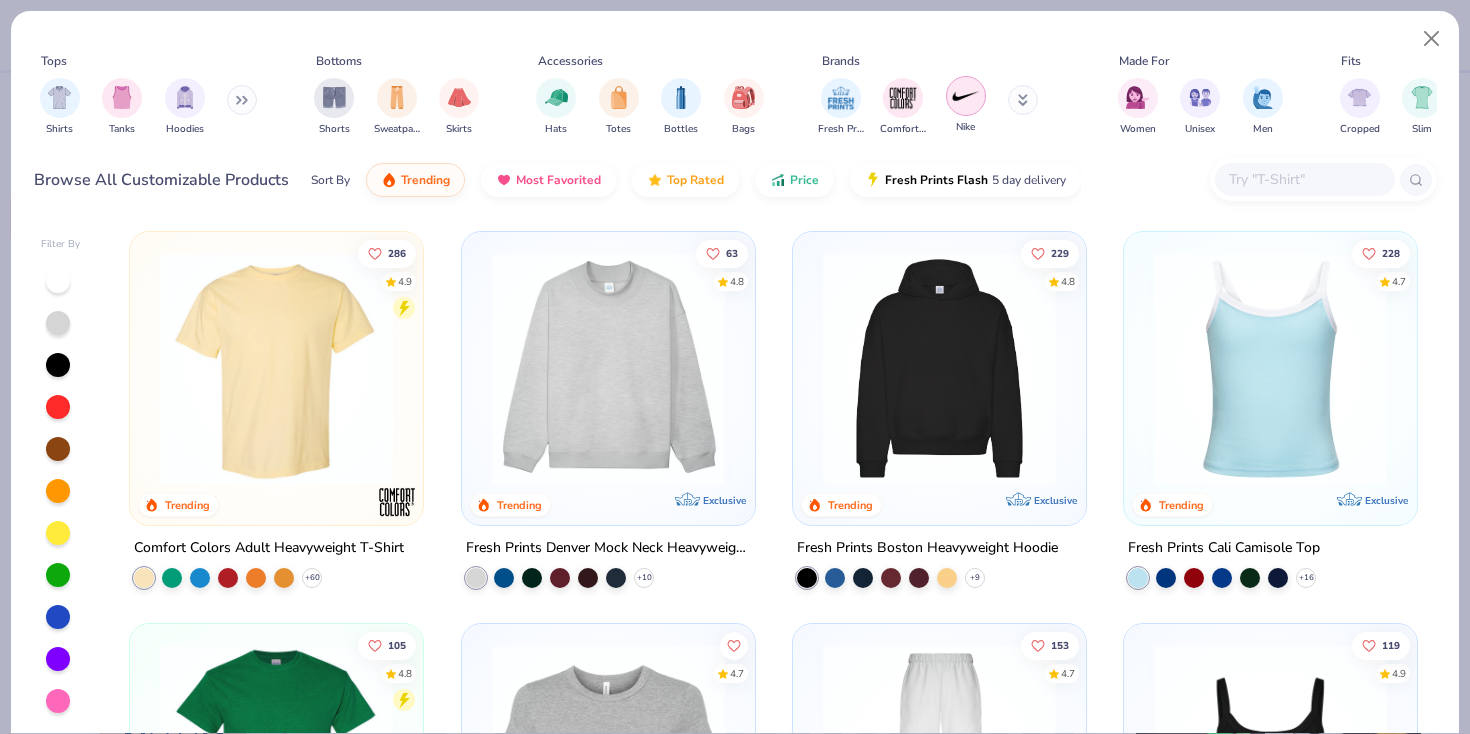 click at bounding box center [966, 96] 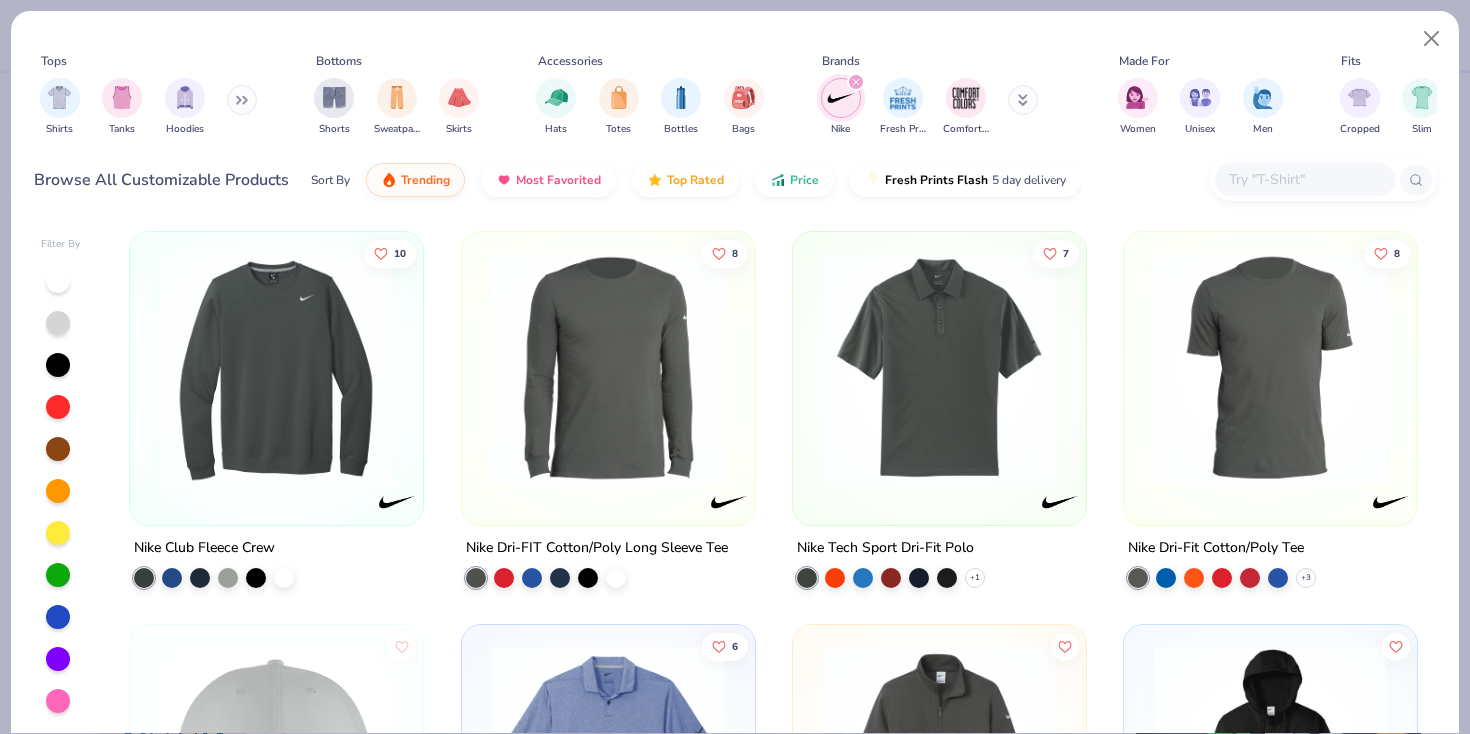 scroll, scrollTop: 359, scrollLeft: 0, axis: vertical 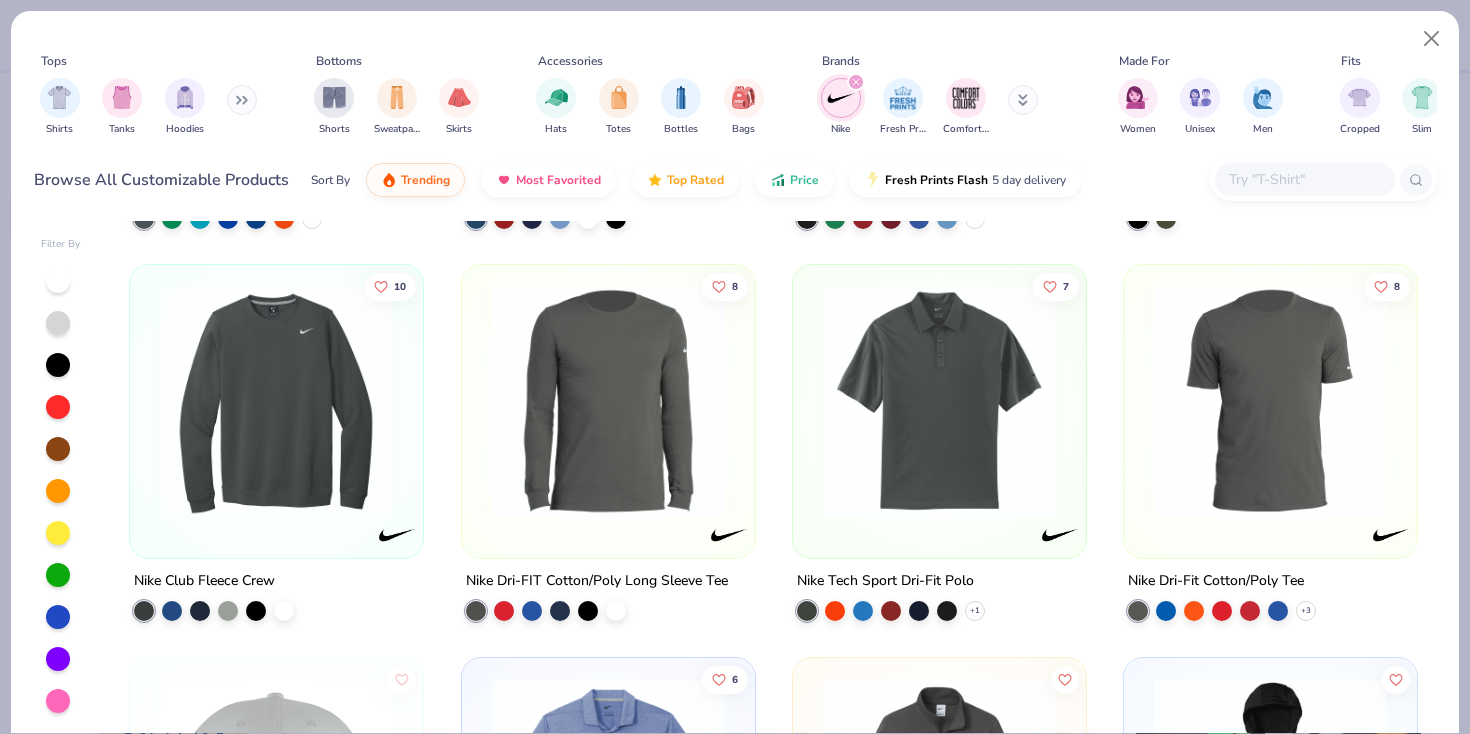 click at bounding box center (1270, 401) 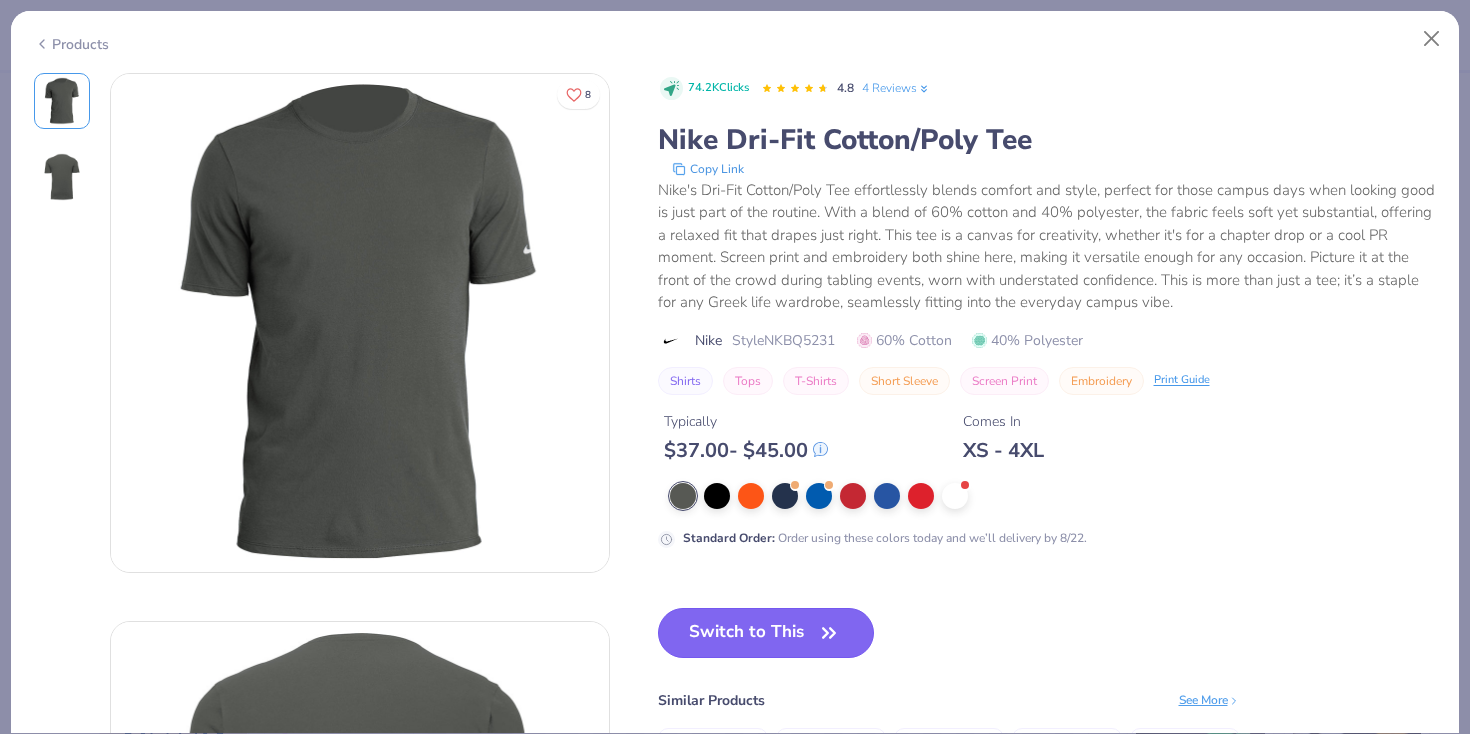 click on "Switch to This" at bounding box center [766, 633] 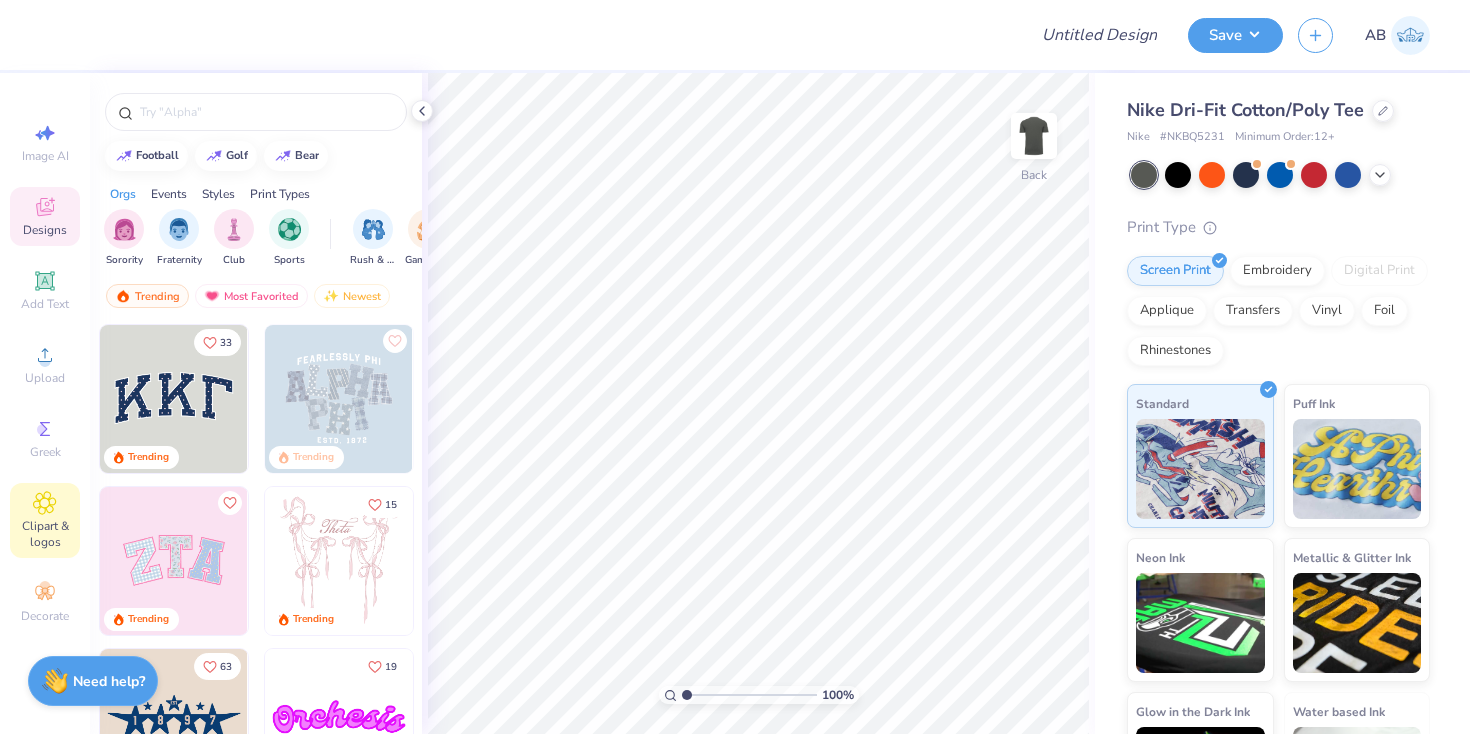 click on "Clipart & logos" at bounding box center (45, 534) 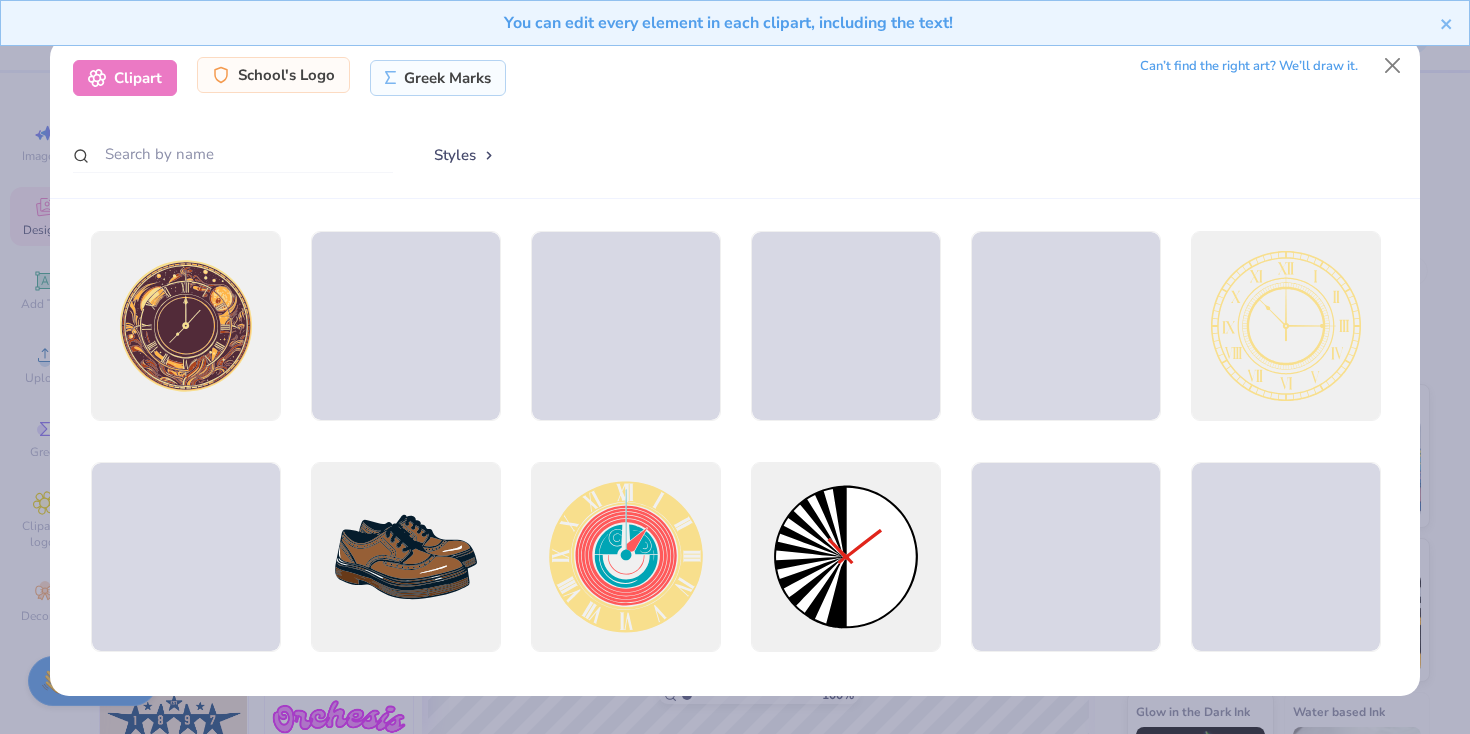 click on "School's Logo" at bounding box center (273, 75) 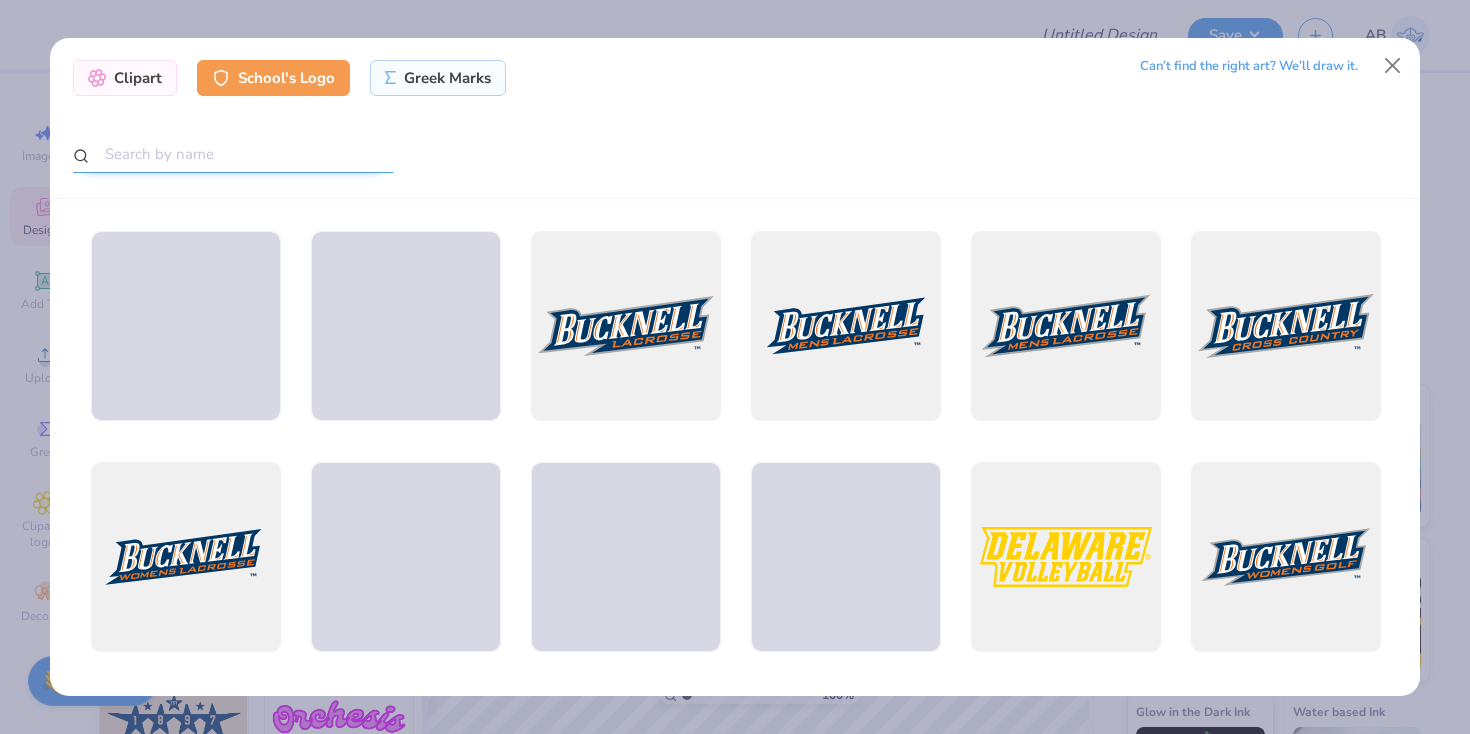 click at bounding box center (233, 154) 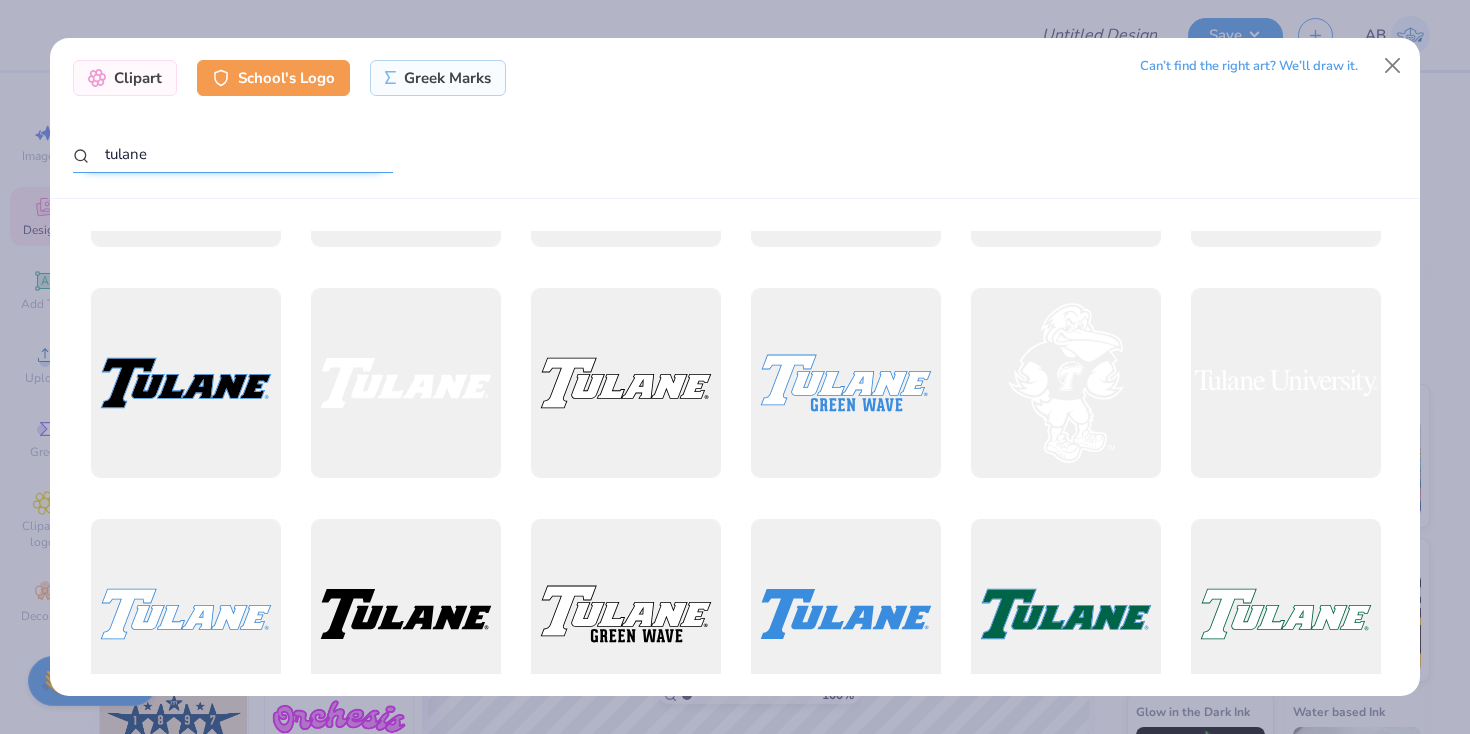 scroll, scrollTop: 409, scrollLeft: 0, axis: vertical 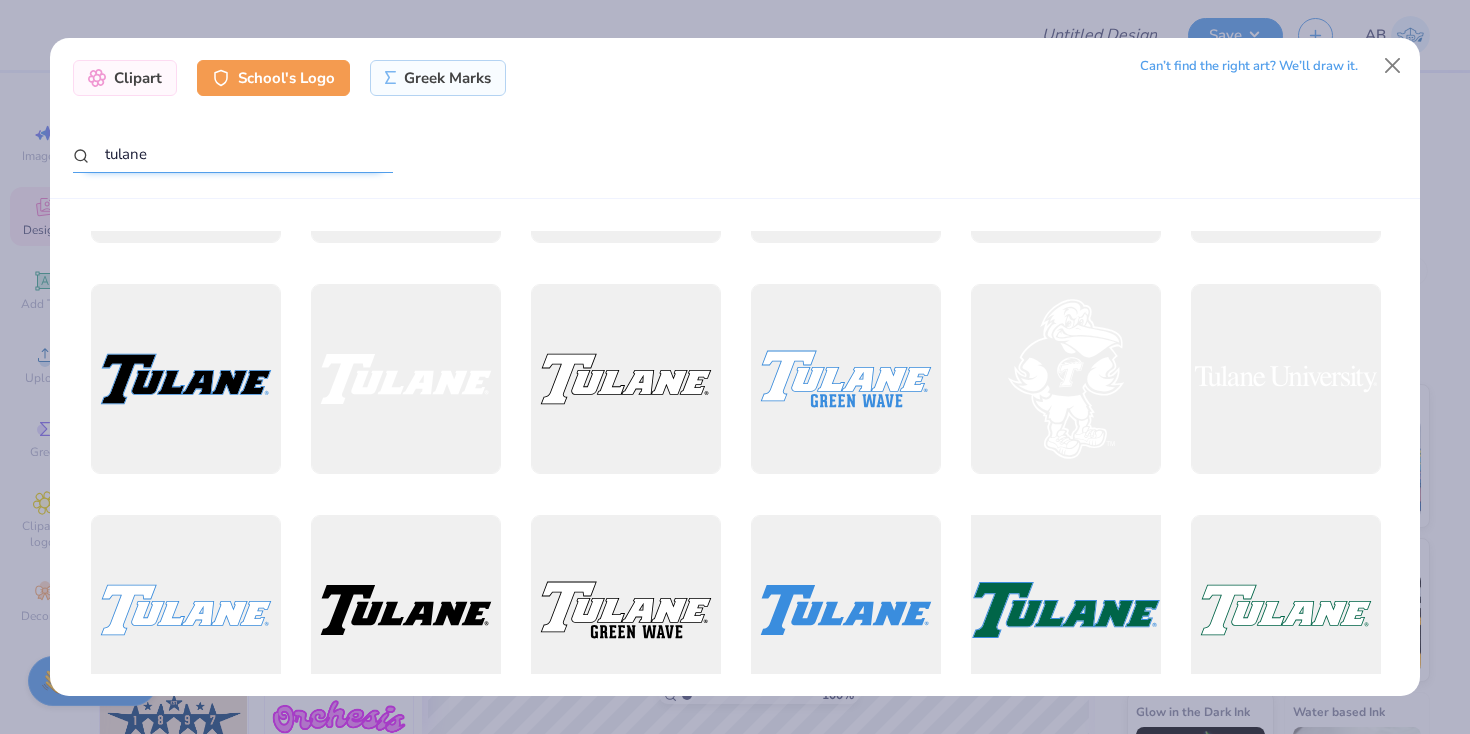 type on "tulane" 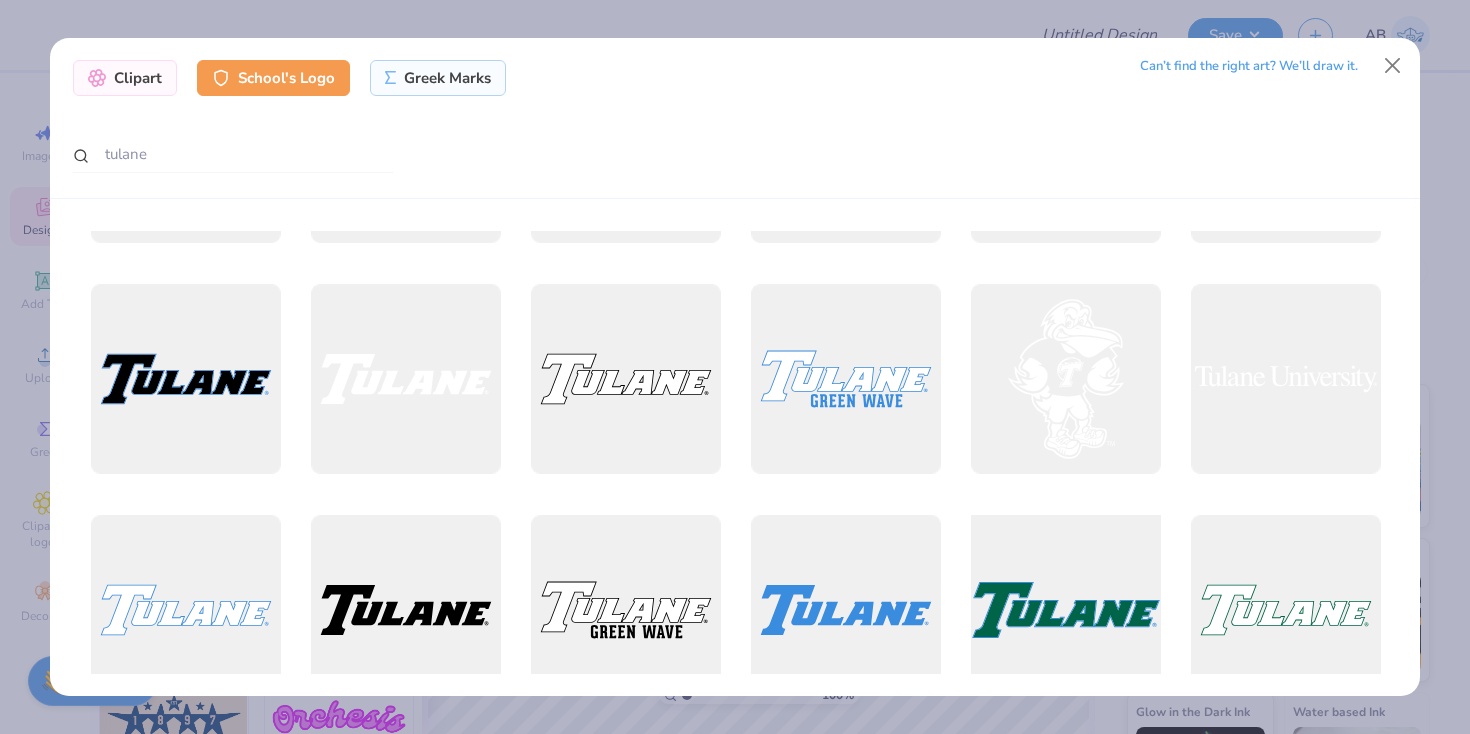 click at bounding box center [1065, 610] 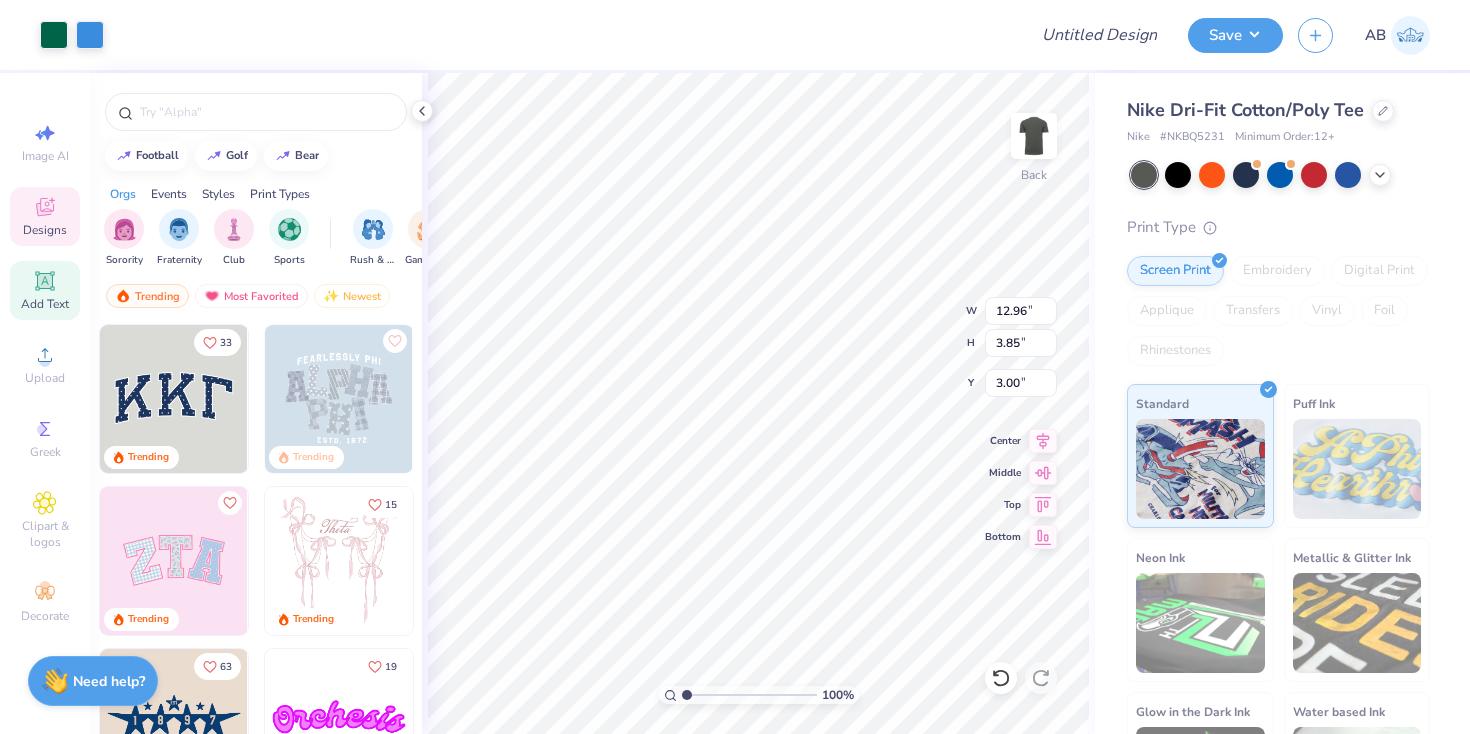 click on "Add Text" at bounding box center [45, 304] 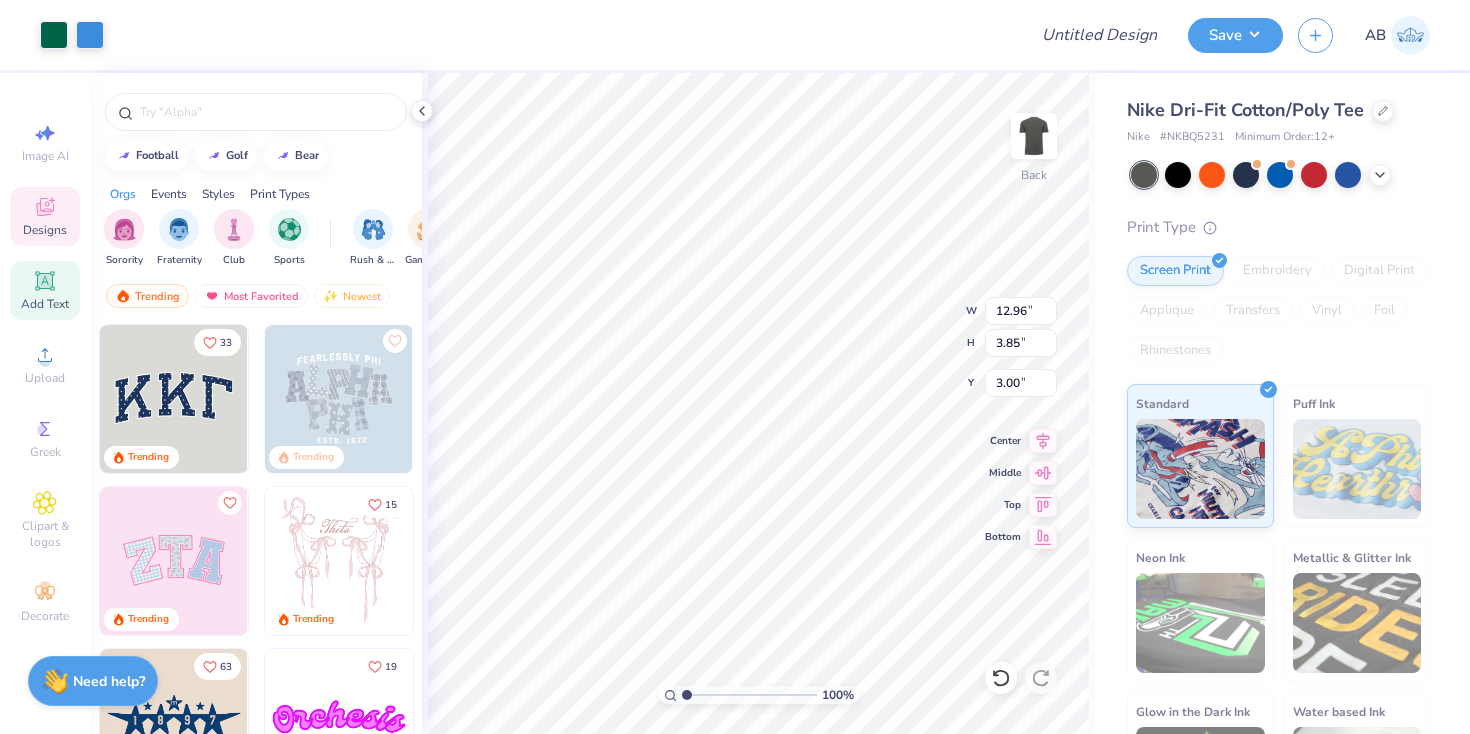type on "5.37" 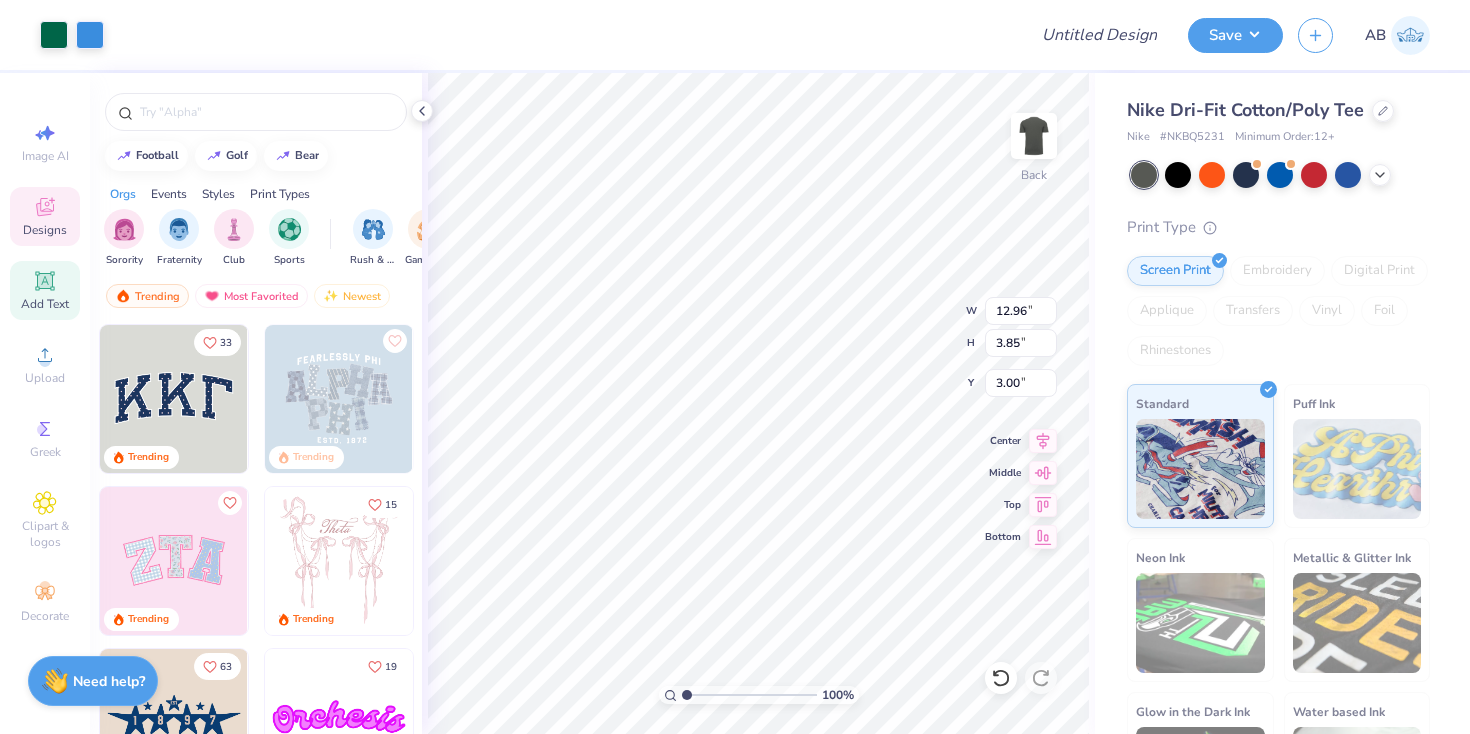 type on "1.55" 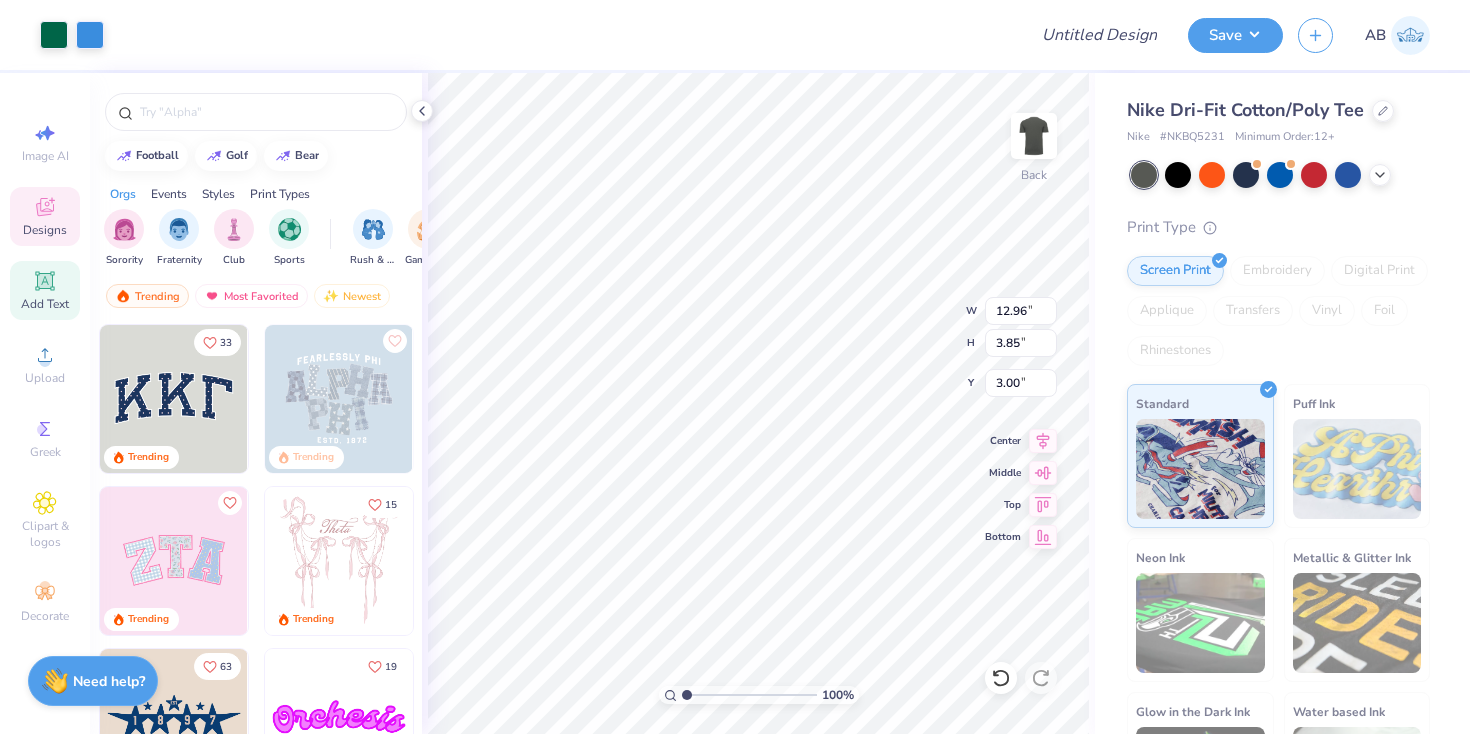 type on "11.22" 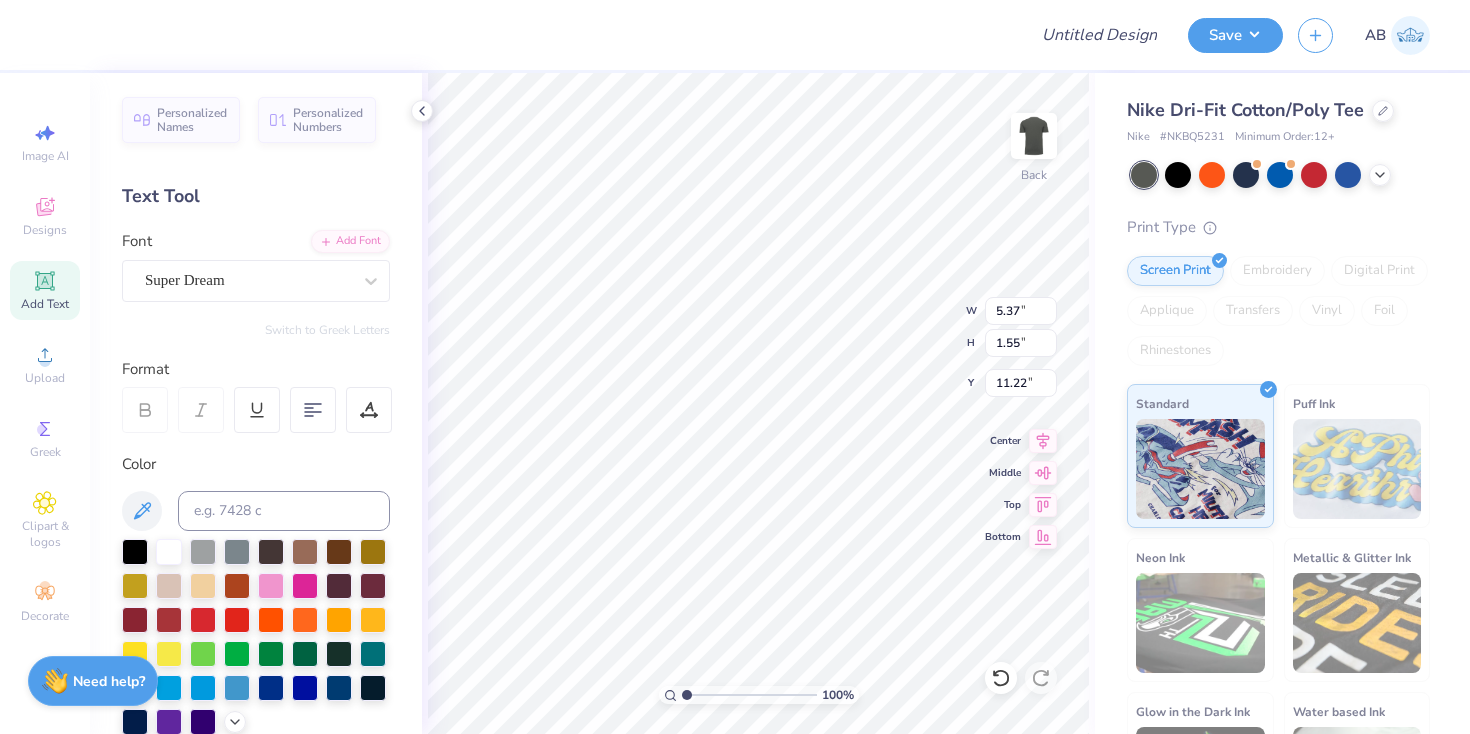 scroll, scrollTop: 0, scrollLeft: 0, axis: both 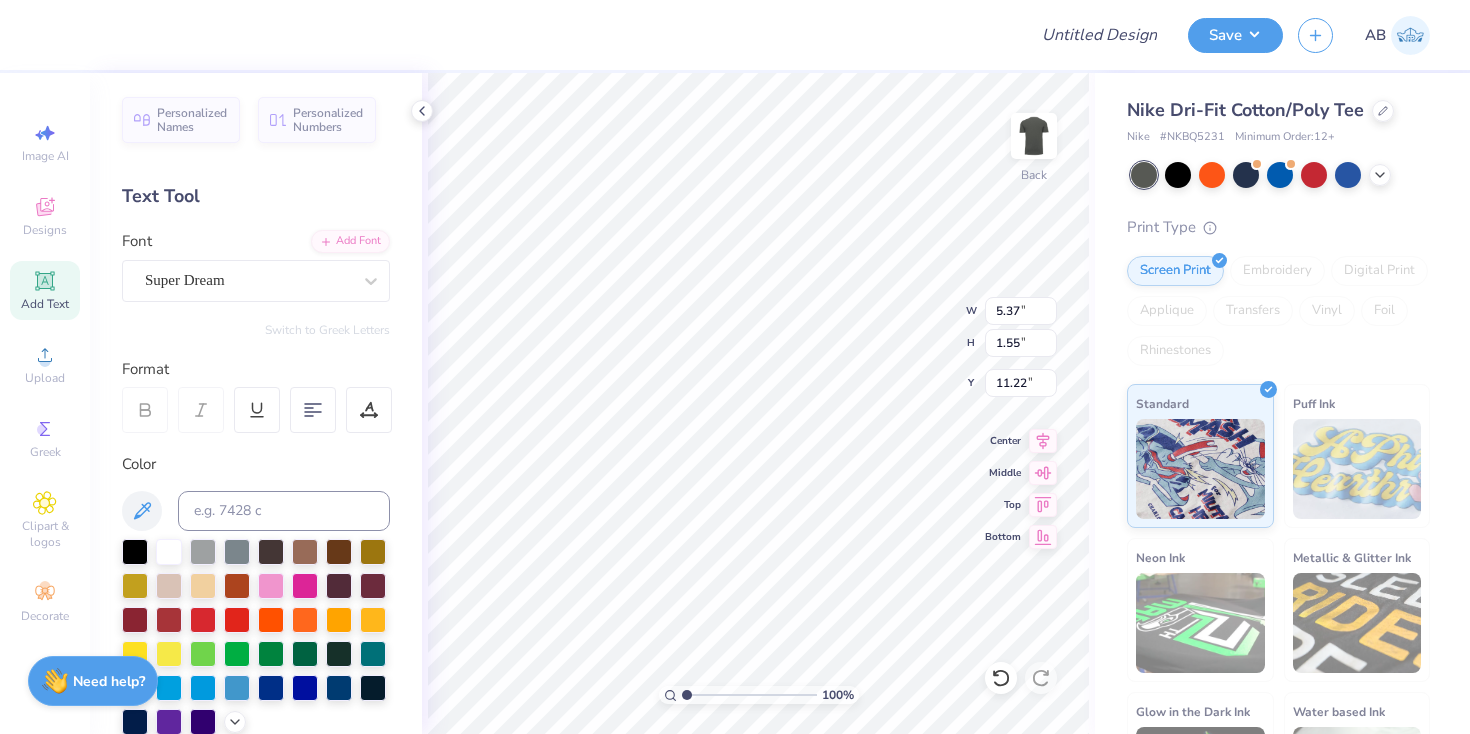 type on "WOMENS LACROSSE" 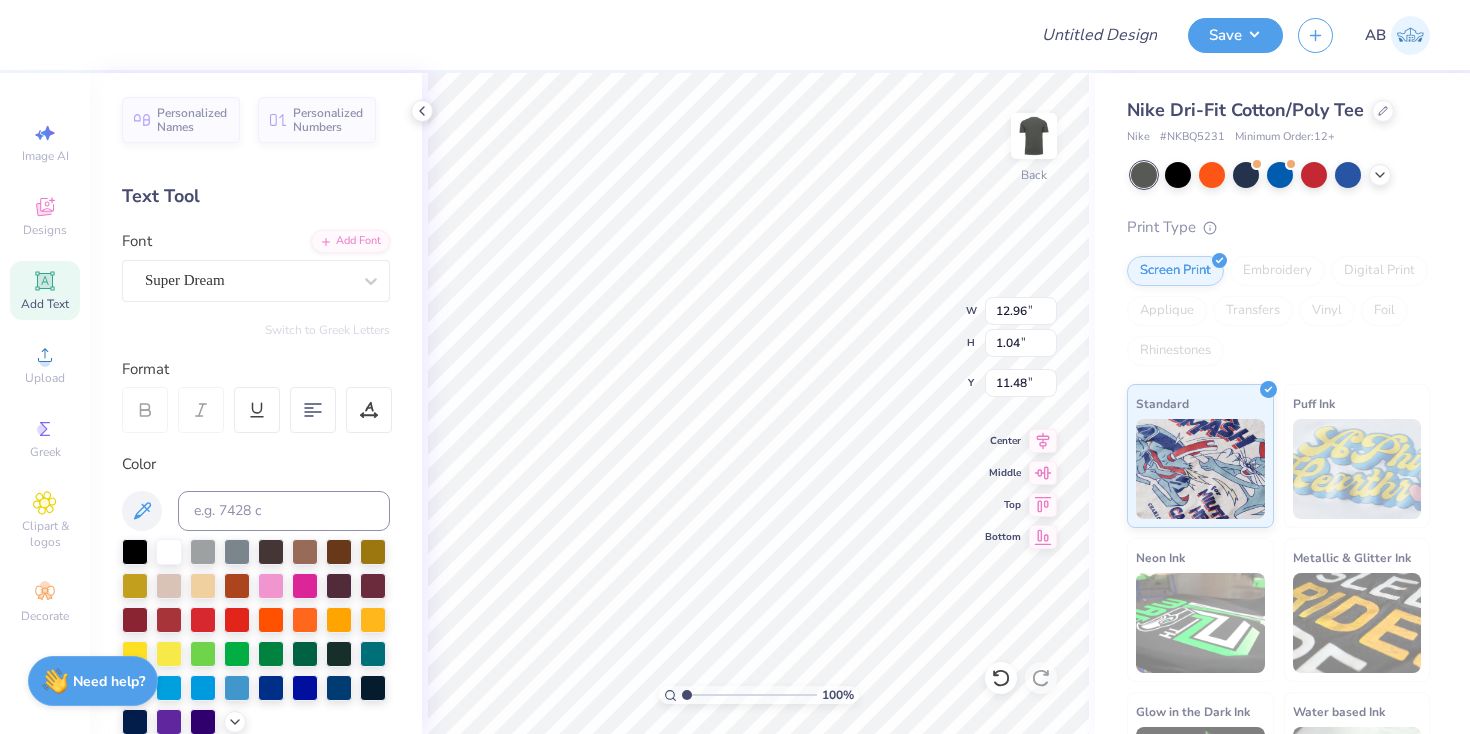 type on "LACROSSE" 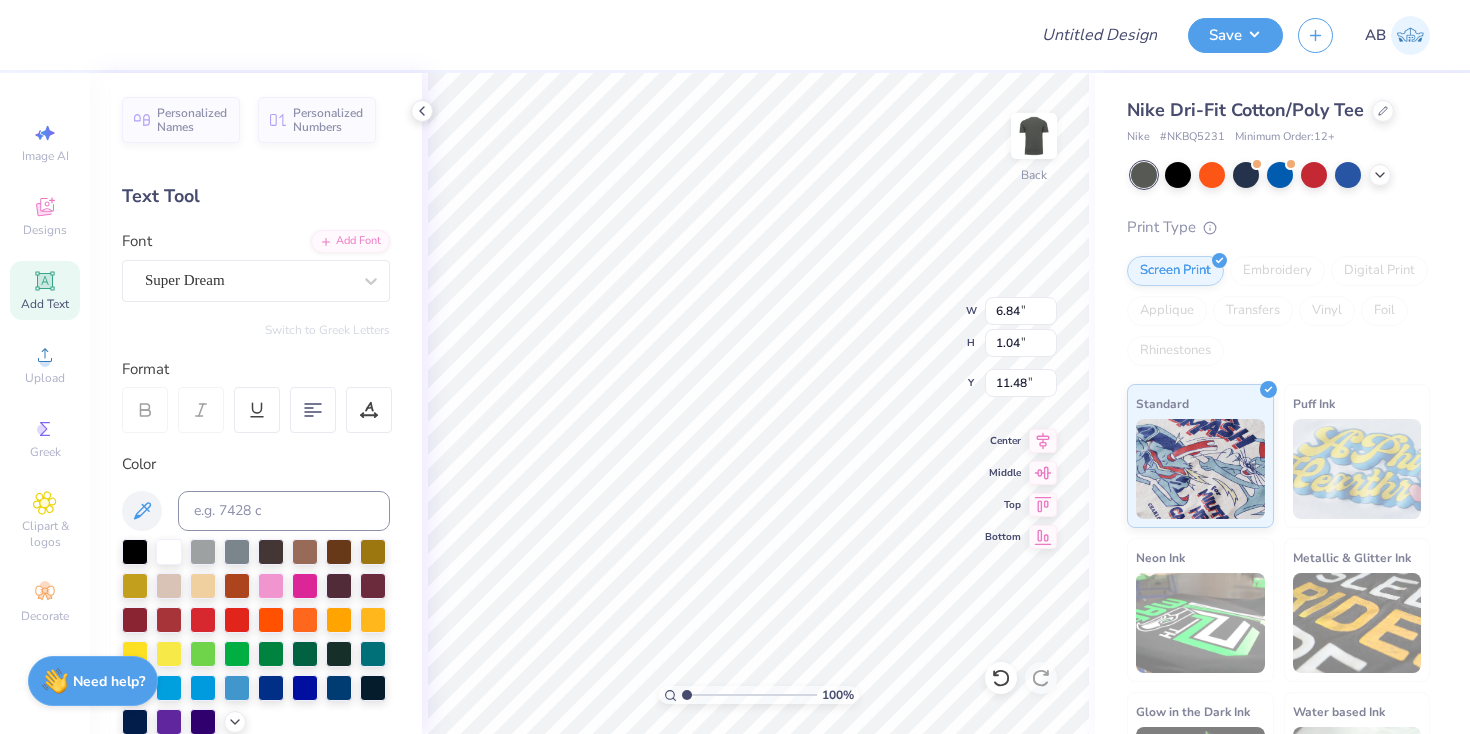 type on "6.33" 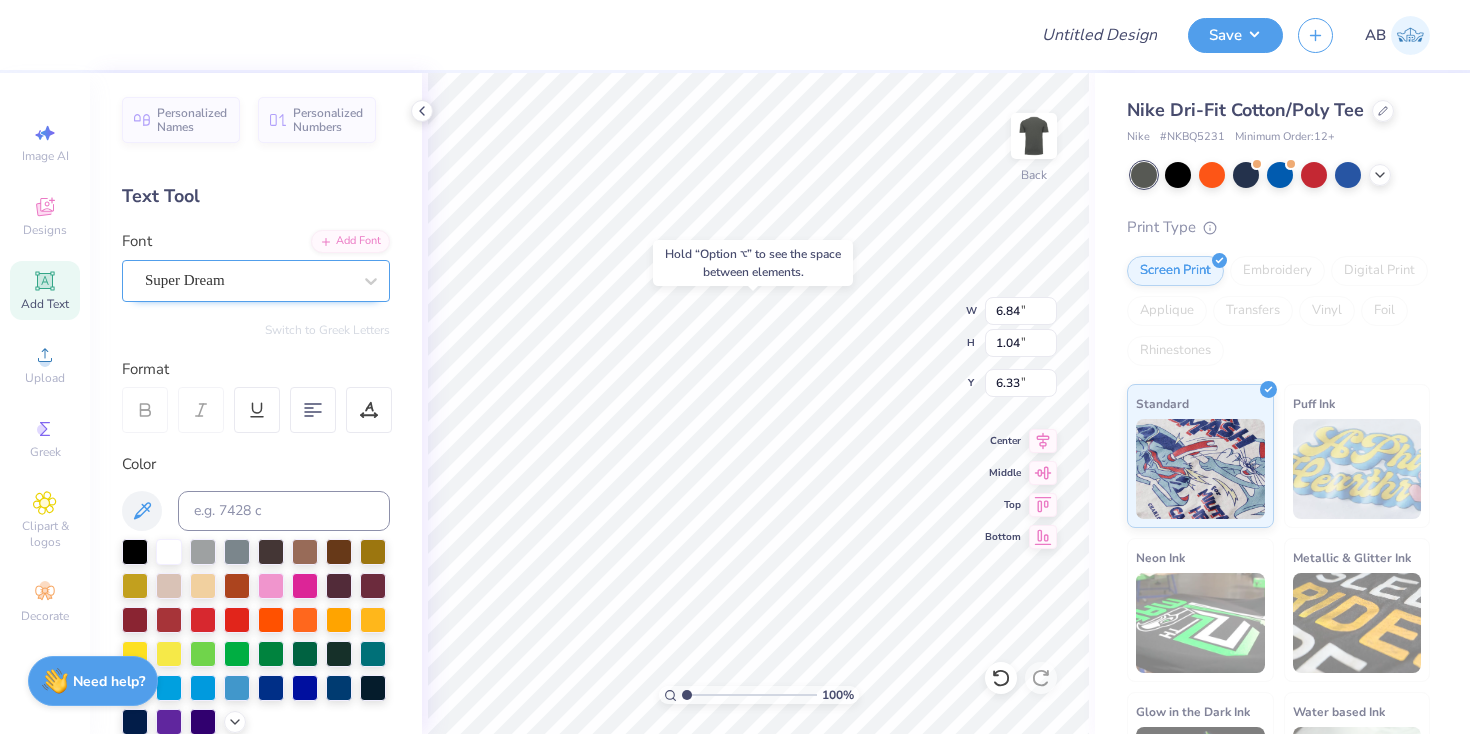 click on "Super Dream" at bounding box center [248, 280] 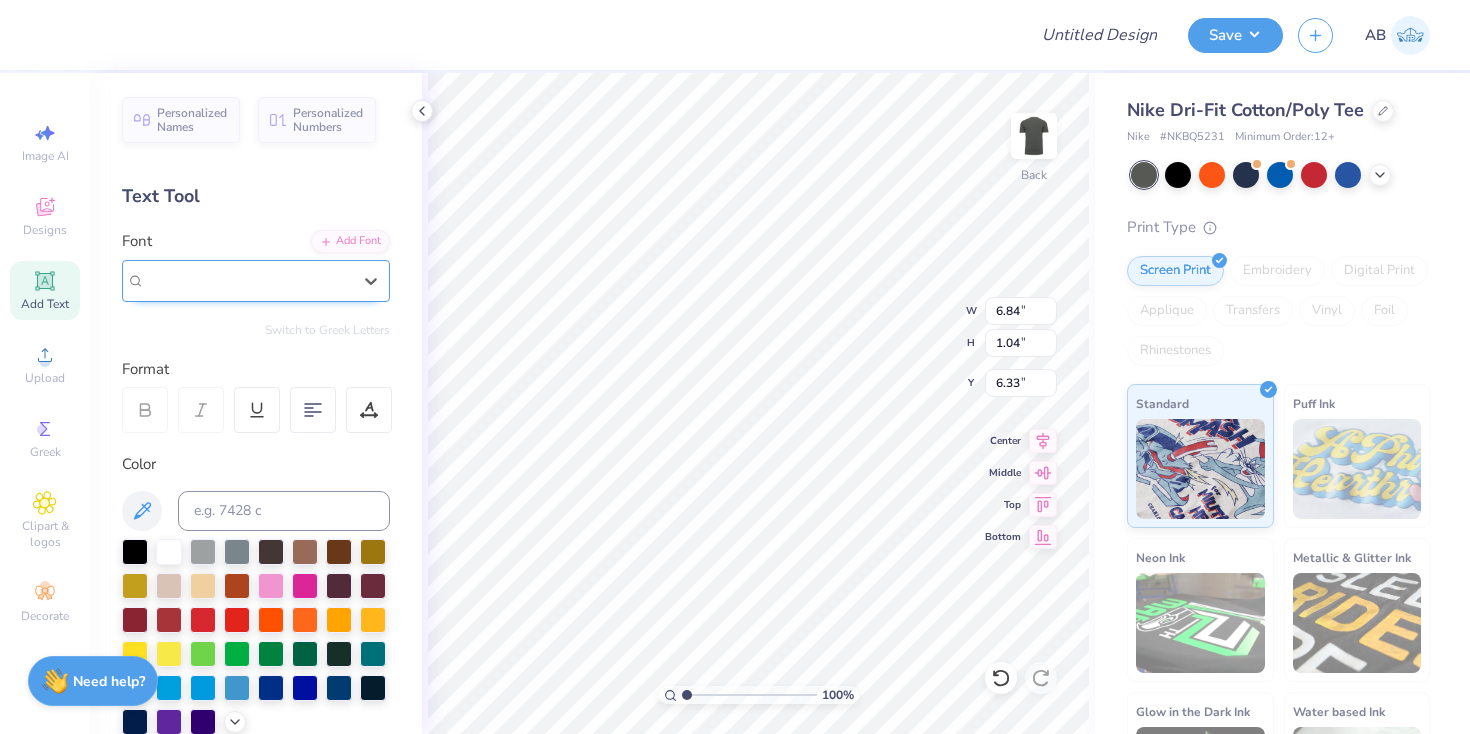click at bounding box center [248, 280] 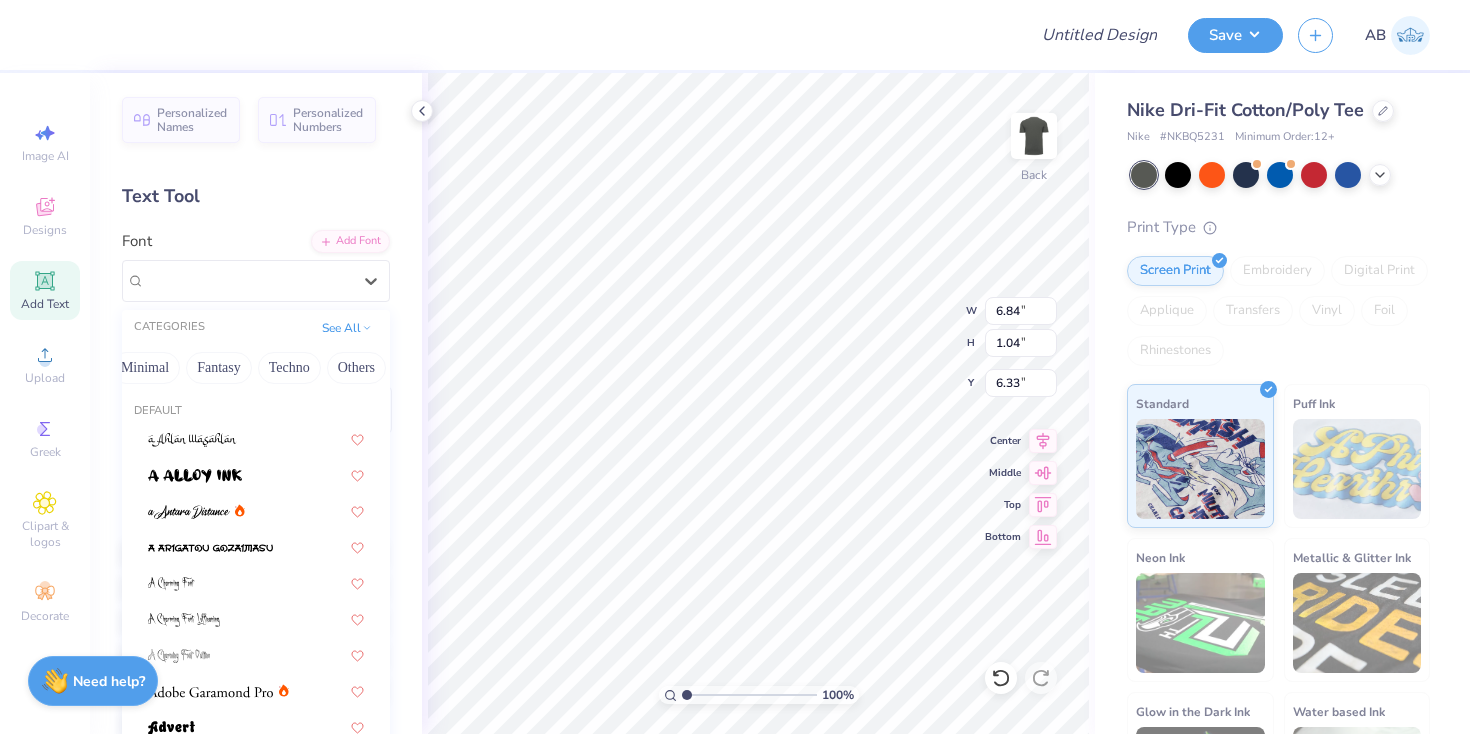 scroll, scrollTop: 0, scrollLeft: 516, axis: horizontal 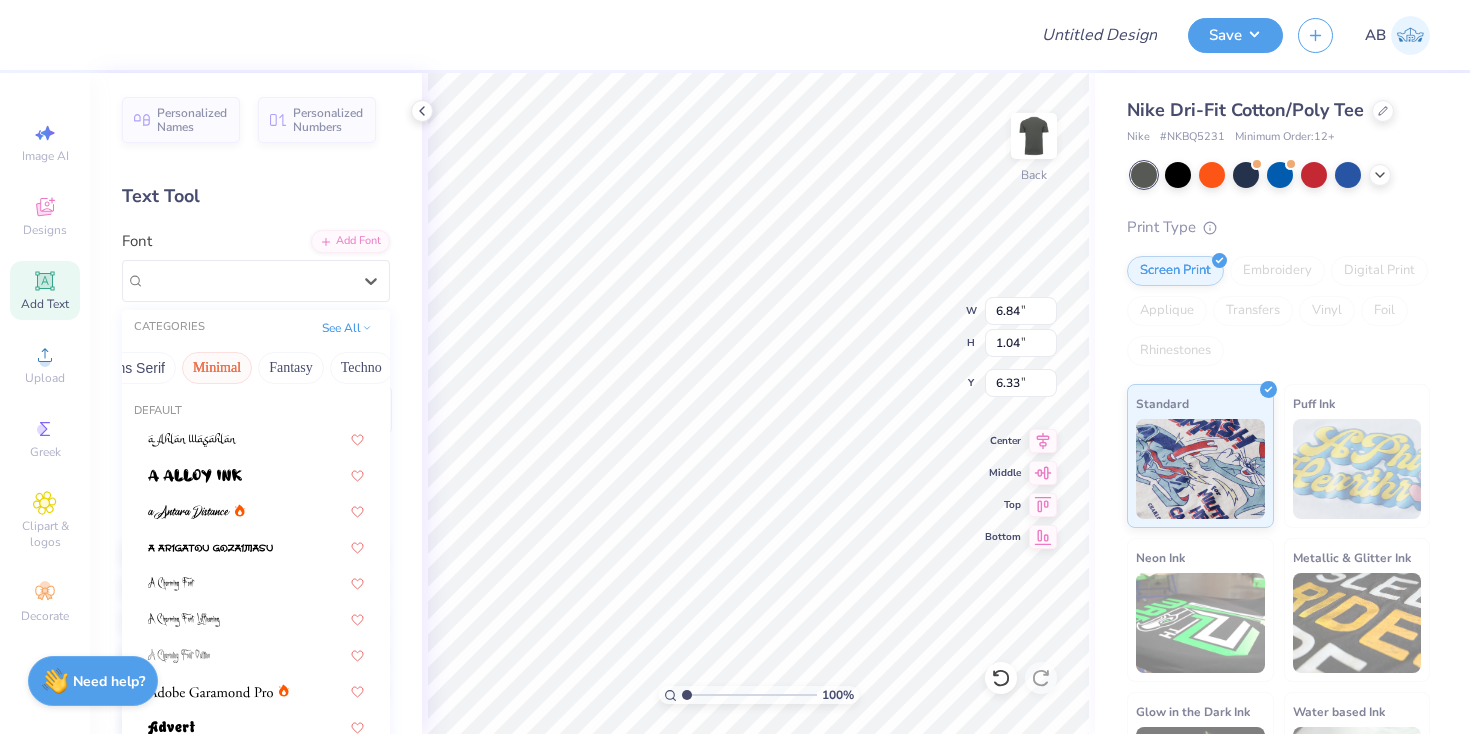 click on "Minimal" at bounding box center (217, 368) 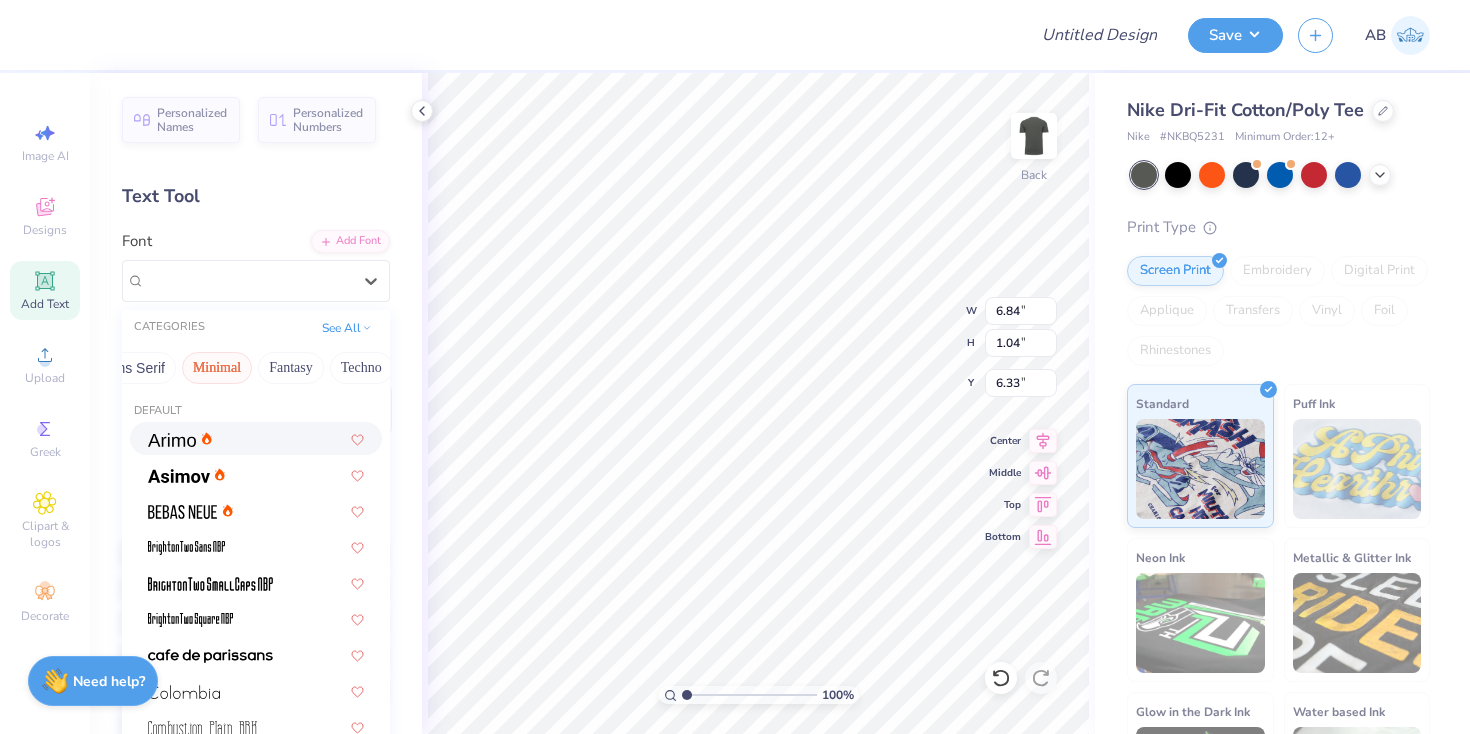 click at bounding box center (256, 438) 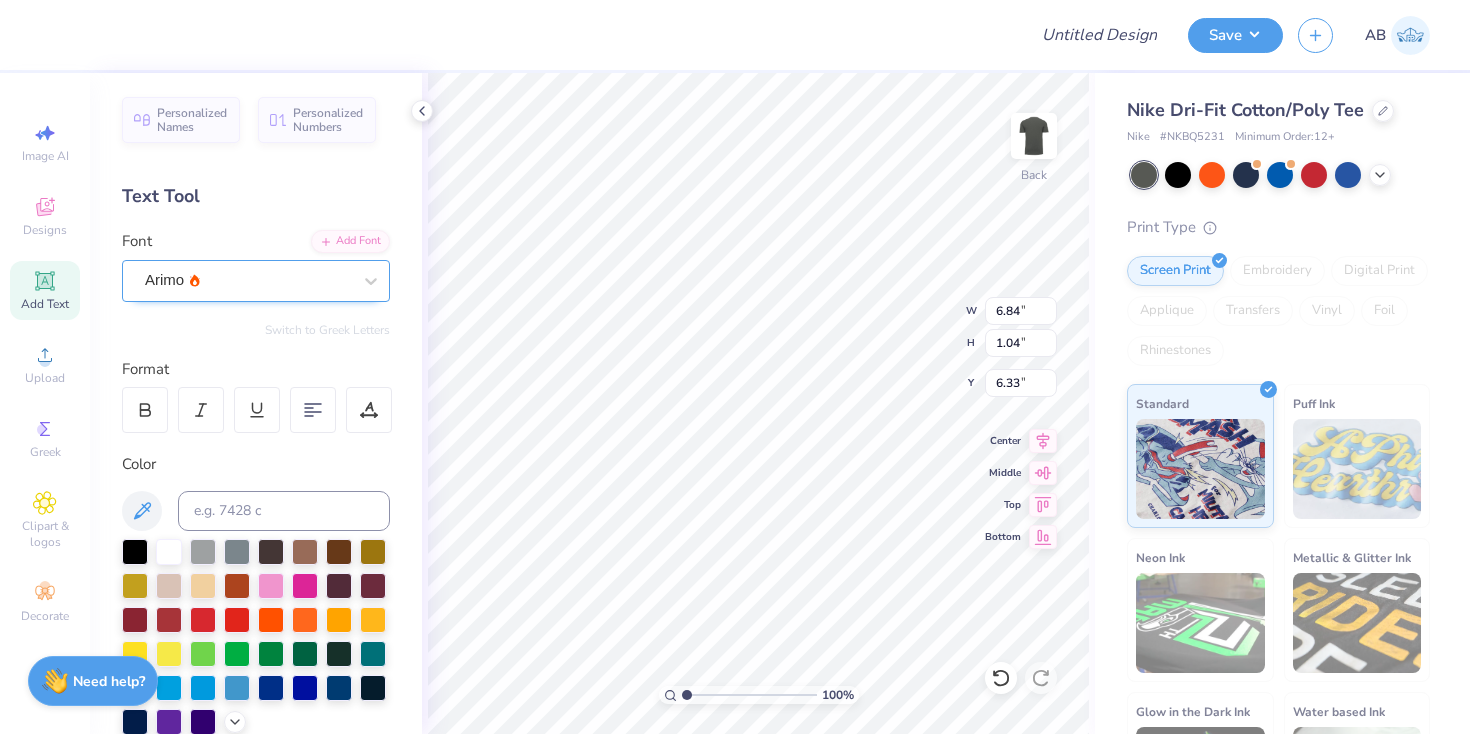 type on "7.61" 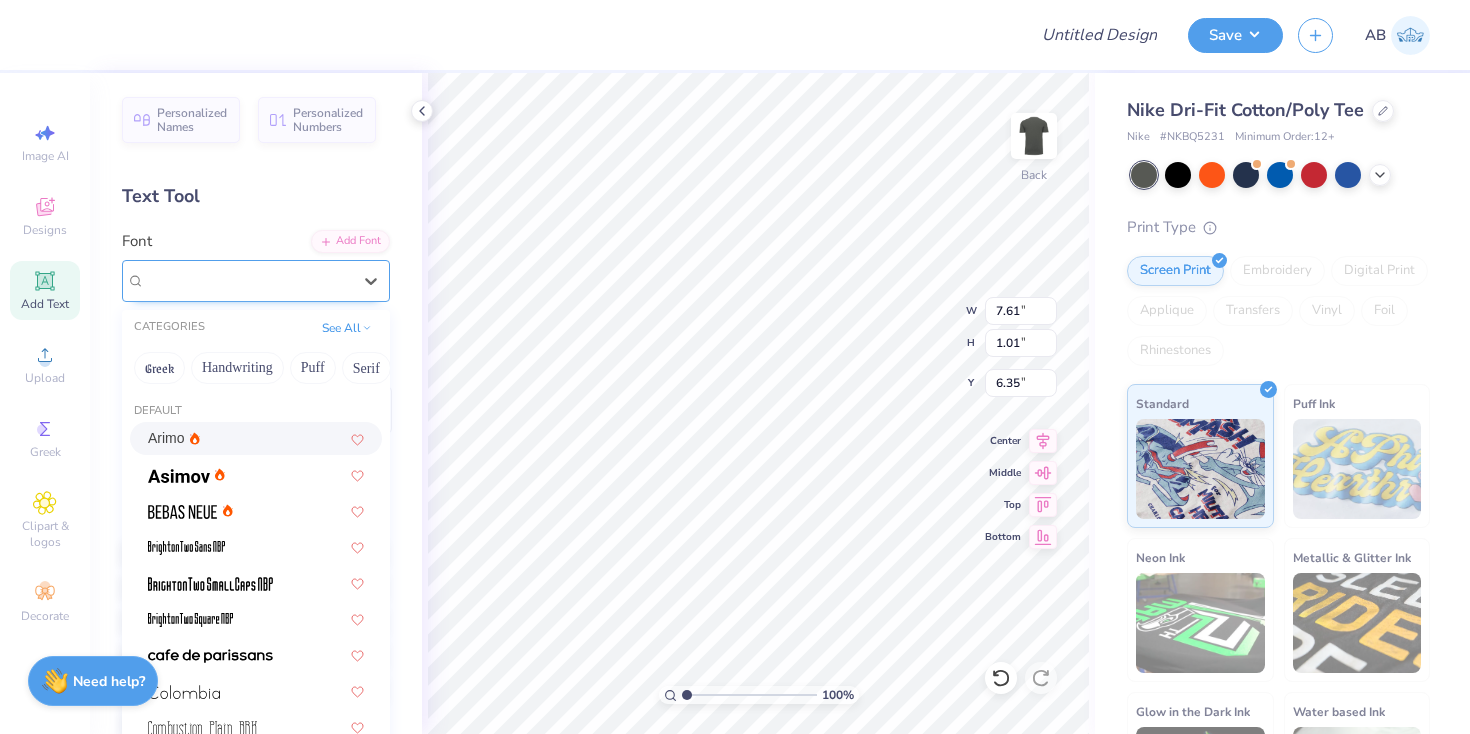 click on "Arimo" at bounding box center (248, 280) 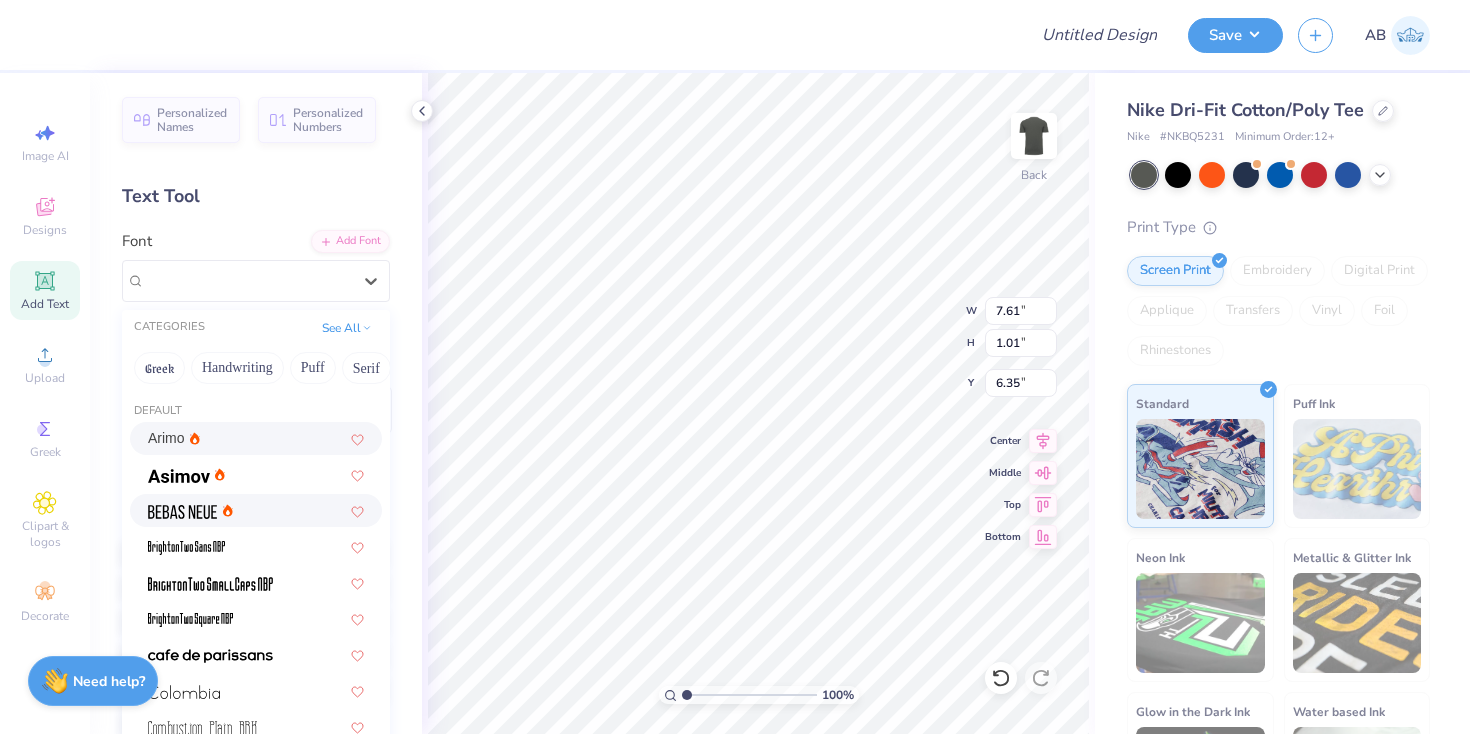 scroll, scrollTop: 51, scrollLeft: 0, axis: vertical 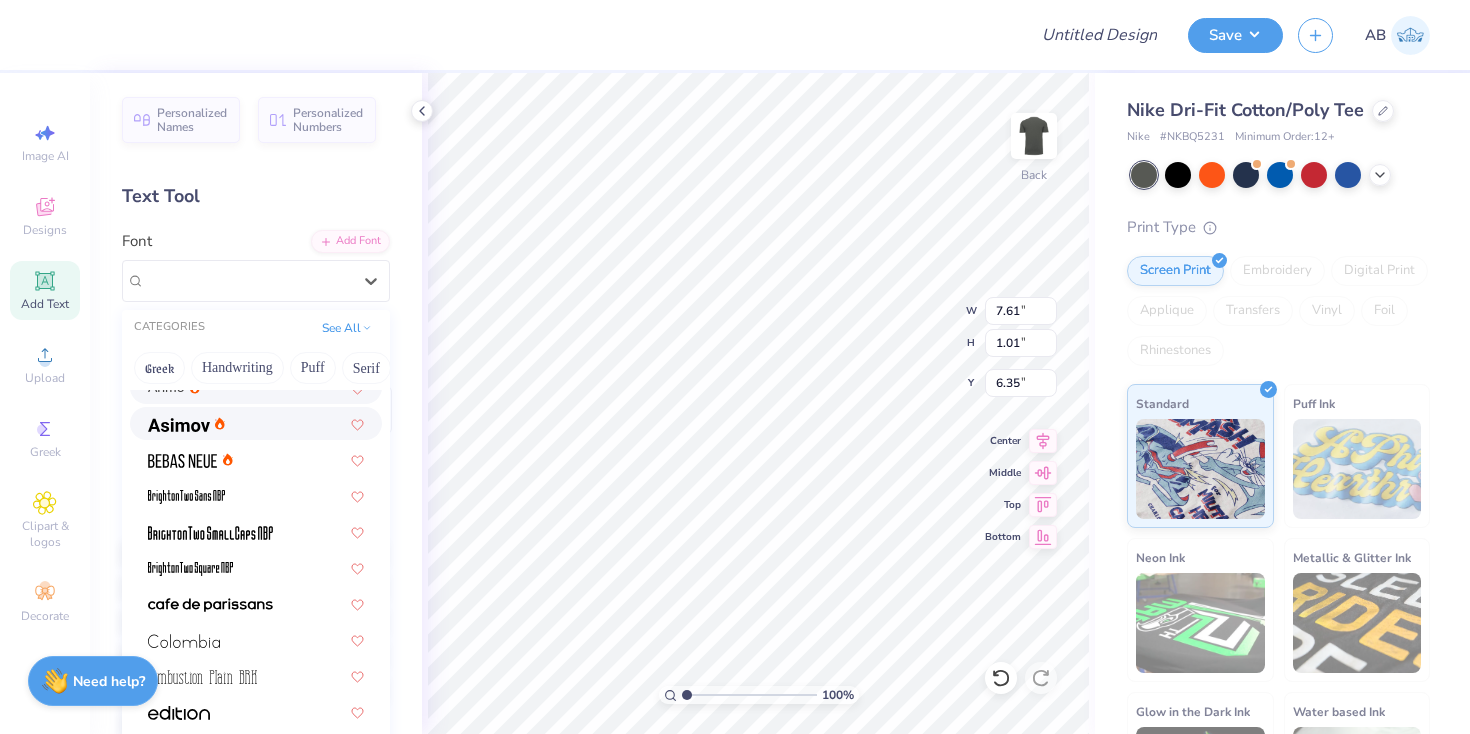 click at bounding box center (256, 423) 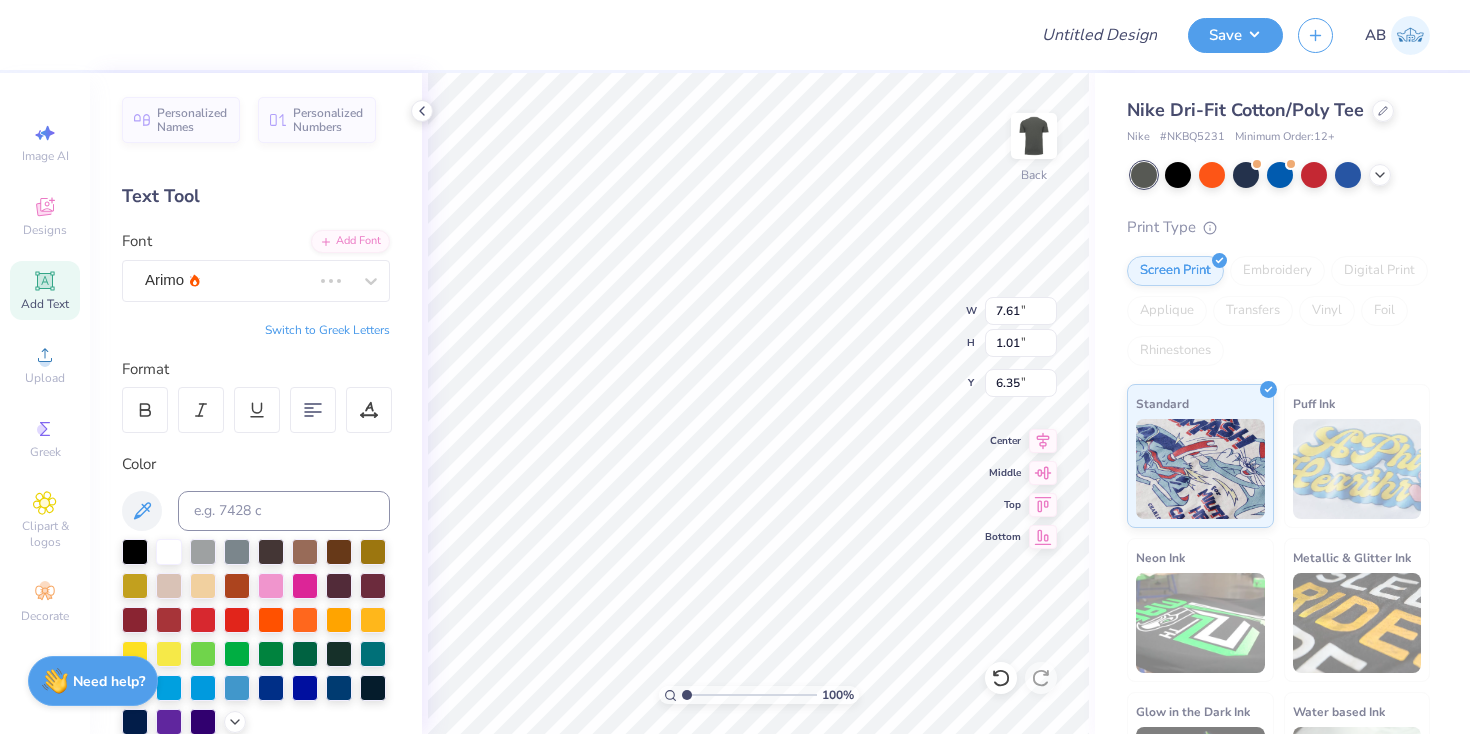 type on "7.00" 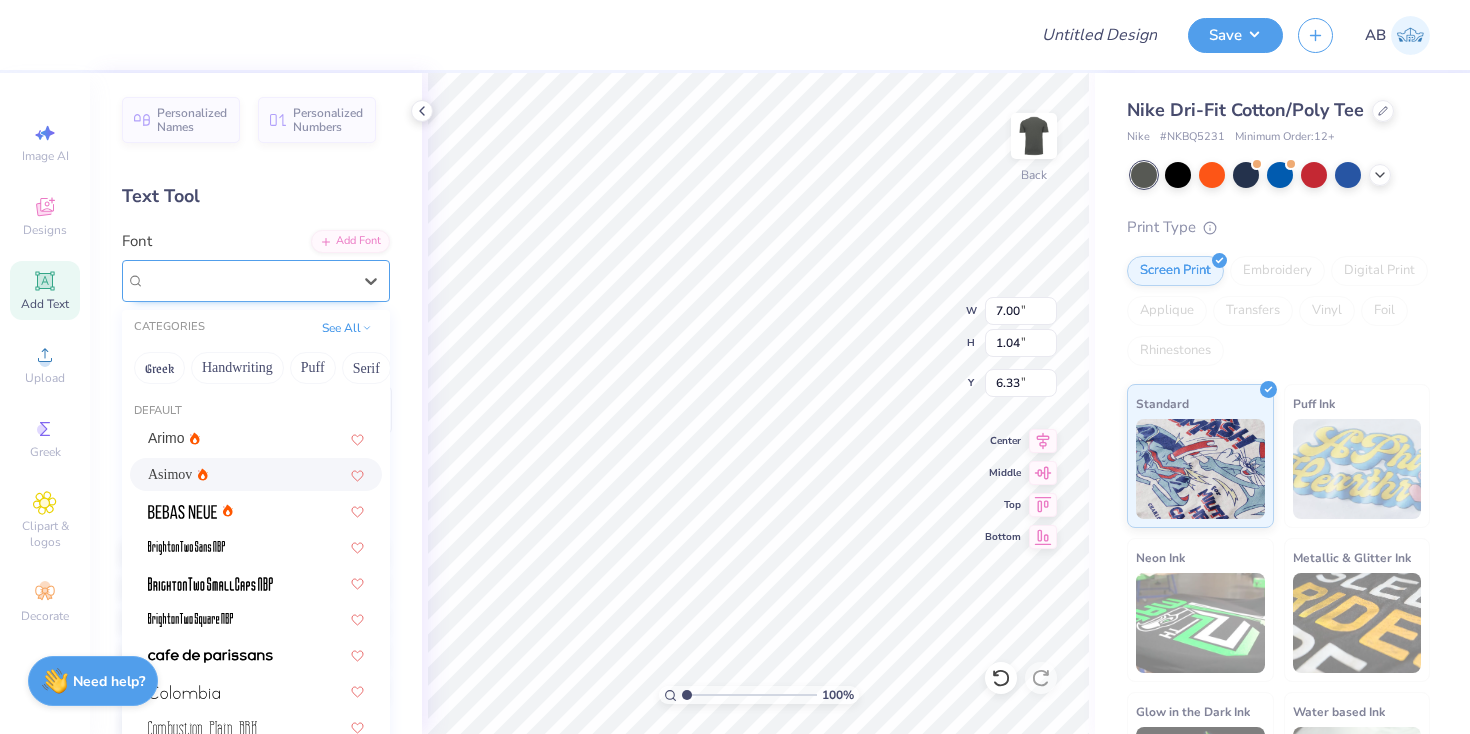 click on "Asimov" at bounding box center [248, 280] 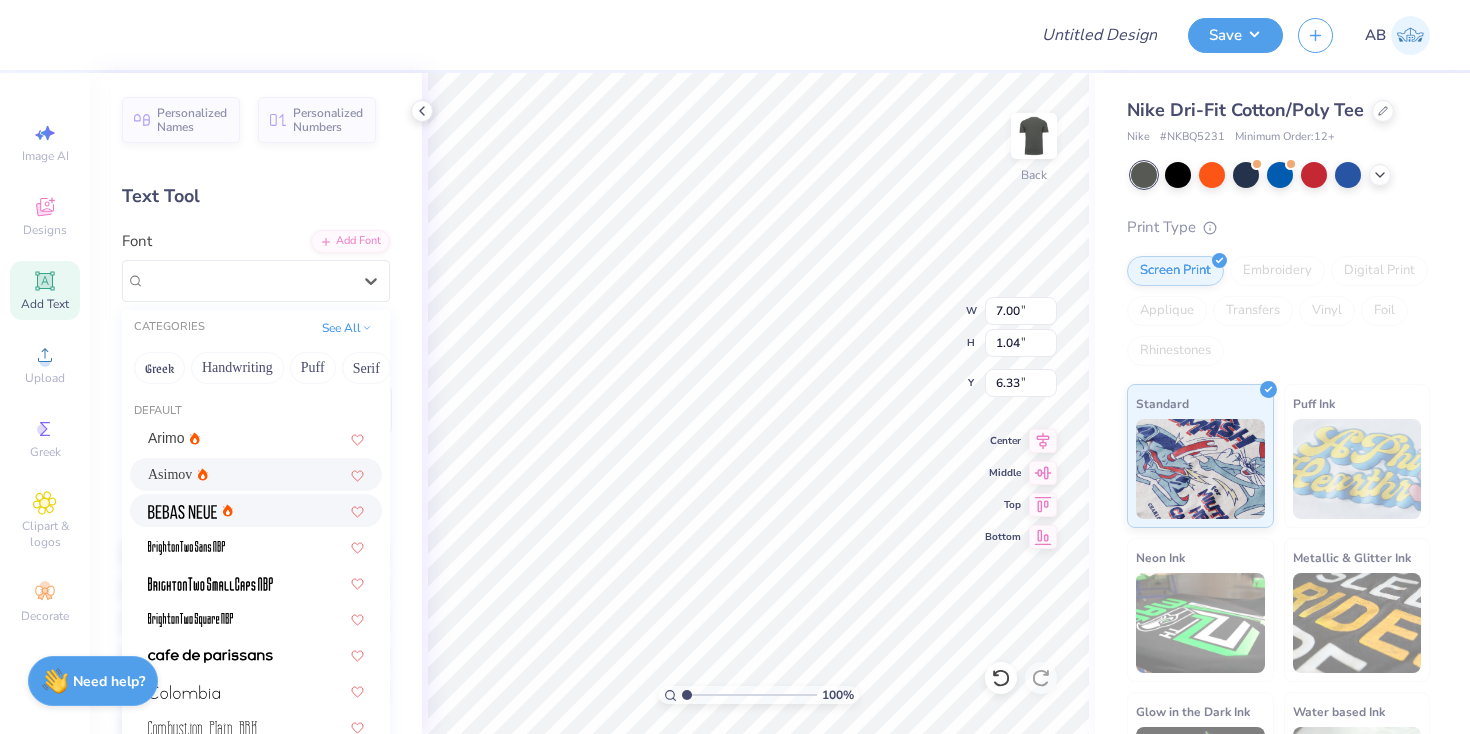 click at bounding box center [256, 510] 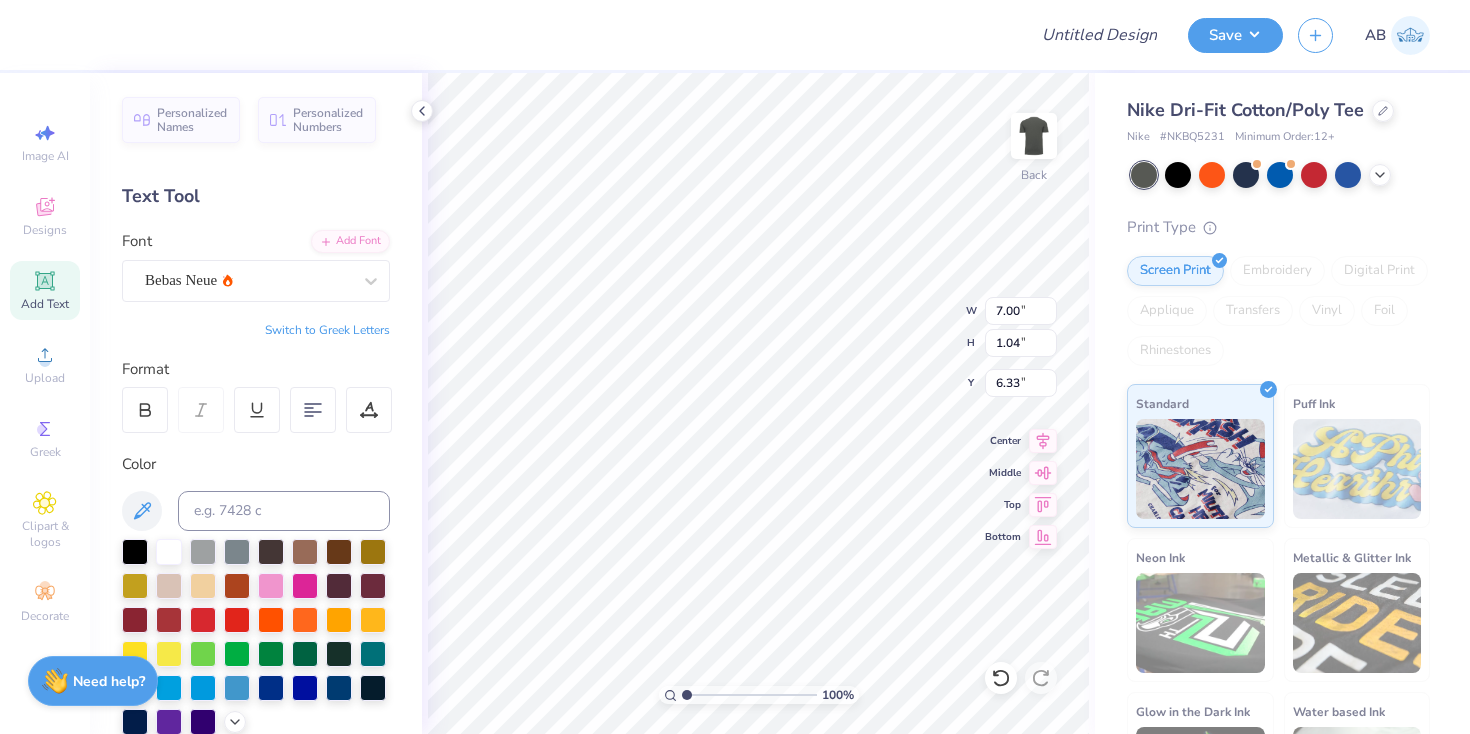 type on "4.22" 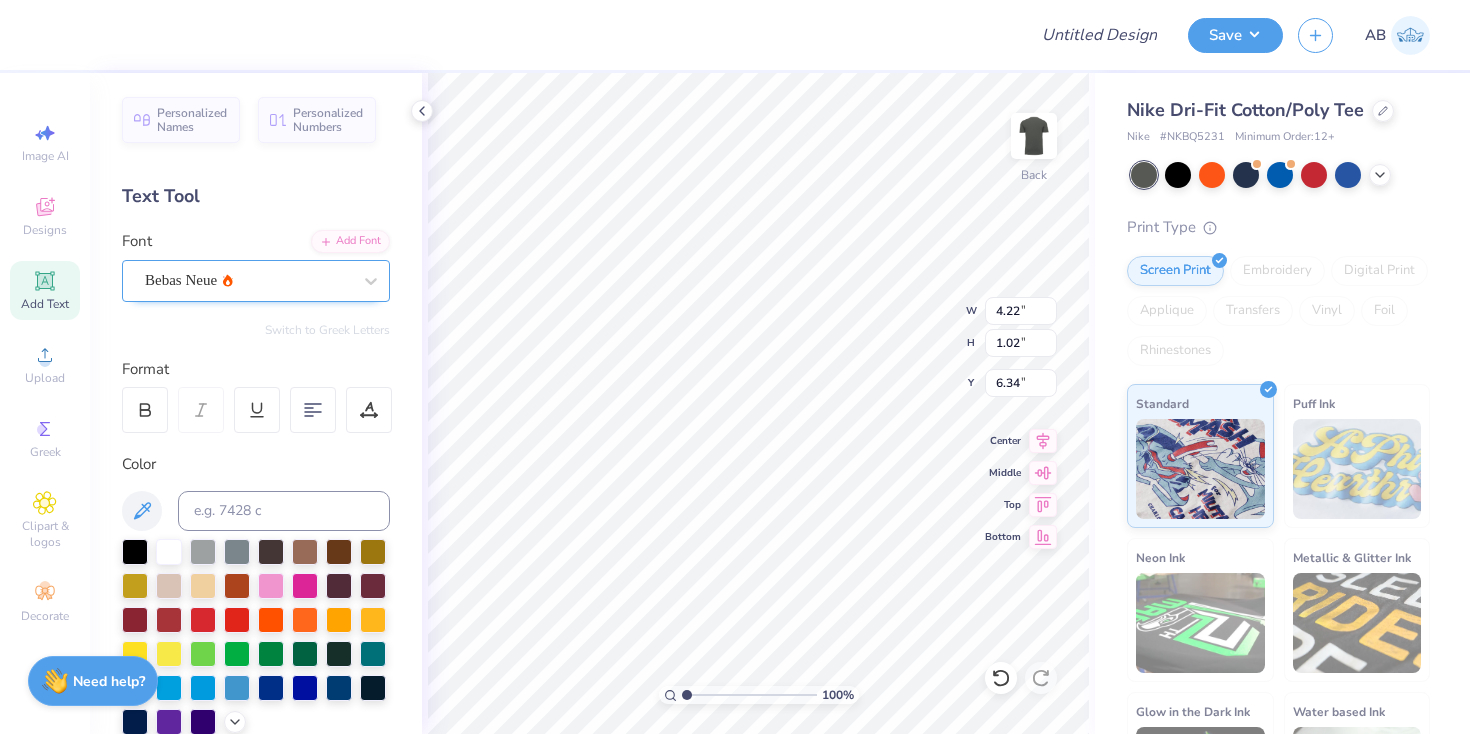 click on "Bebas Neue" at bounding box center (256, 281) 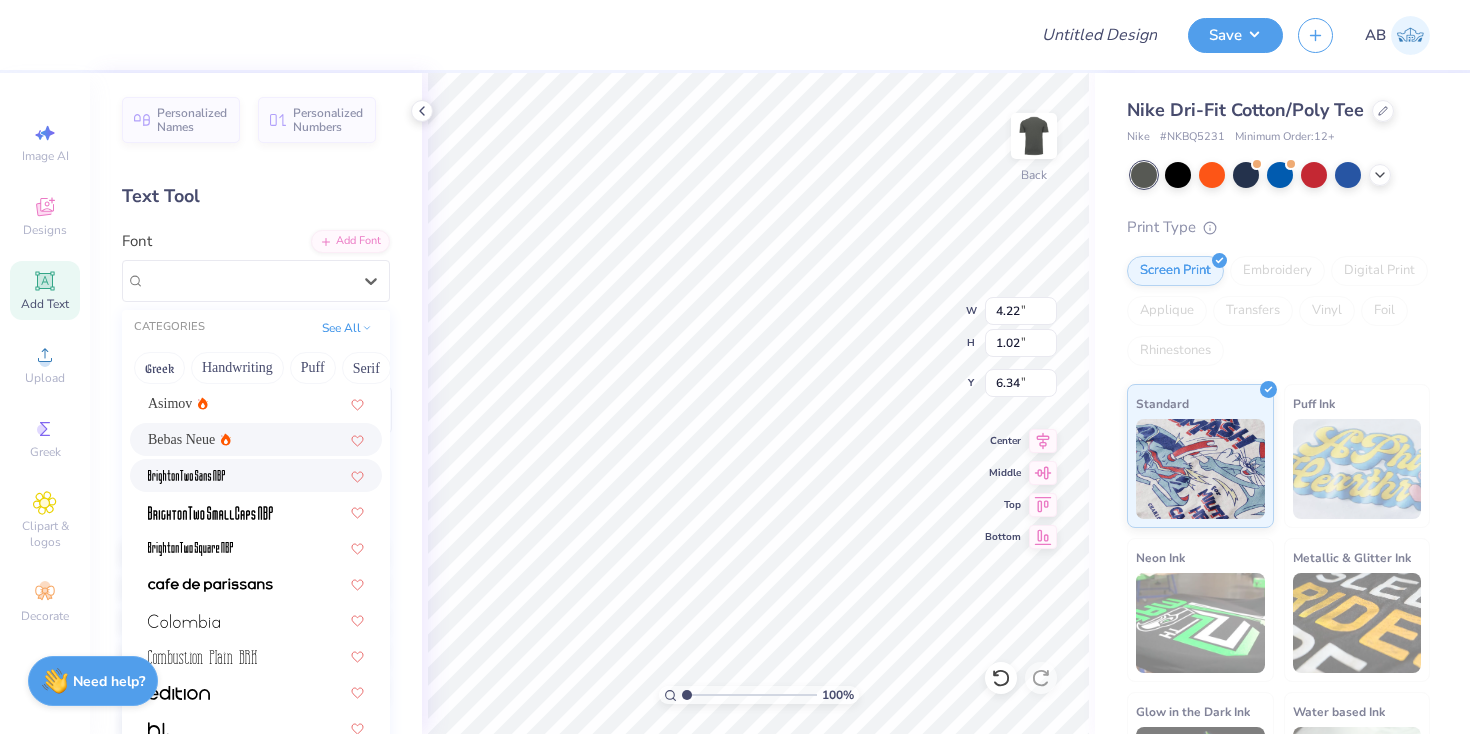 scroll, scrollTop: 103, scrollLeft: 0, axis: vertical 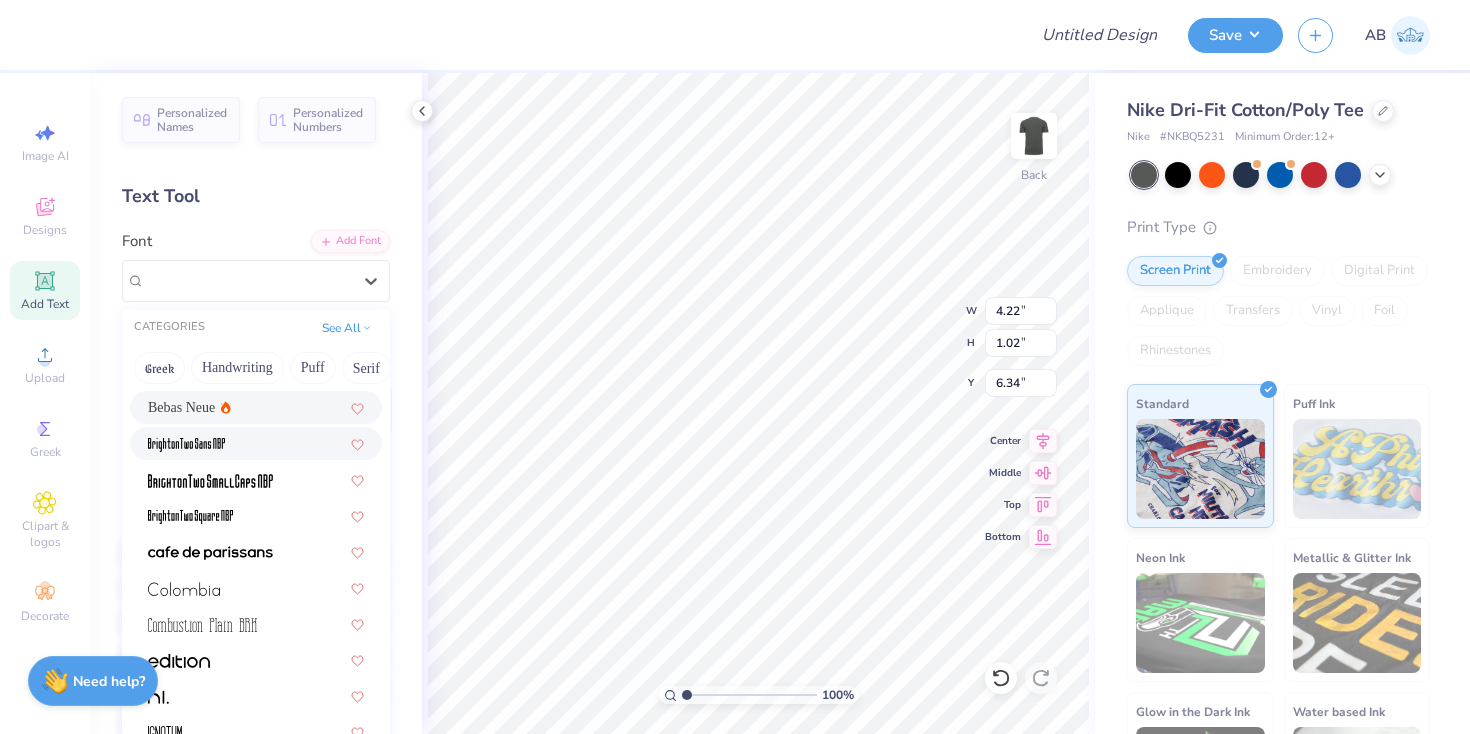 click at bounding box center [256, 443] 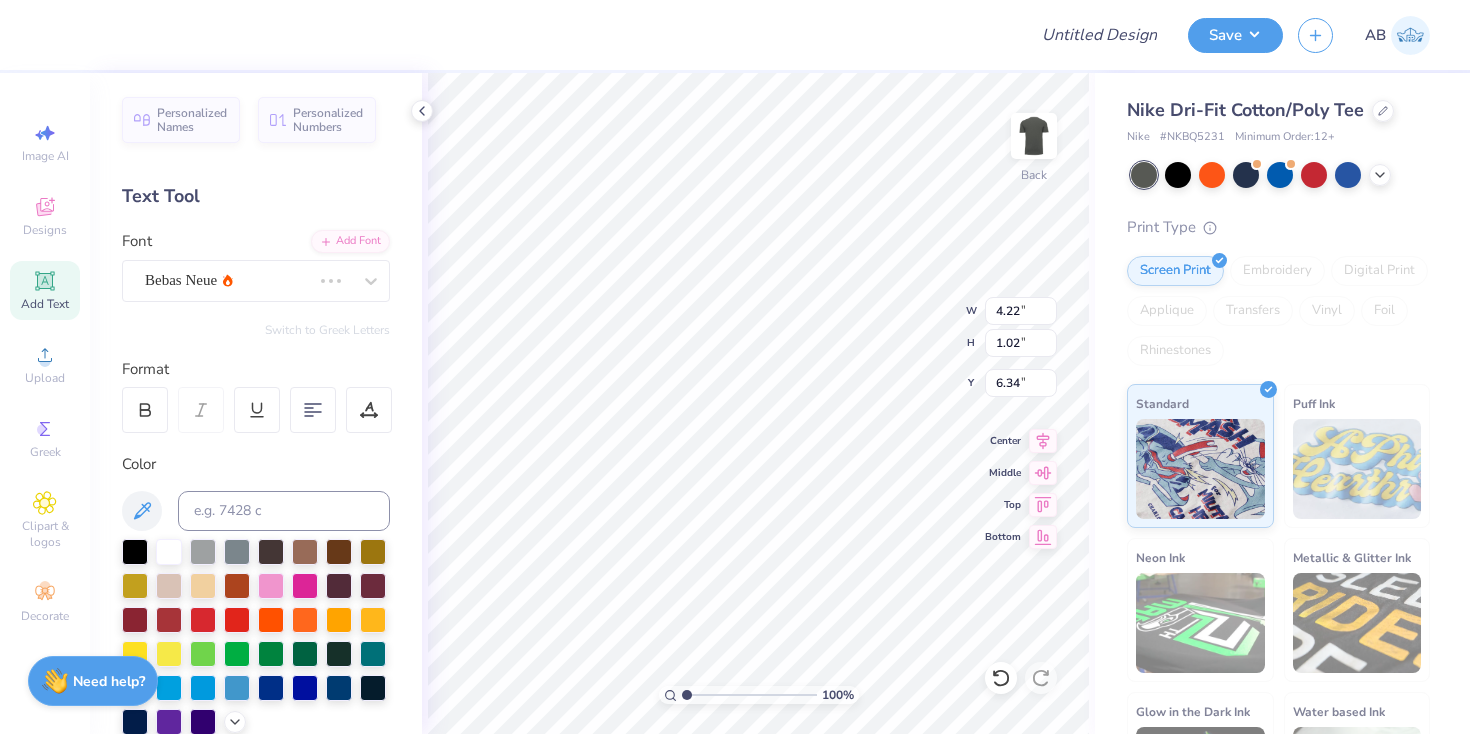 type on "2.77" 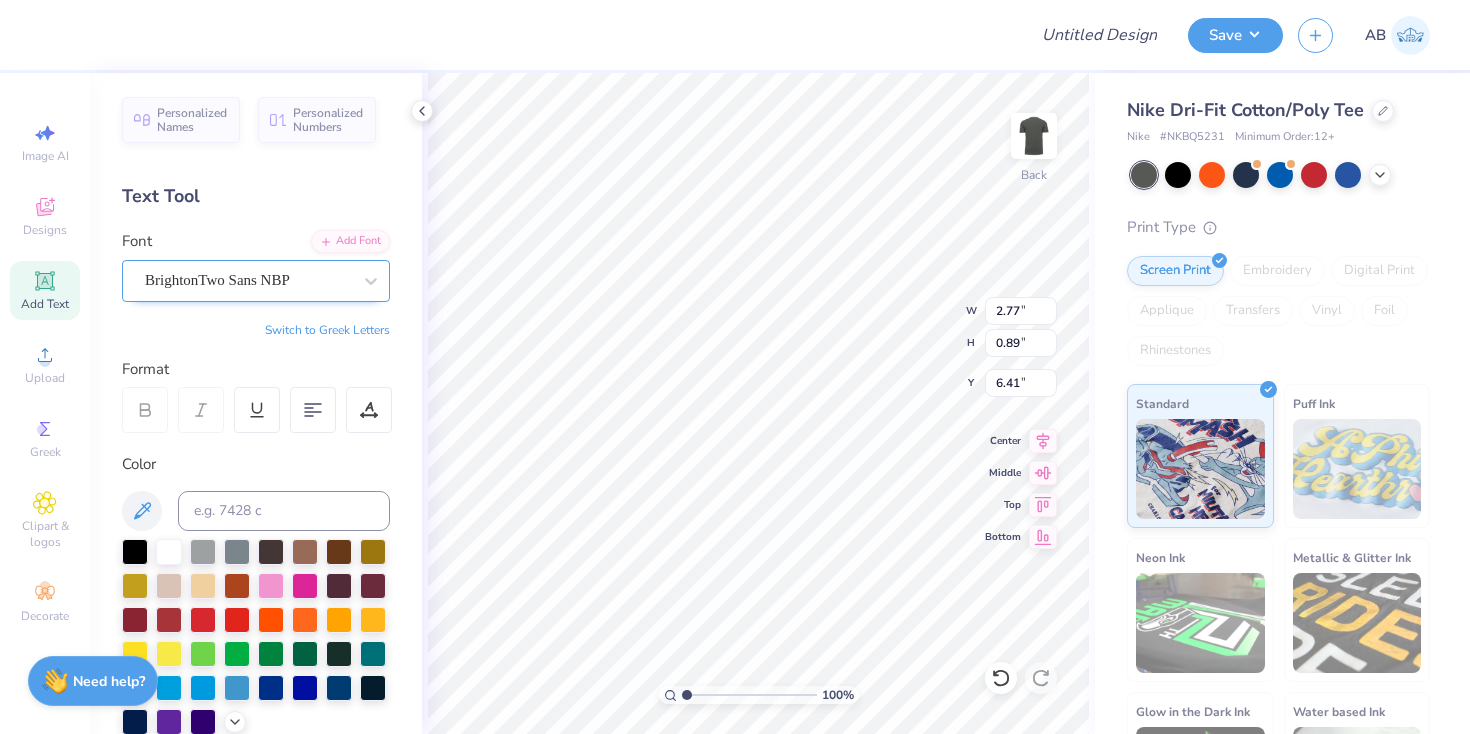 click on "BrightonTwo Sans NBP" at bounding box center (248, 280) 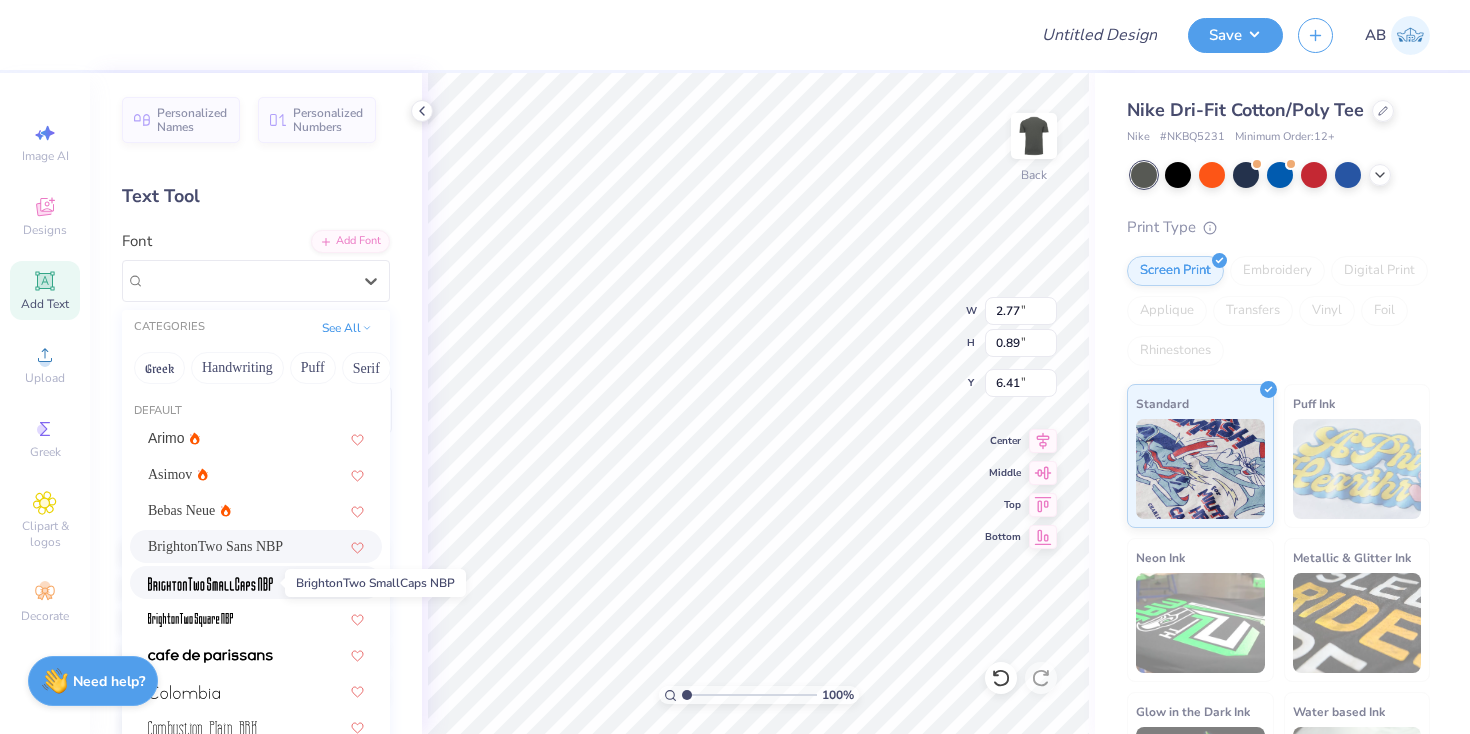 click at bounding box center (210, 584) 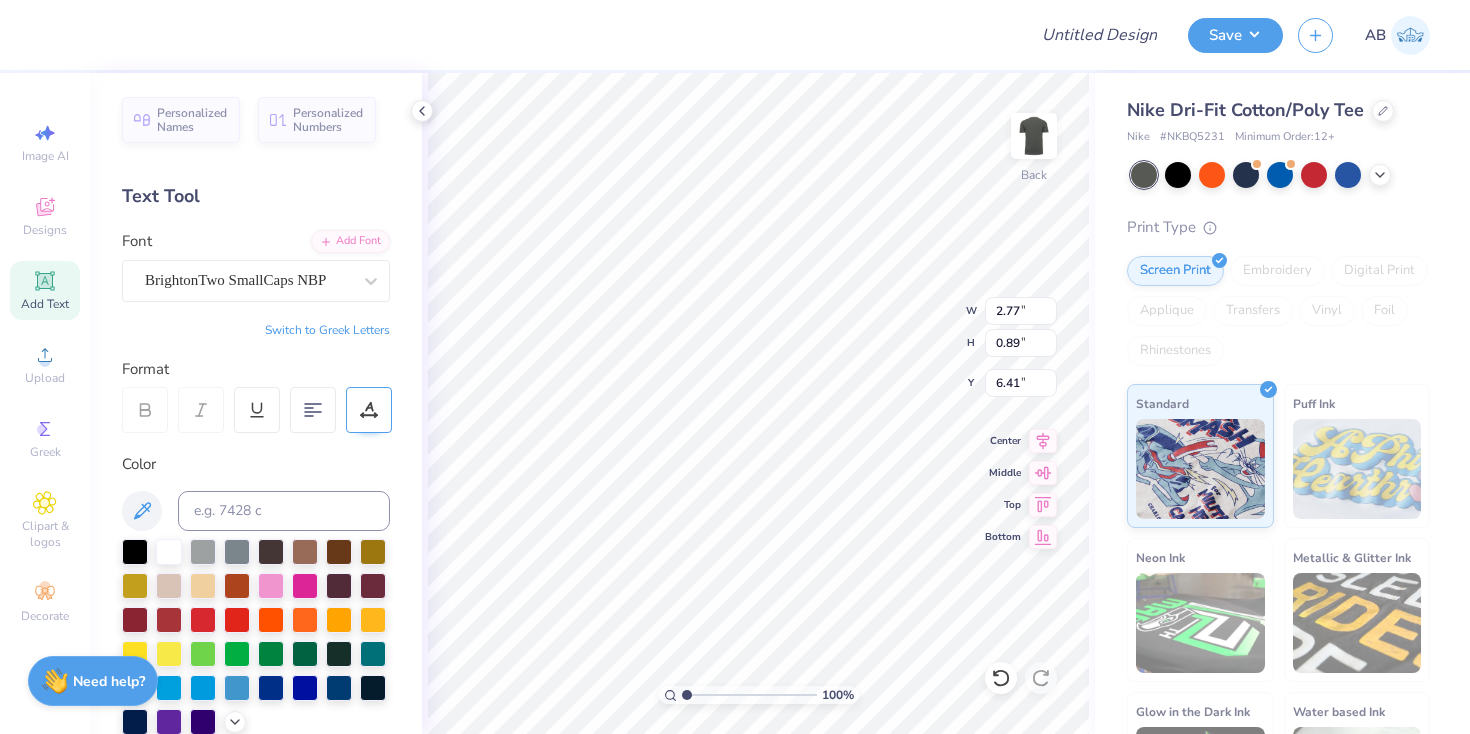 click at bounding box center [369, 410] 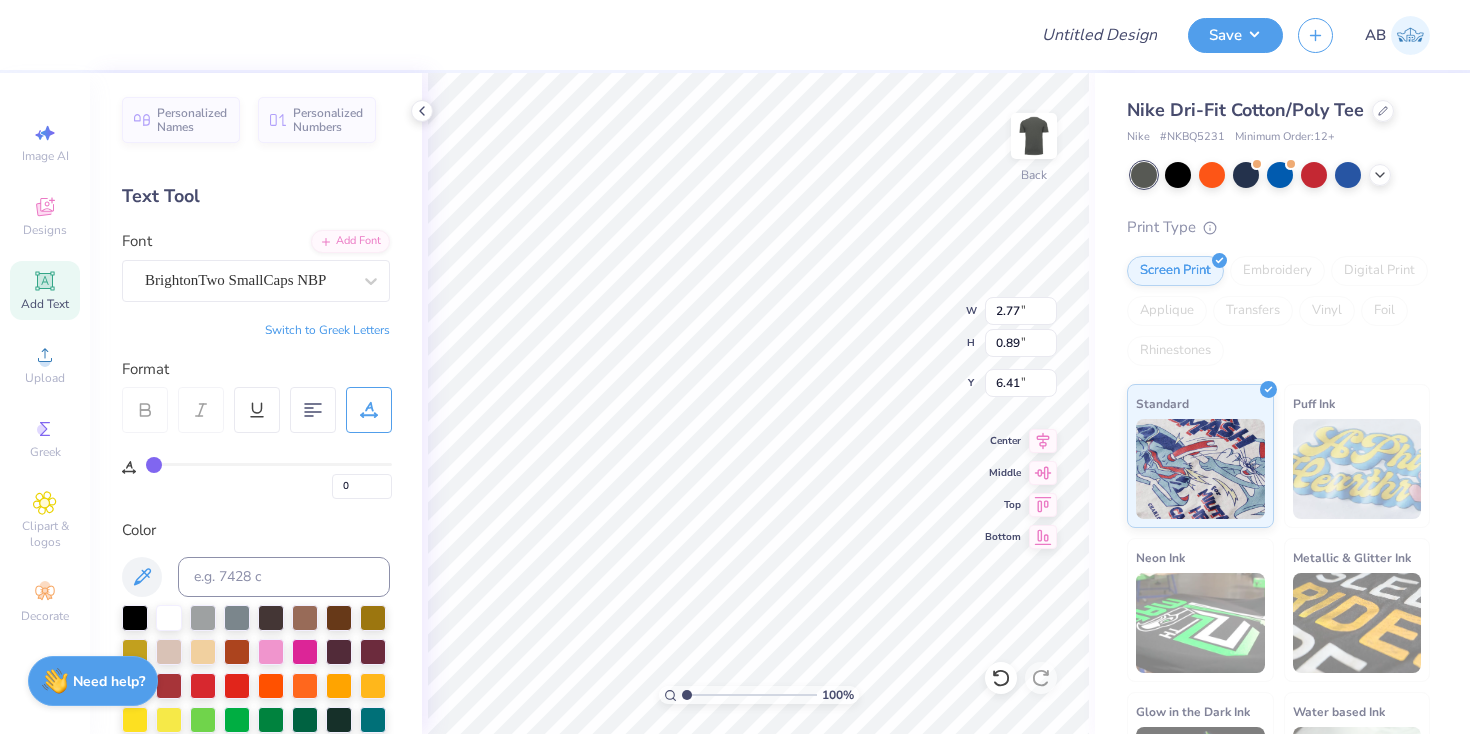 type on "3" 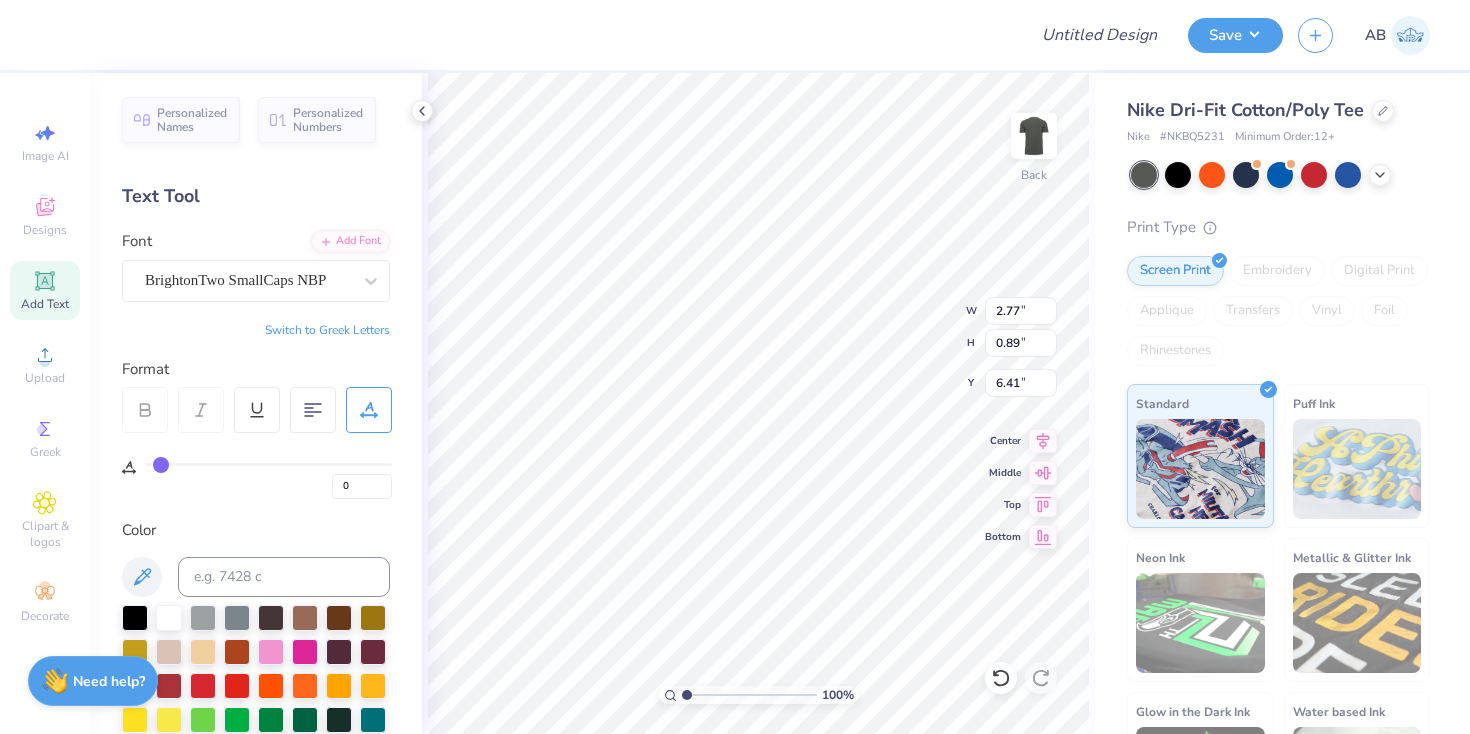 type on "3" 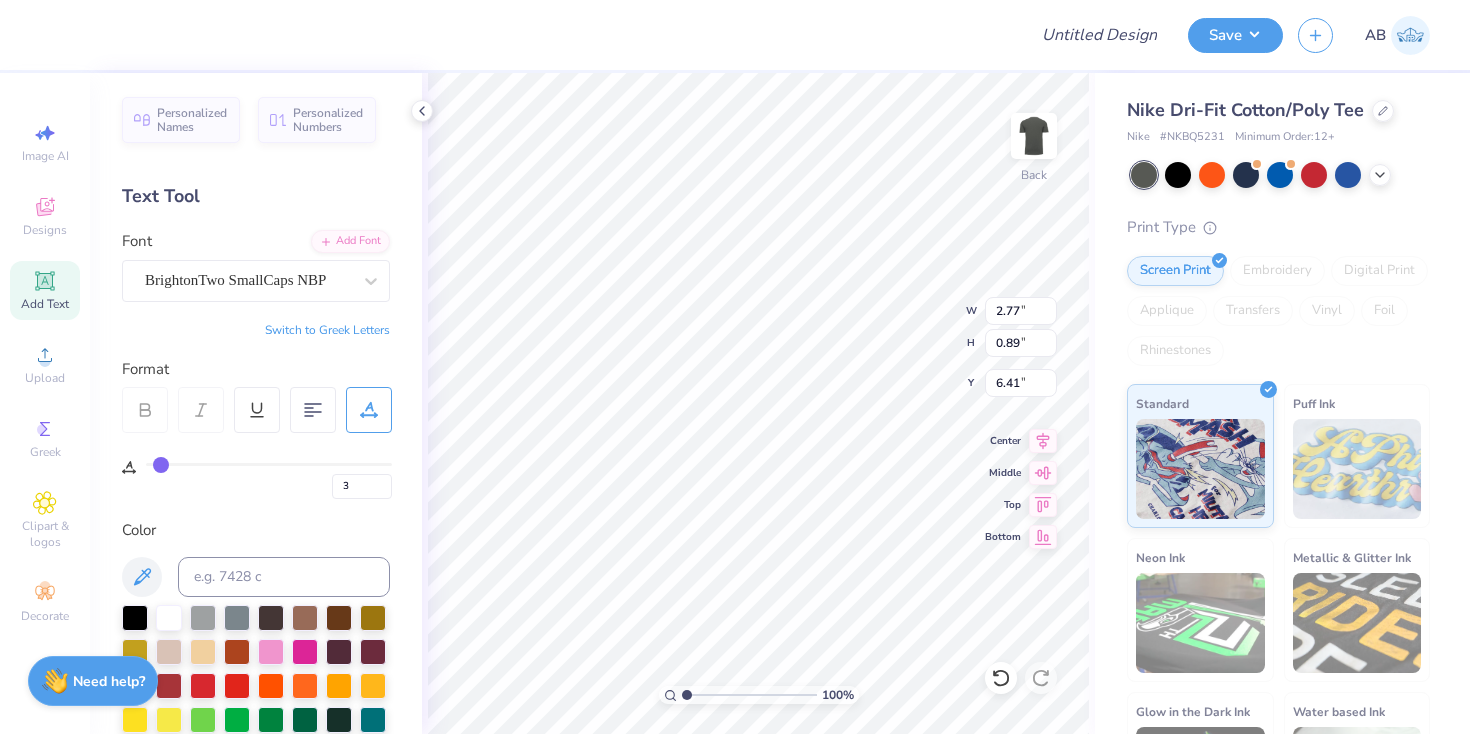 type on "5" 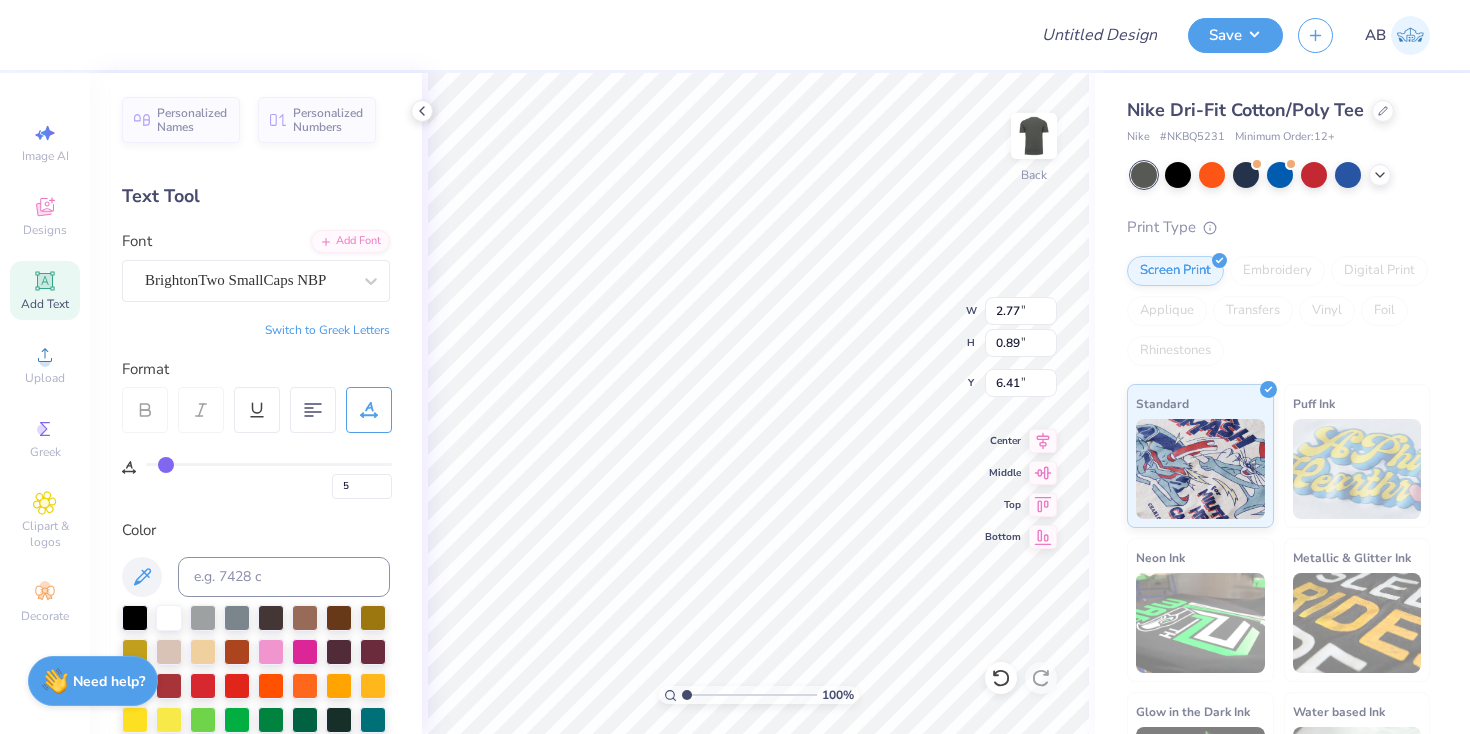 type on "9" 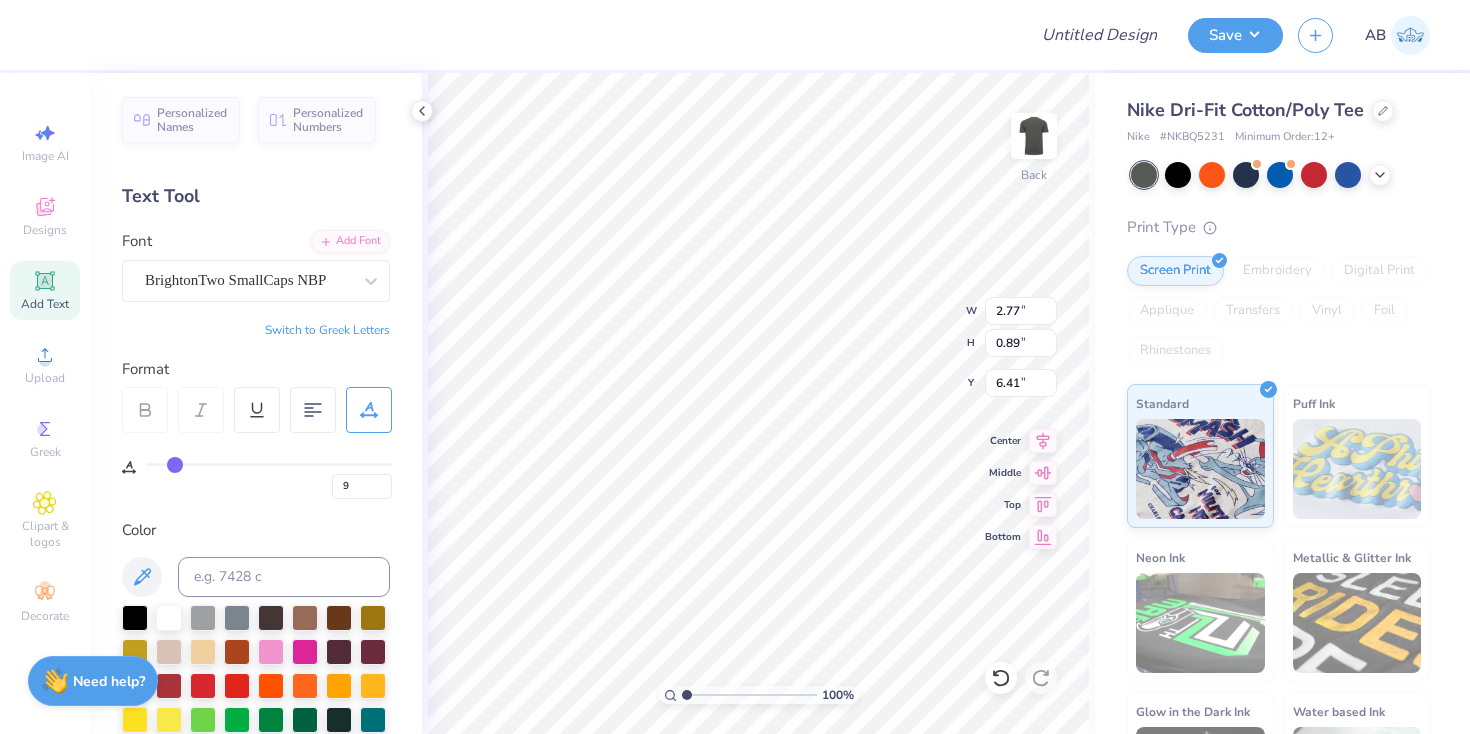 type on "17" 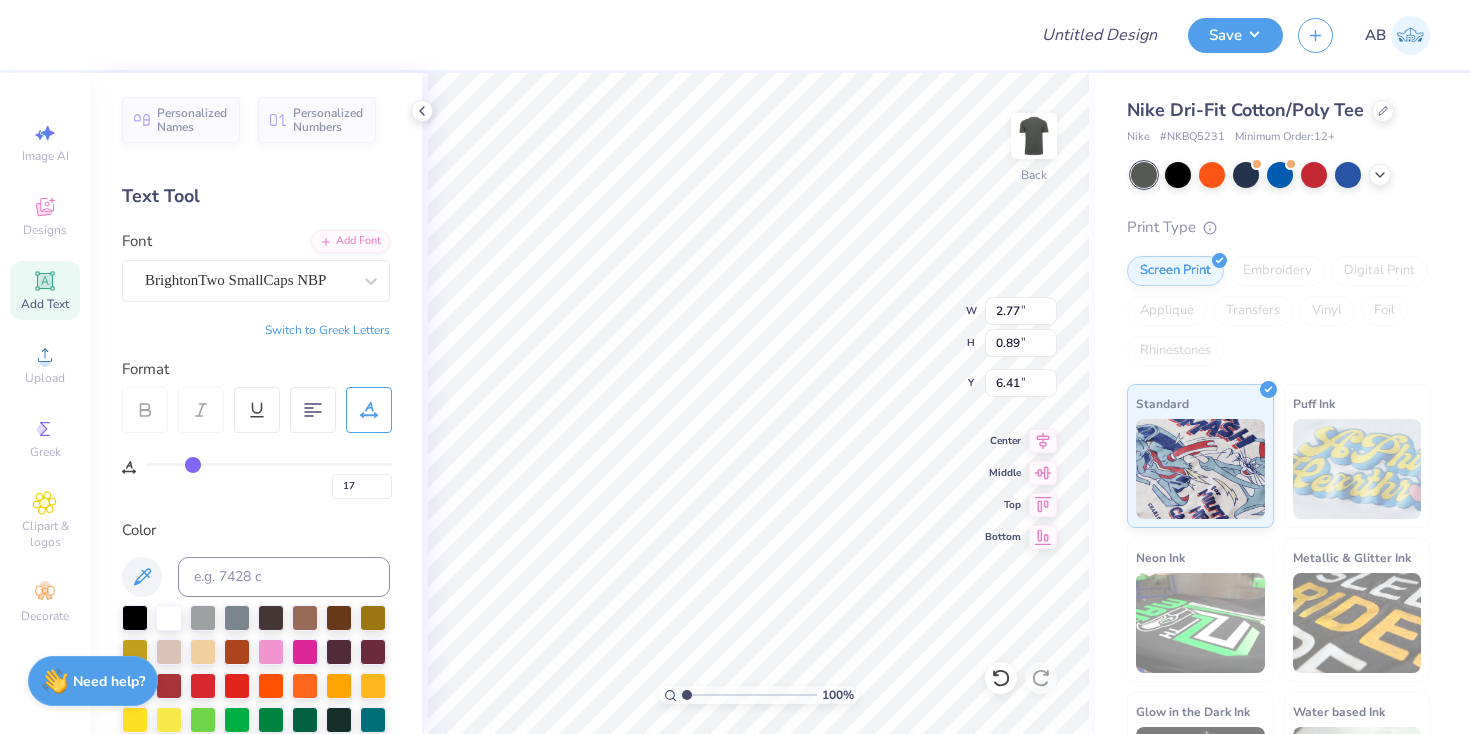 type on "28" 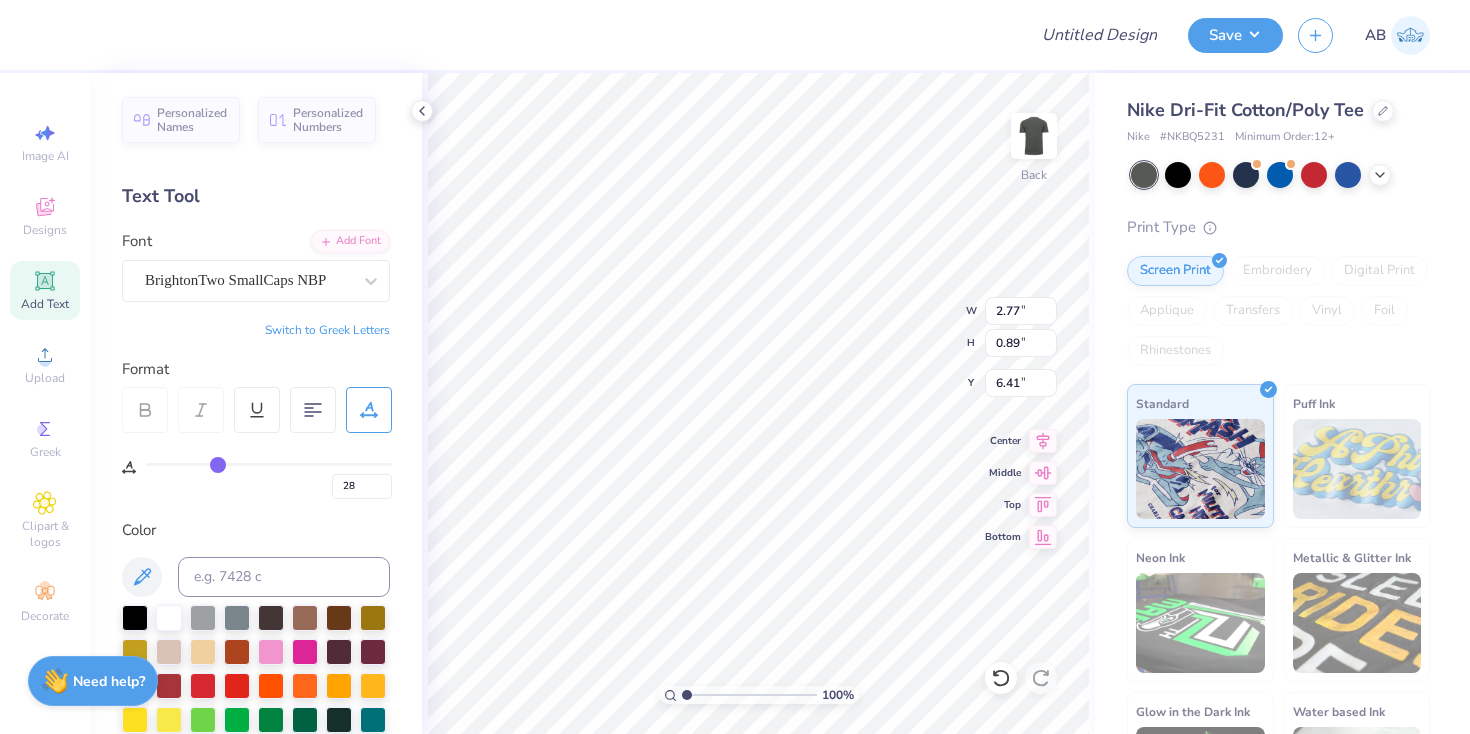 type on "40" 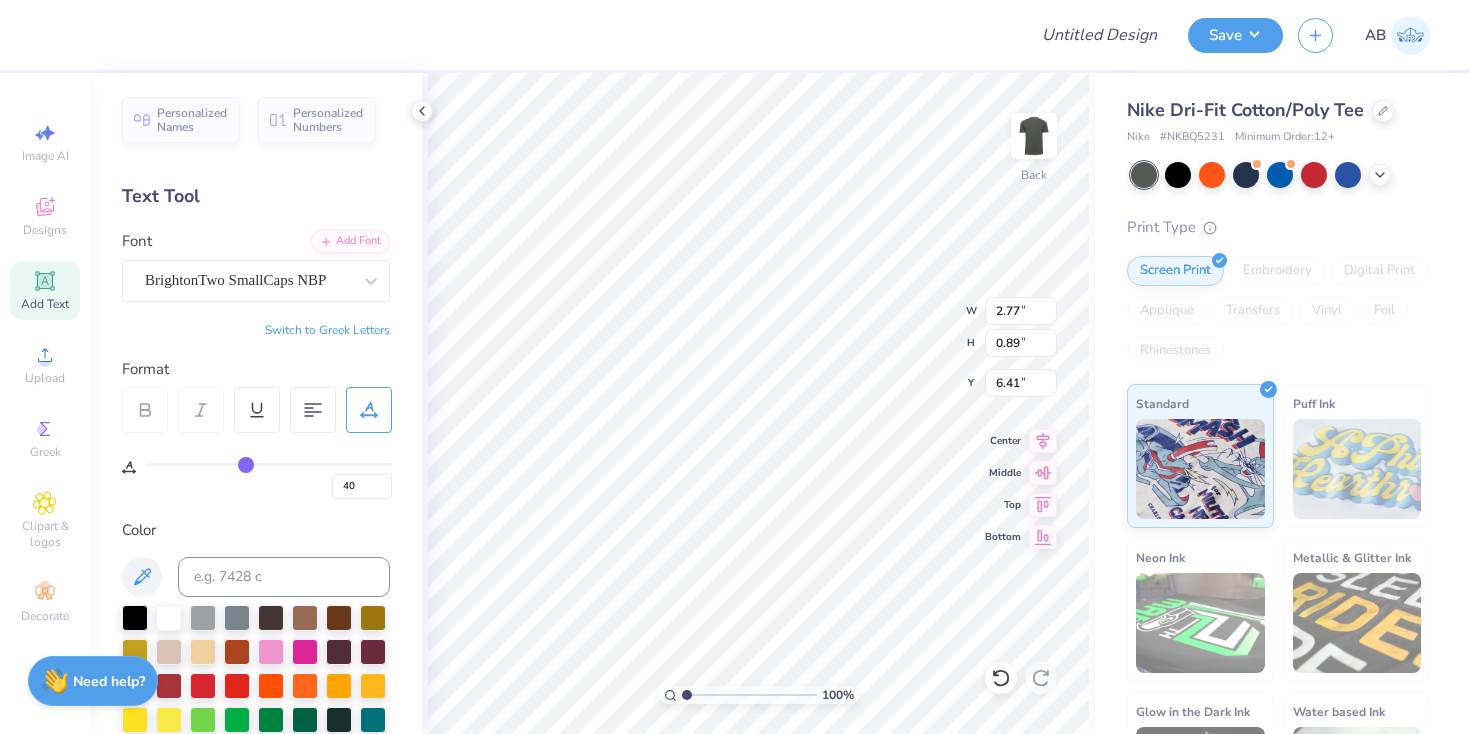 type on "52" 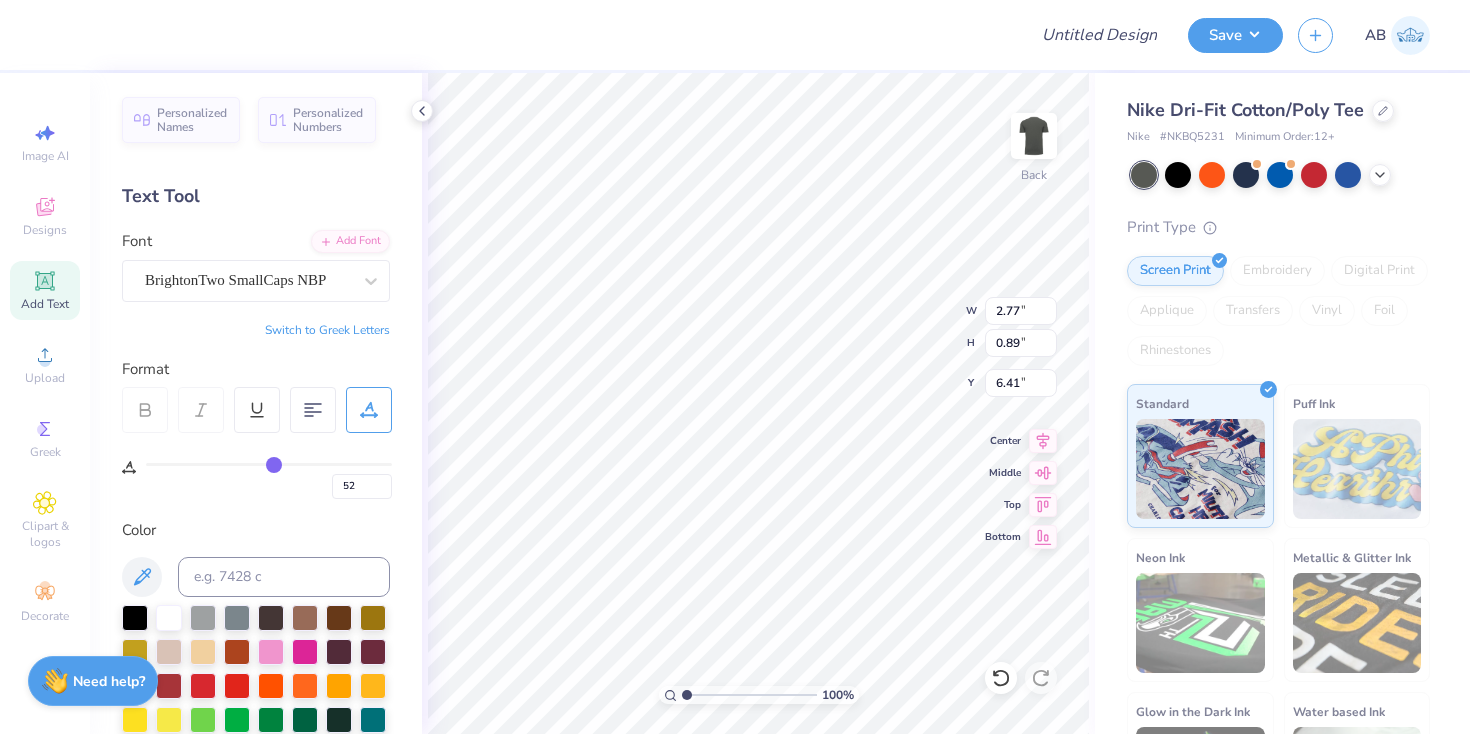 type on "60" 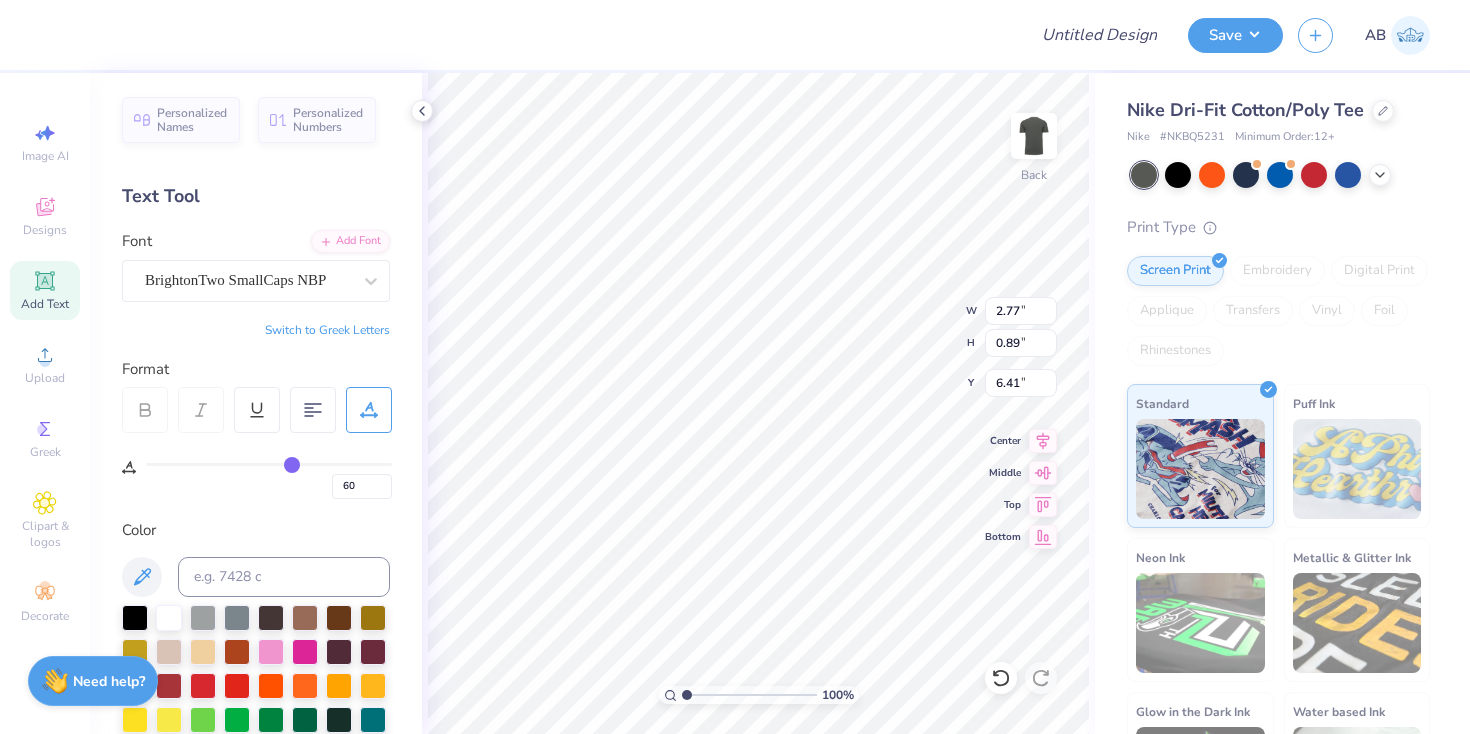 type on "66" 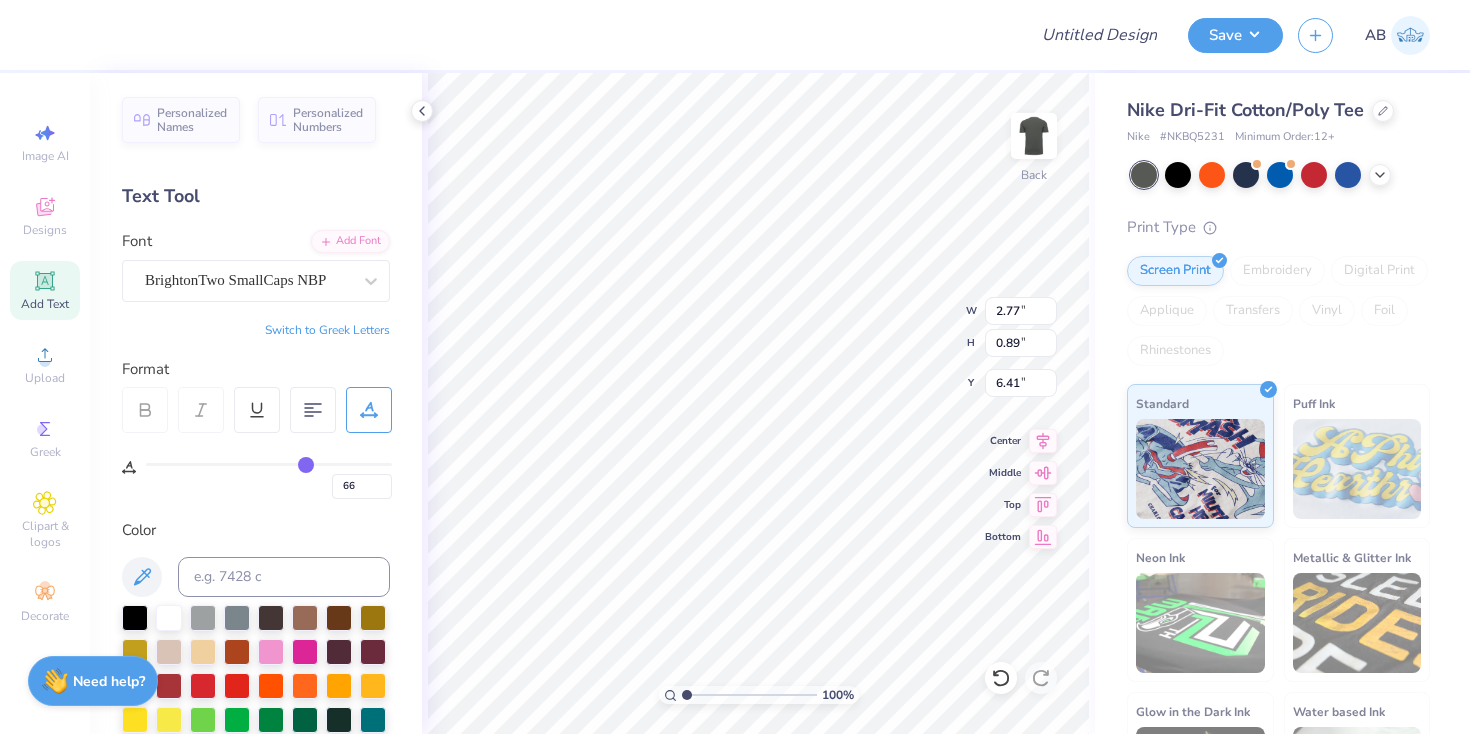 type on "72" 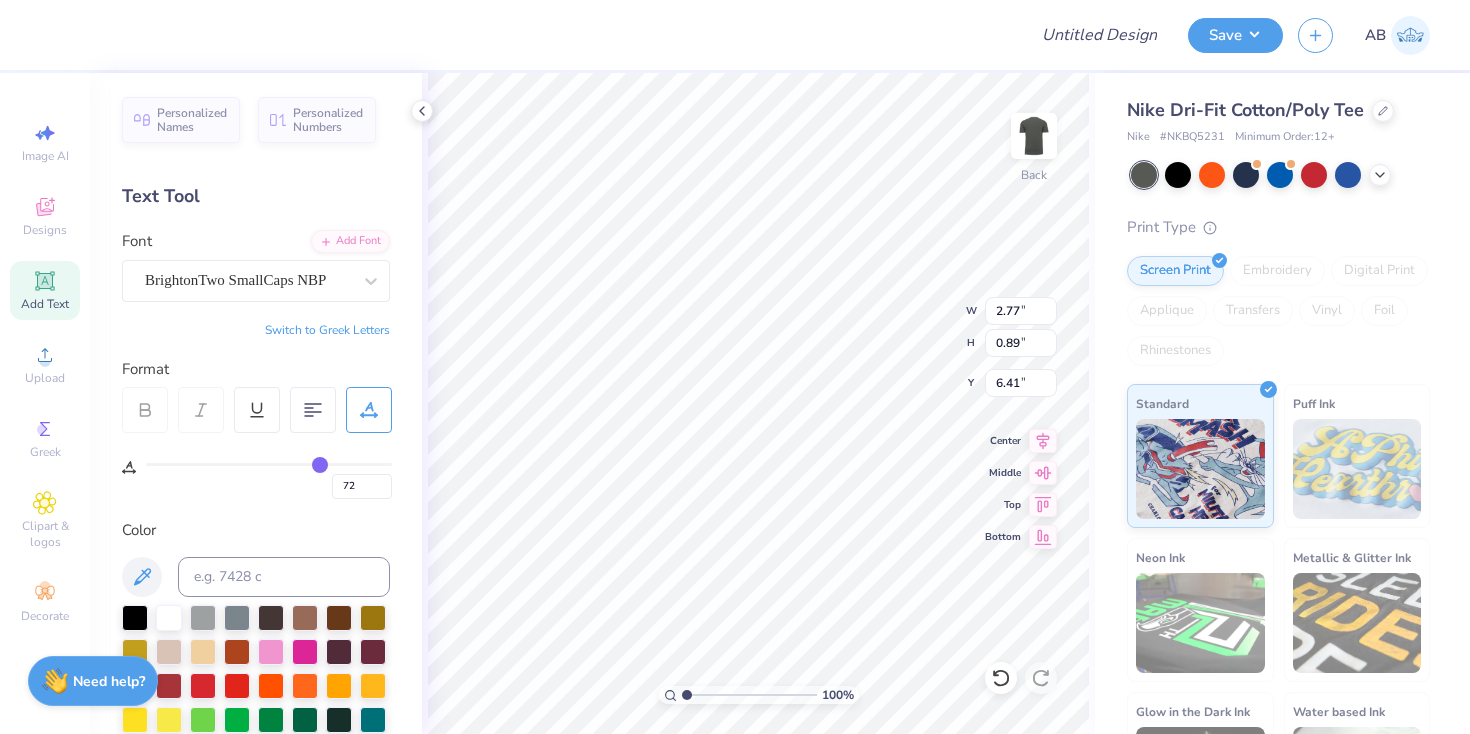 type on "77" 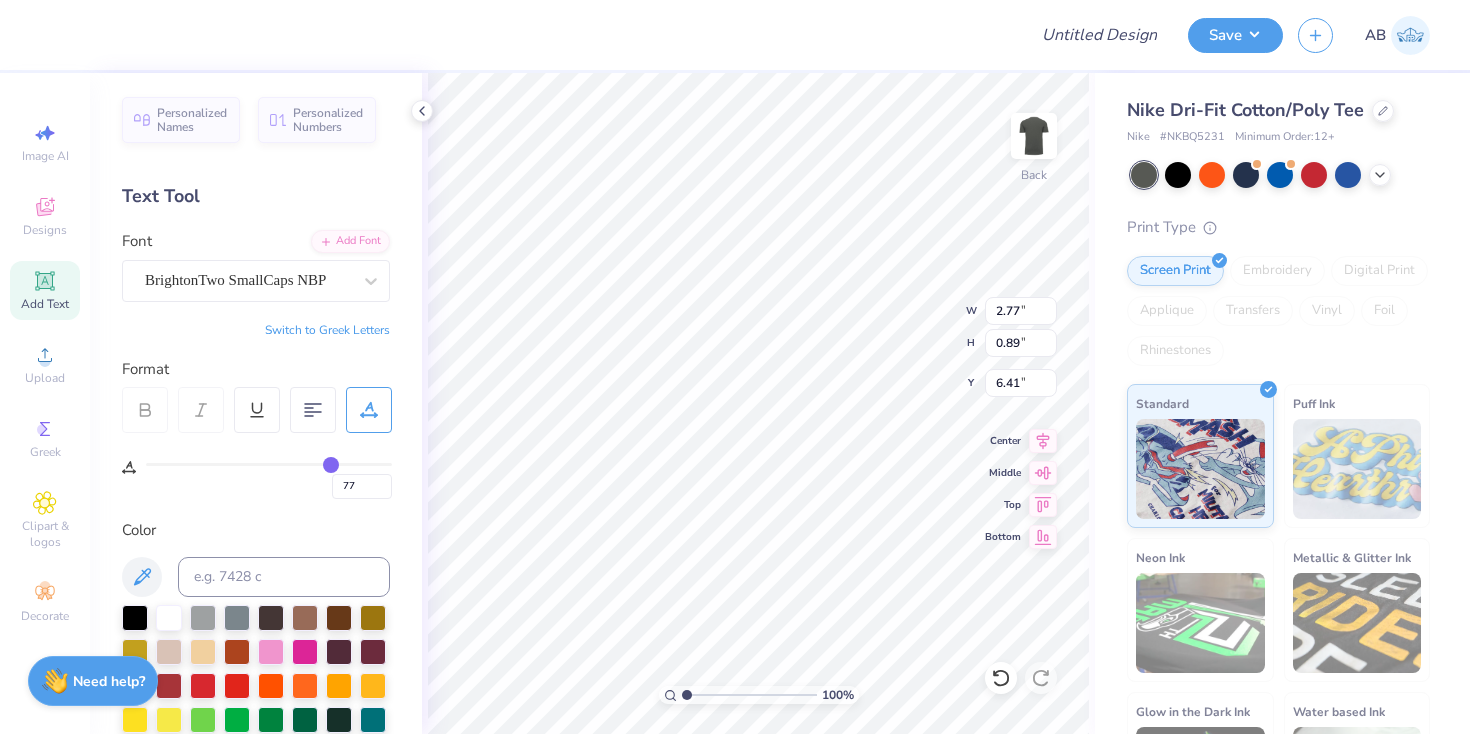 type on "80" 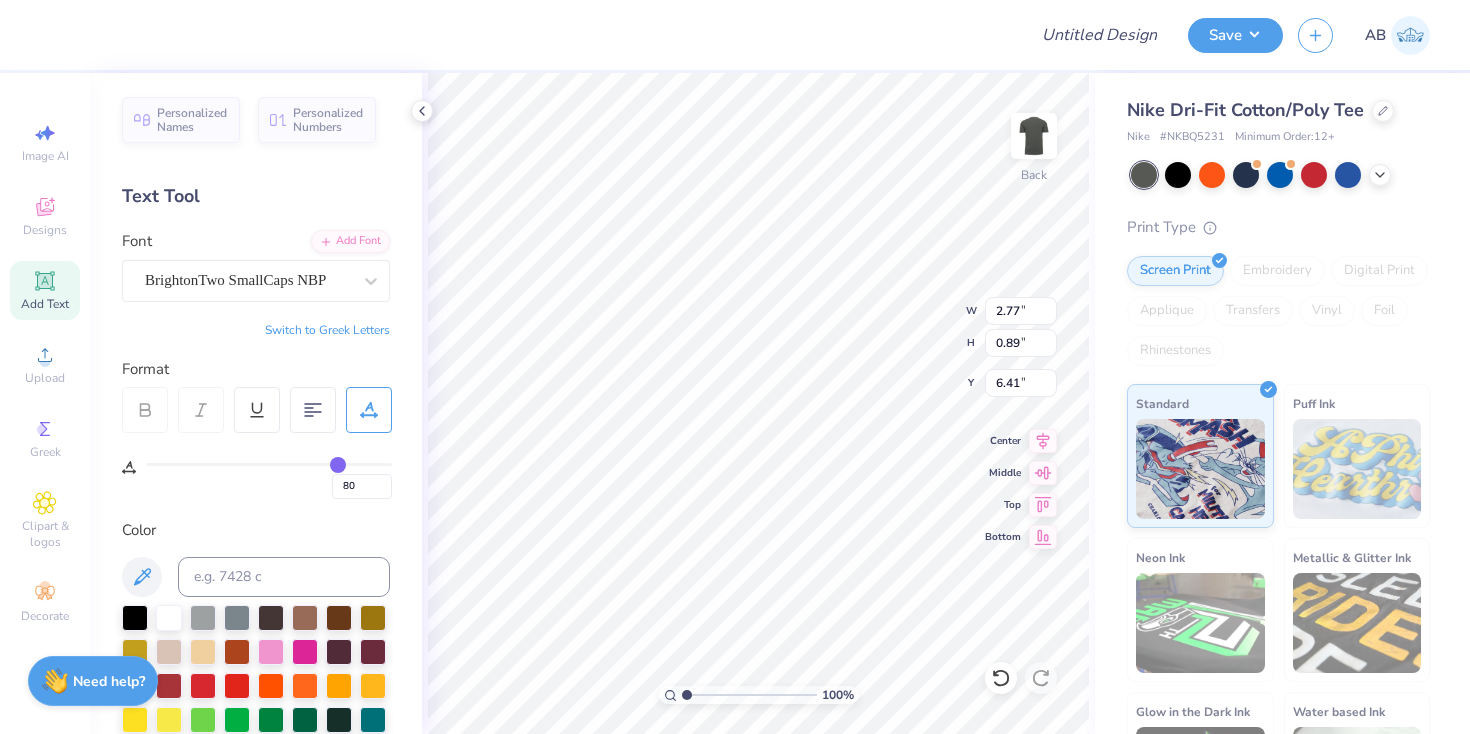 type on "82" 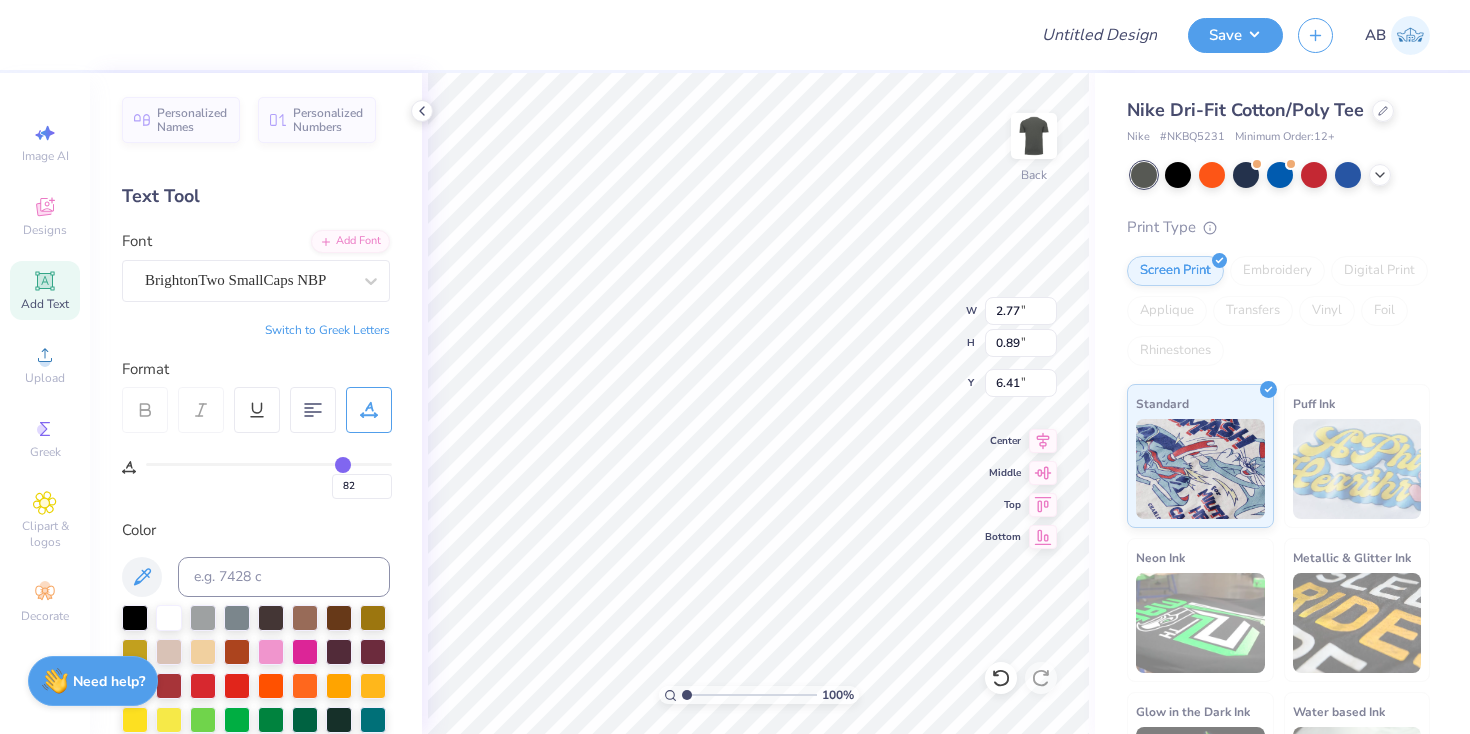 type on "84" 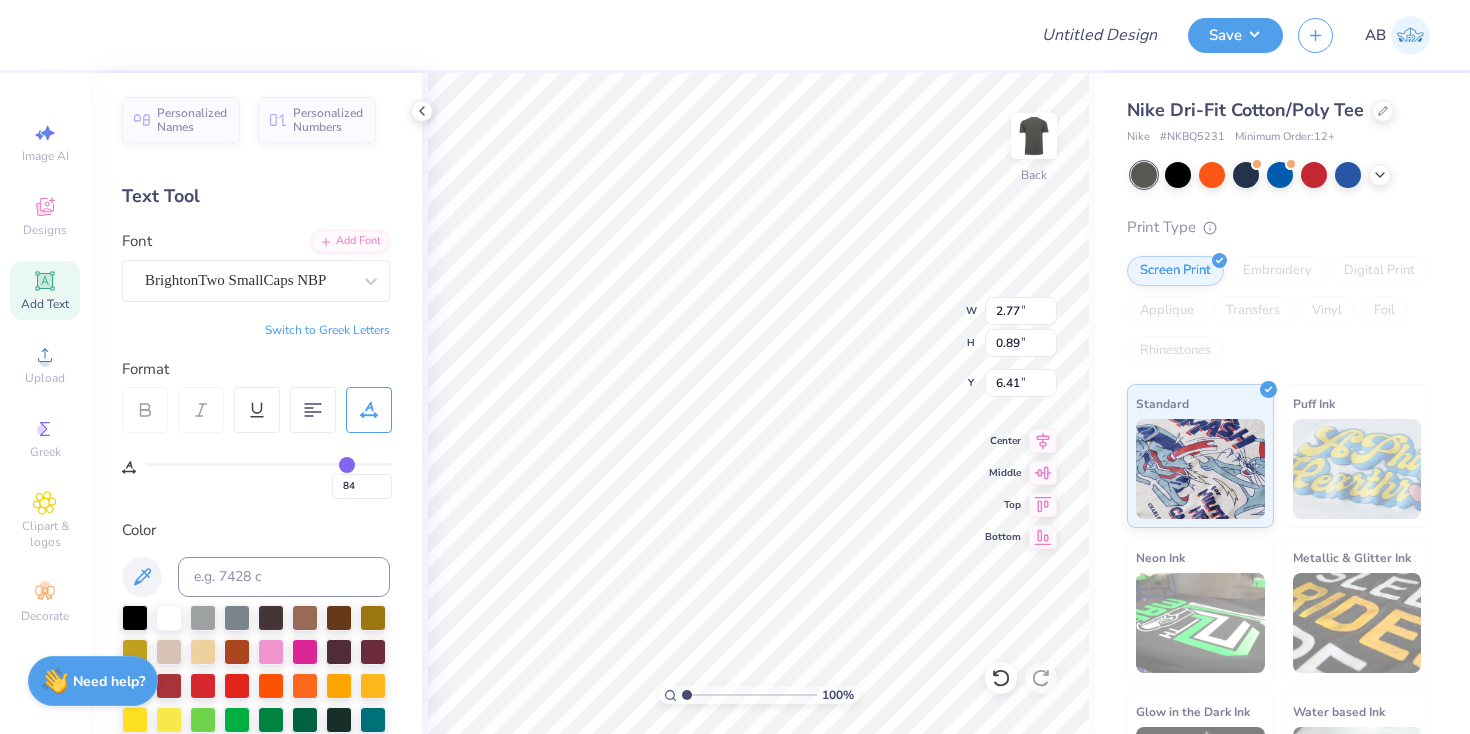 type on "86" 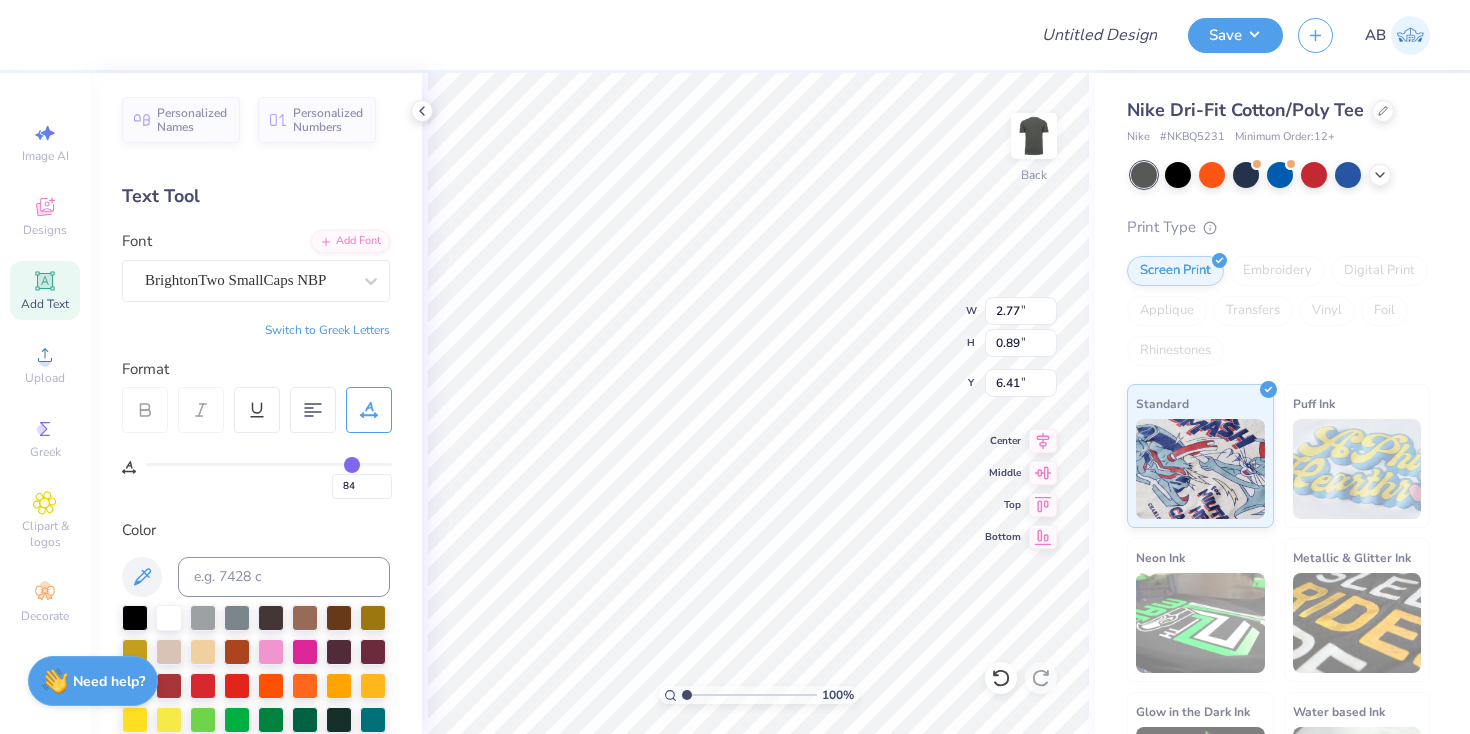 type on "86" 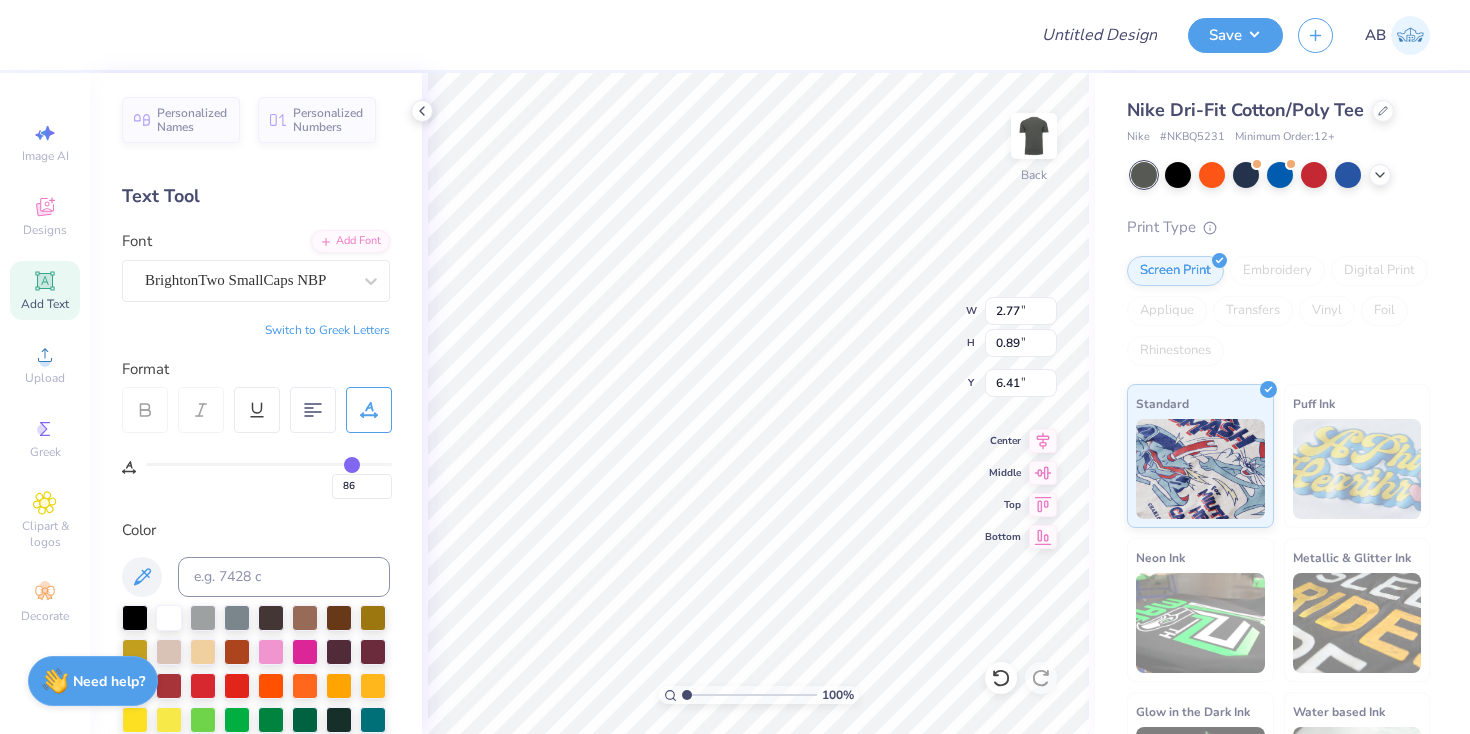 type on "88" 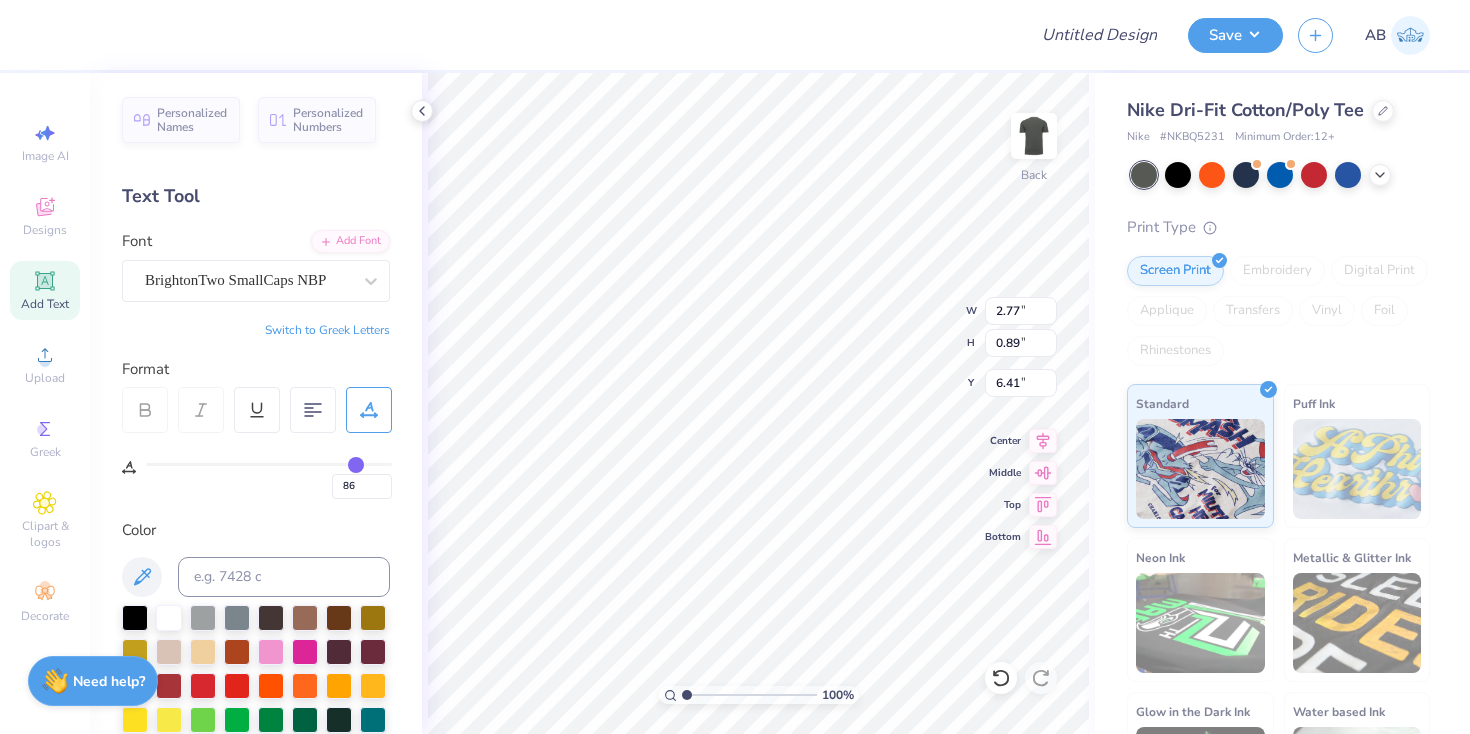 type on "88" 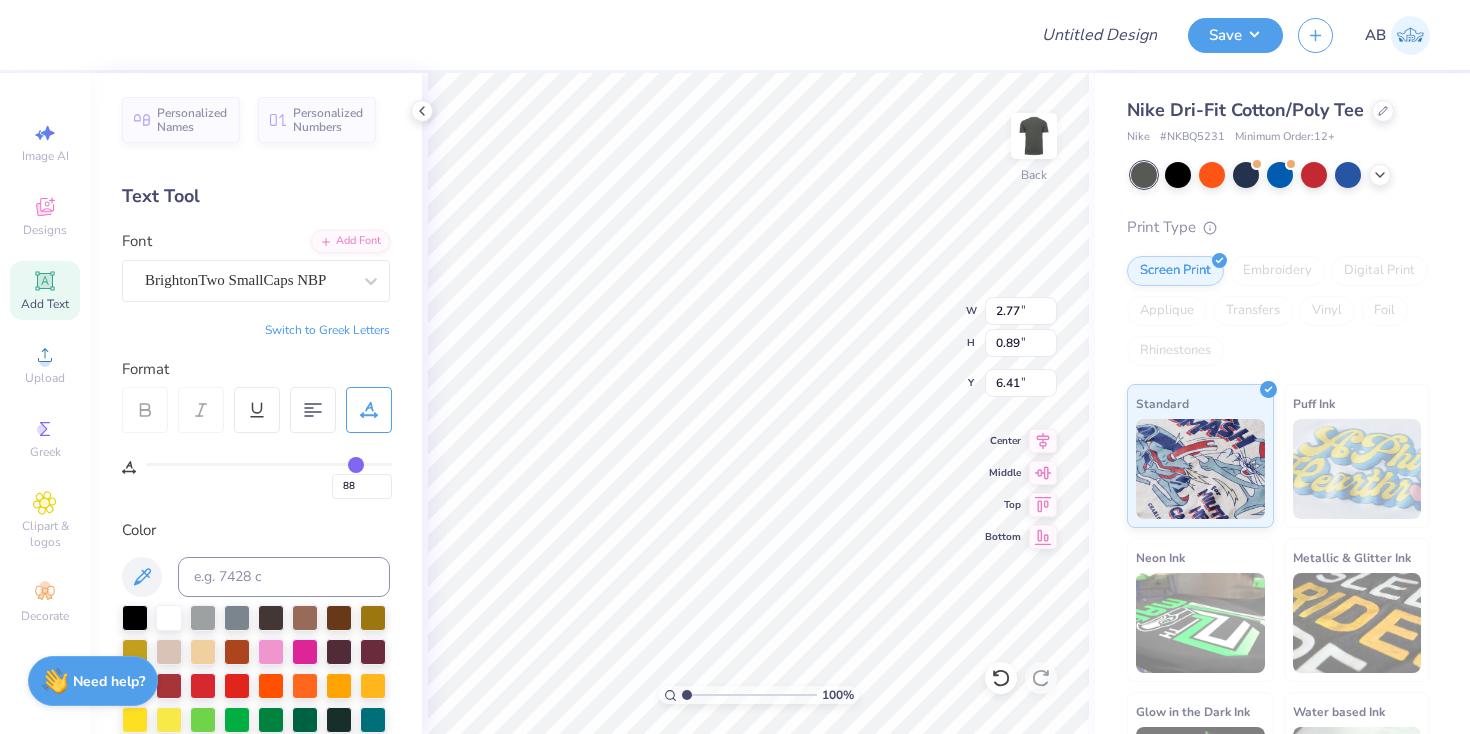 type on "90" 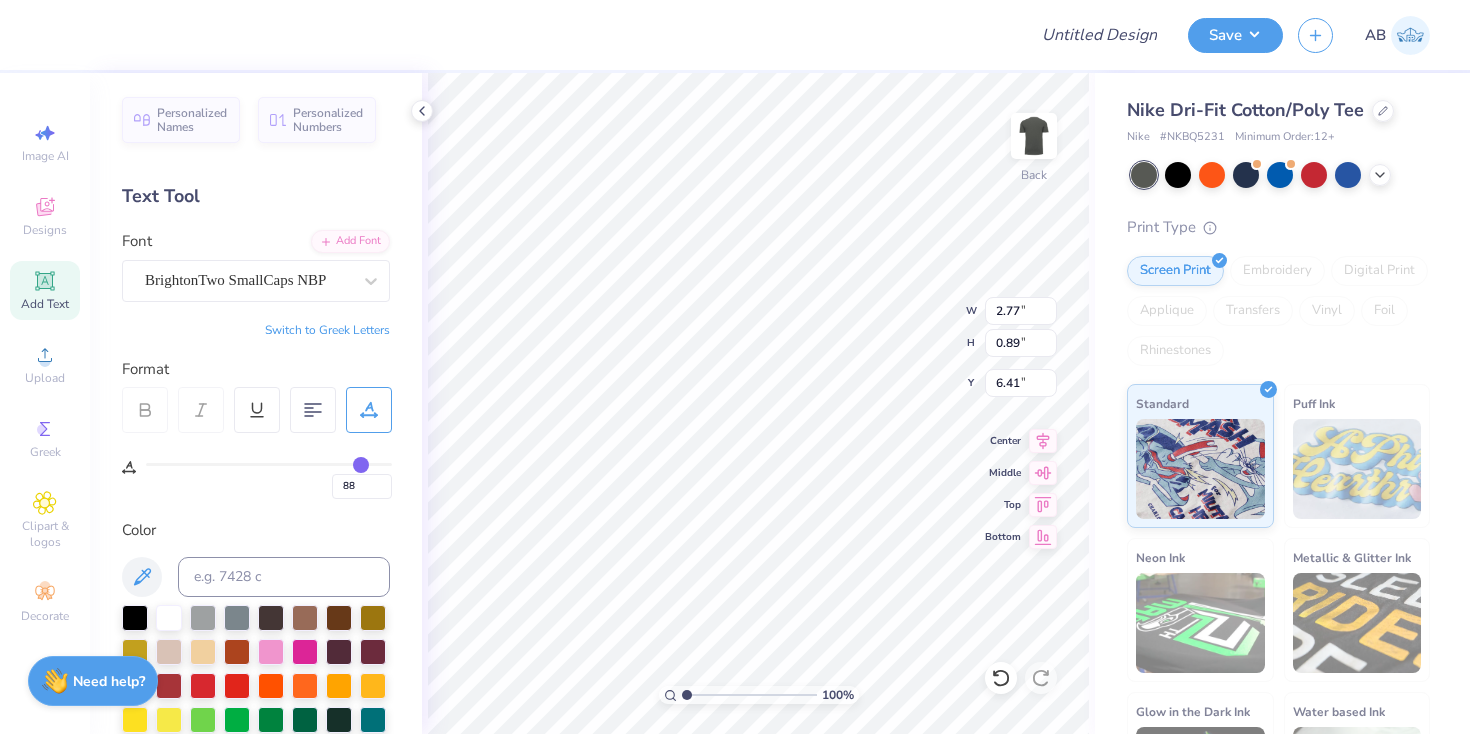 type on "90" 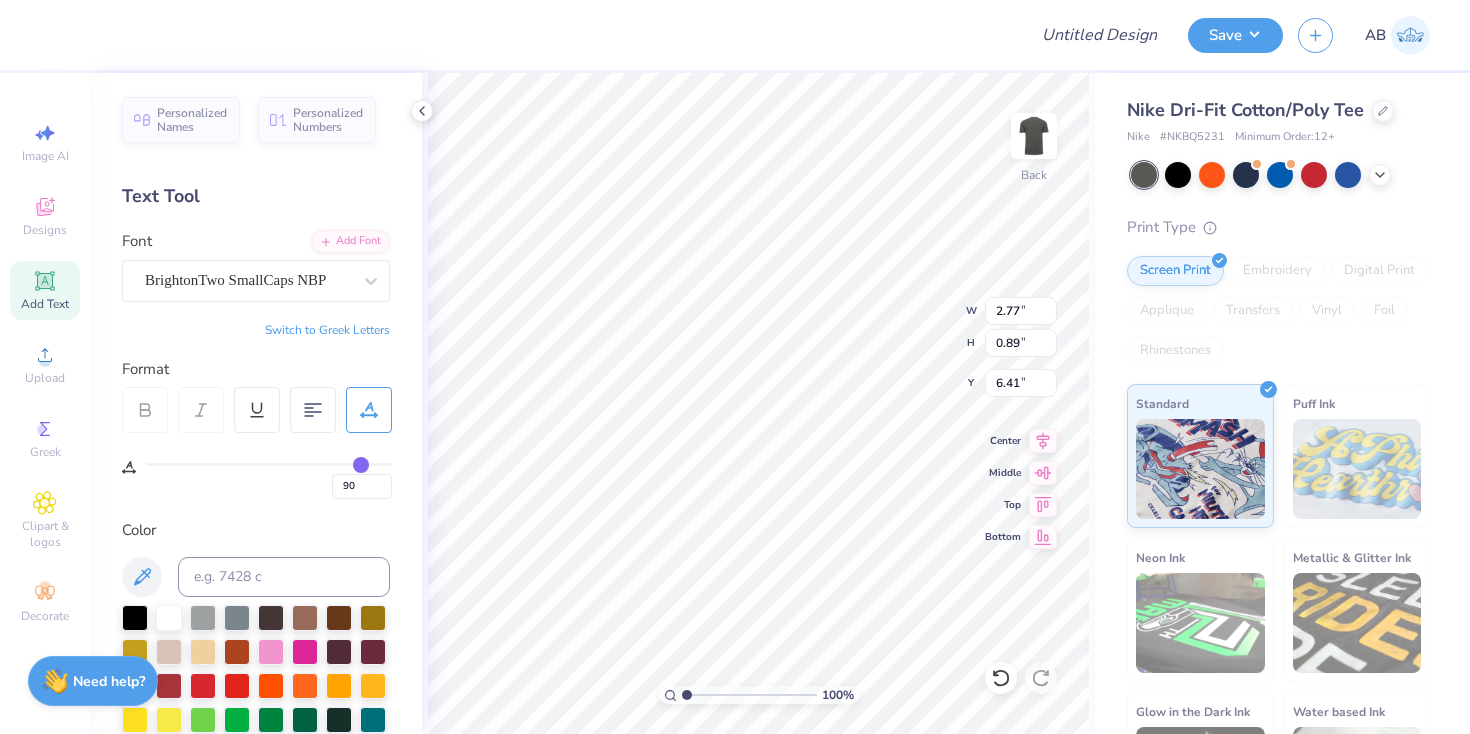 type on "92" 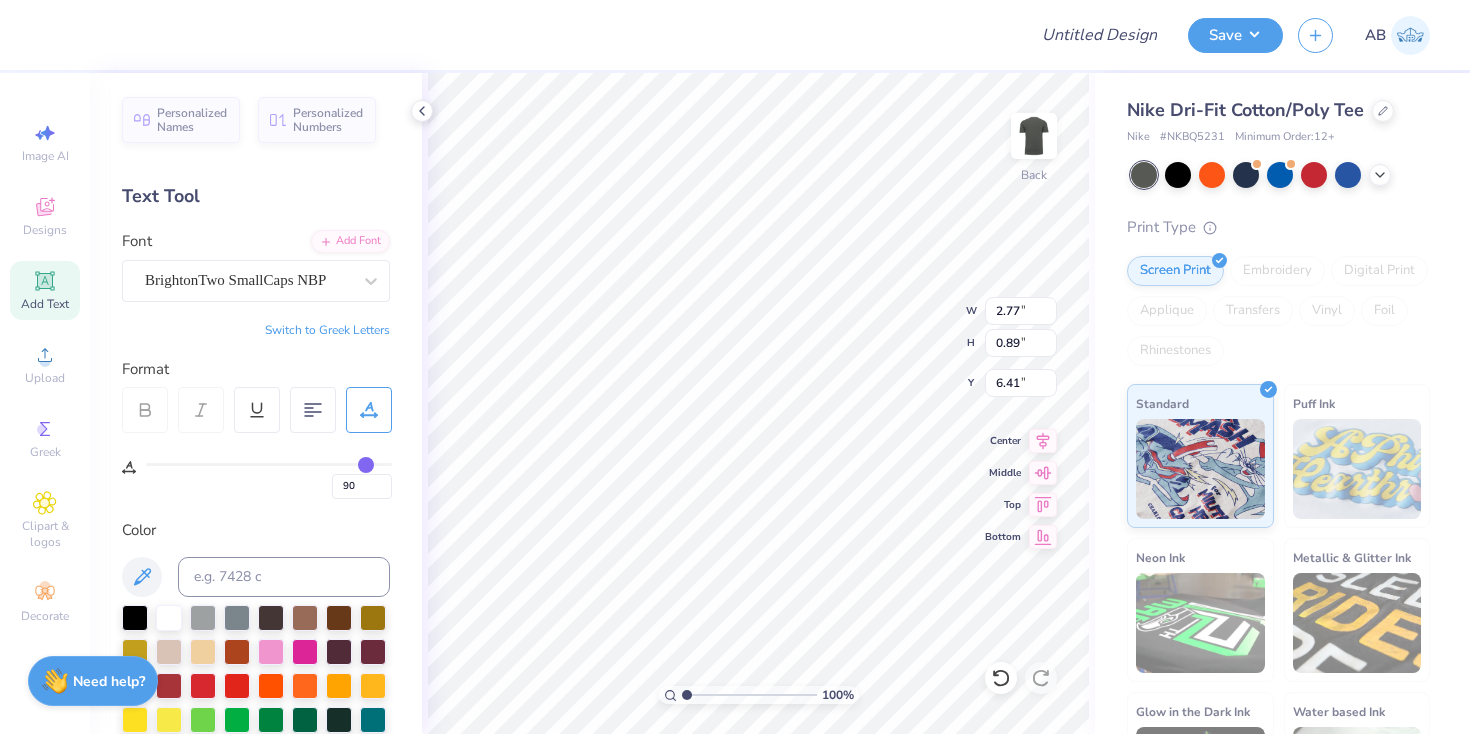 type on "92" 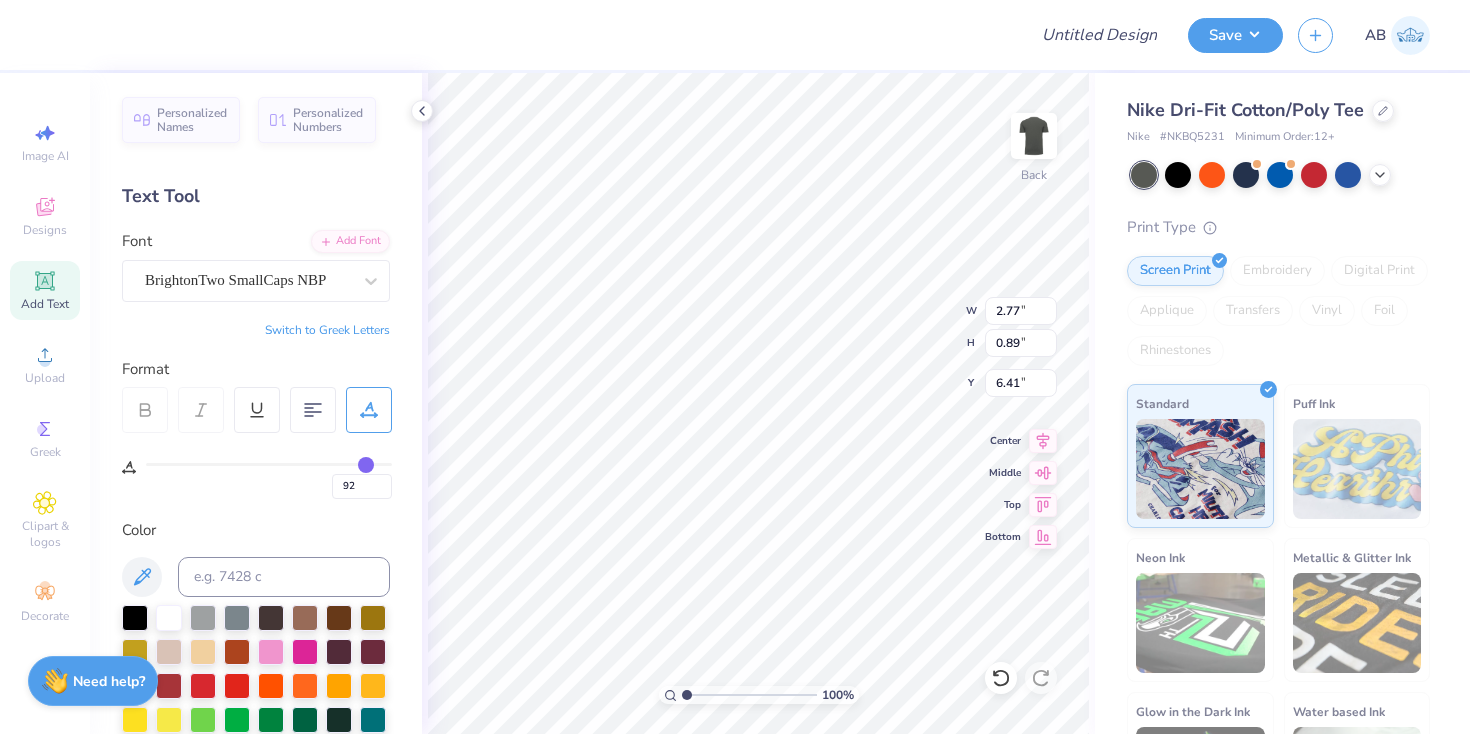 type on "94" 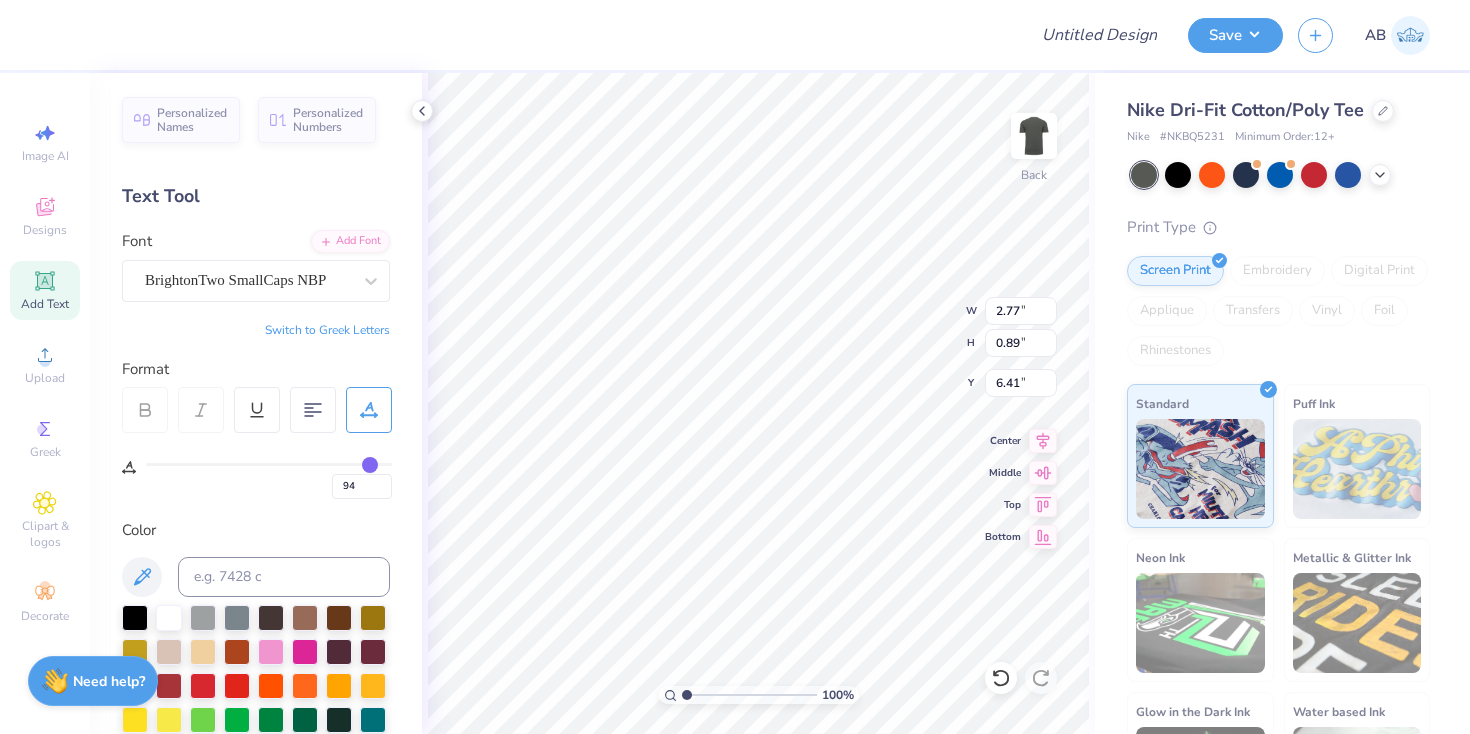 type on "96" 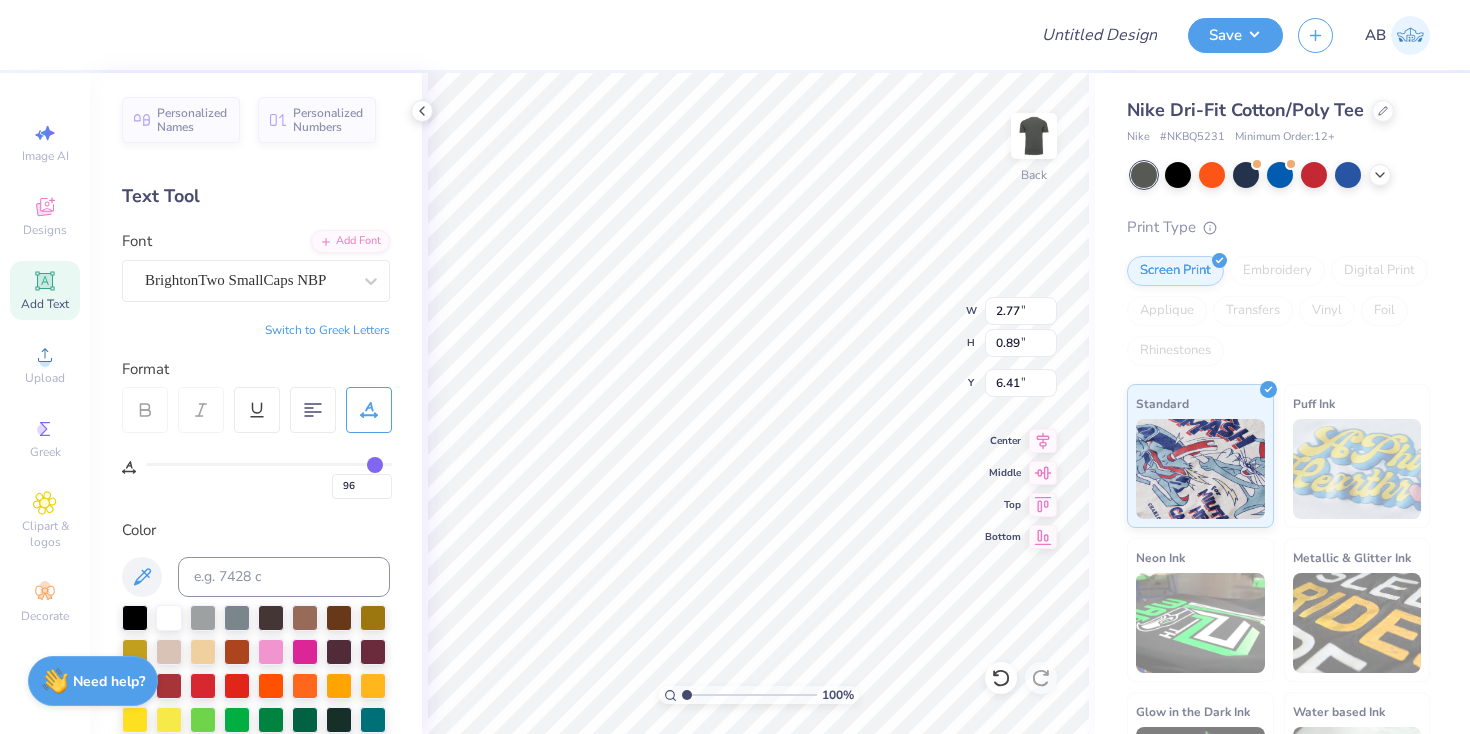 type on "99" 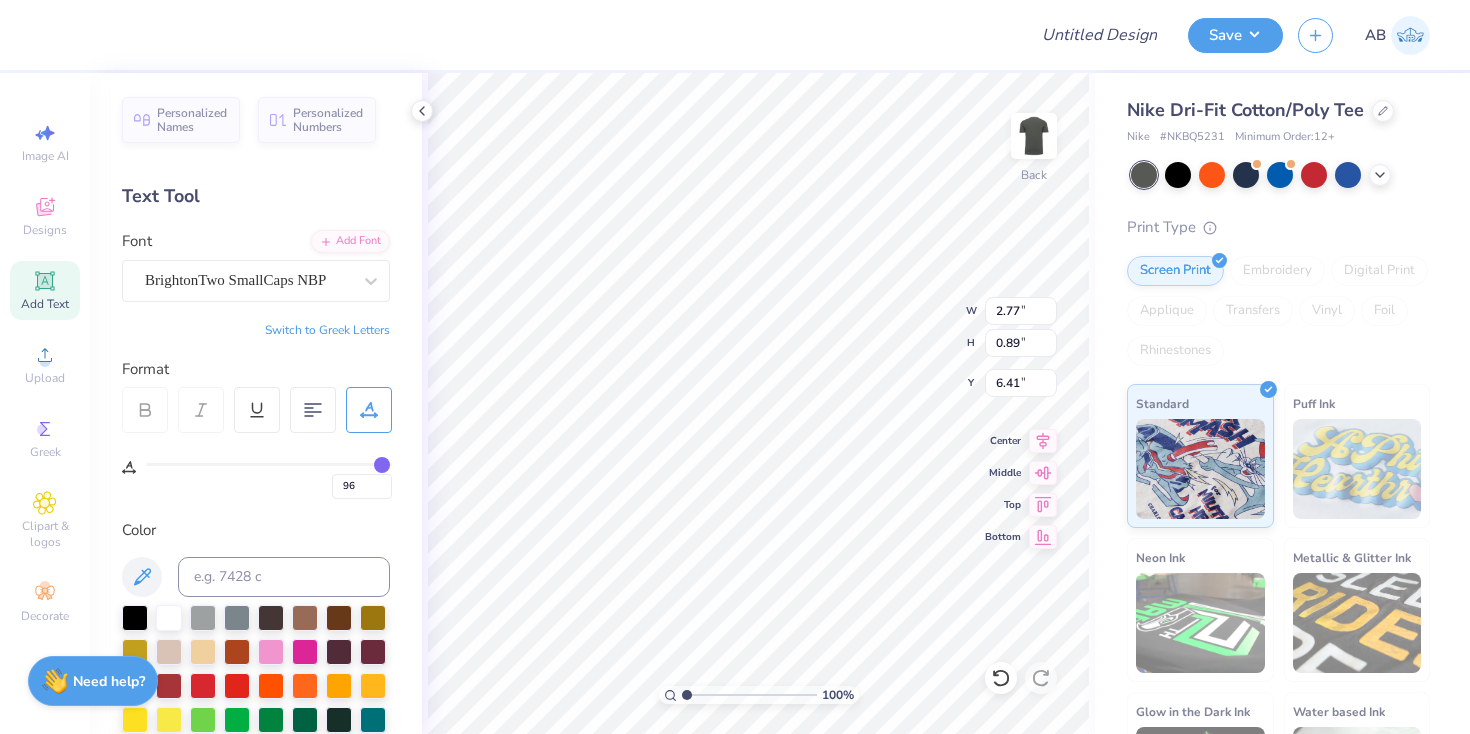 type on "99" 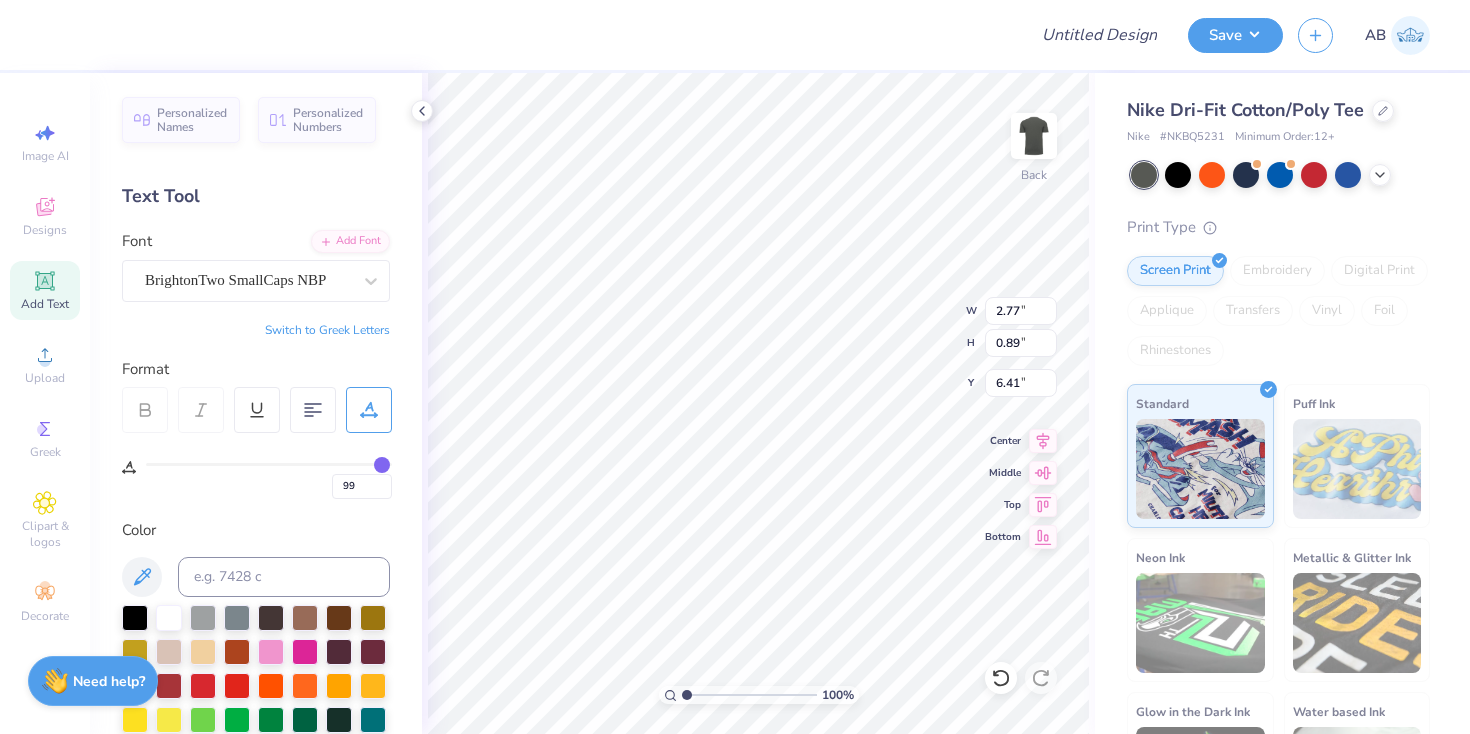 type on "100" 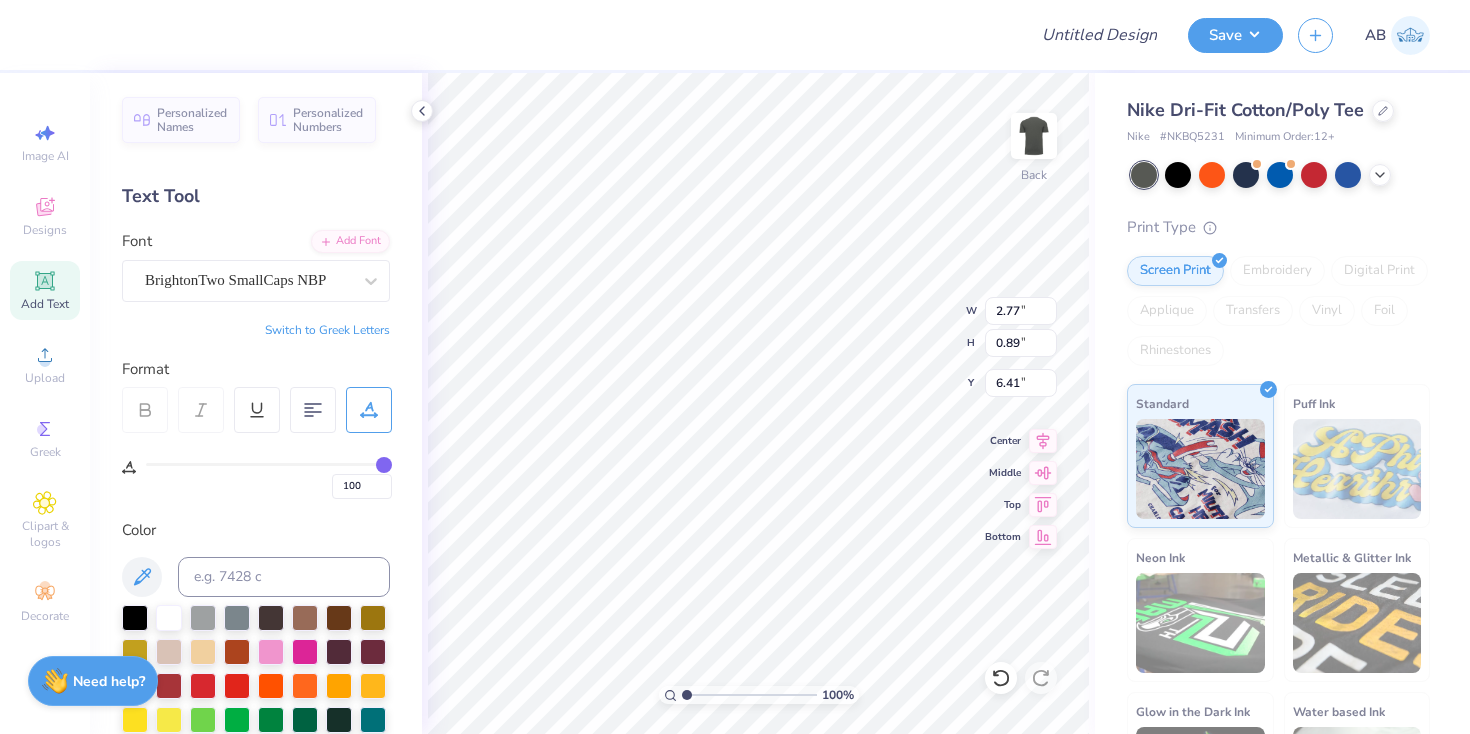 drag, startPoint x: 160, startPoint y: 463, endPoint x: 420, endPoint y: 465, distance: 260.0077 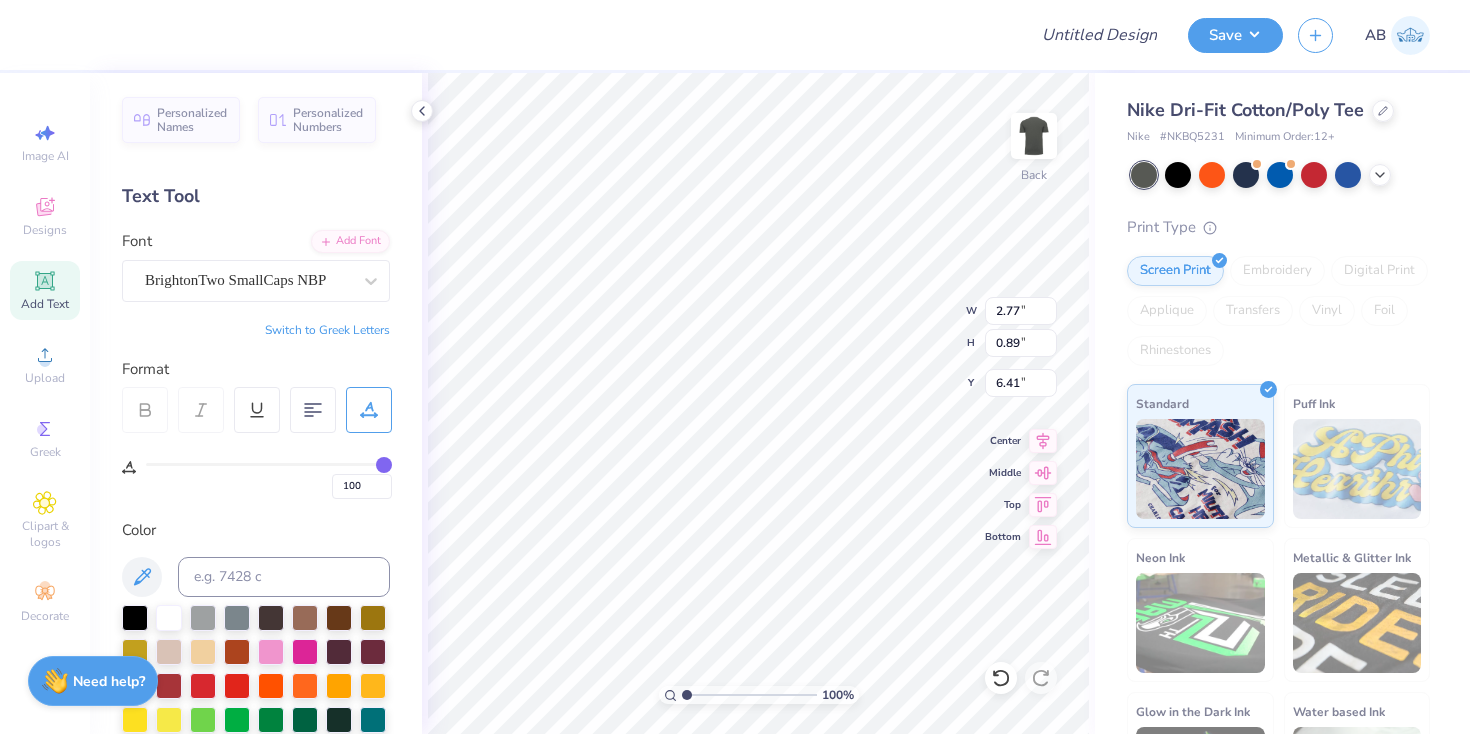 type on "12.77" 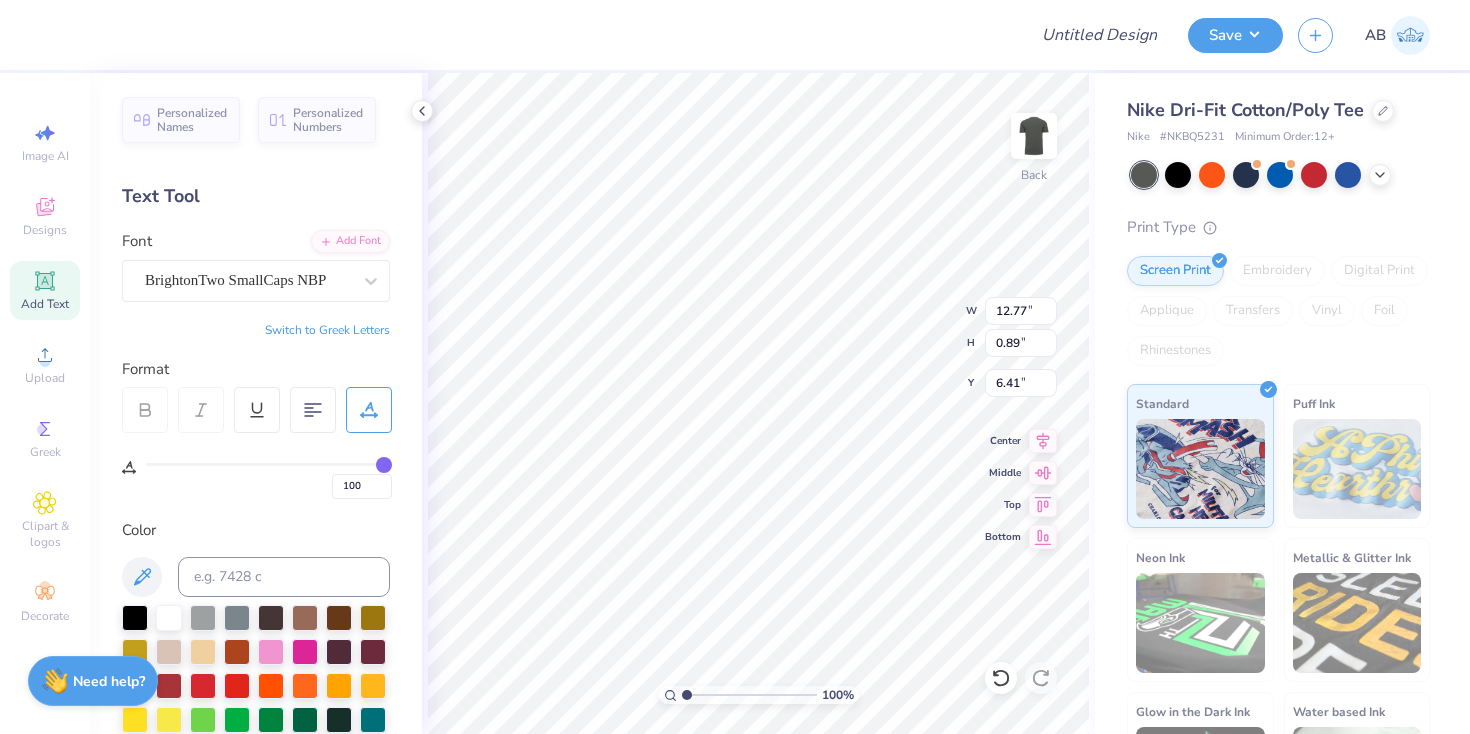 type on "99" 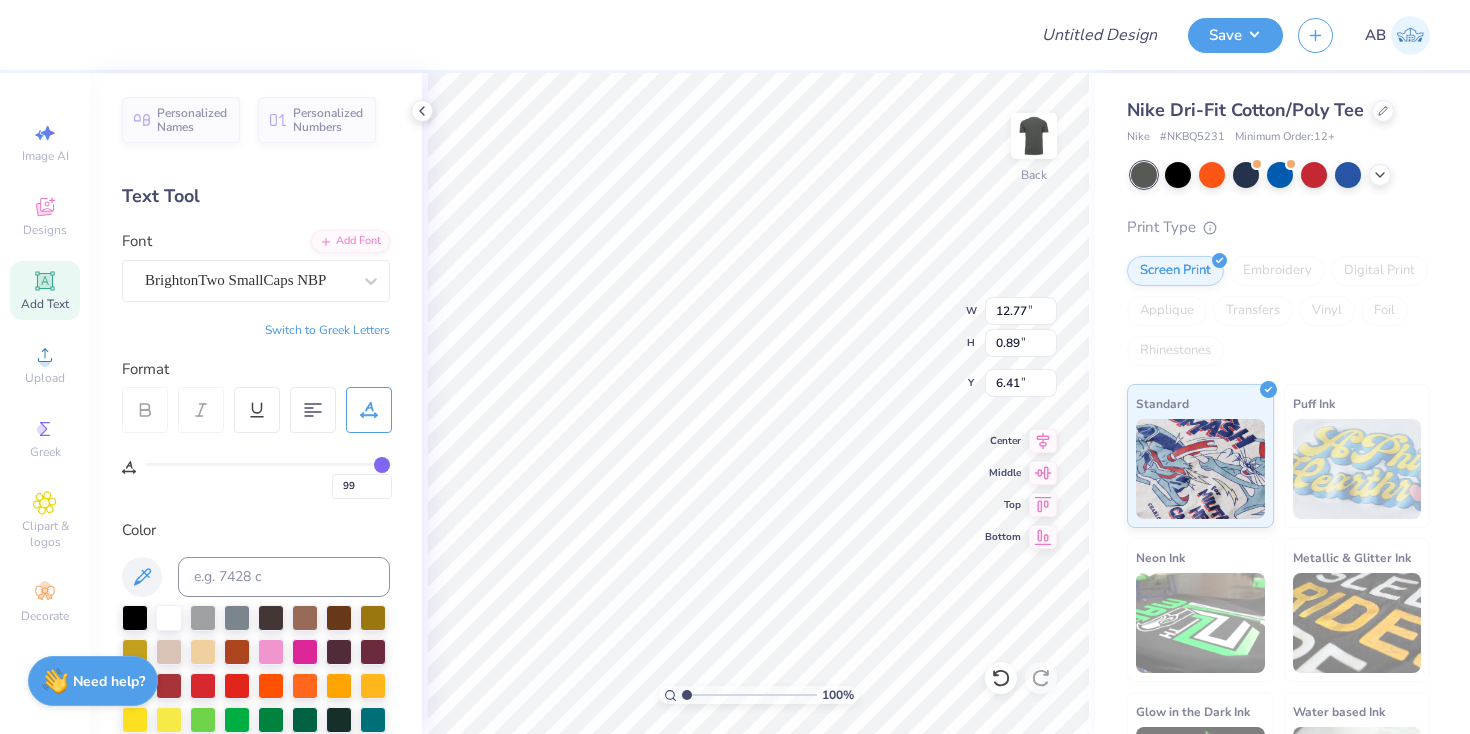 type on "97" 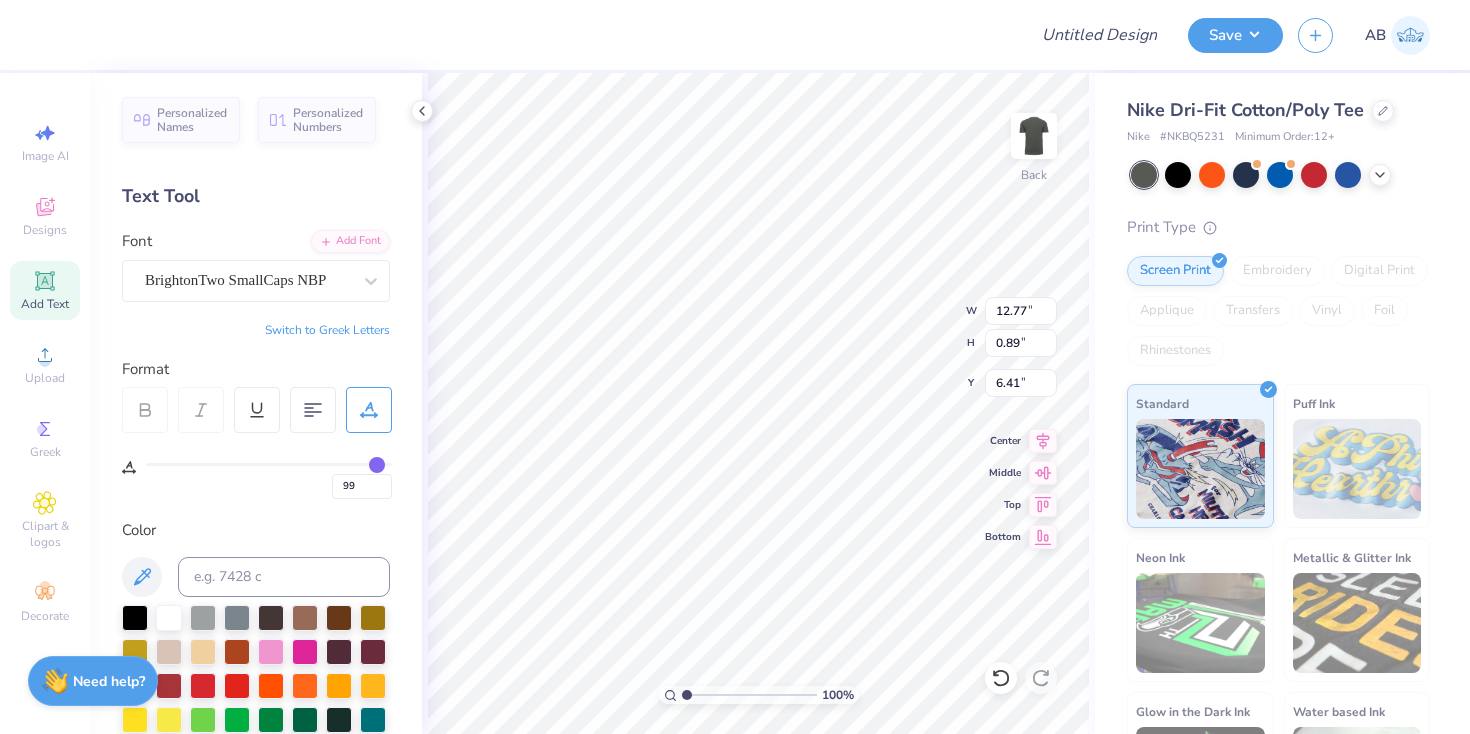 type on "97" 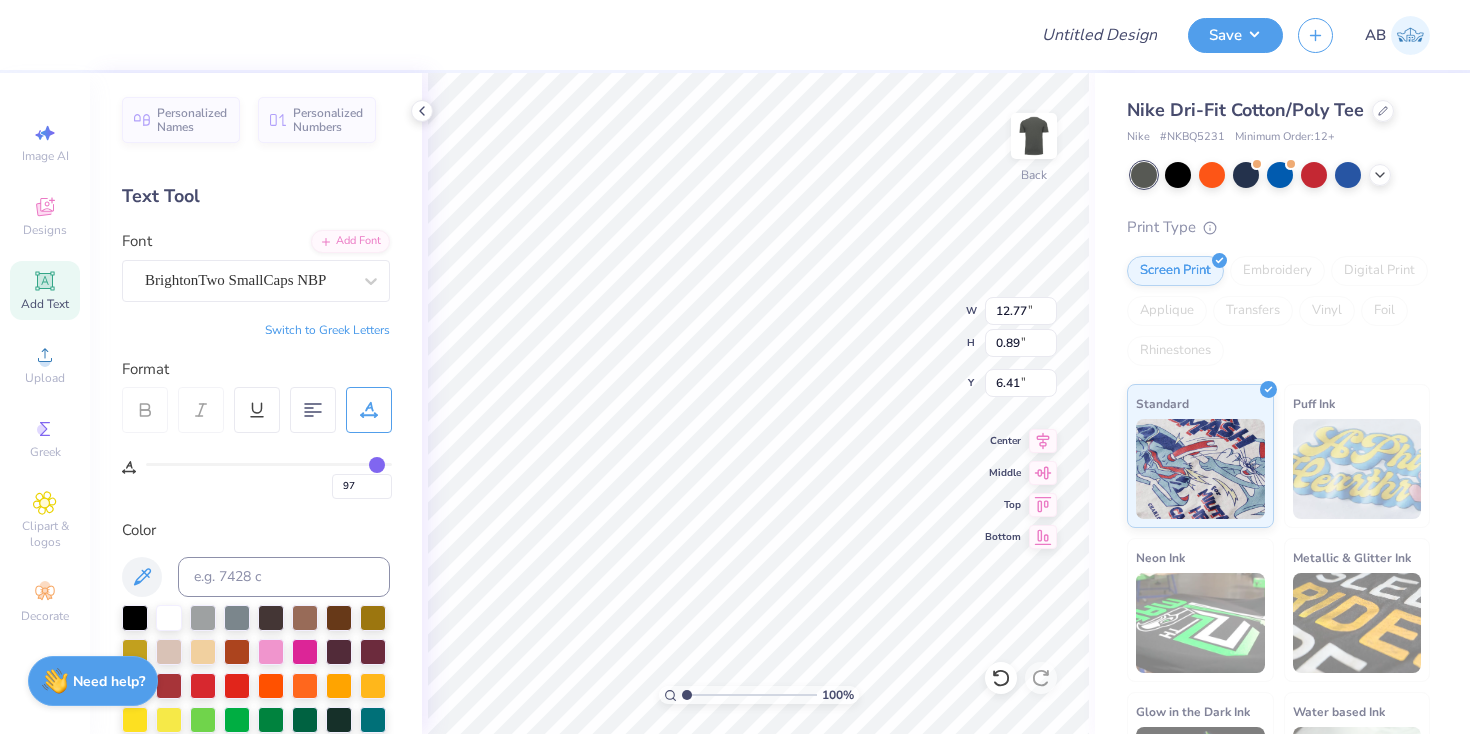 type on "94" 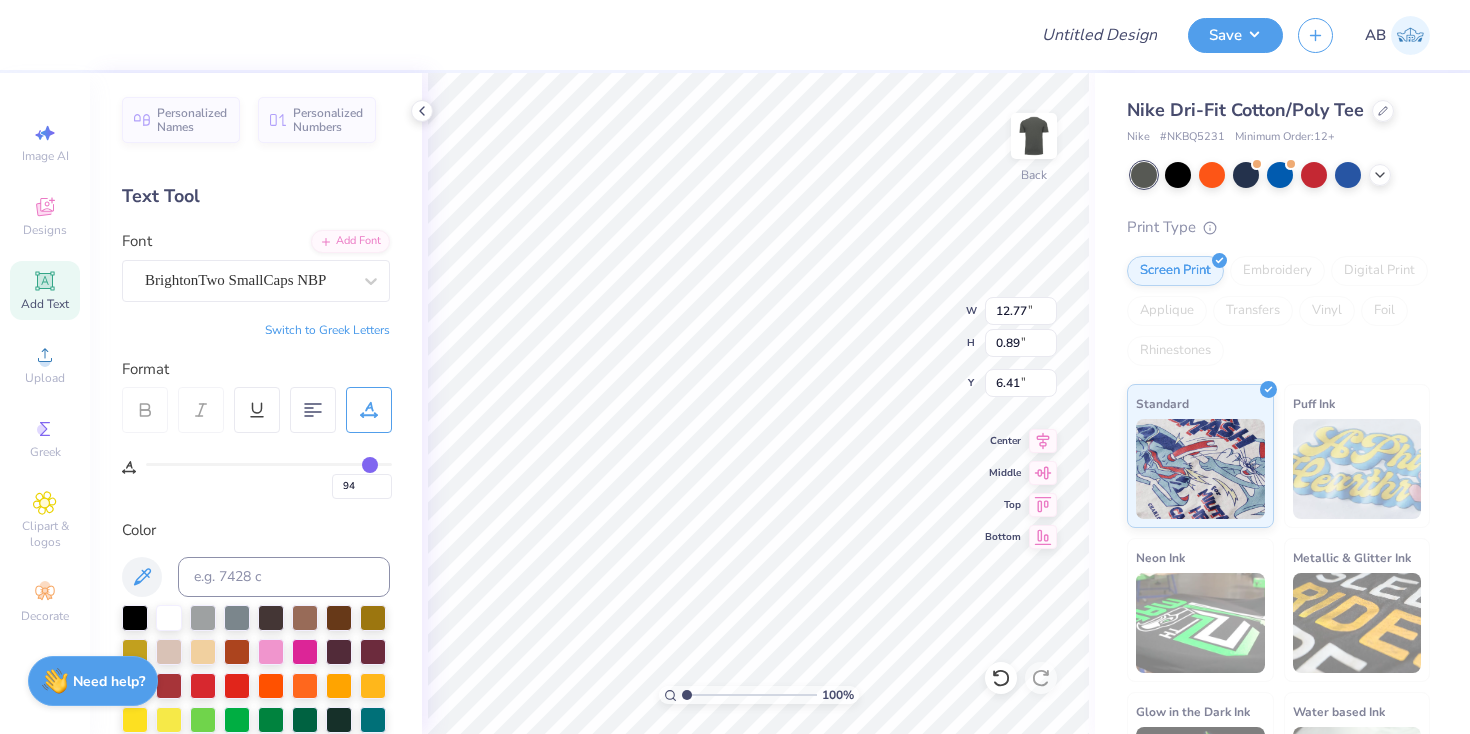 type on "88" 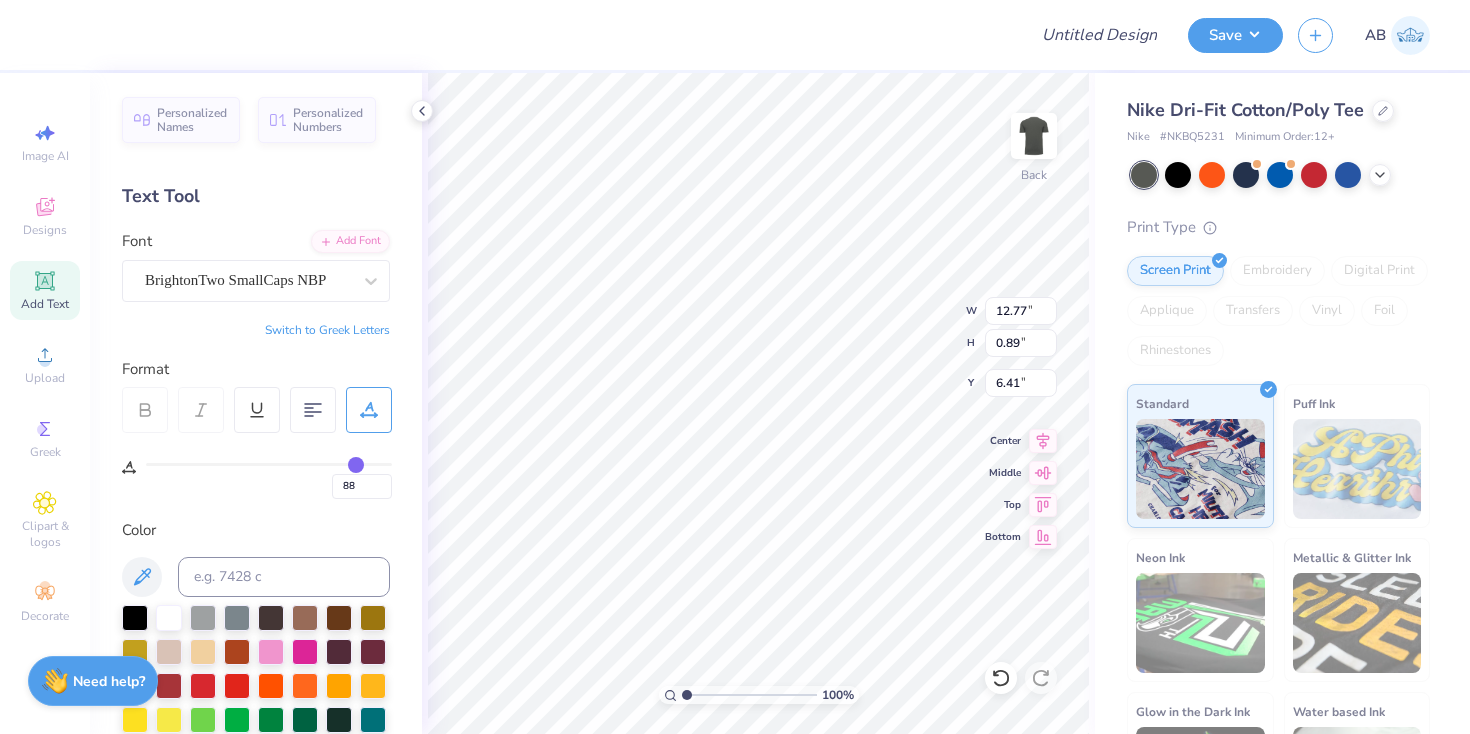 type on "83" 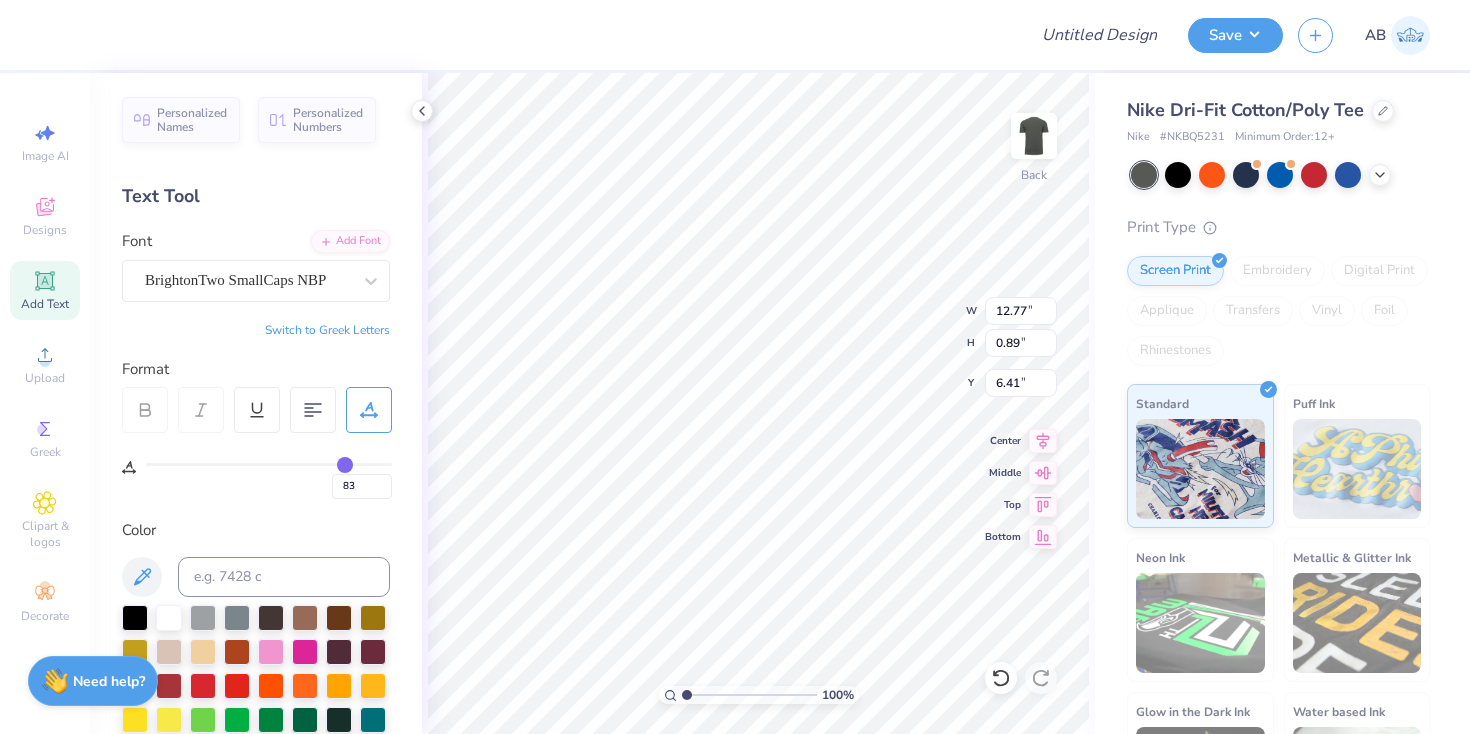 type on "78" 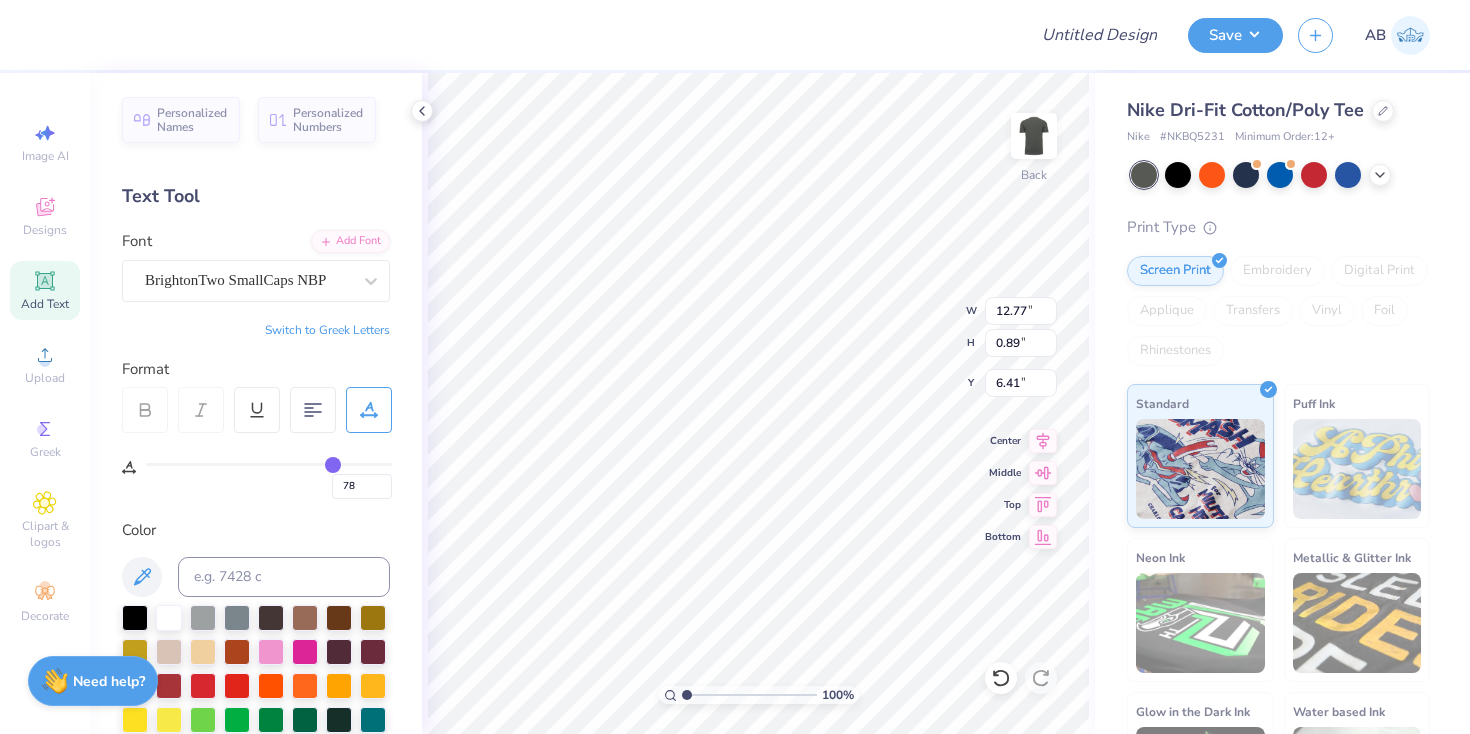 type on "73" 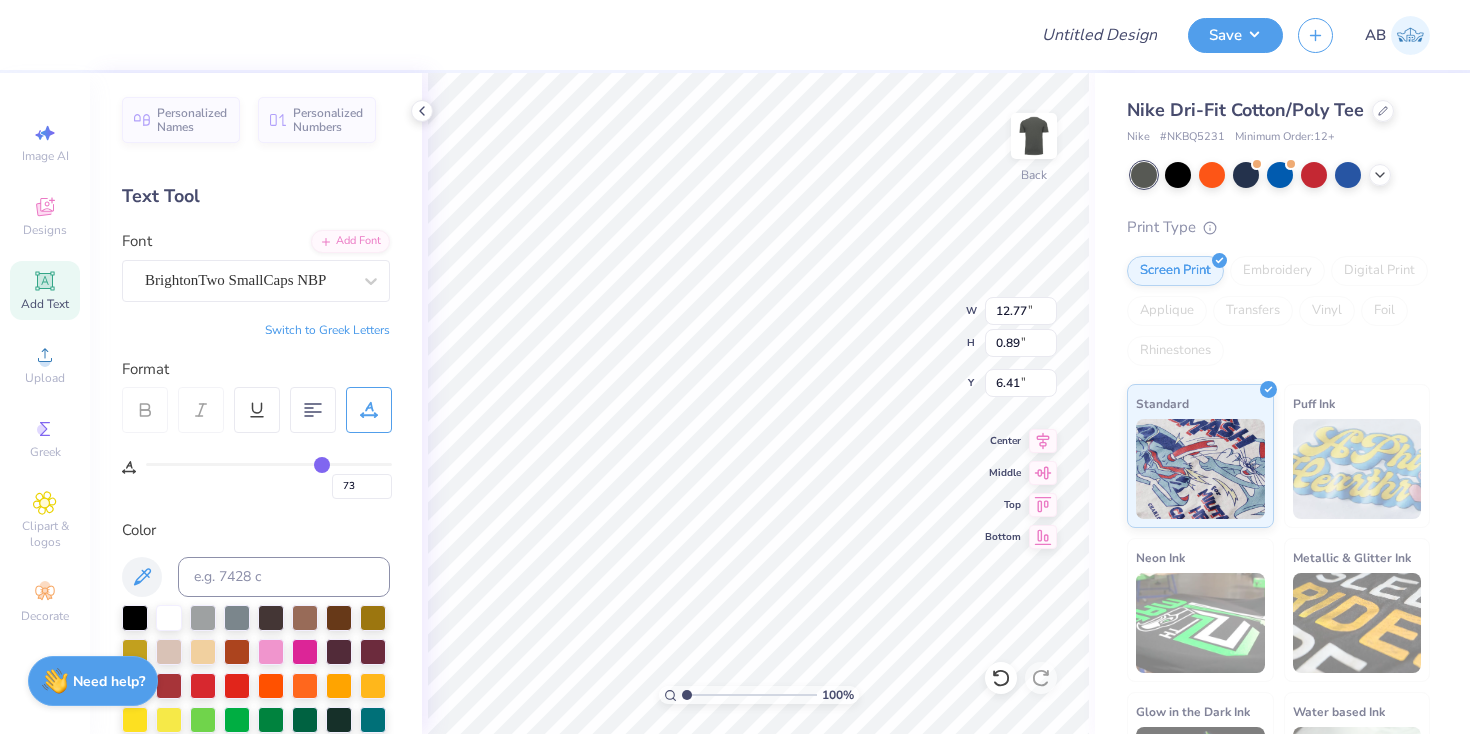 type on "69" 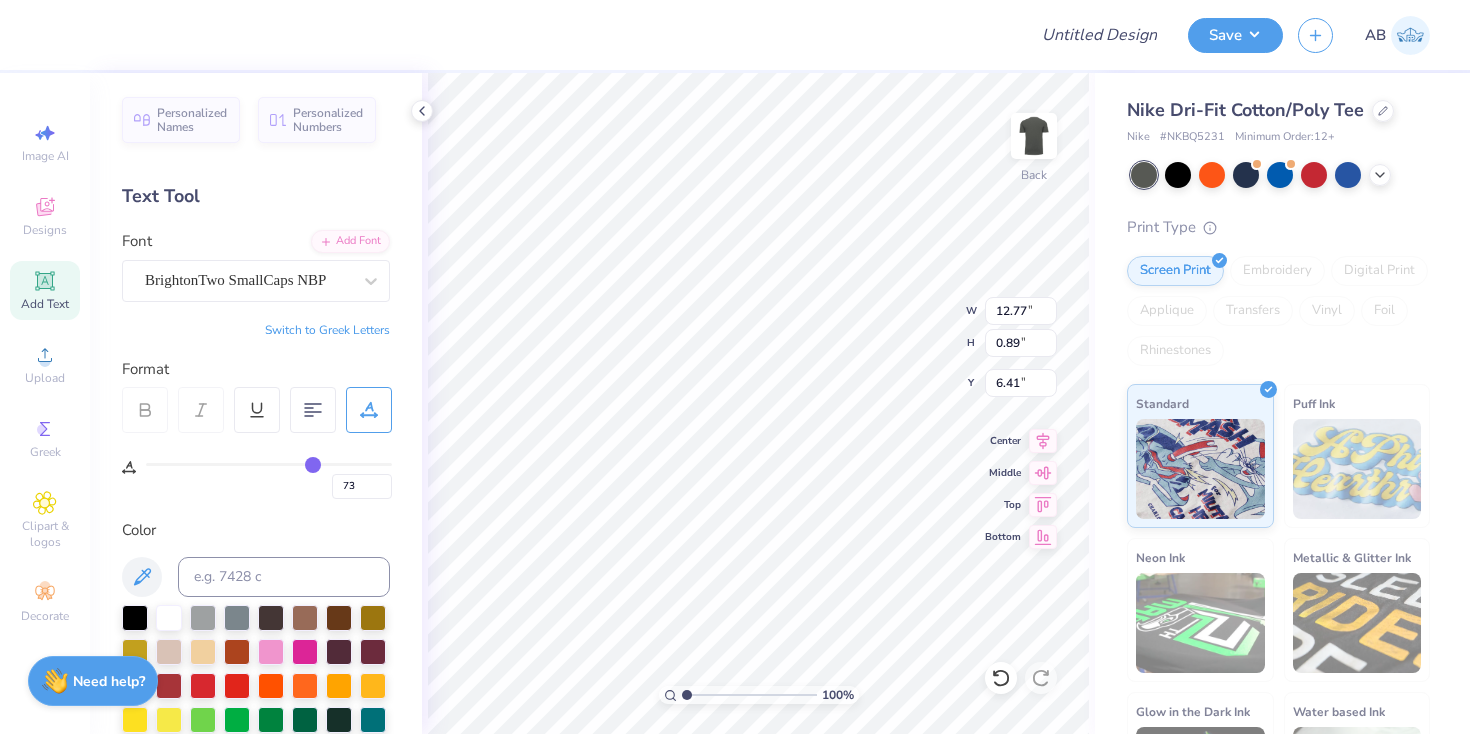 type on "69" 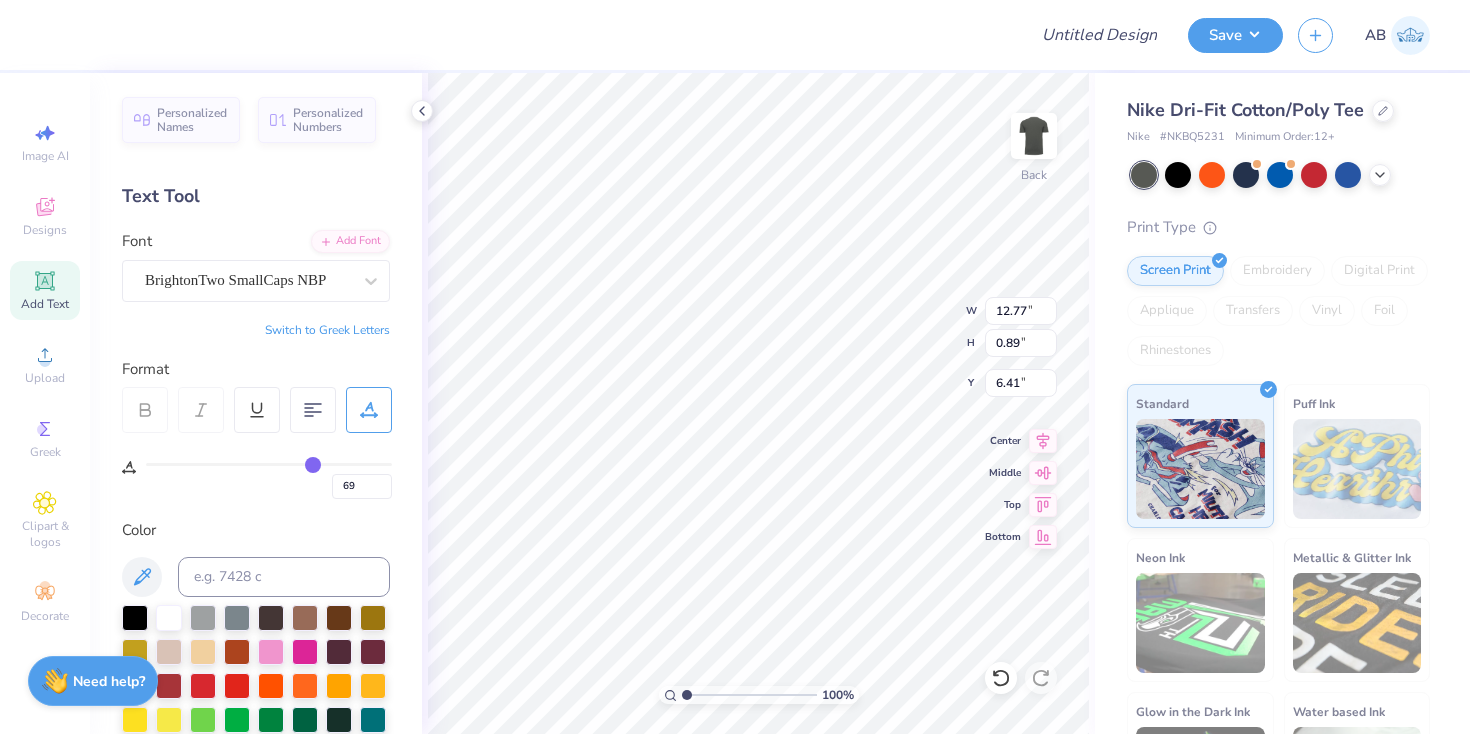 type on "64" 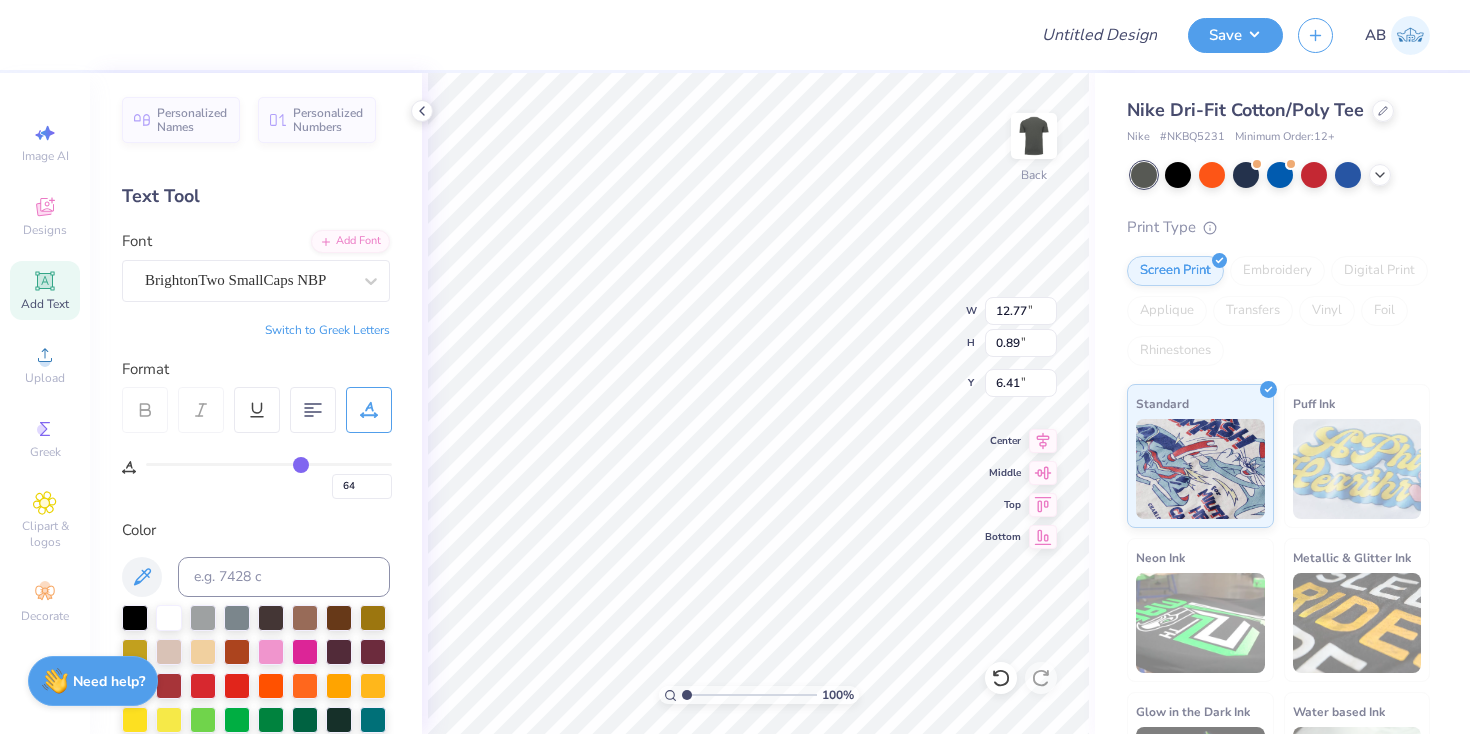 type on "60" 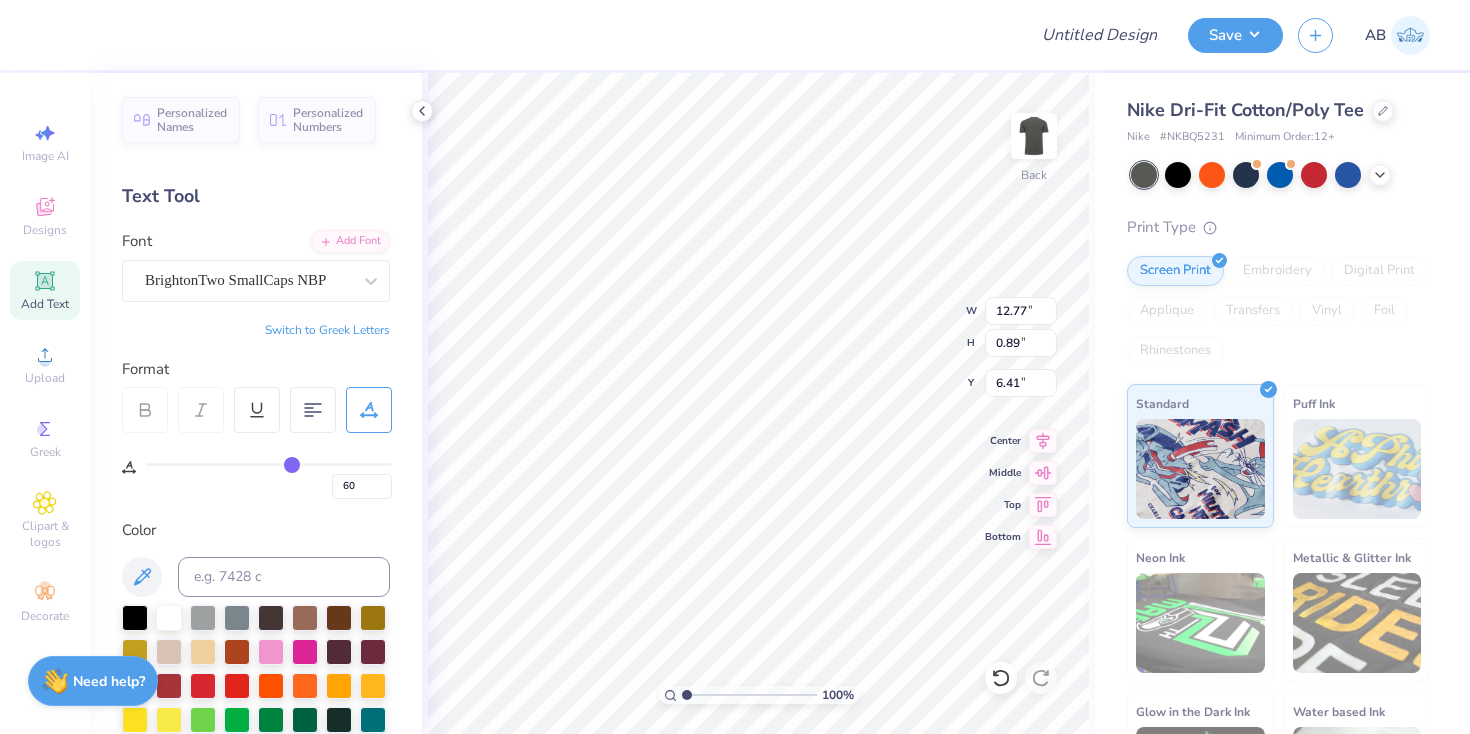 type on "57" 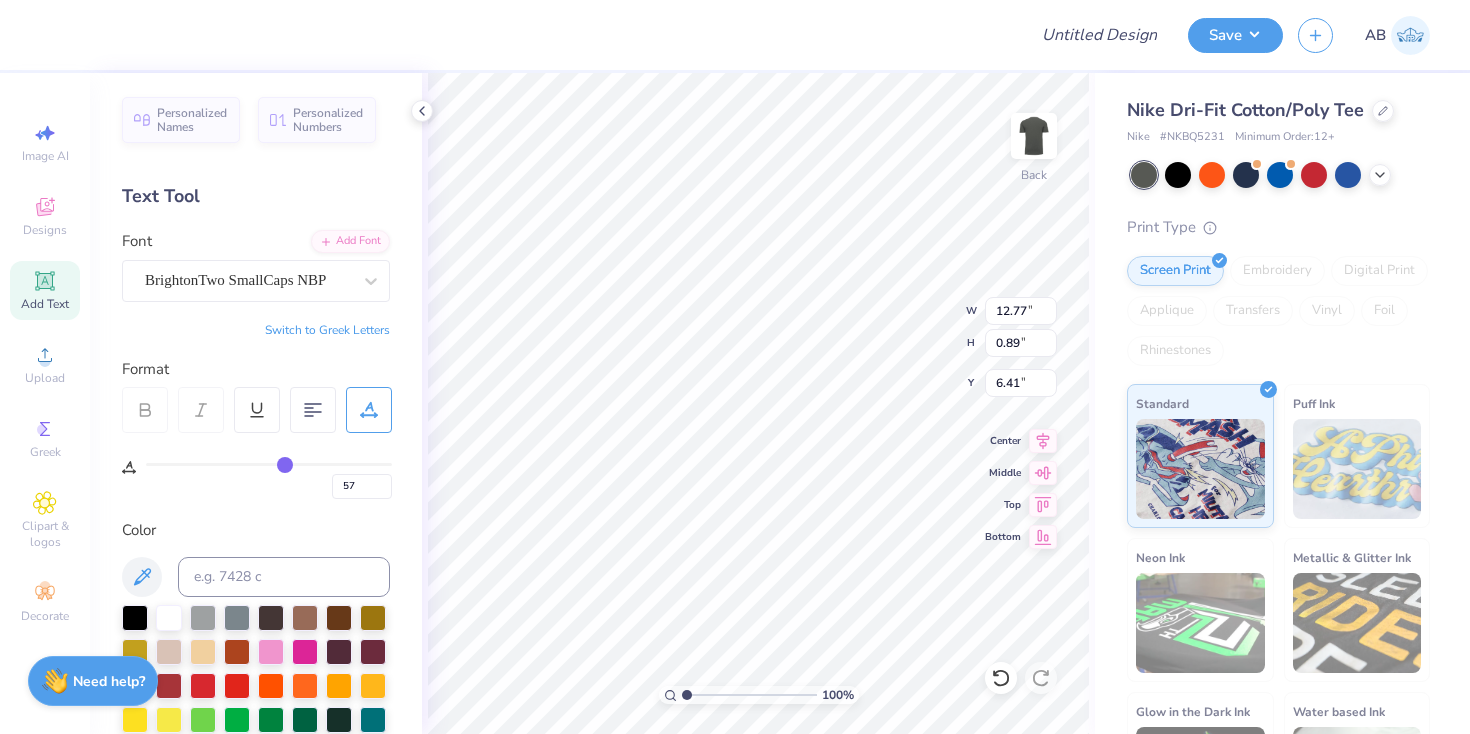 type on "53" 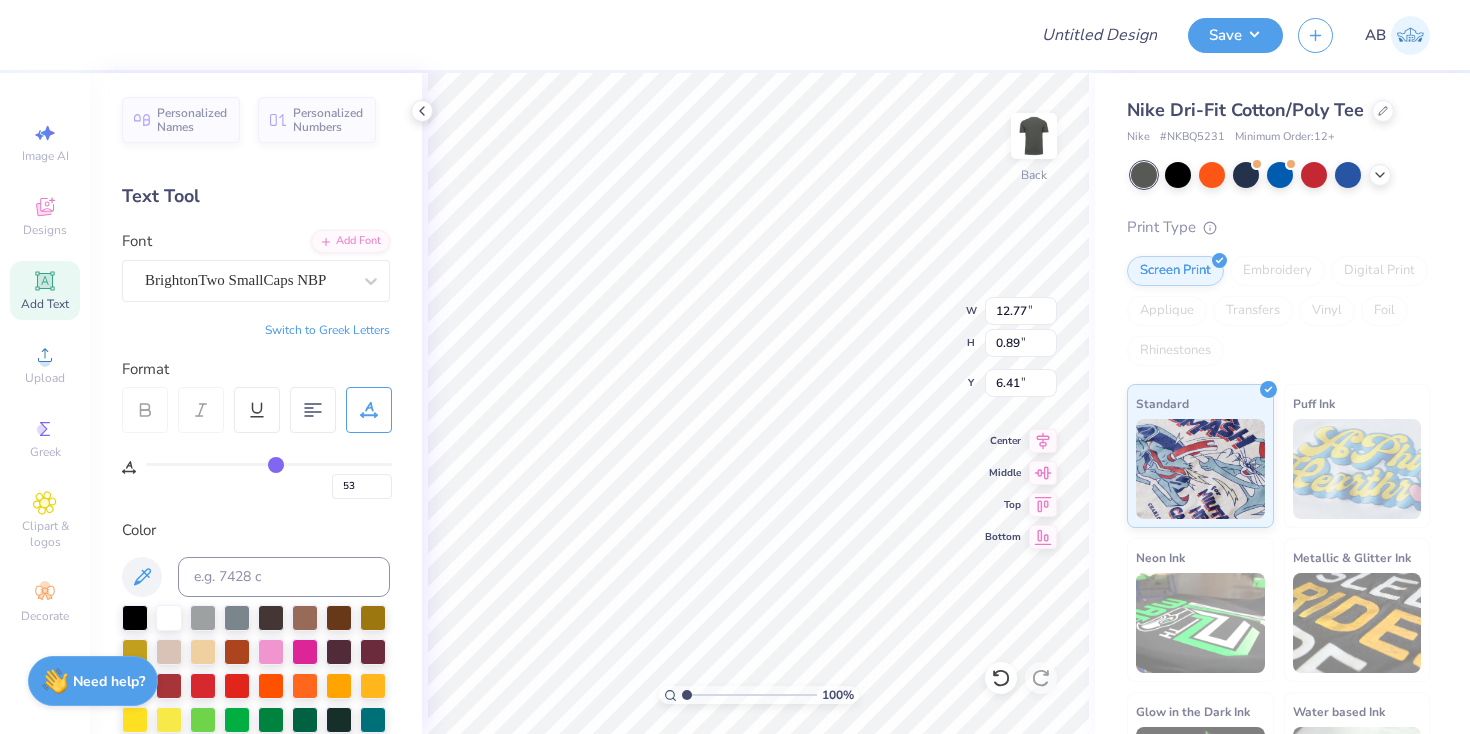 type on "50" 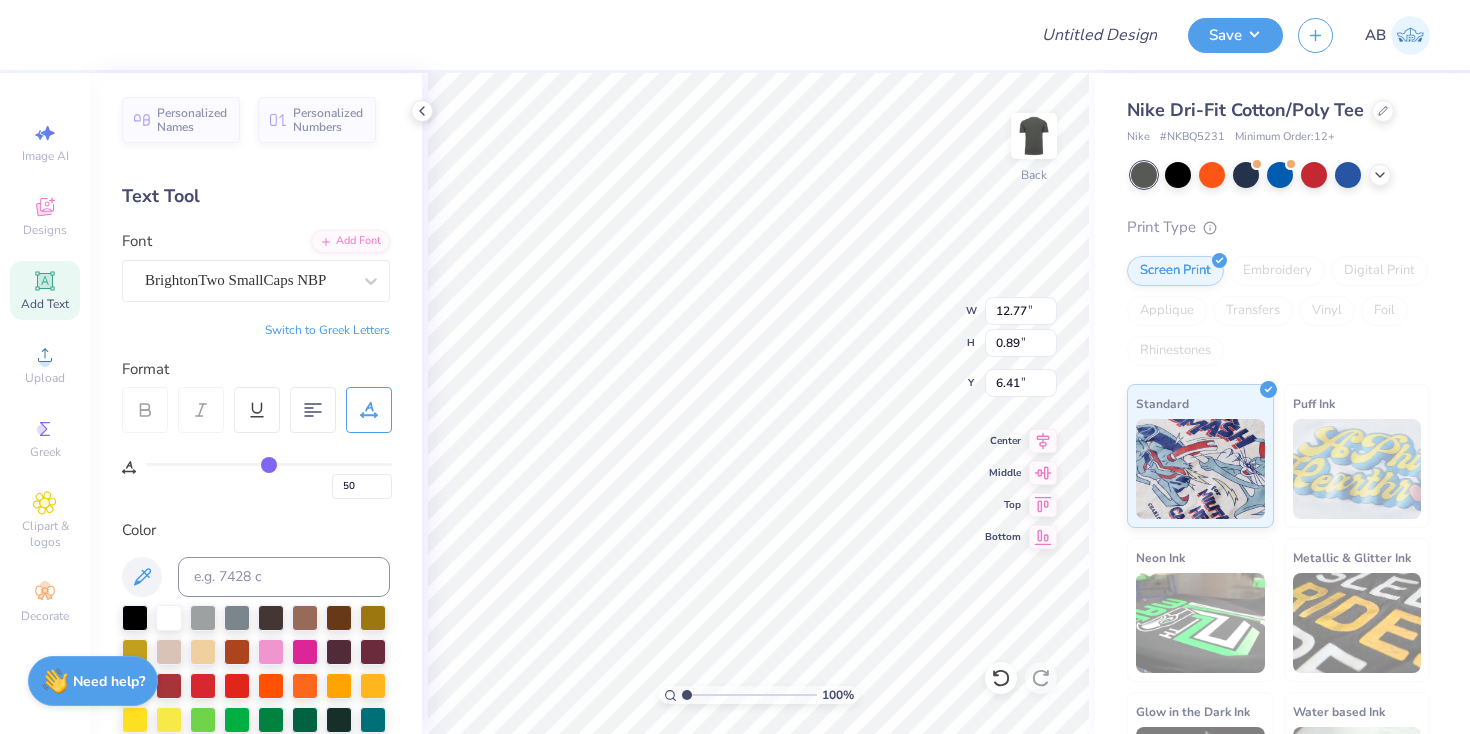 type on "48" 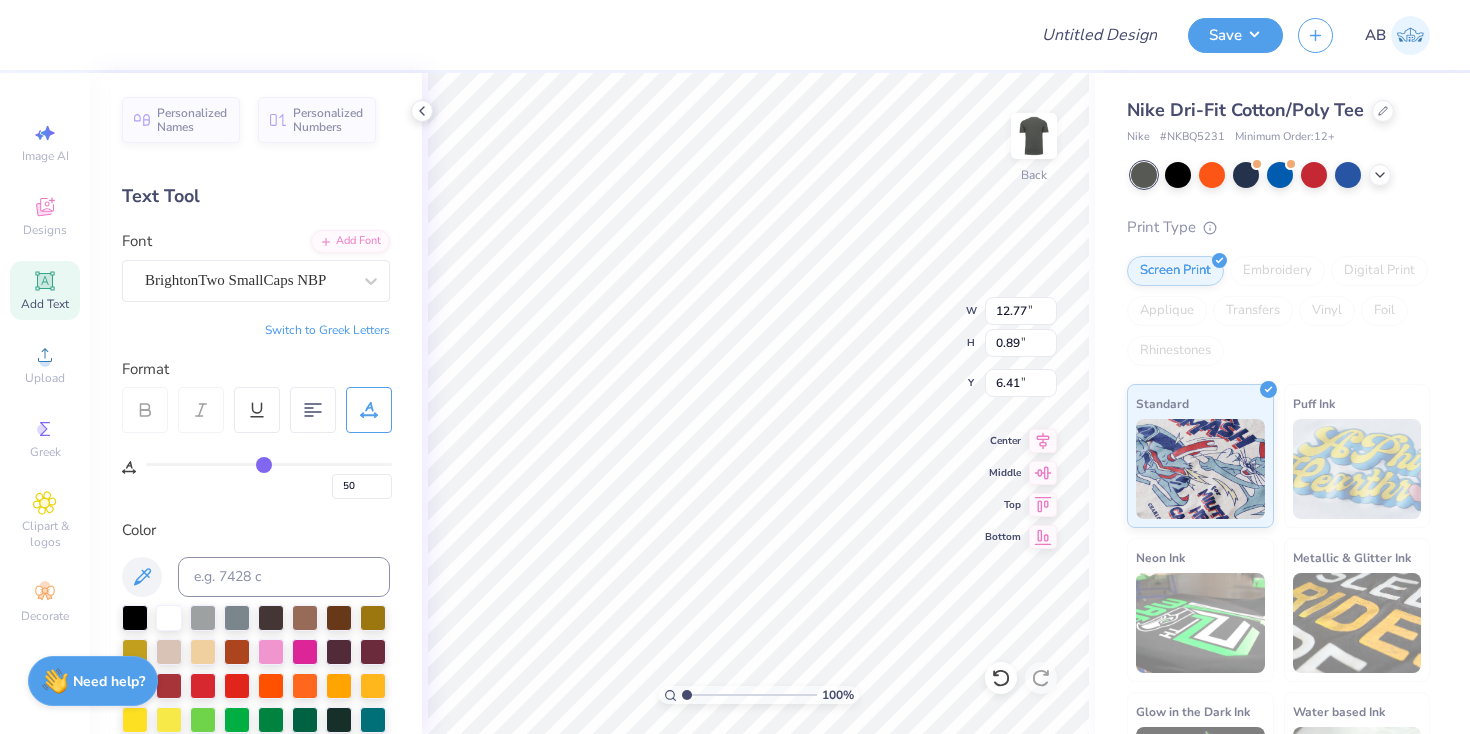type on "48" 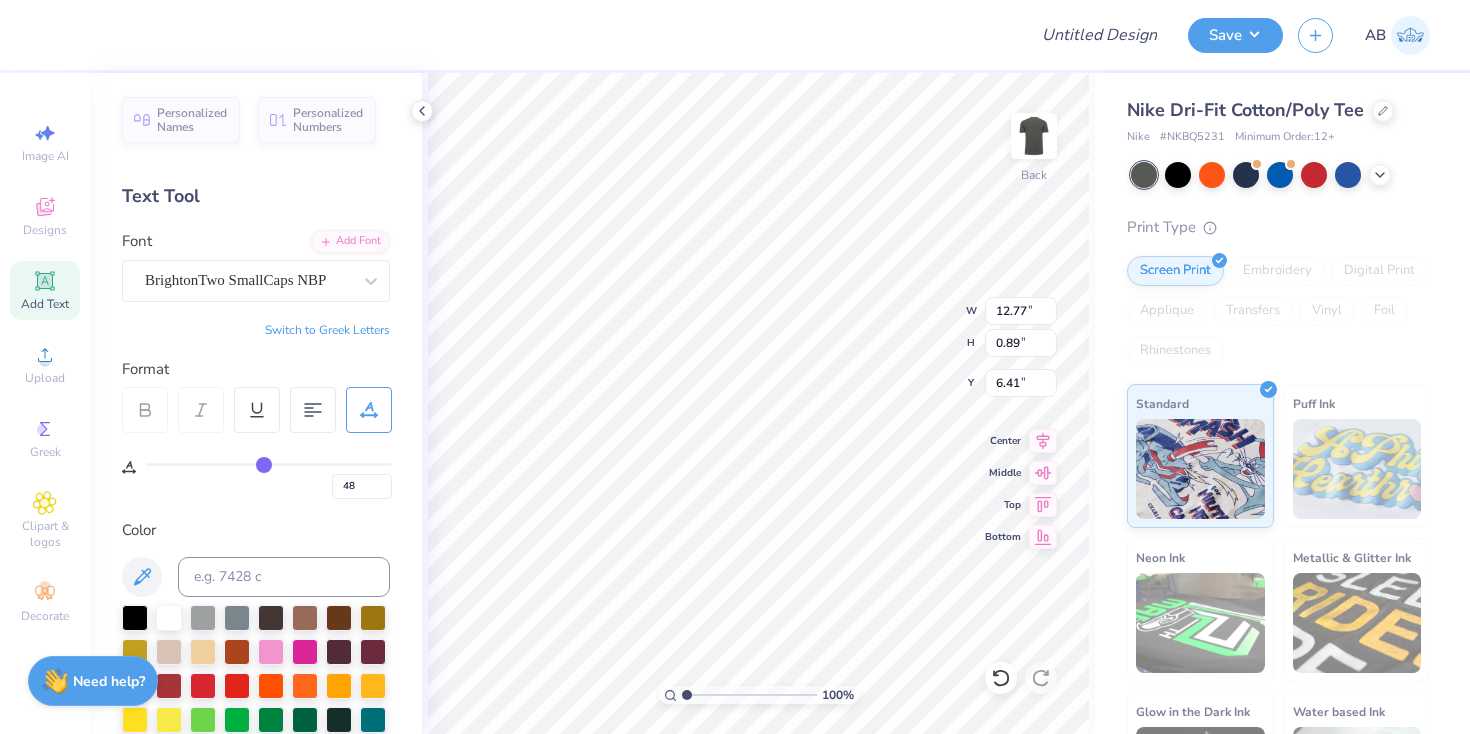 type on "46" 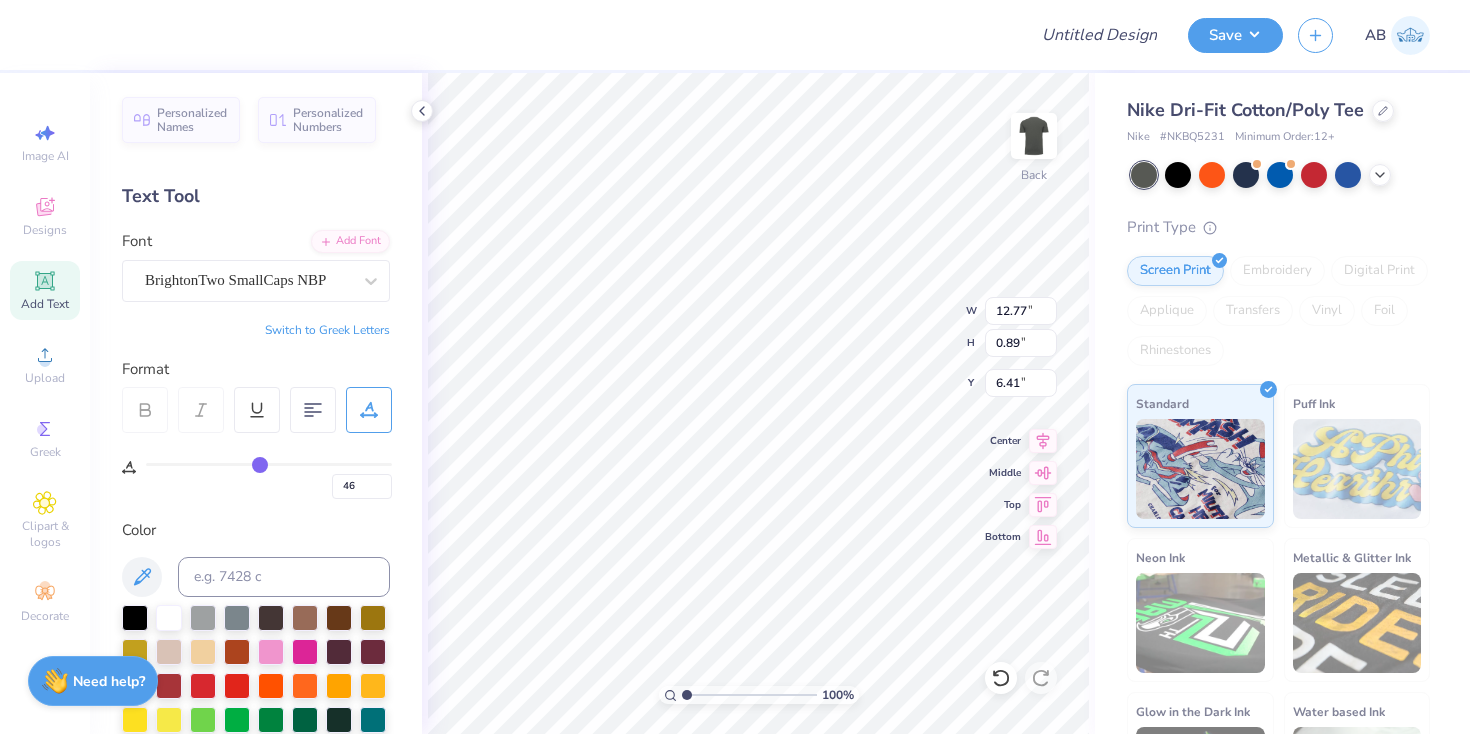 type on "44" 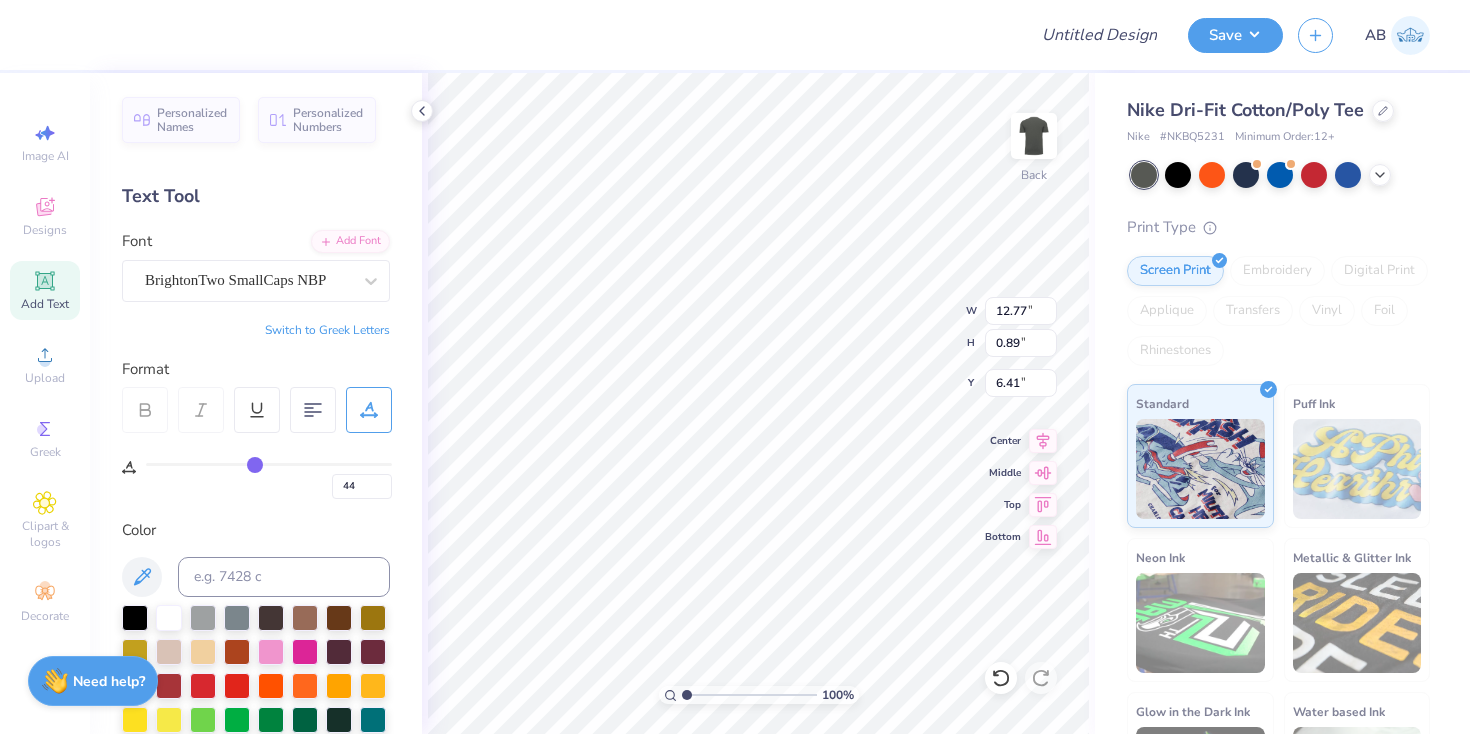 type on "43" 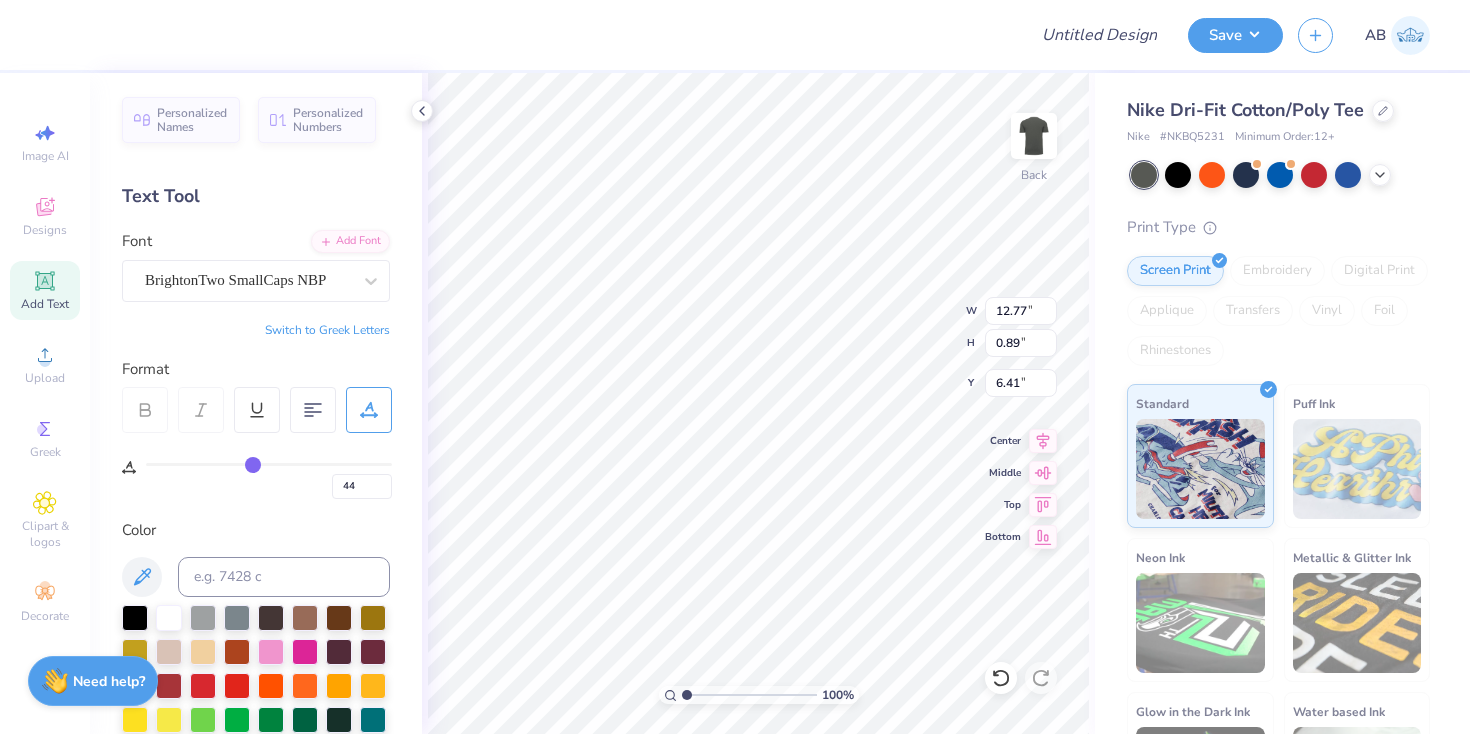 type on "43" 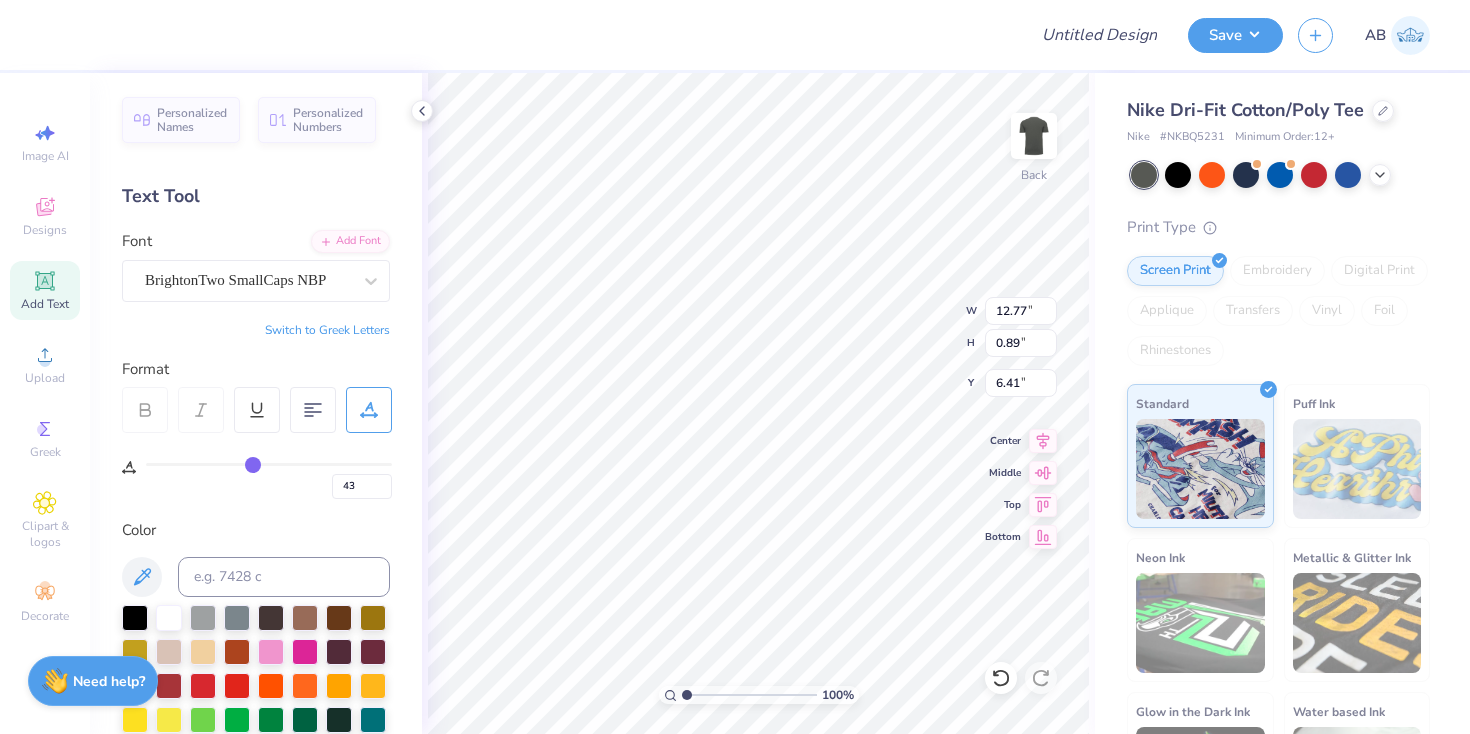 type on "42" 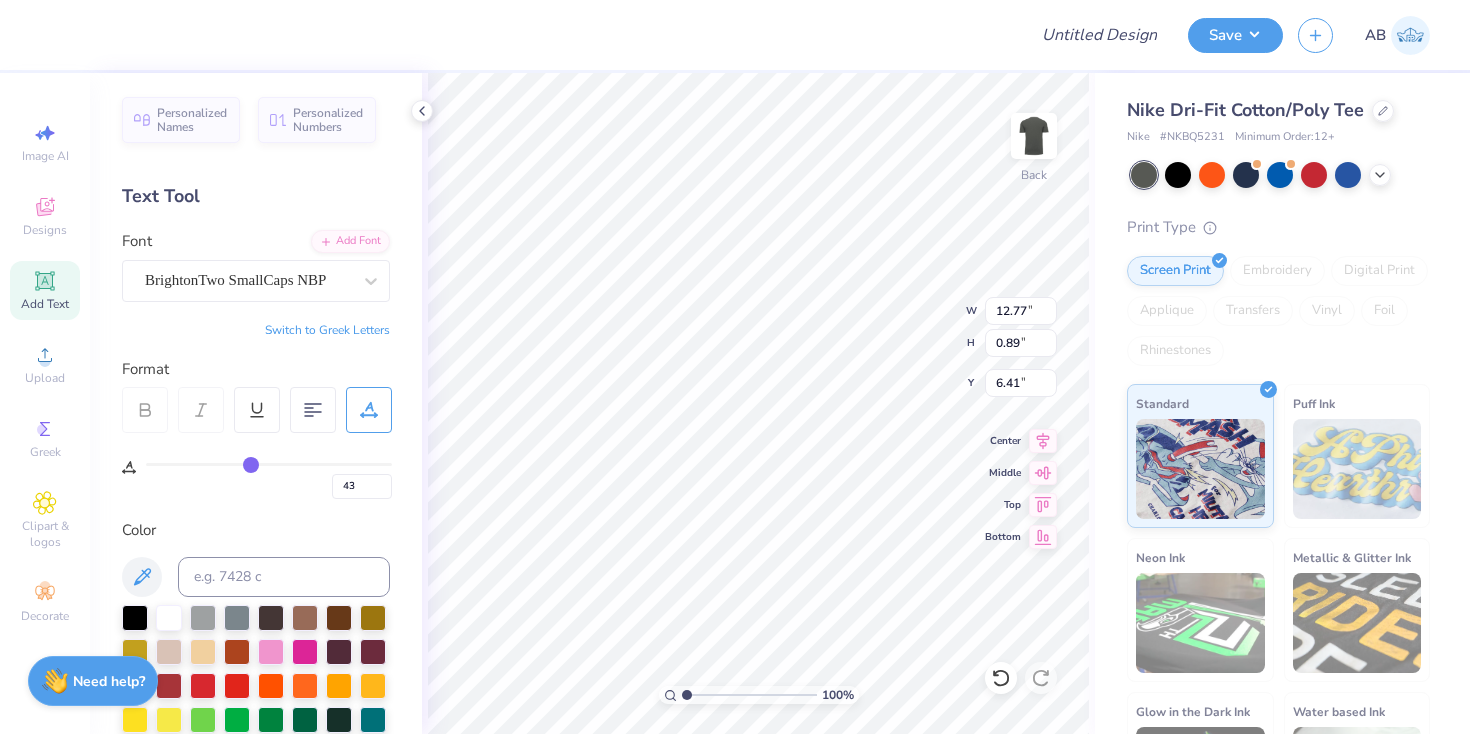 type on "42" 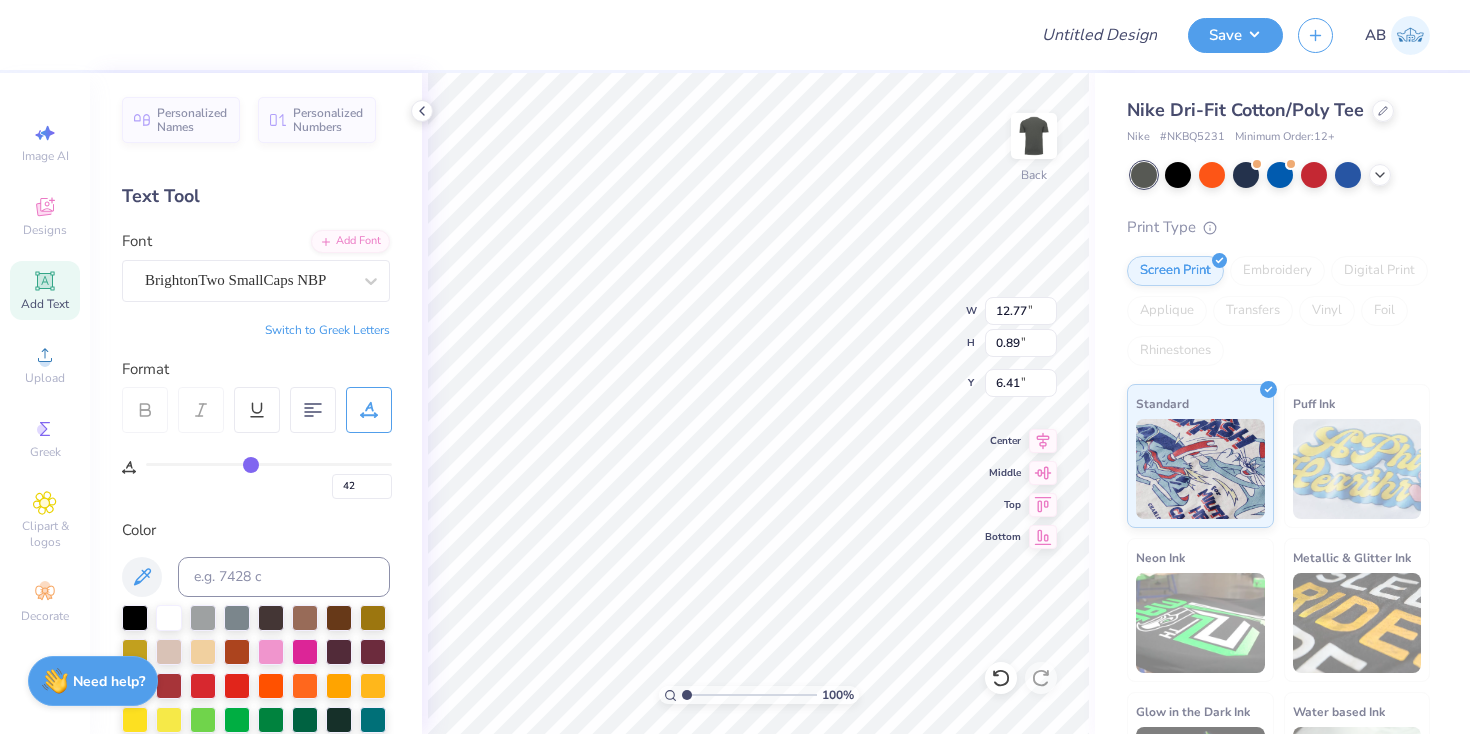 type on "41" 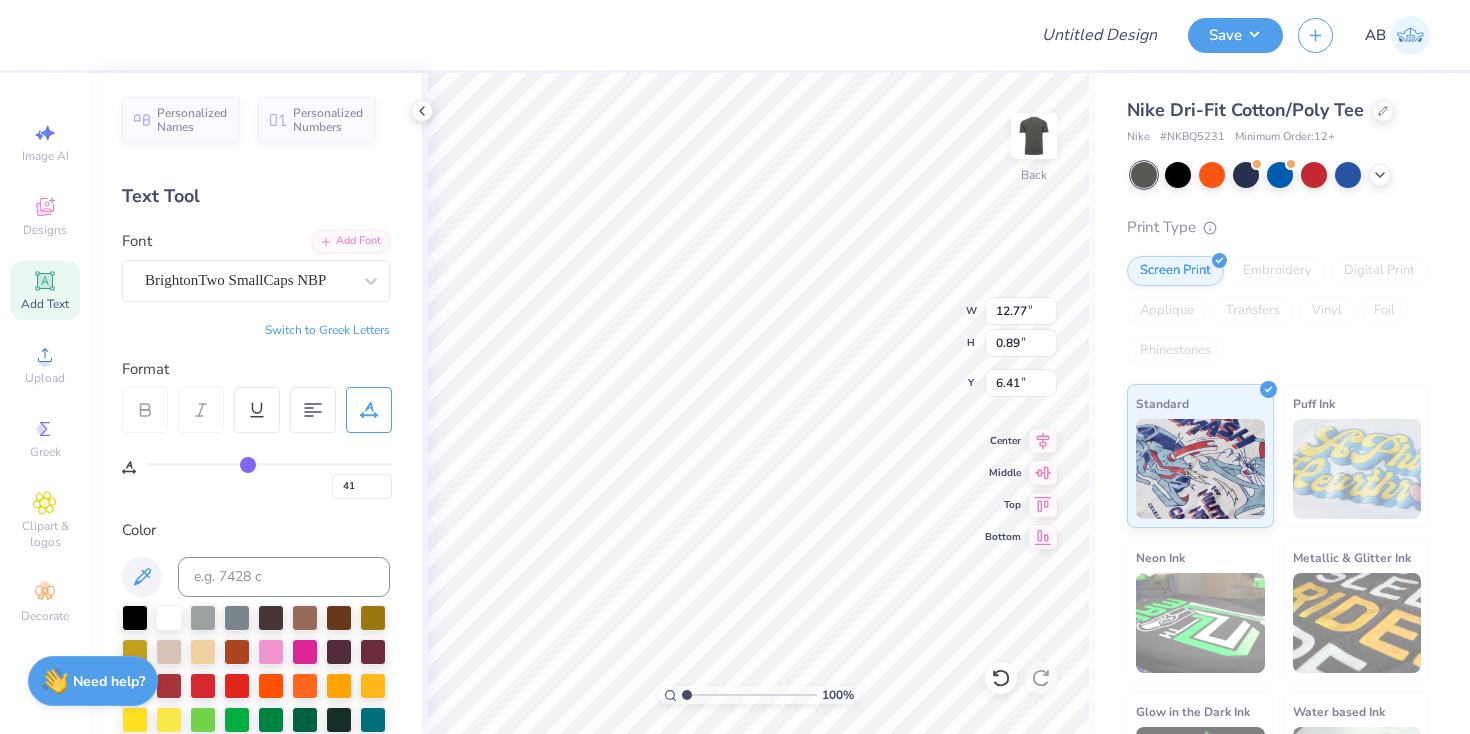 drag, startPoint x: 381, startPoint y: 466, endPoint x: 249, endPoint y: 466, distance: 132 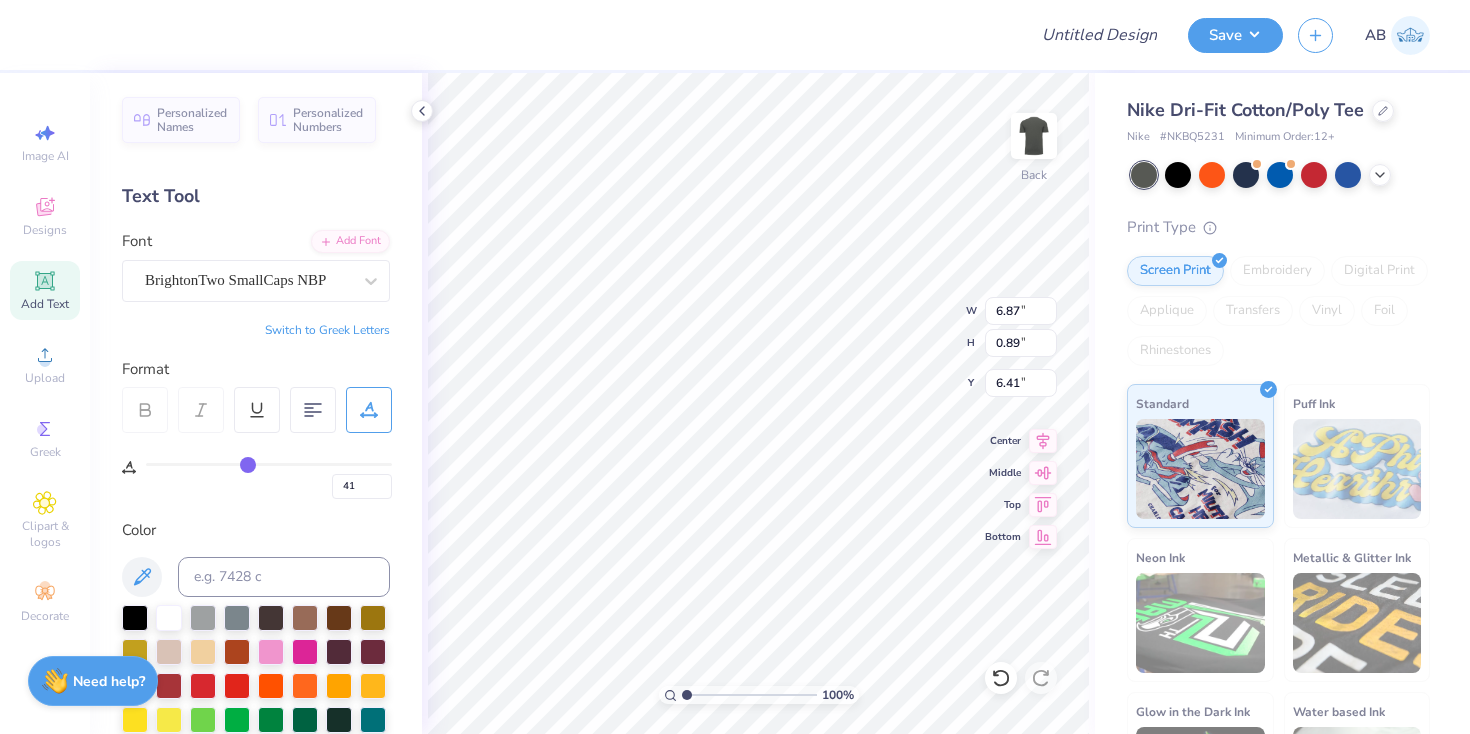 type on "40" 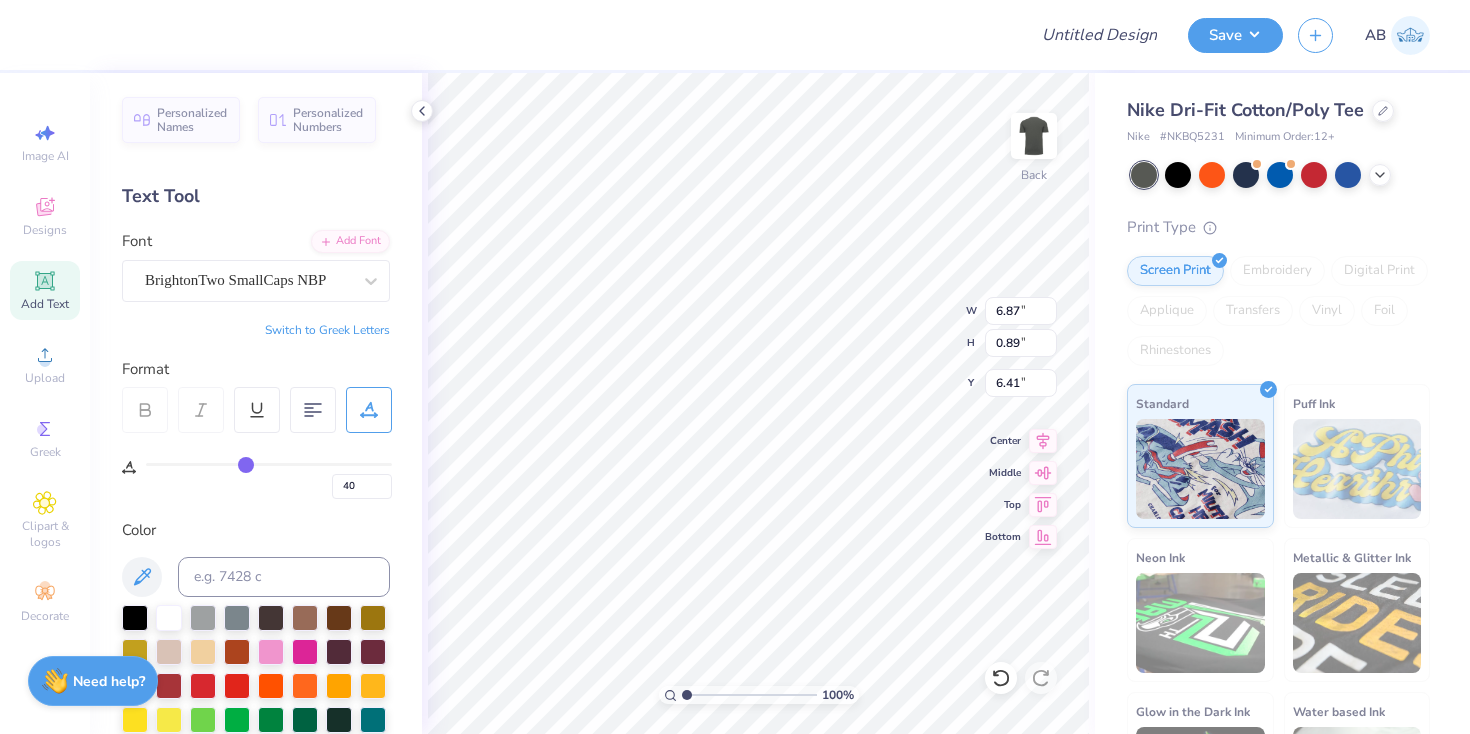 type on "38" 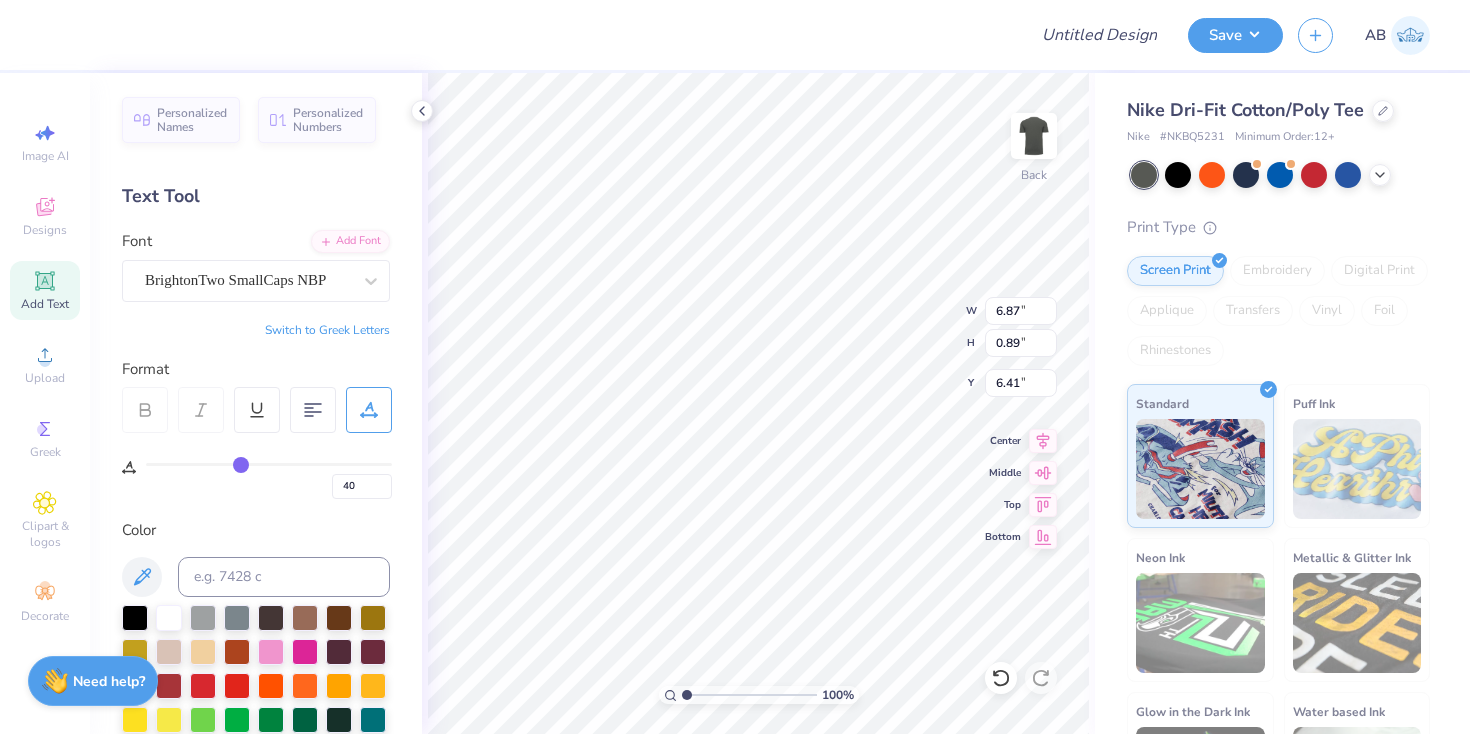 type on "38" 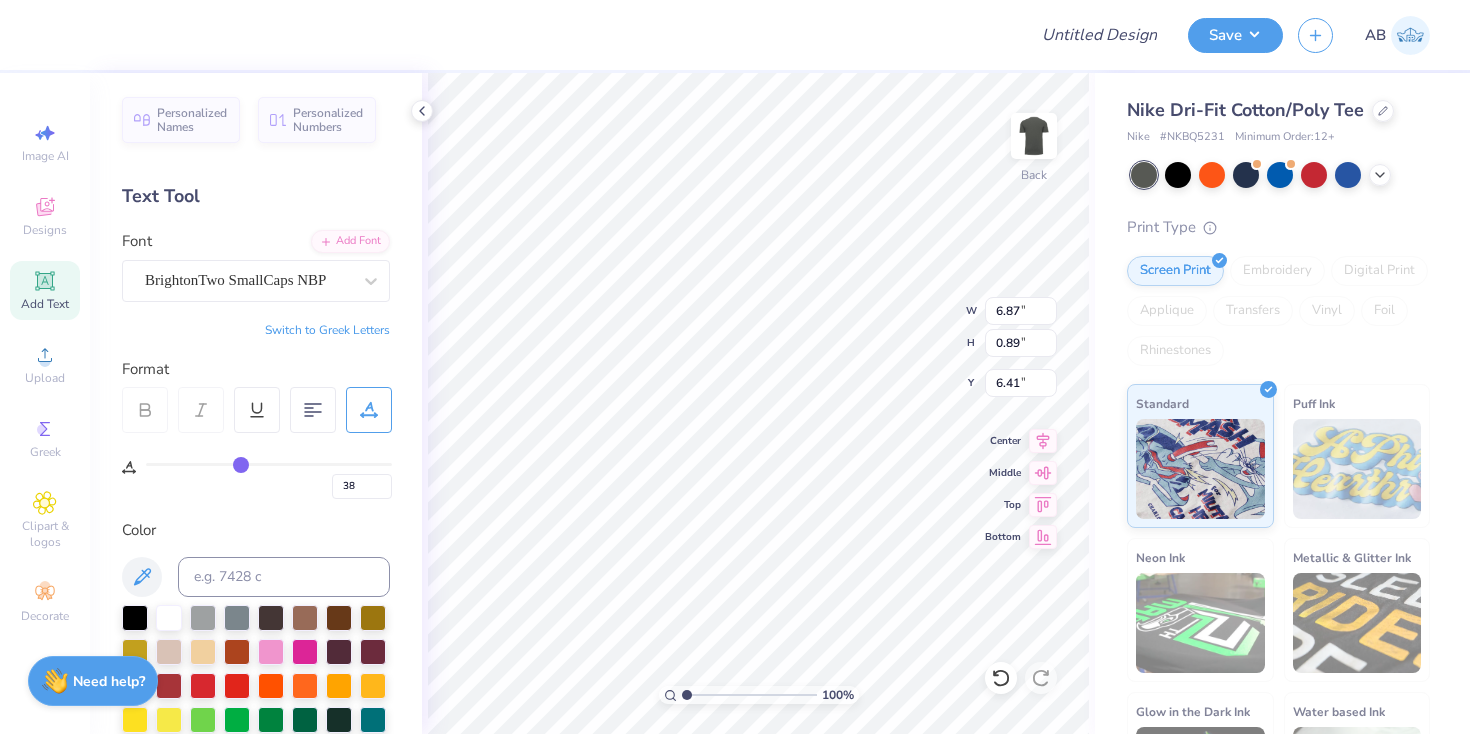 type on "35" 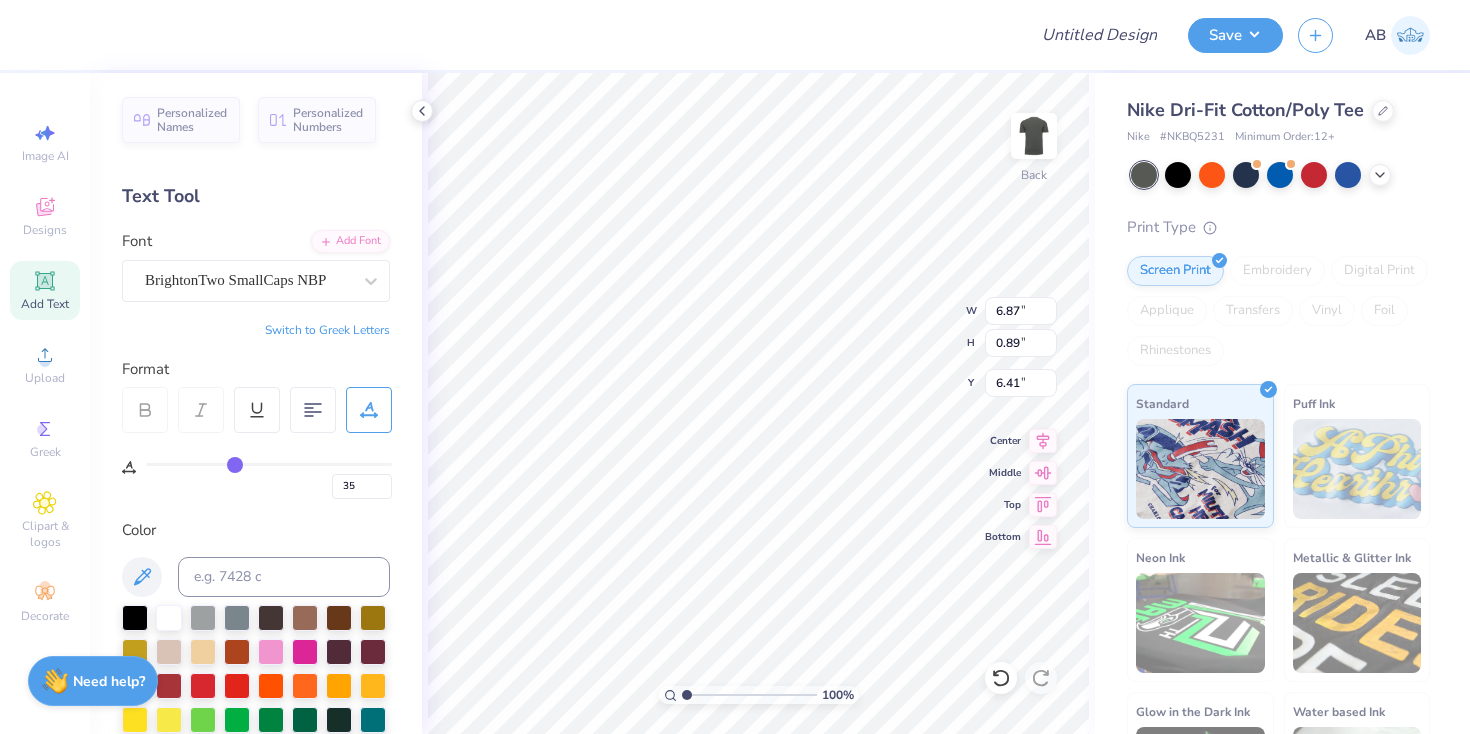 type on "33" 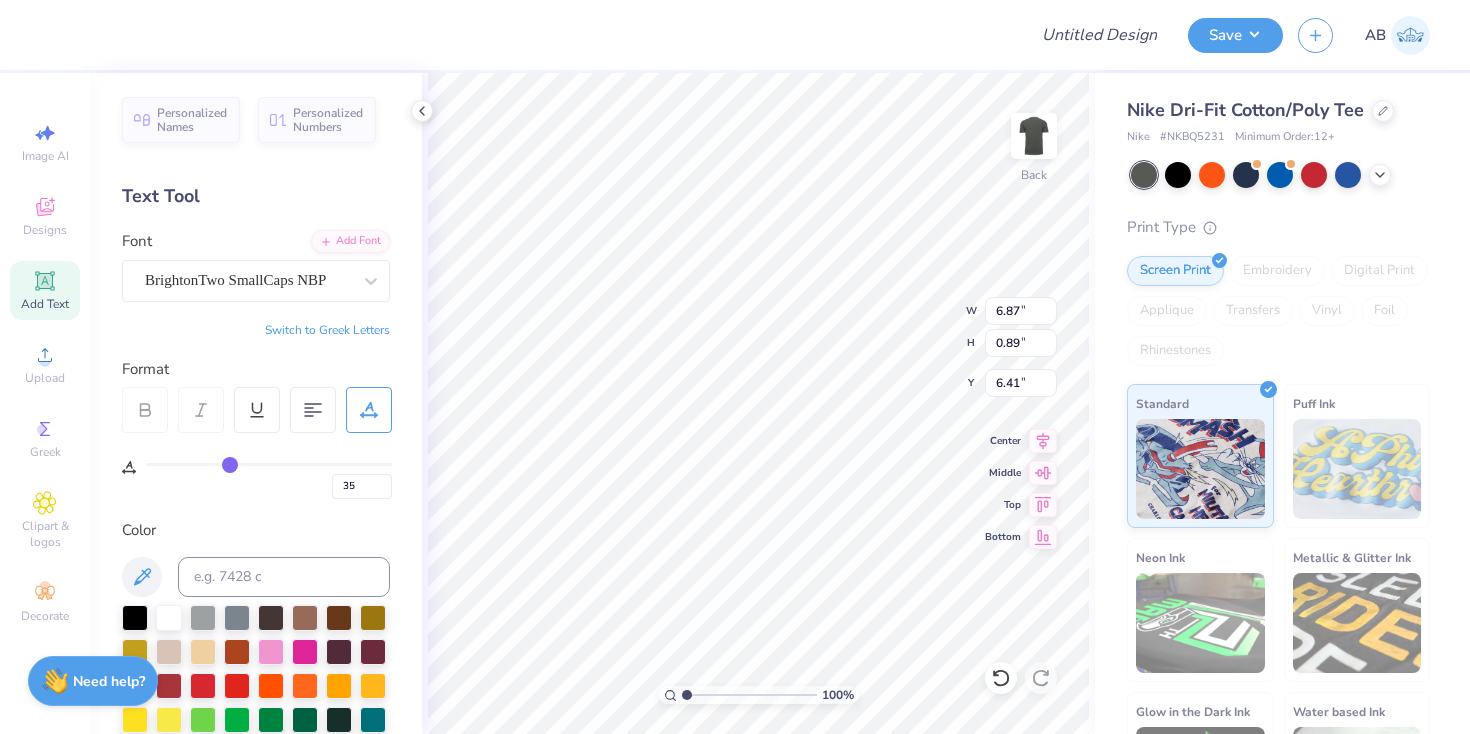type on "33" 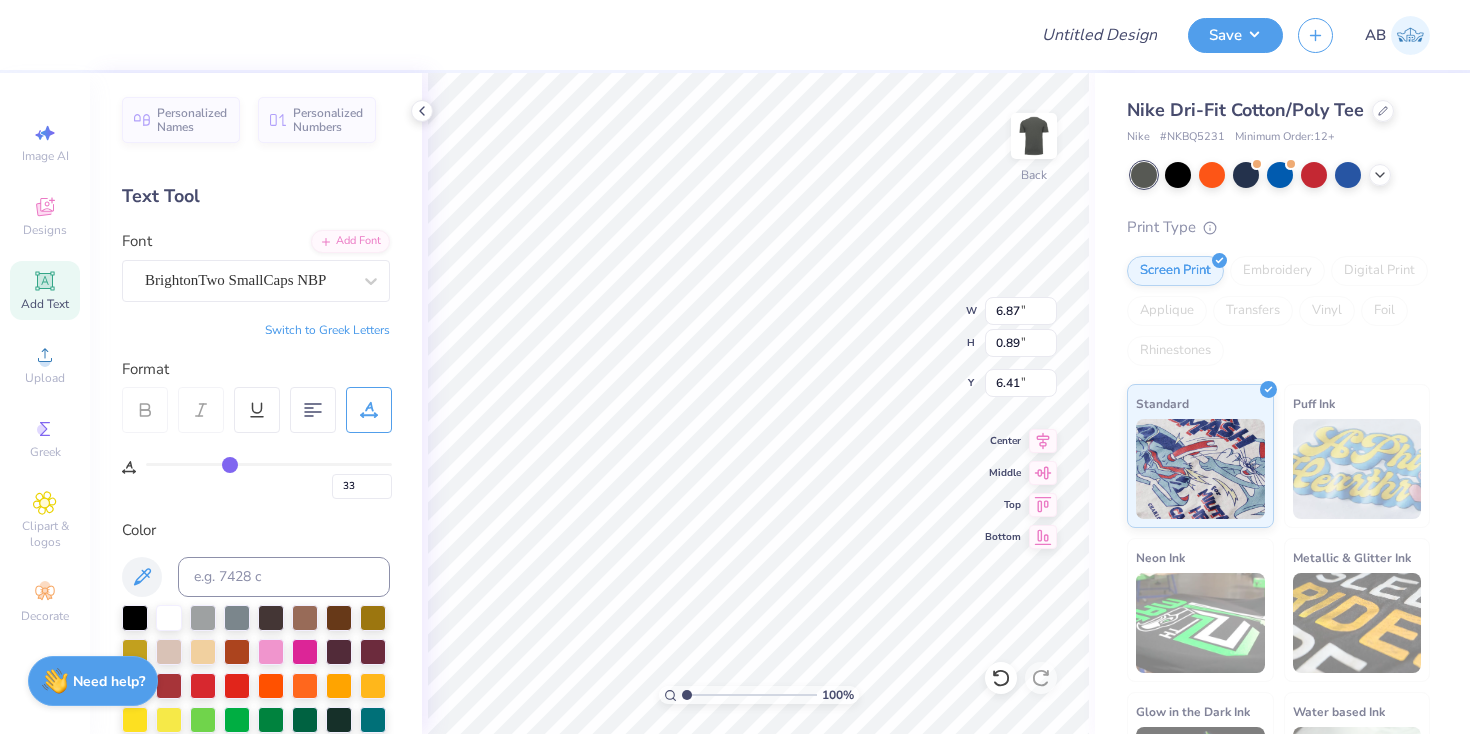 type on "31" 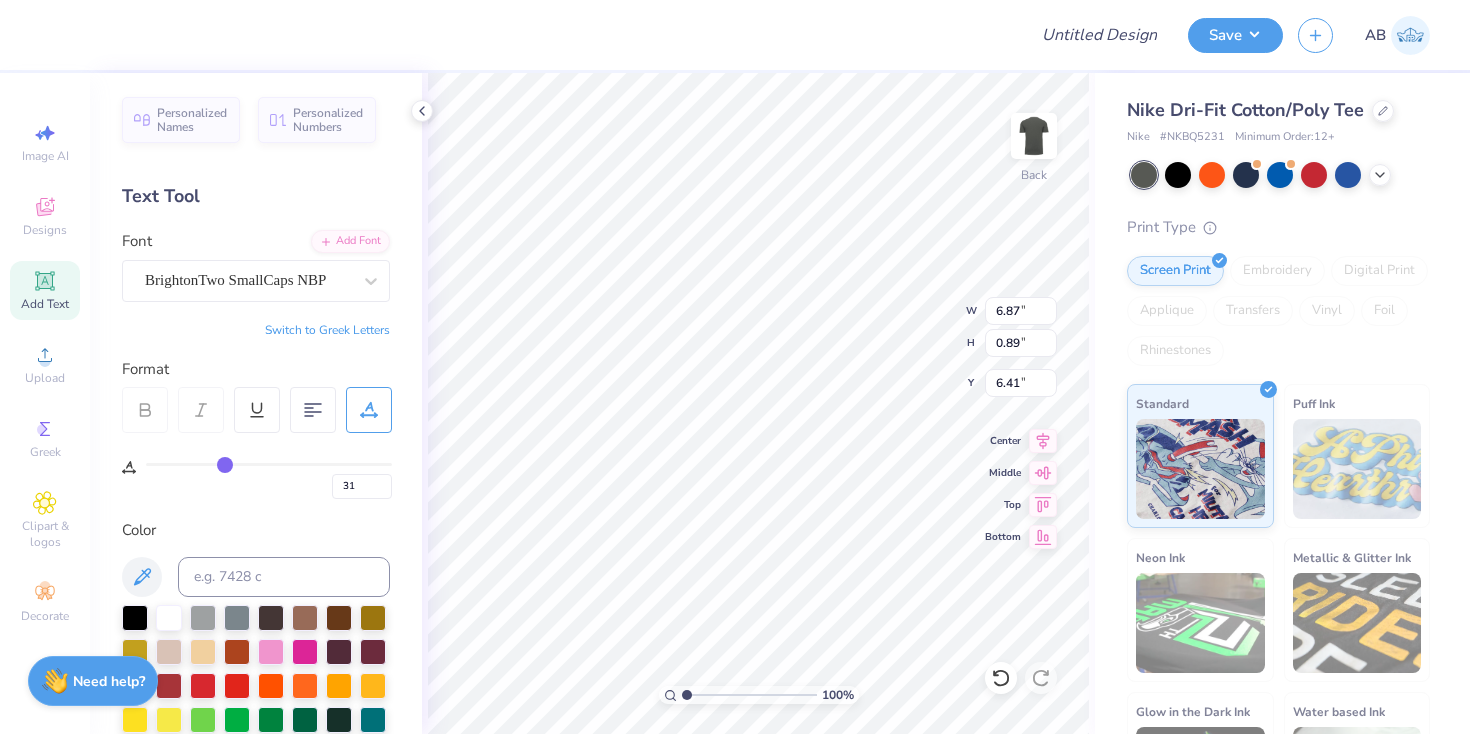 type on "30" 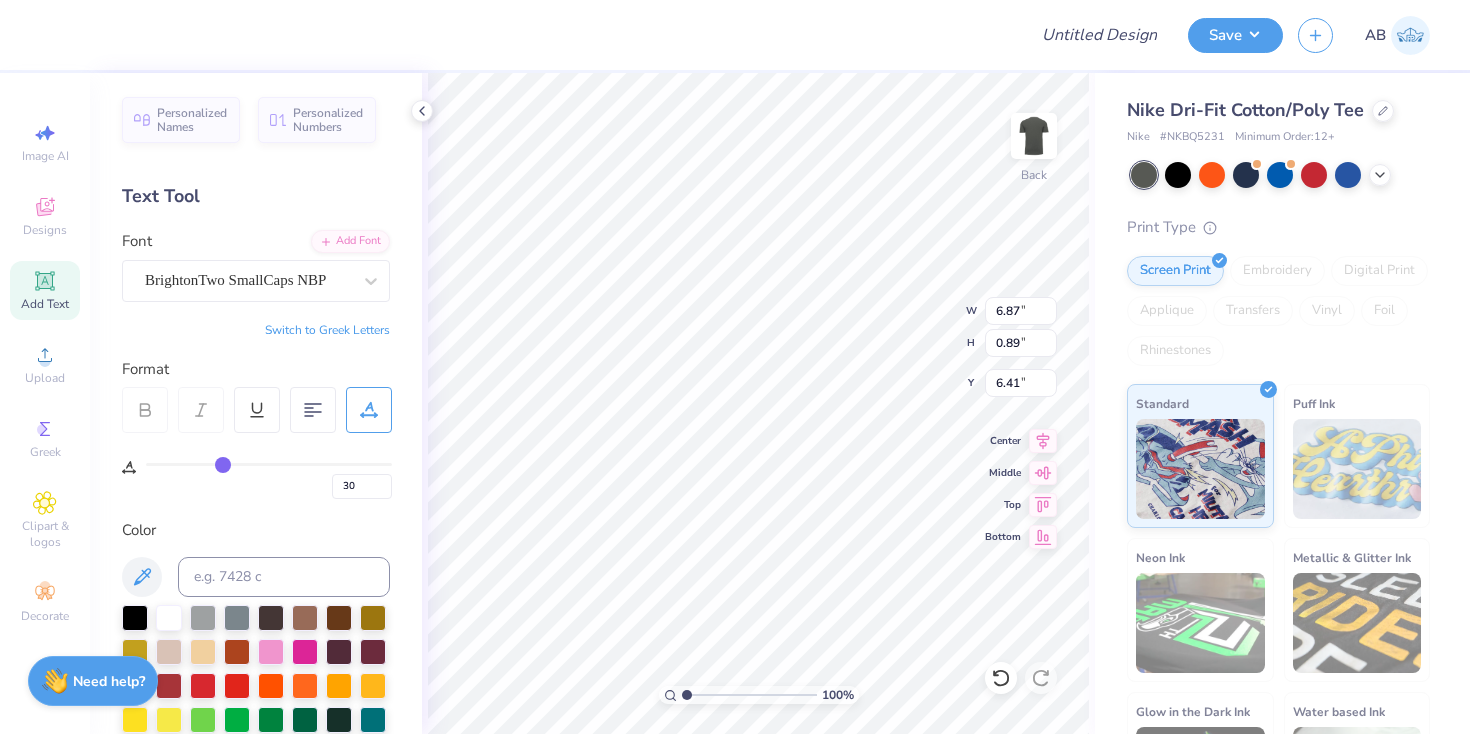 type on "29" 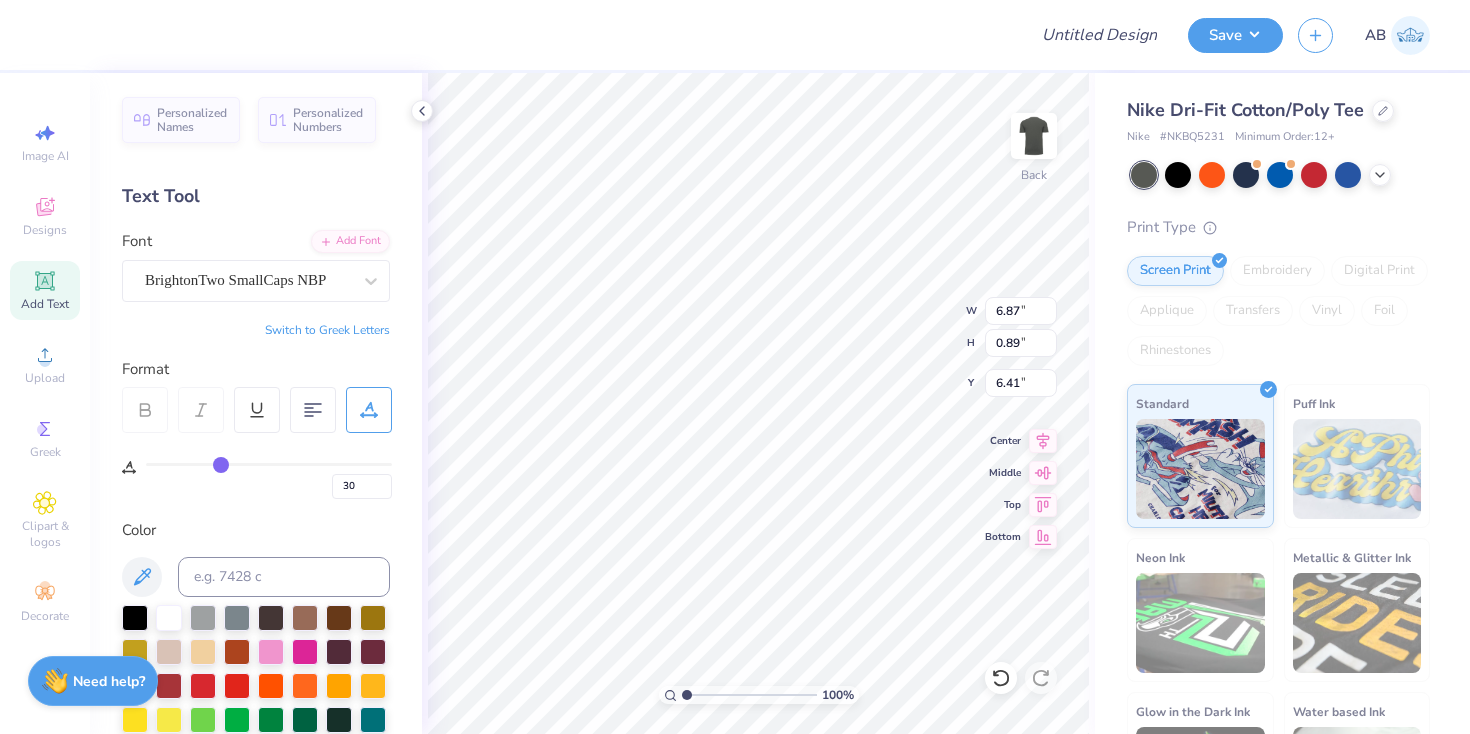 type on "29" 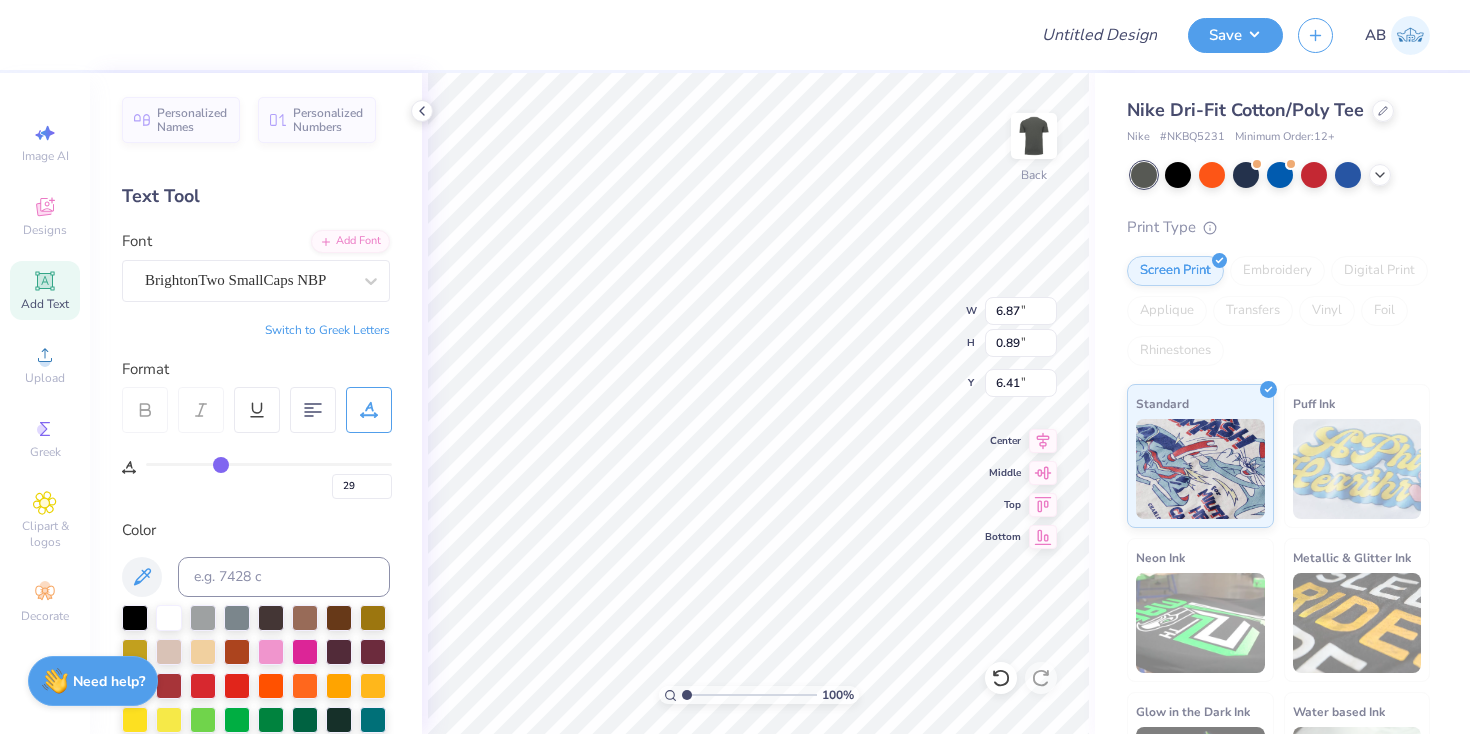 type on "28" 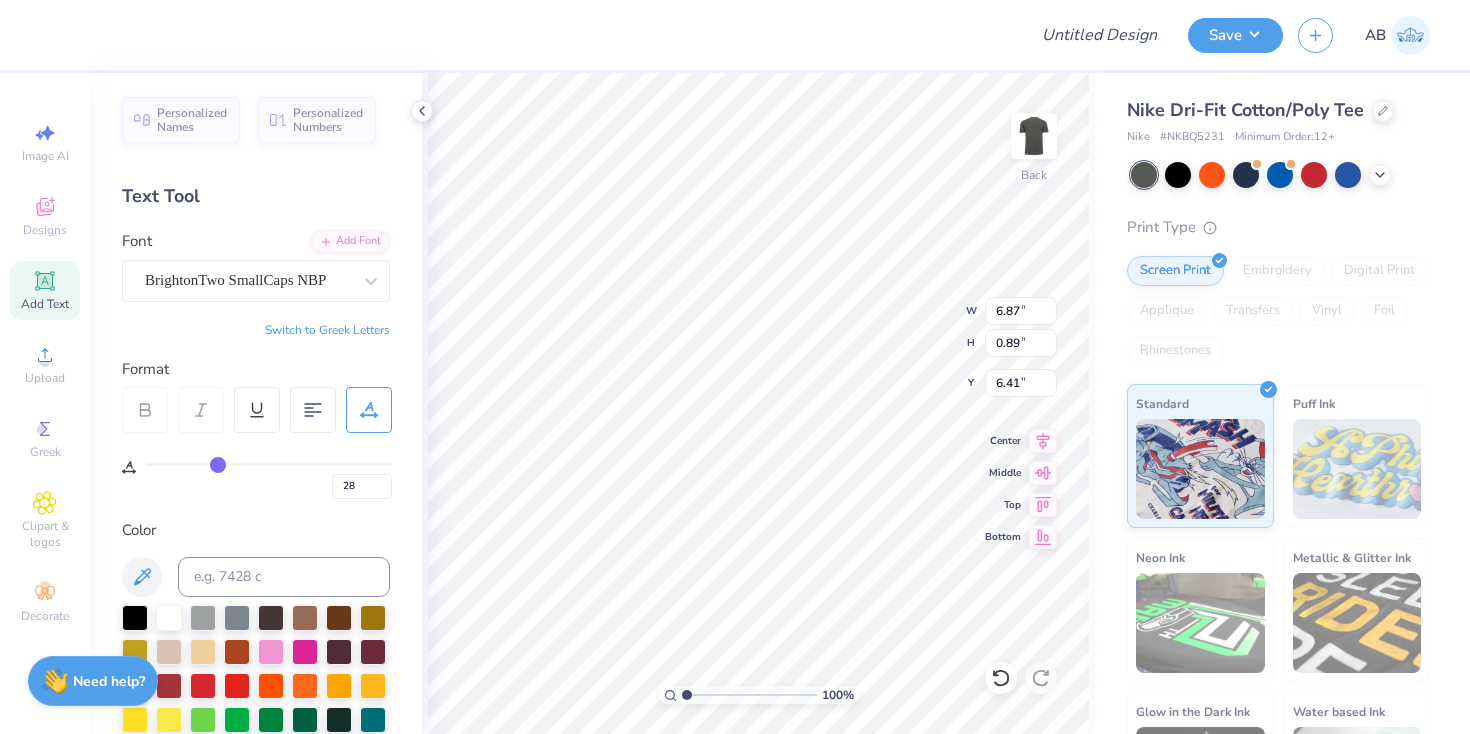 type on "27" 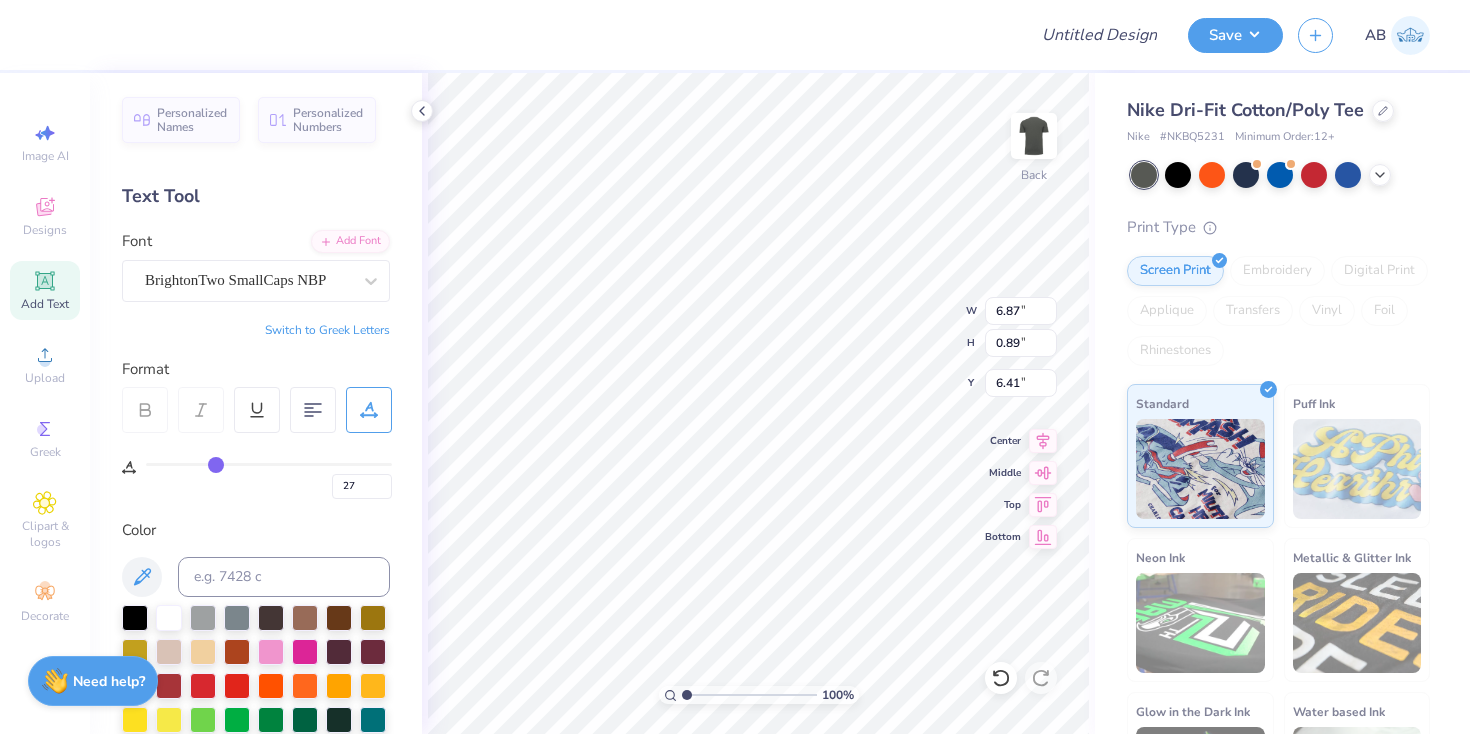 type on "26" 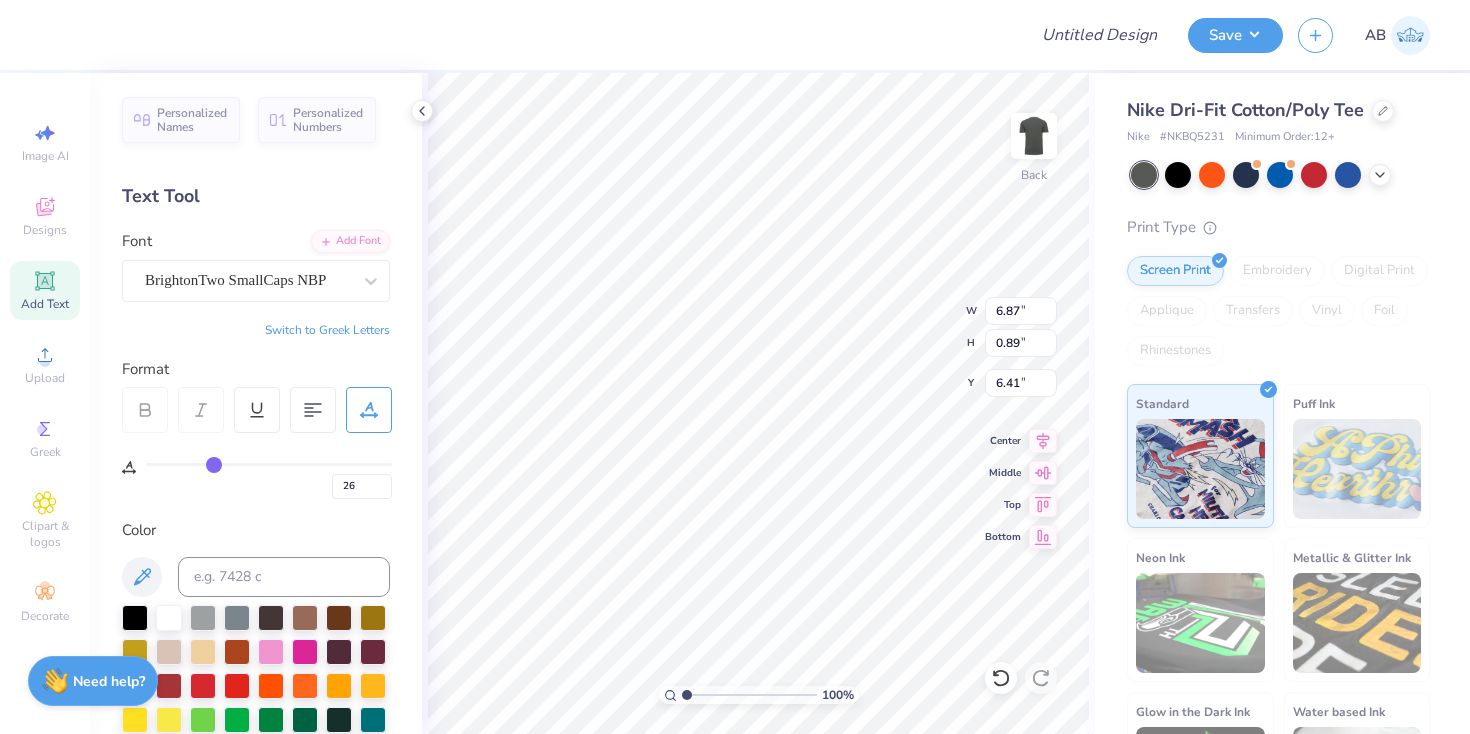 type on "25" 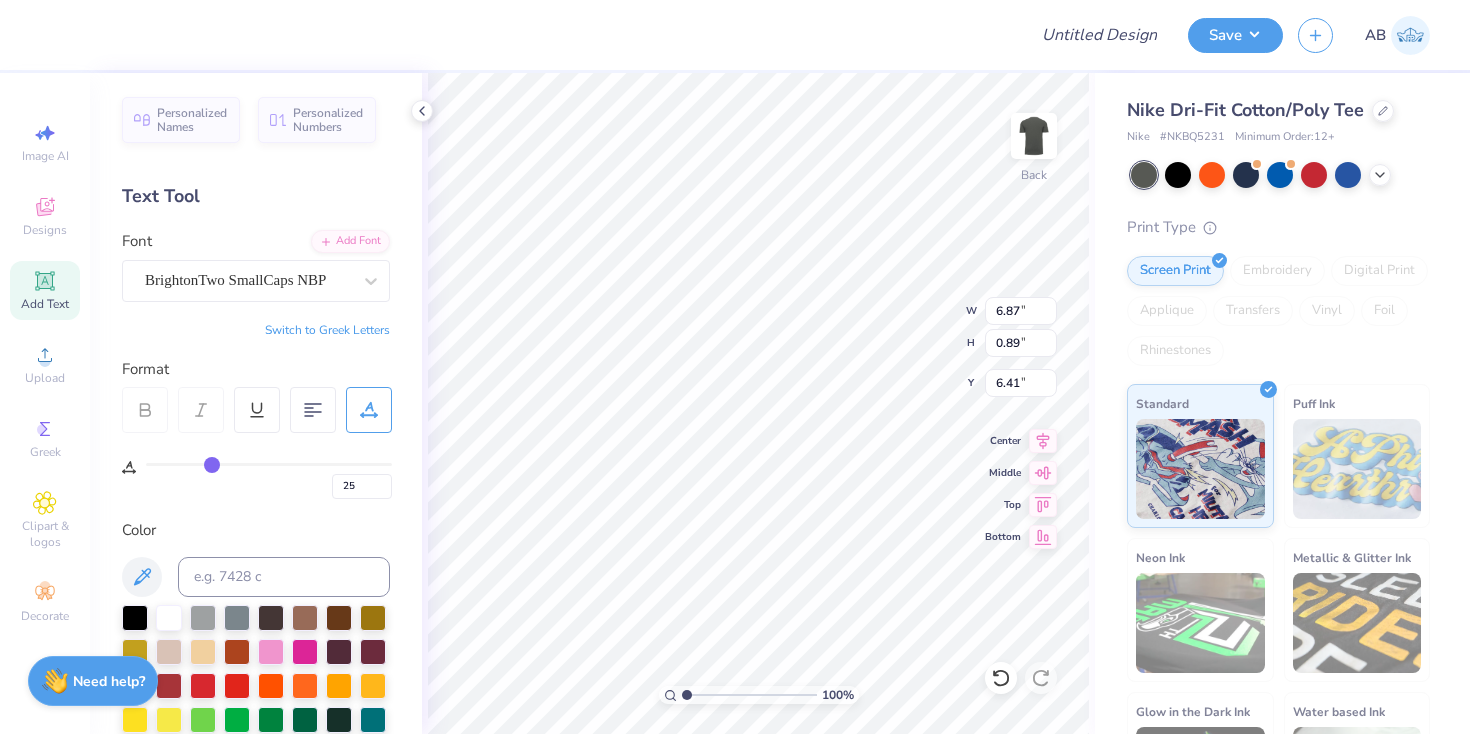 type on "24" 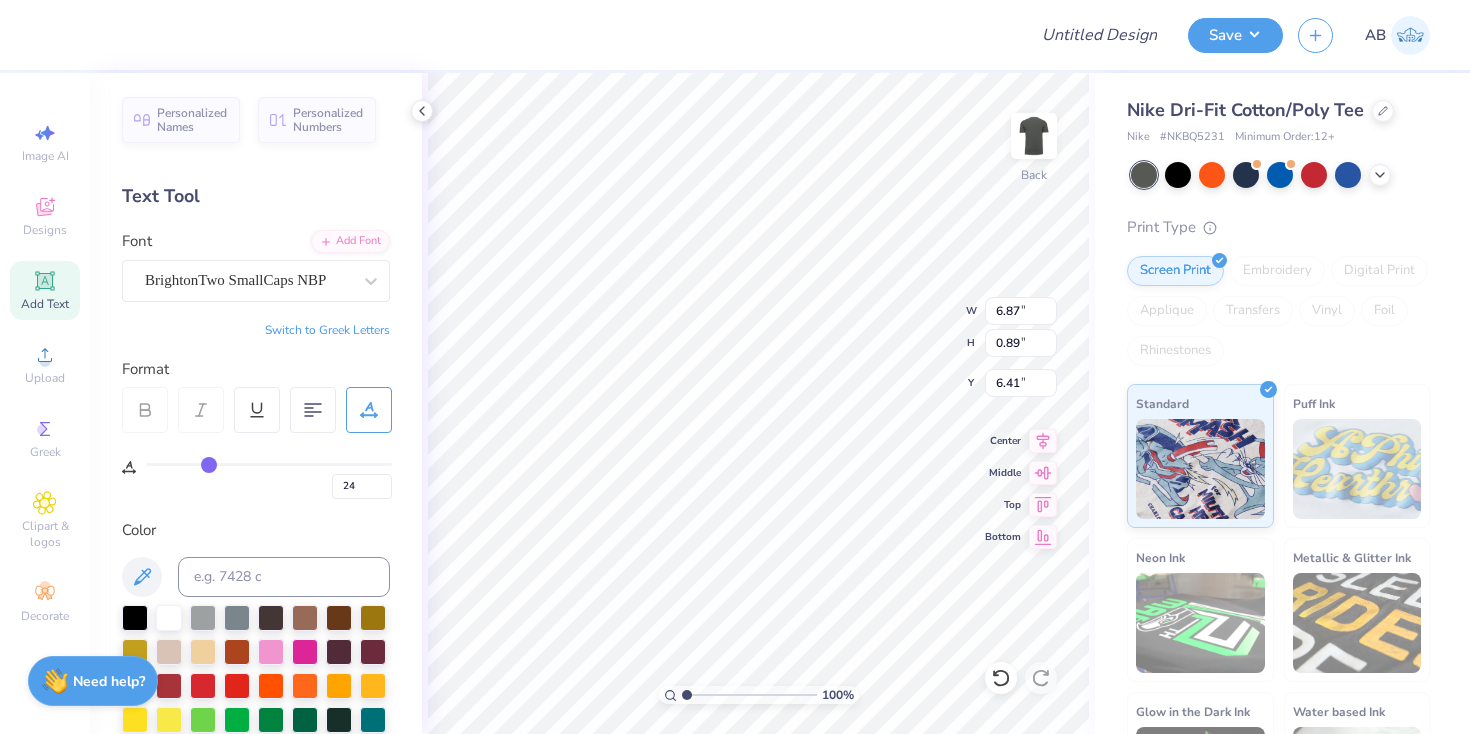 type on "23" 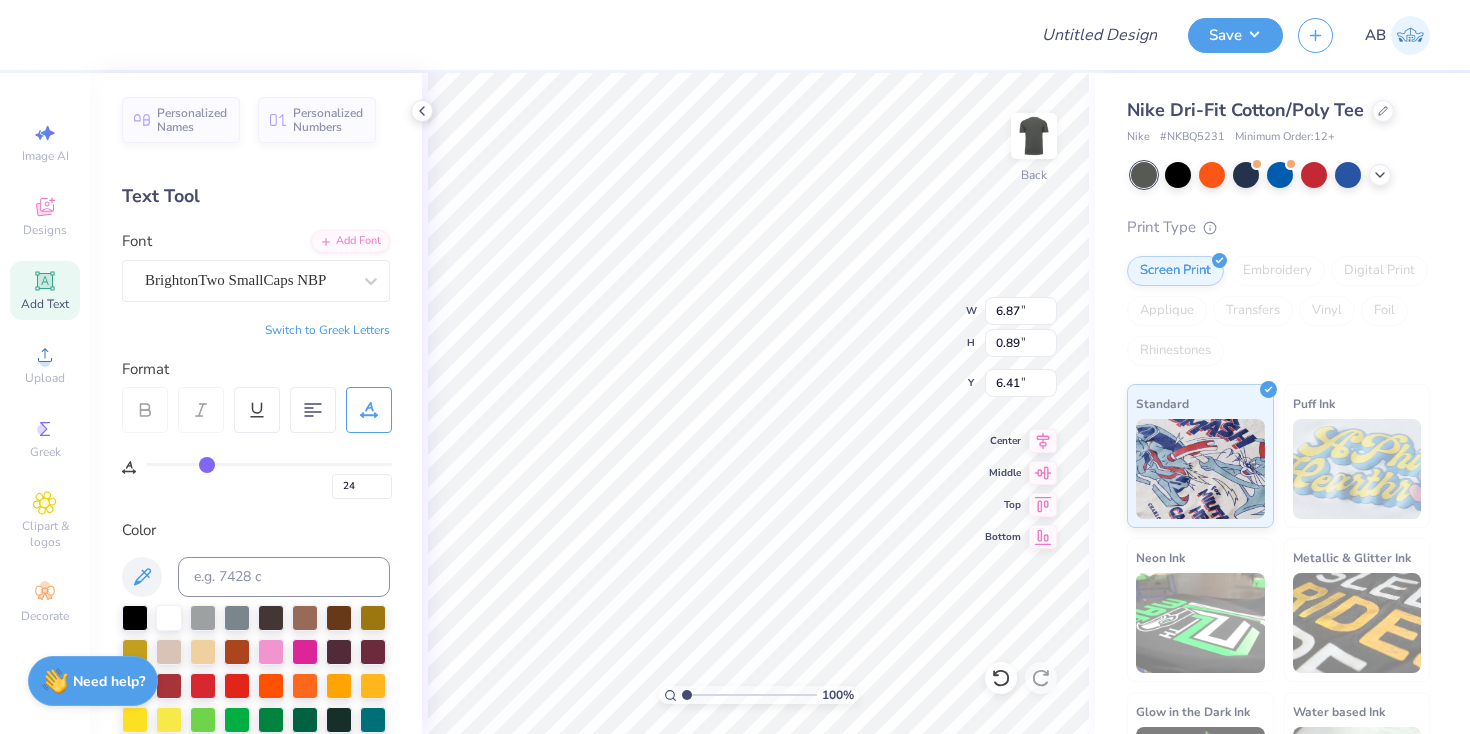 type on "23" 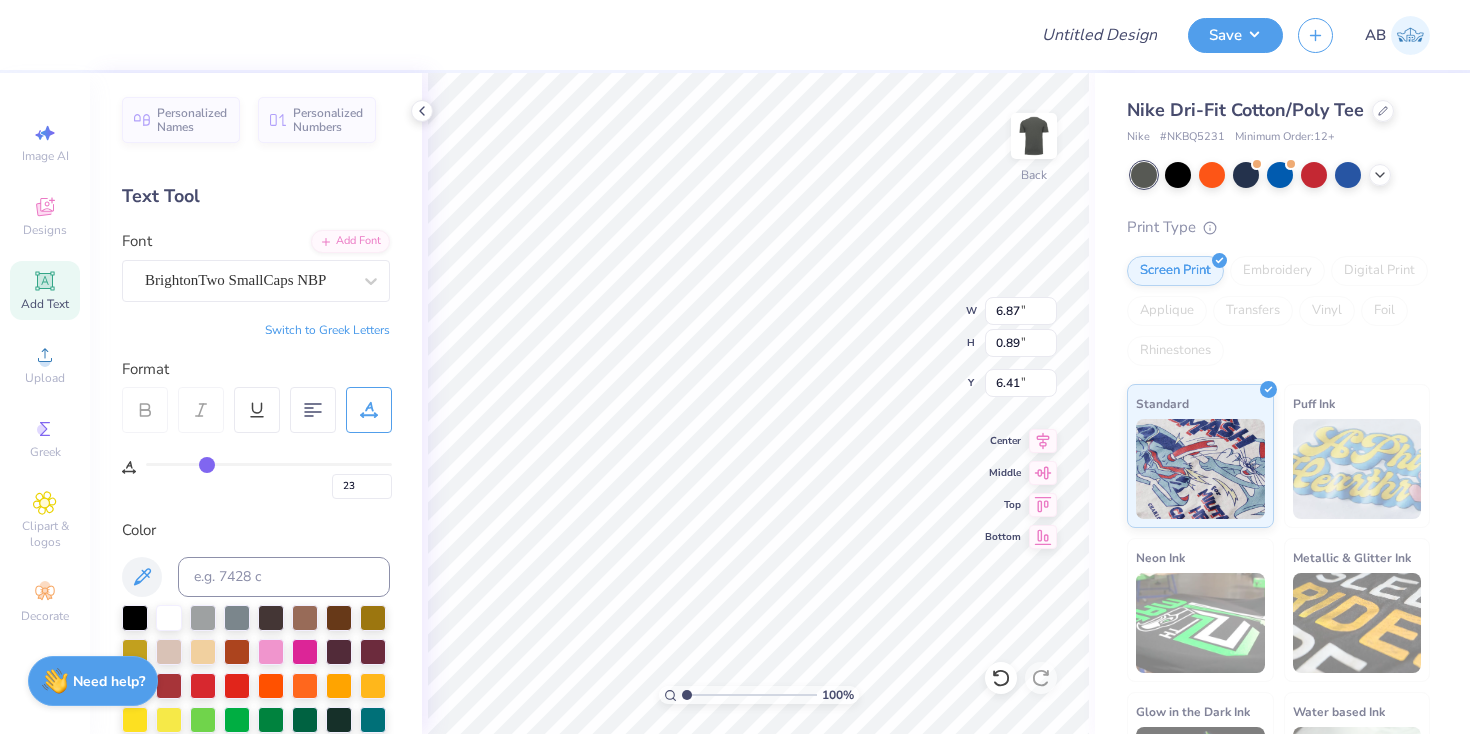 drag, startPoint x: 248, startPoint y: 467, endPoint x: 205, endPoint y: 467, distance: 43 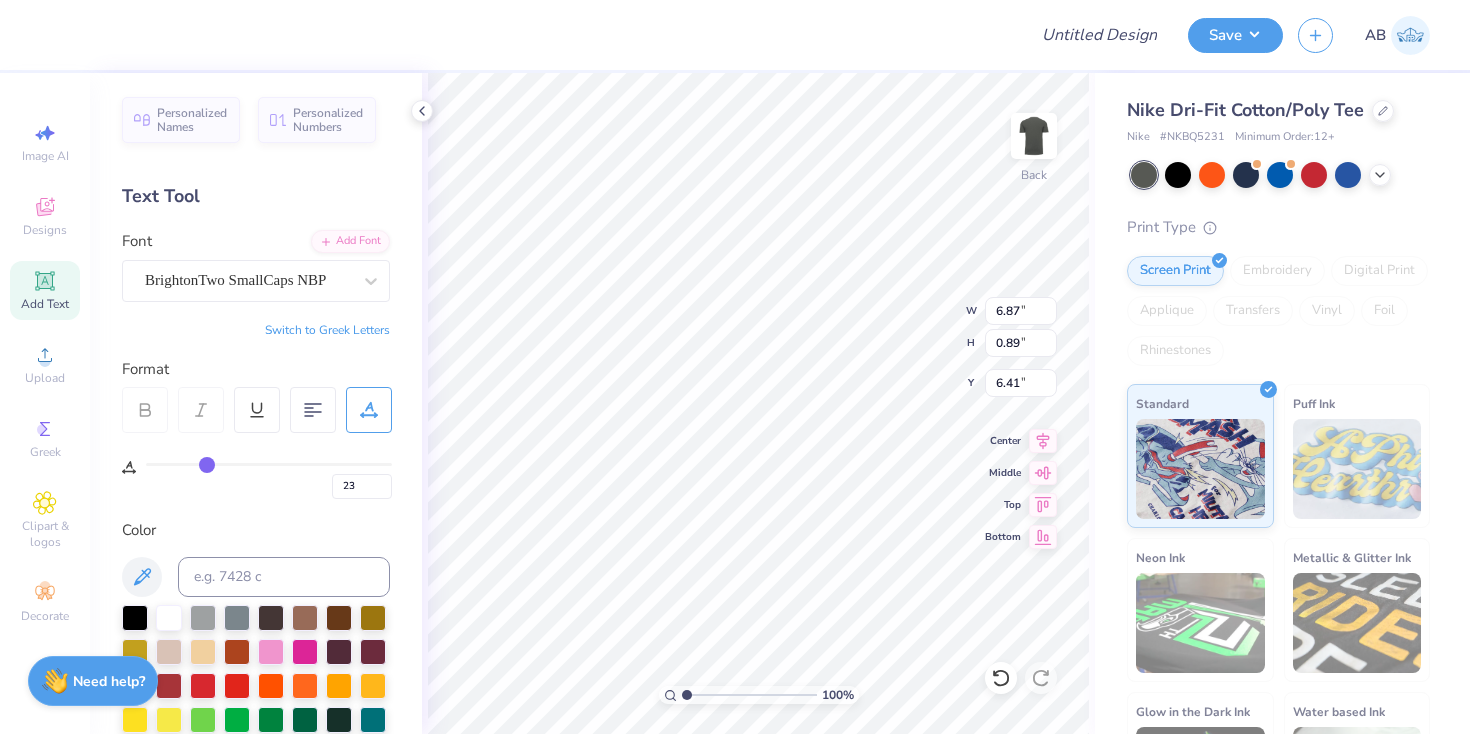 type on "5.07" 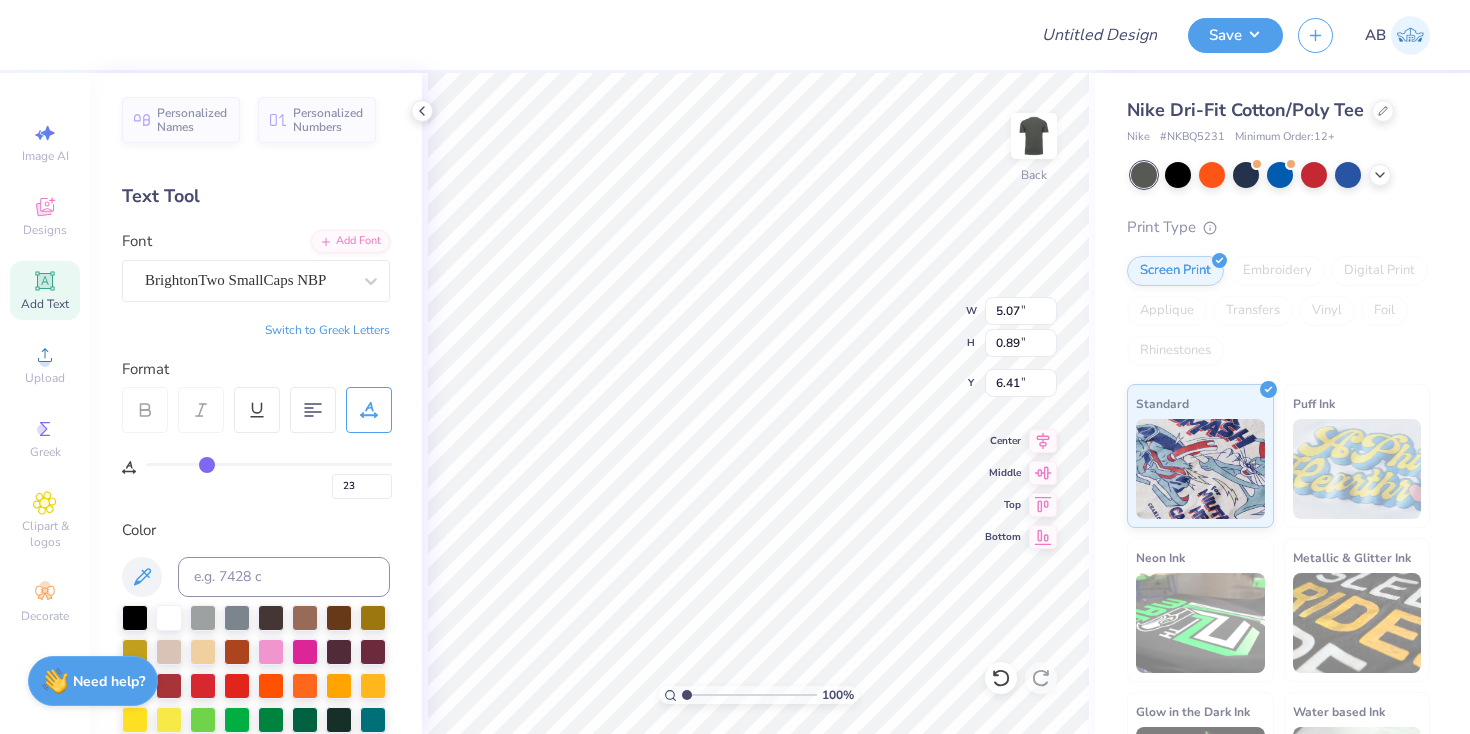 type on "4.63" 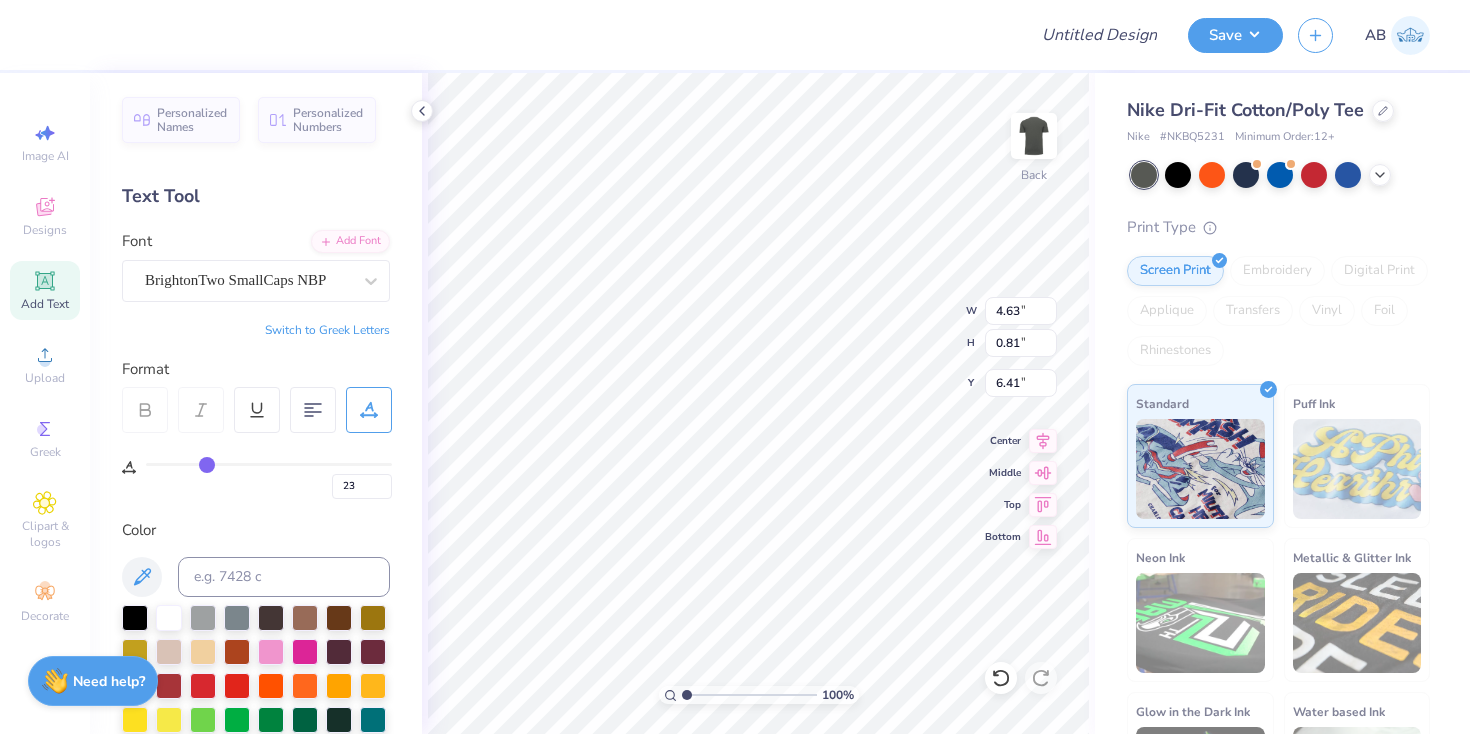 type on "6.45" 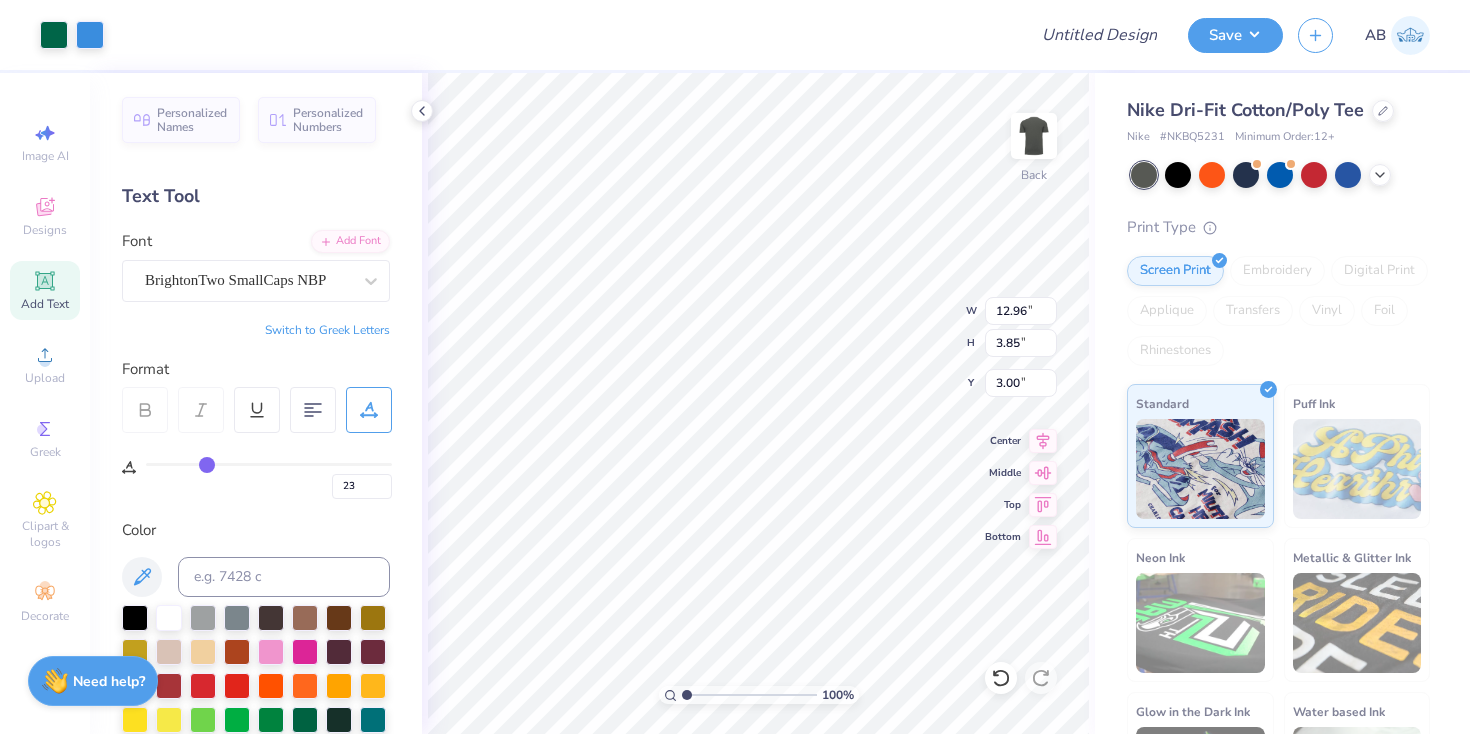 type on "11.58" 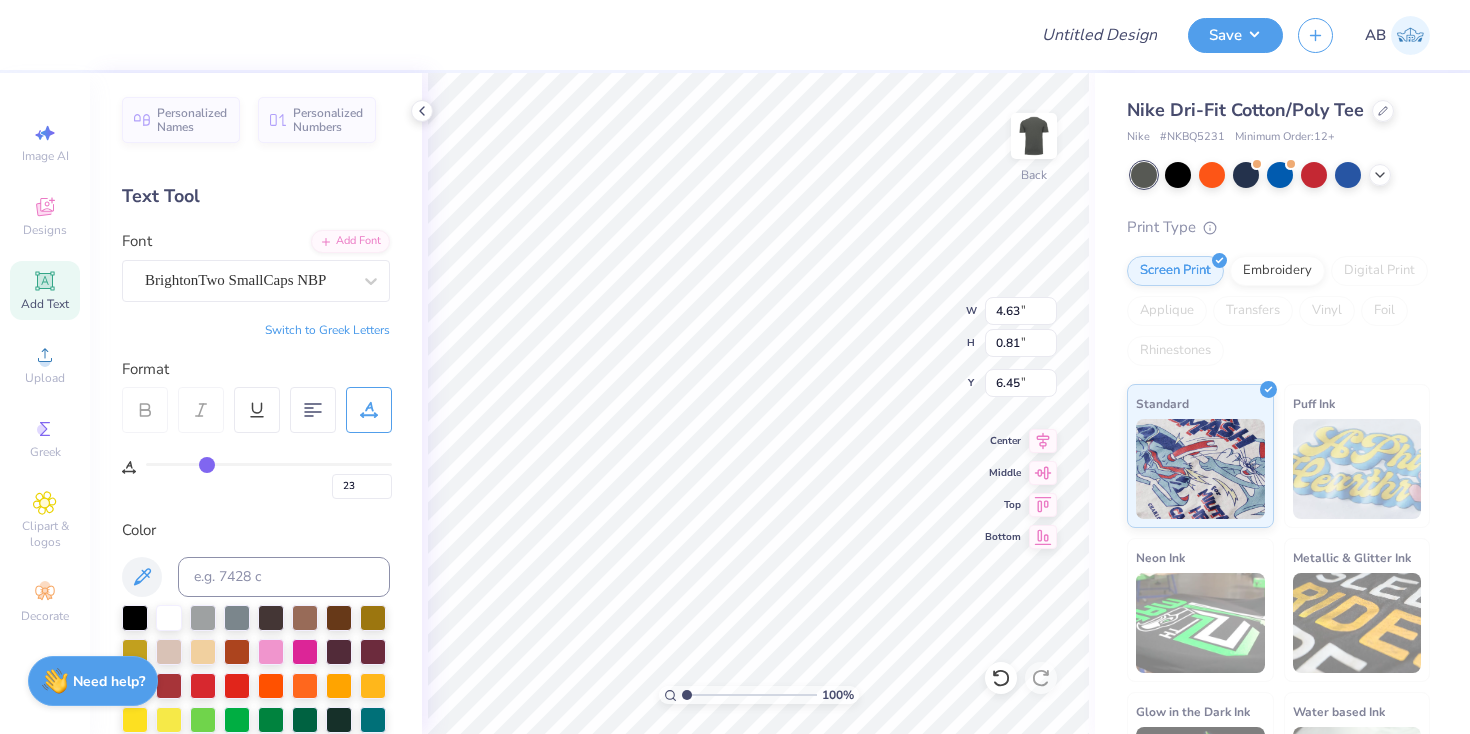 type on "6.04" 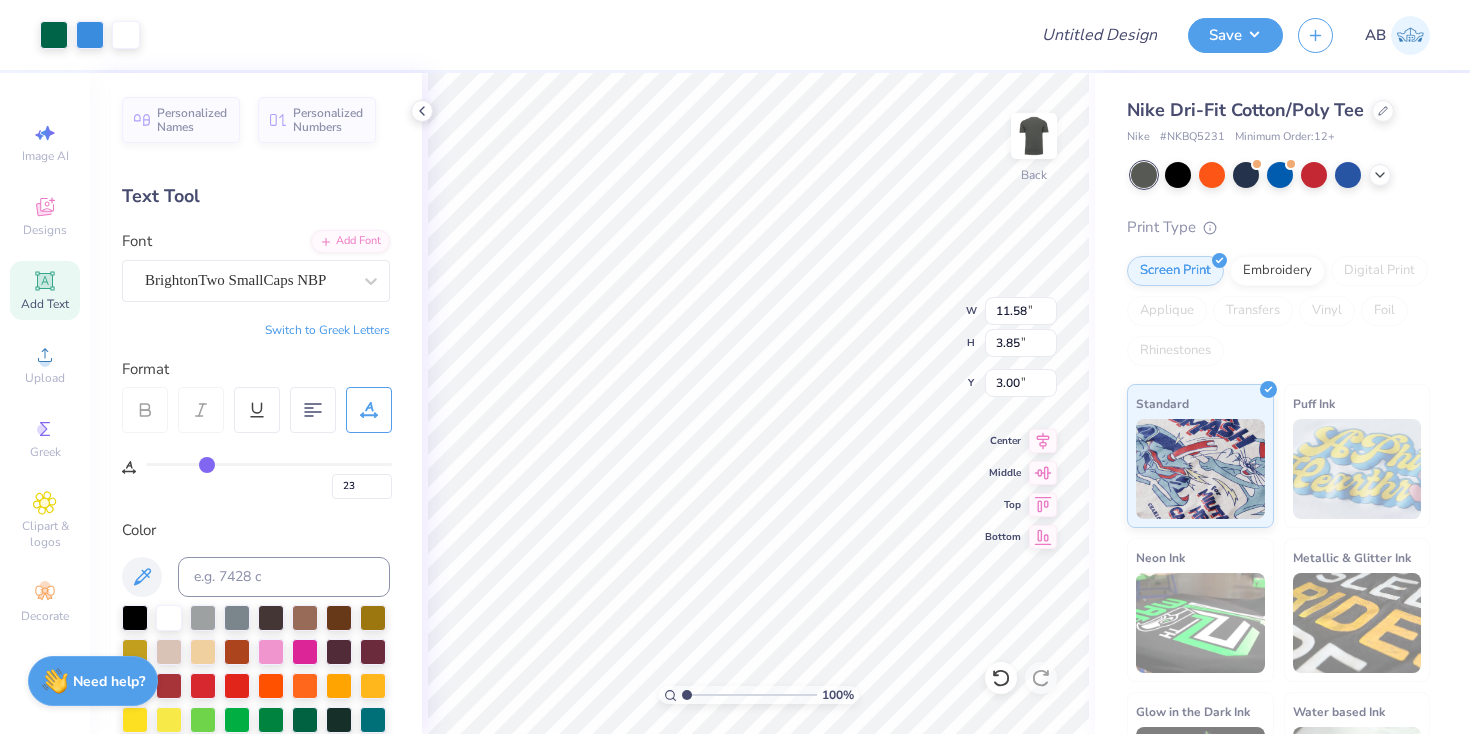 type on "10.85" 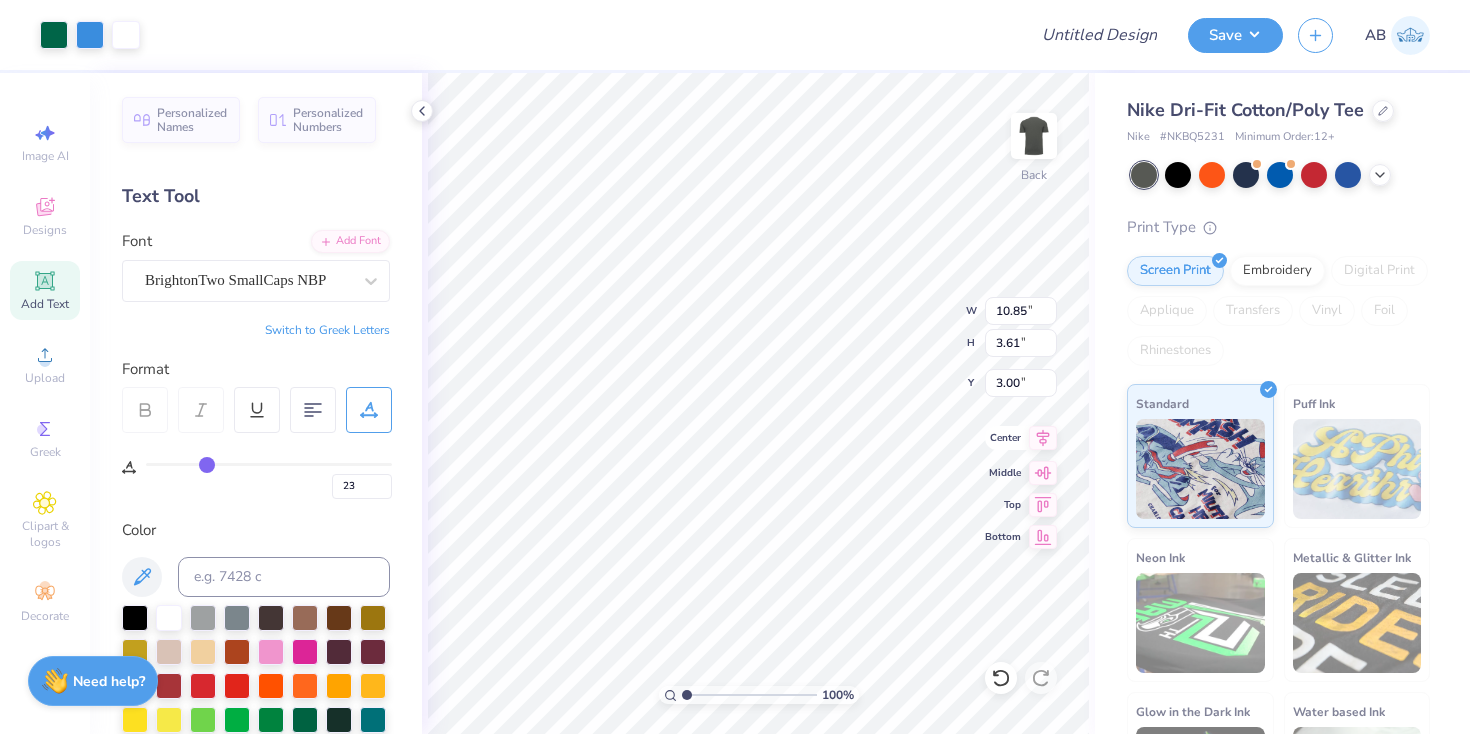 click 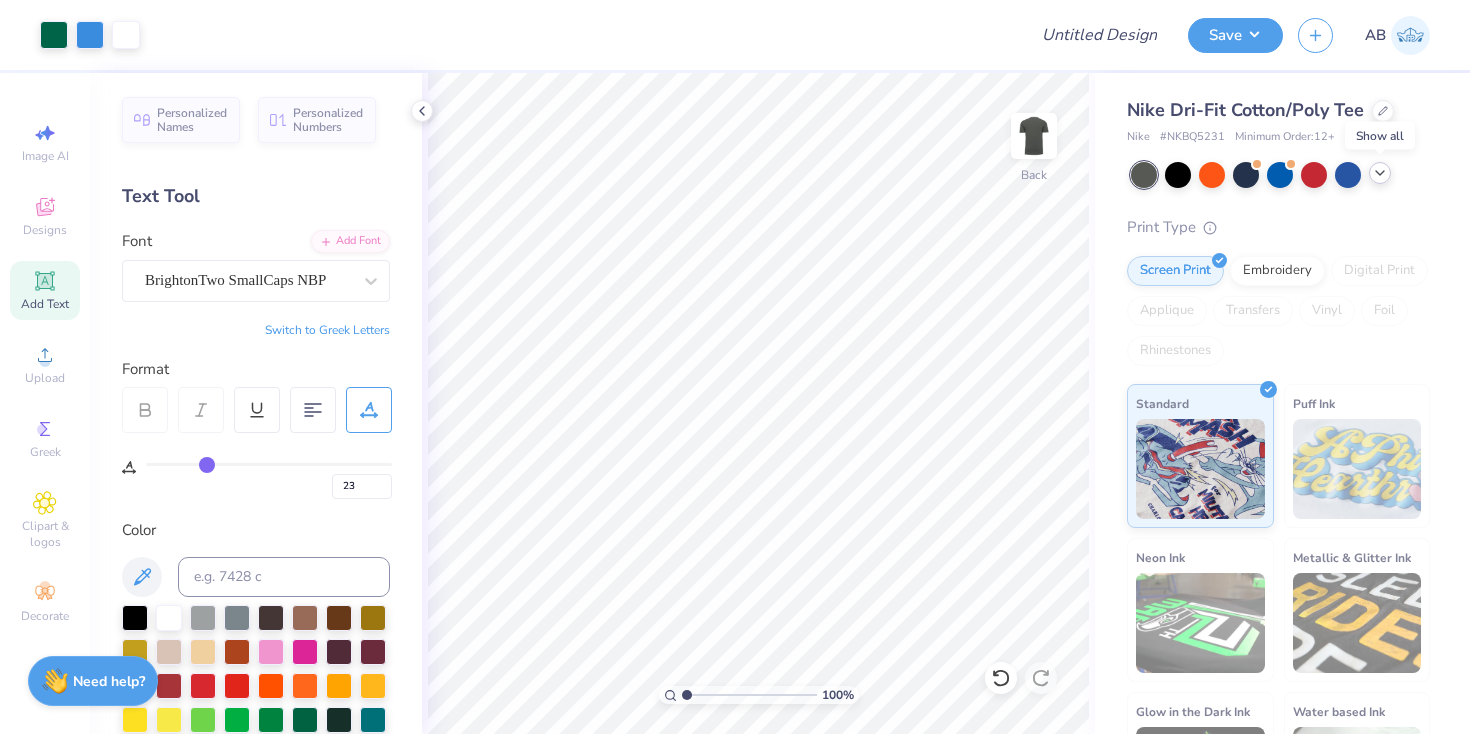 click 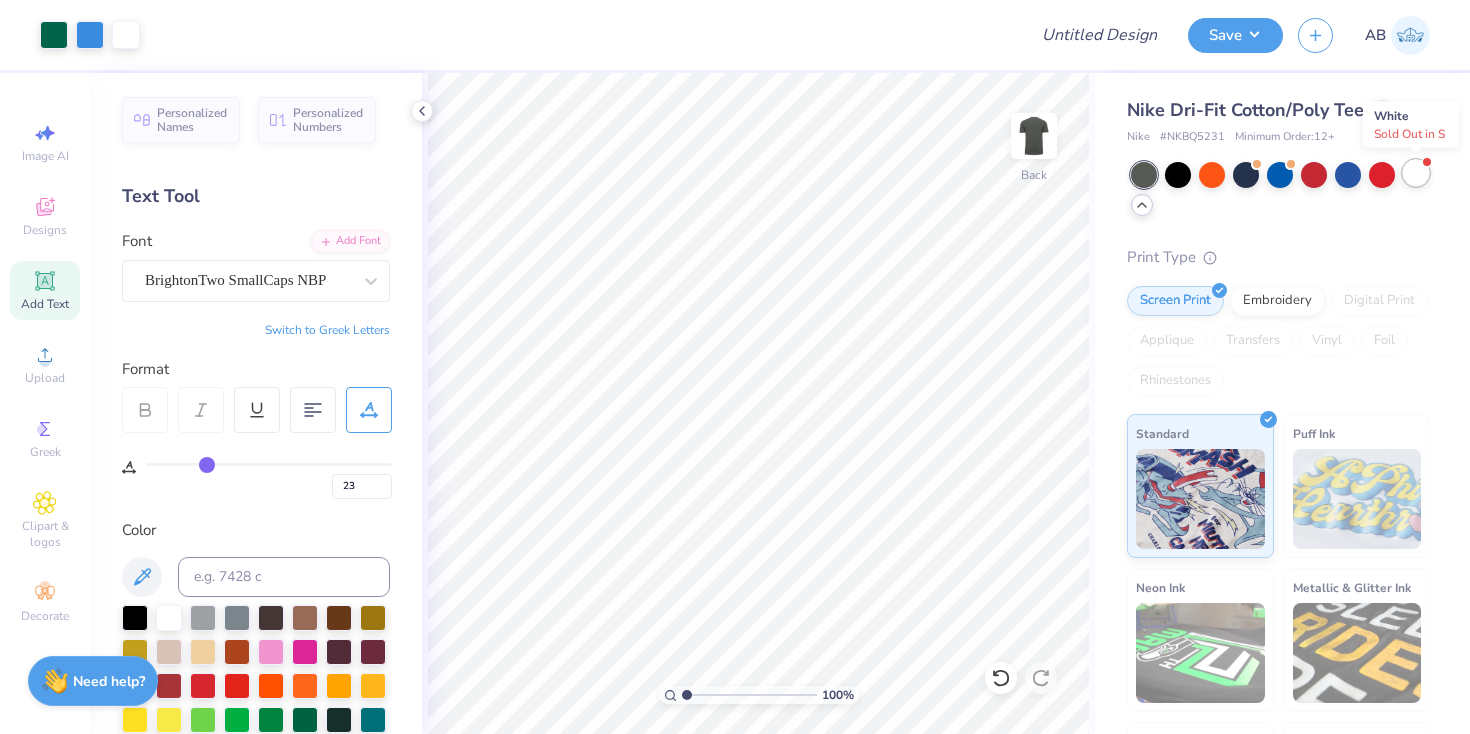 click at bounding box center [1416, 173] 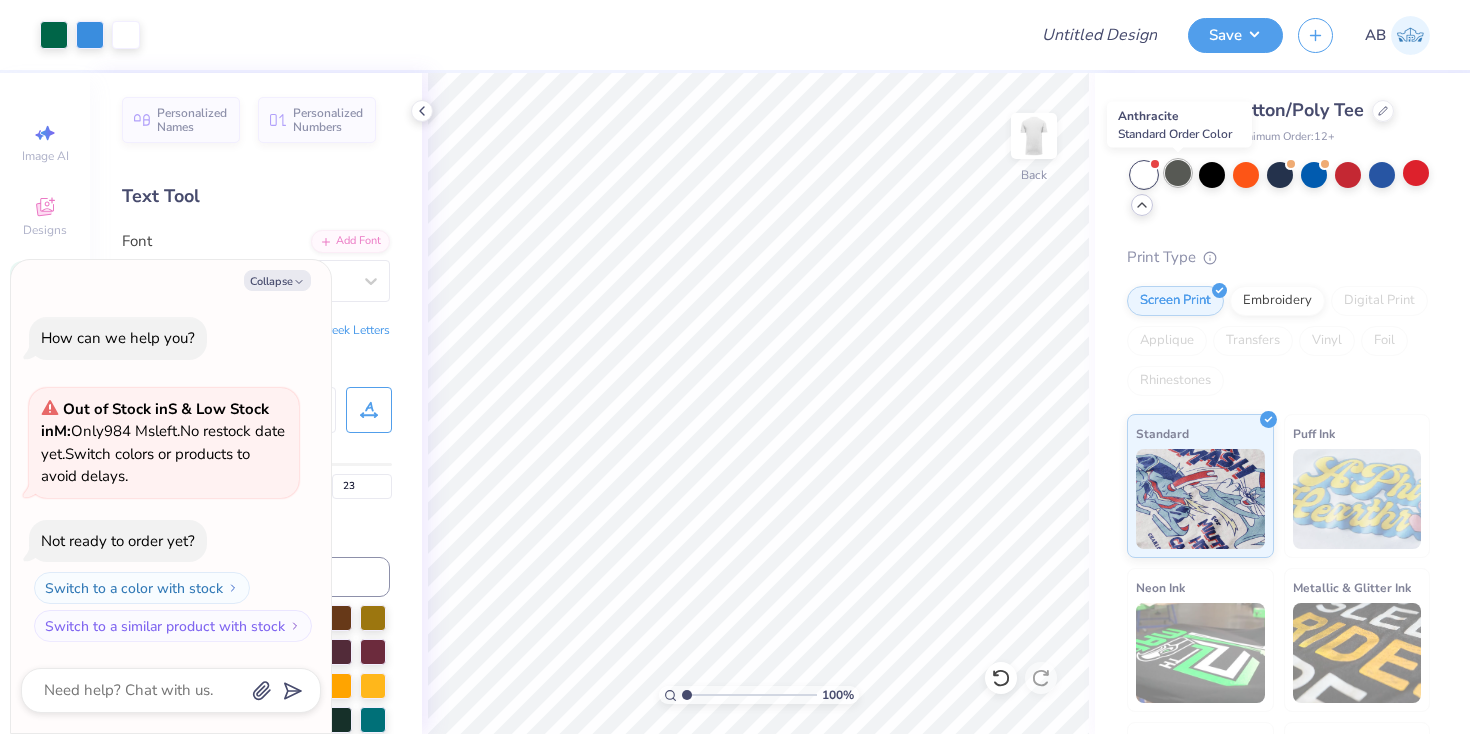 click at bounding box center (1178, 173) 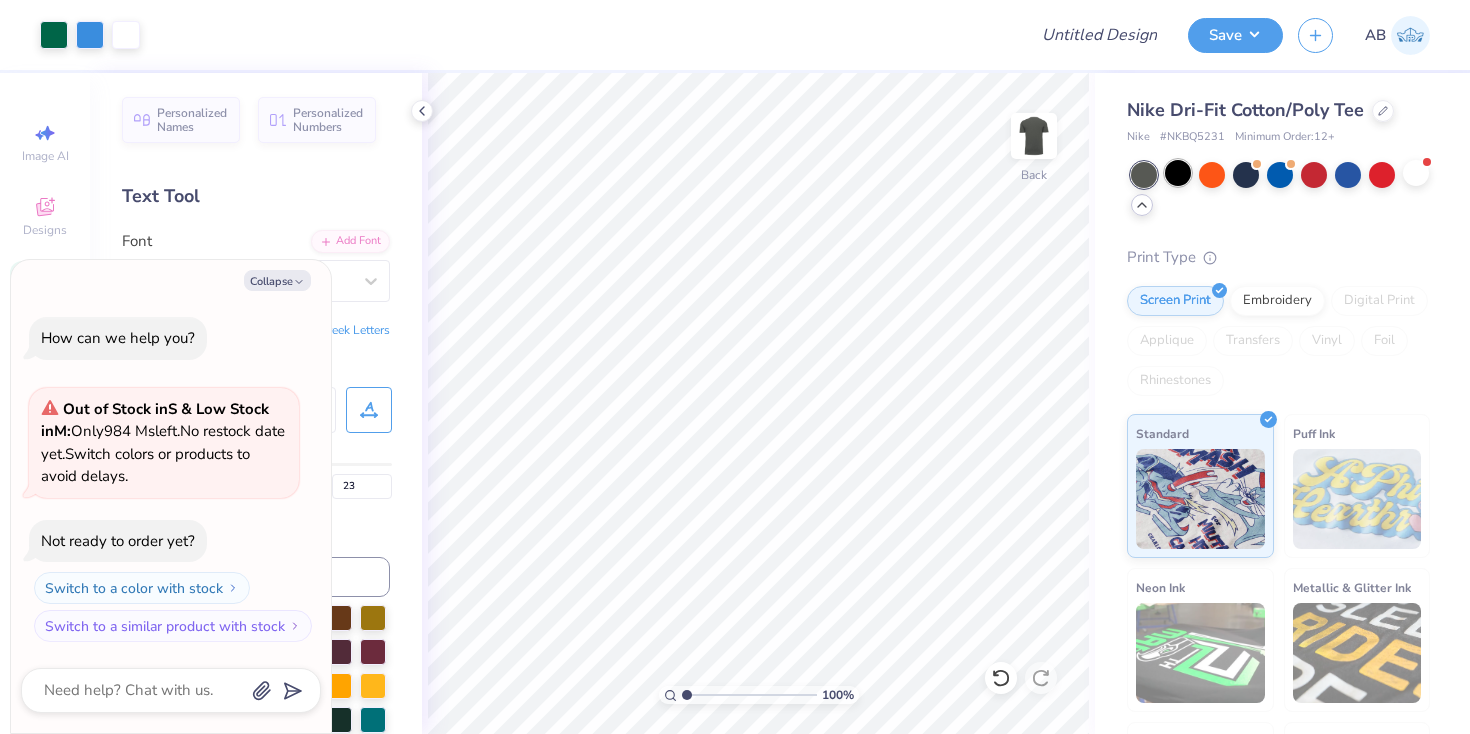 click at bounding box center [1178, 173] 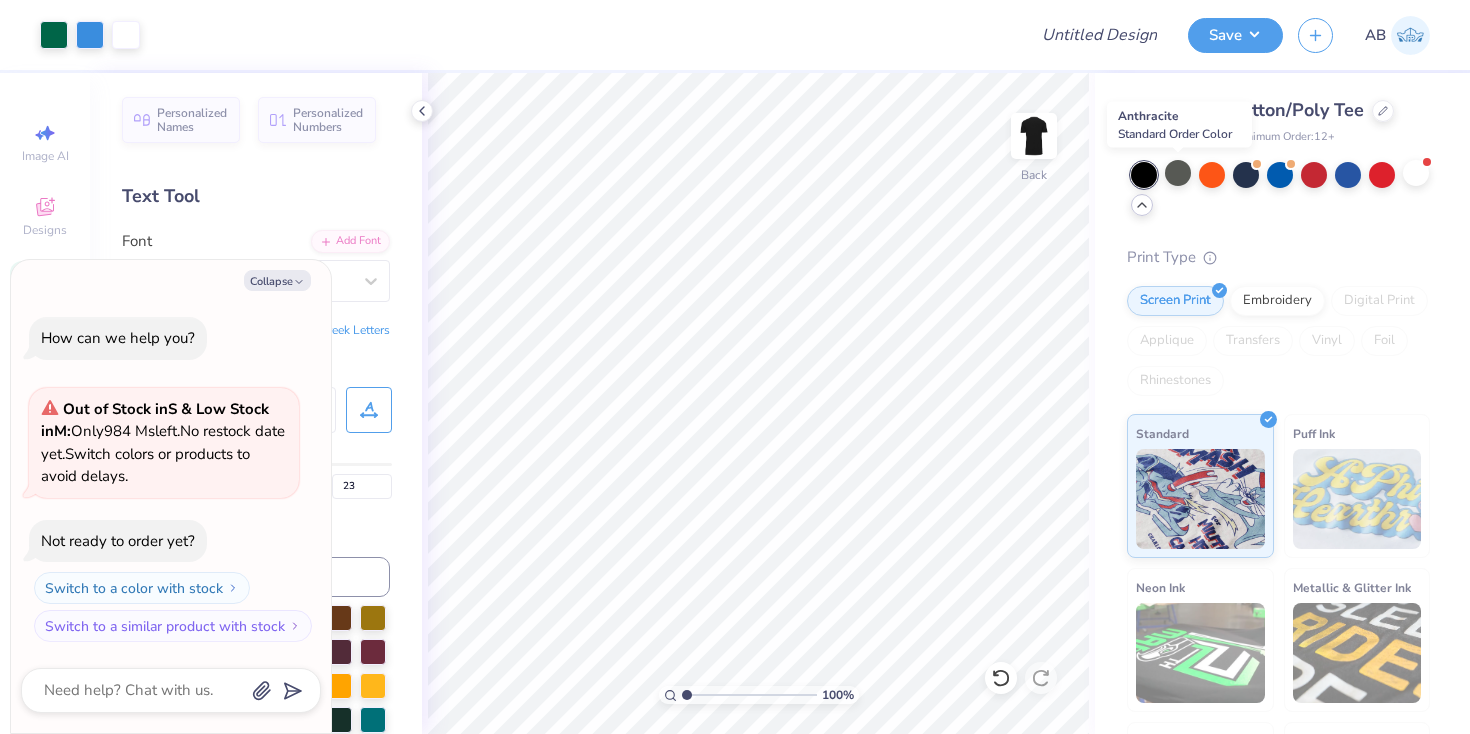 type on "x" 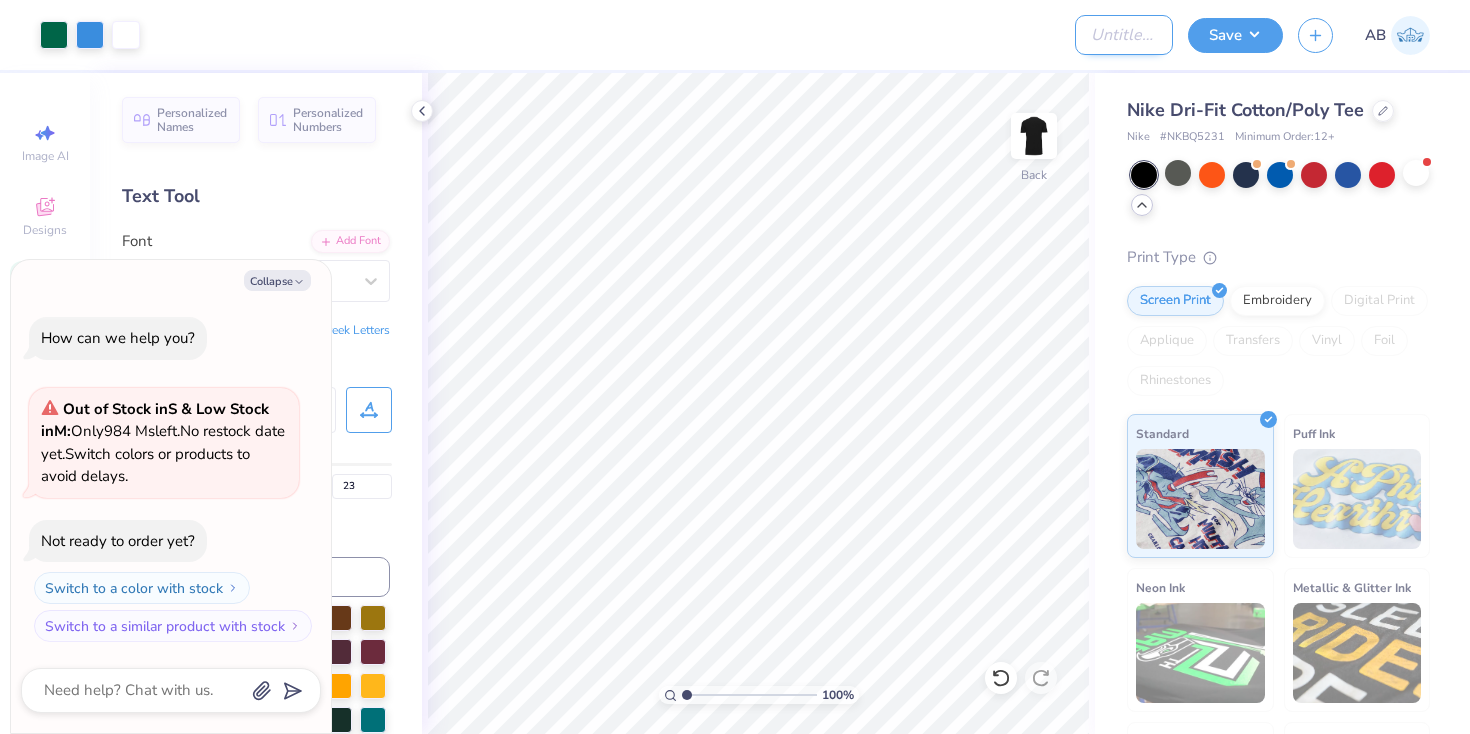 click on "Design Title" at bounding box center (1124, 35) 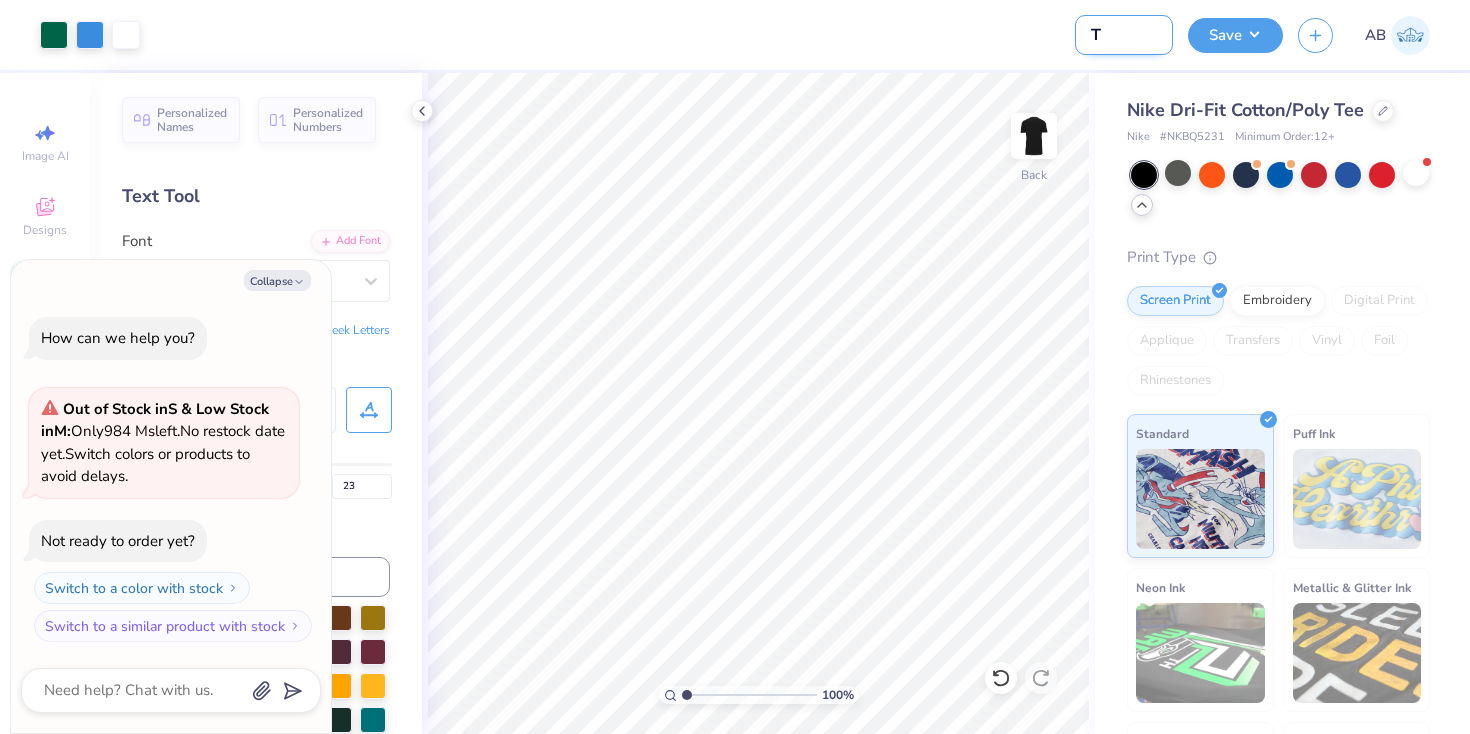 type on "Tu" 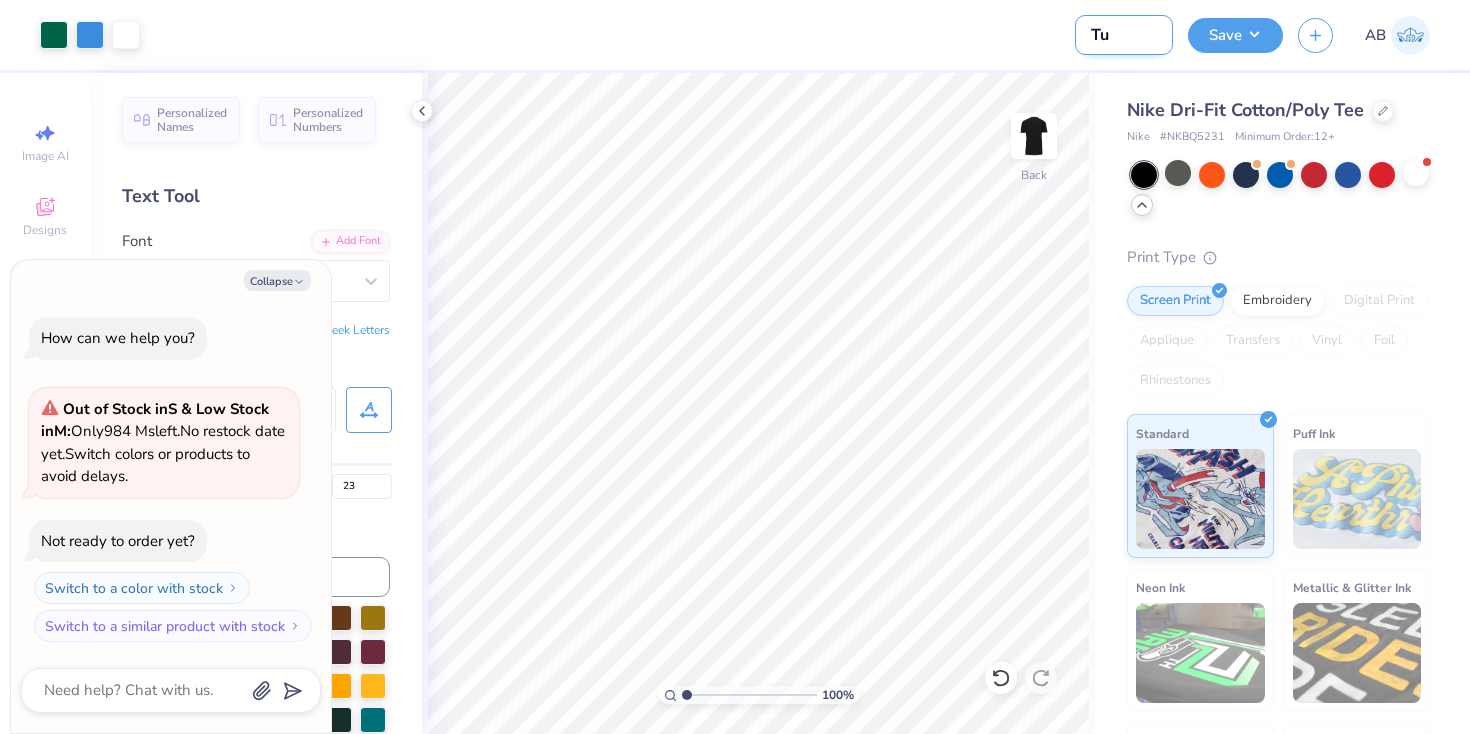 type on "Tul" 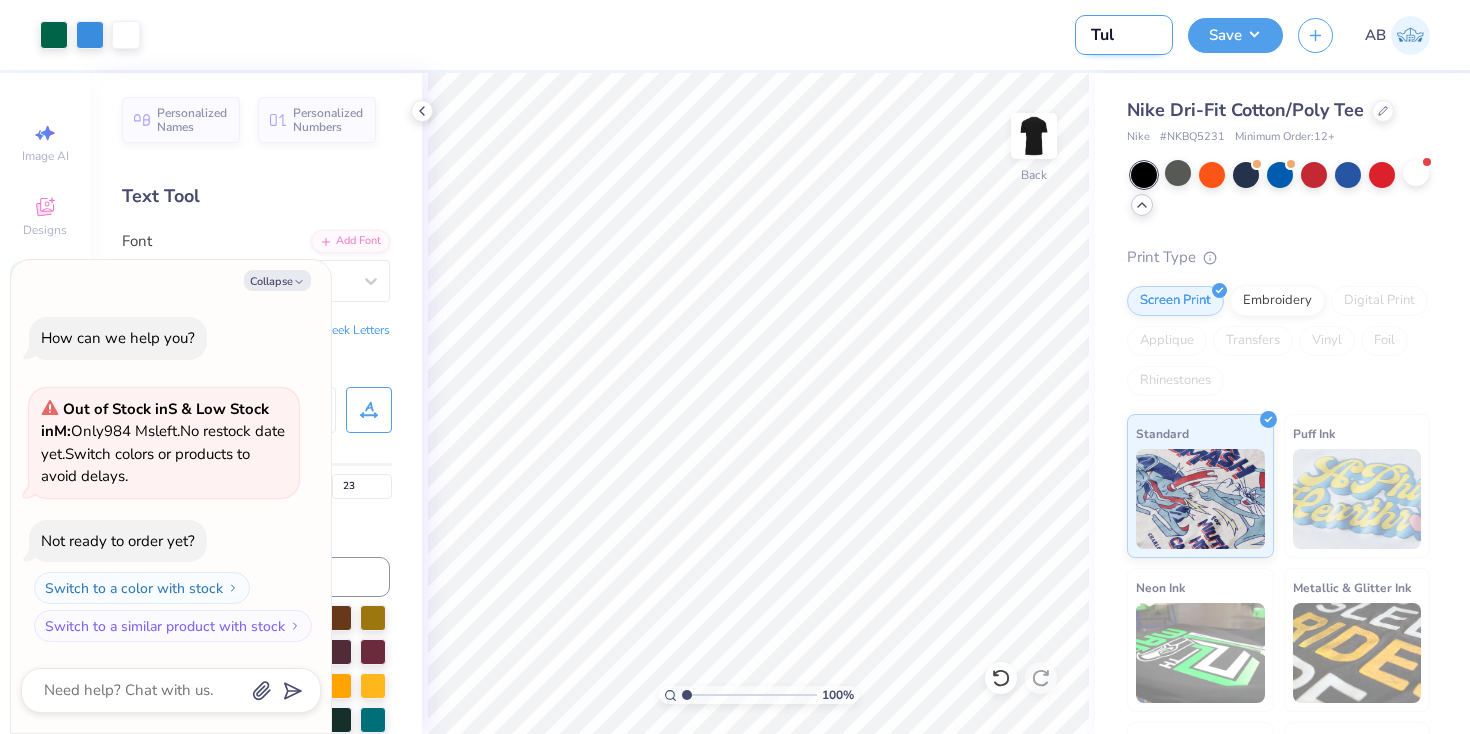 type on "Tula" 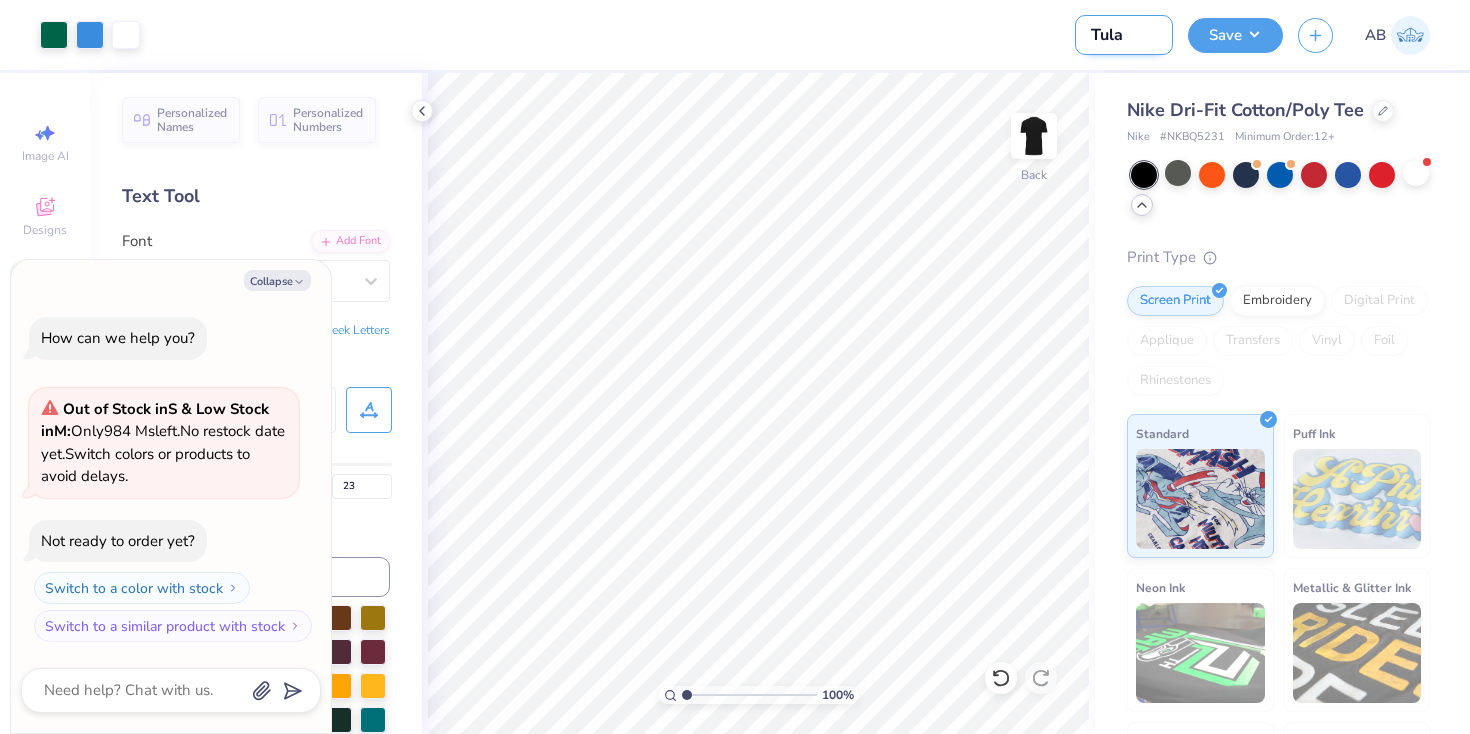 type on "Tulan" 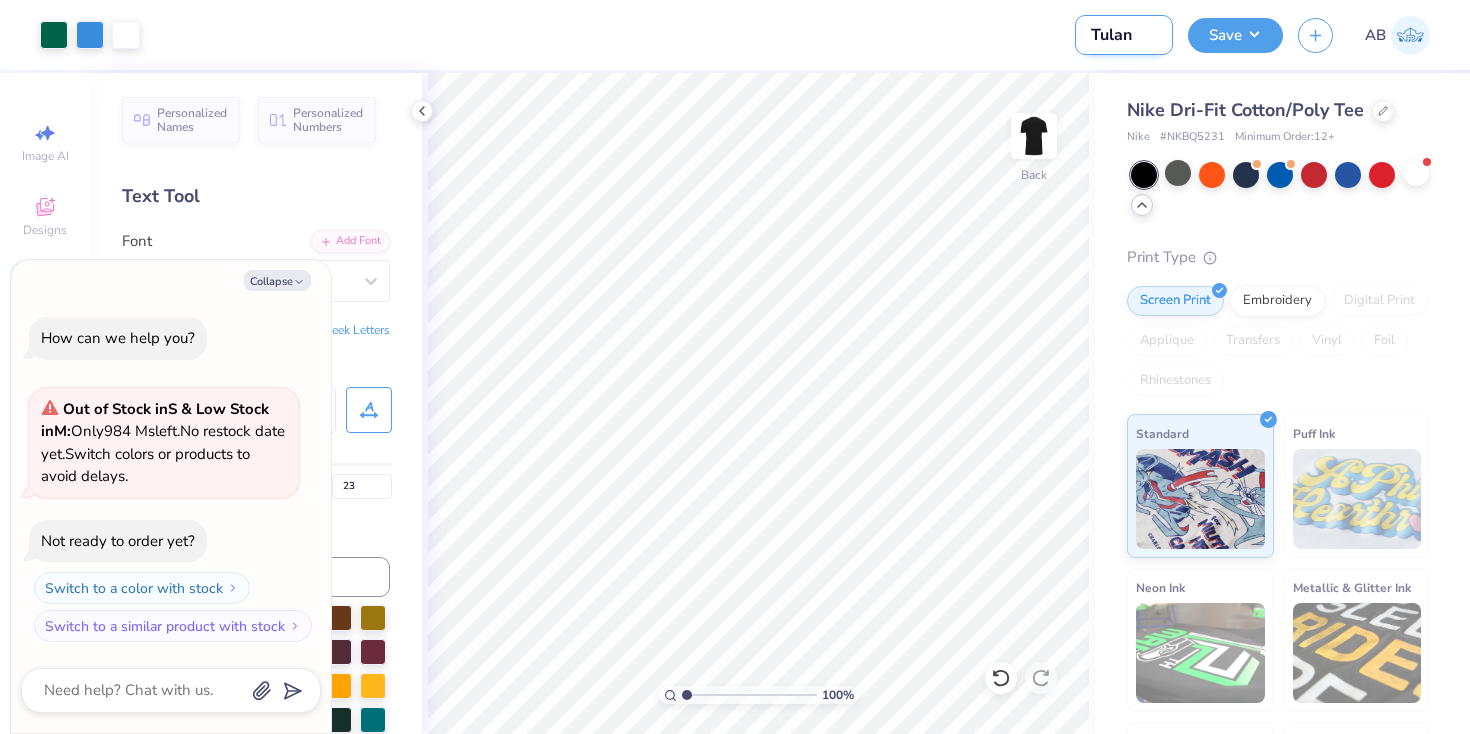 type on "Tulane" 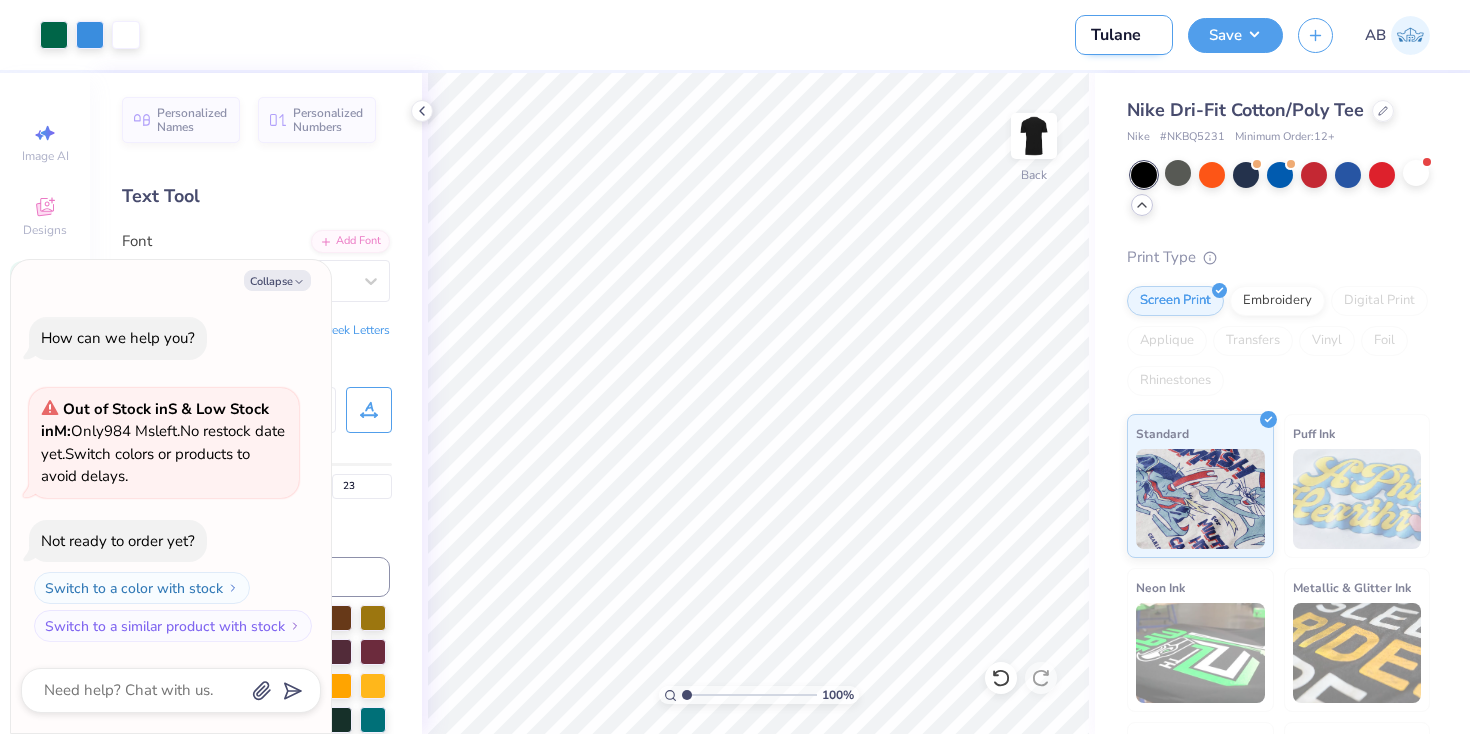 type on "Tulane" 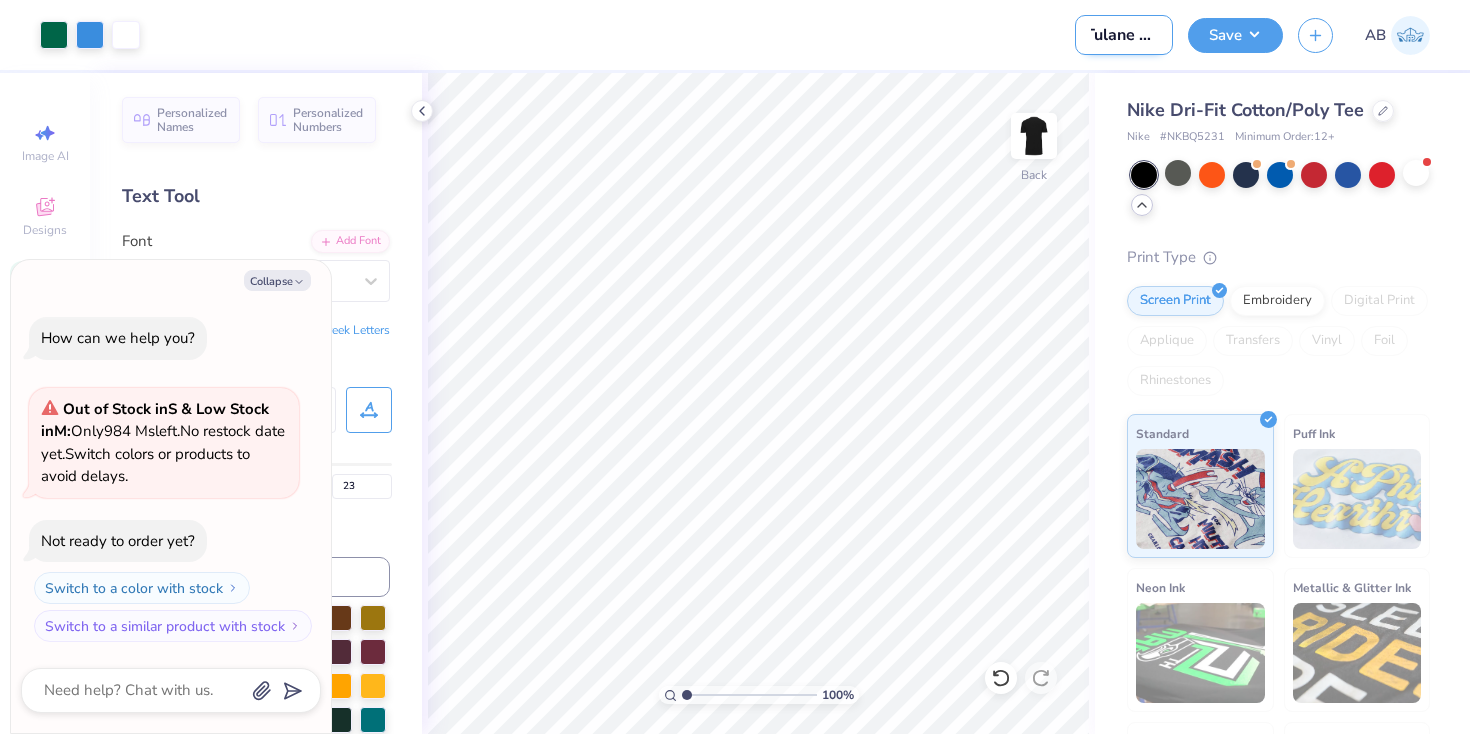 type on "Tulane Wo" 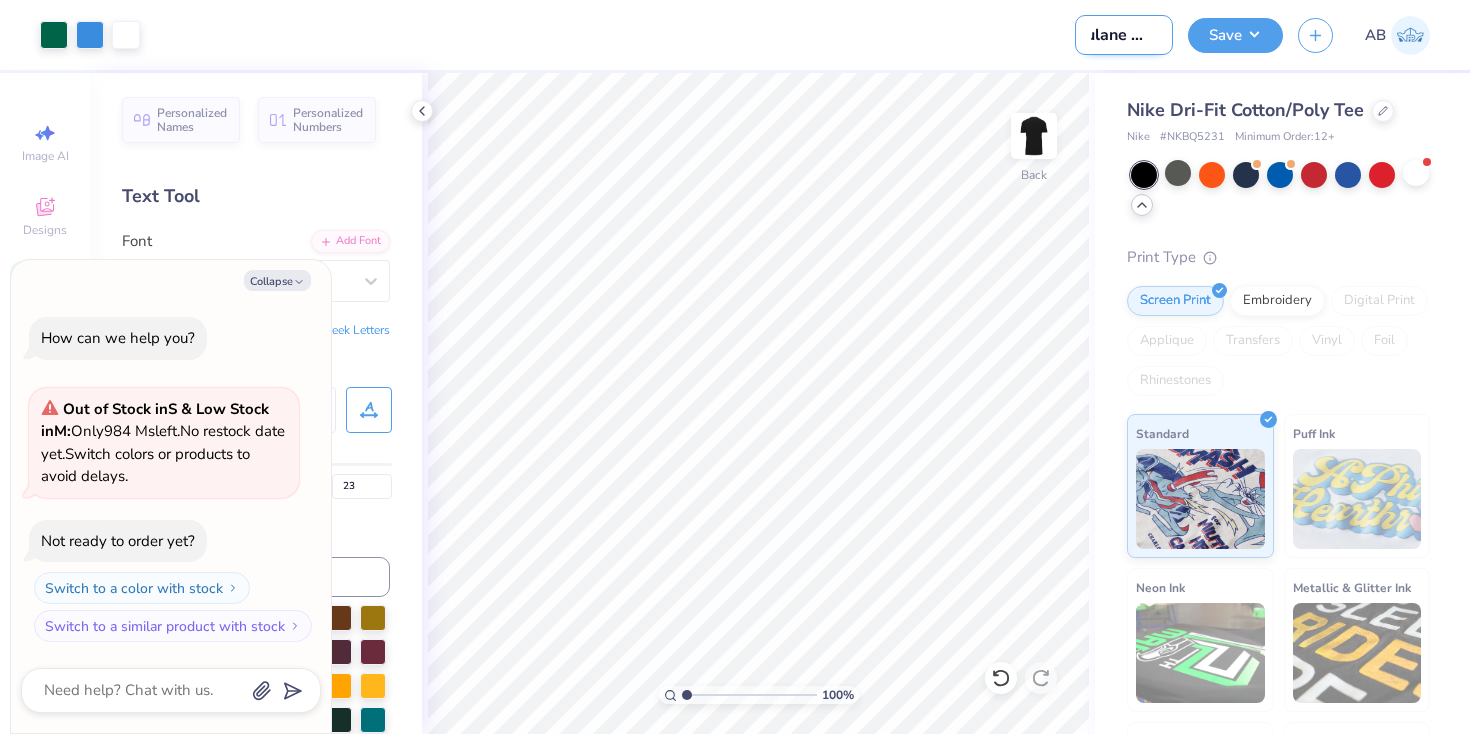 type on "Tulane Wom" 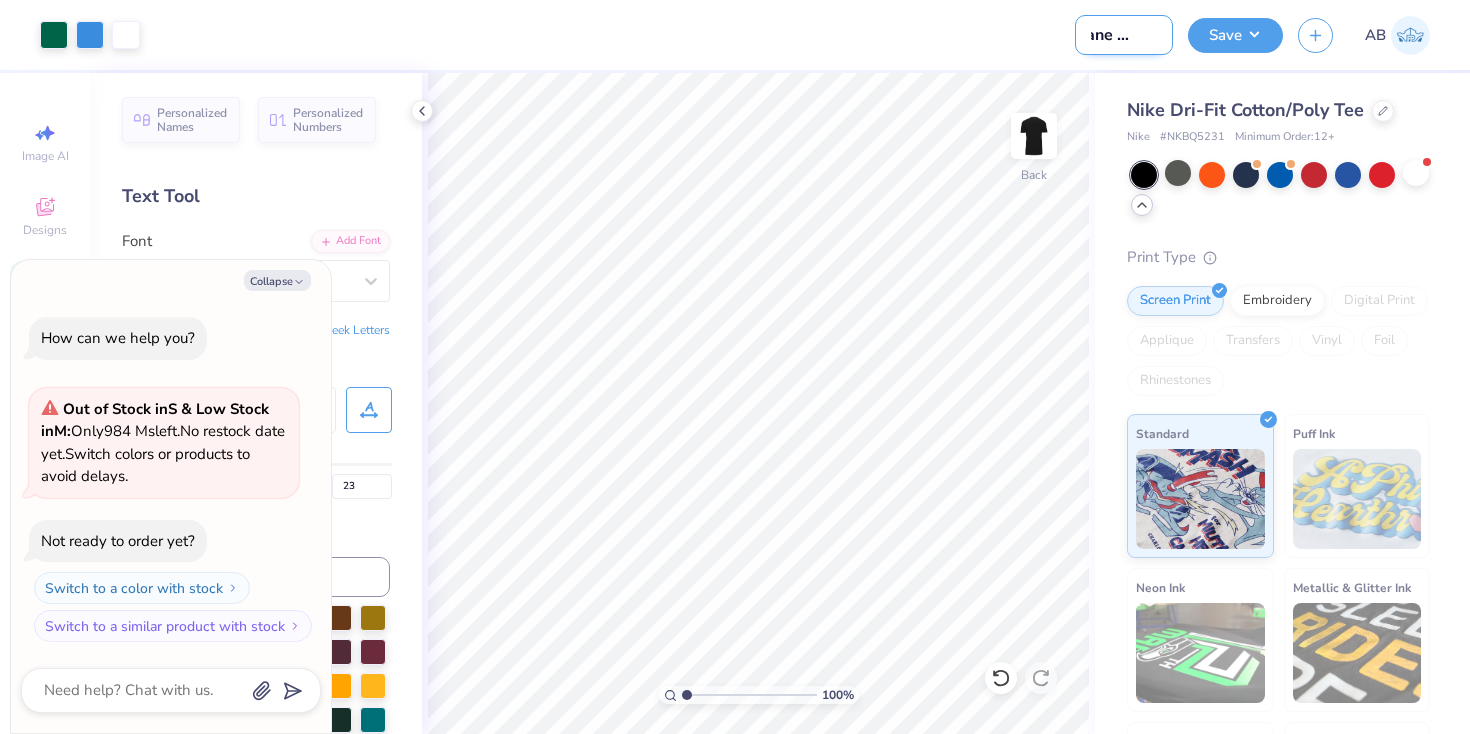 type on "Tulane Wome" 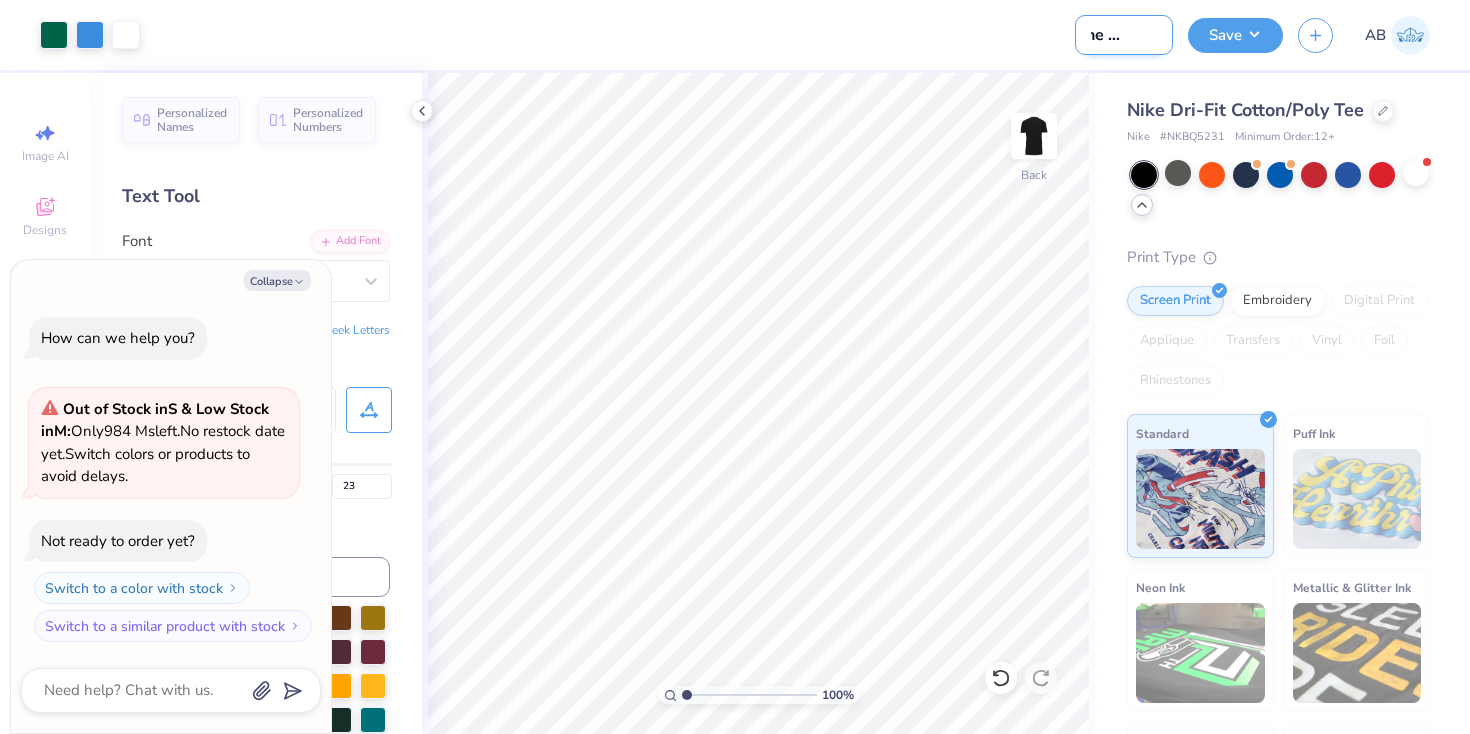 type on "Tulane Women" 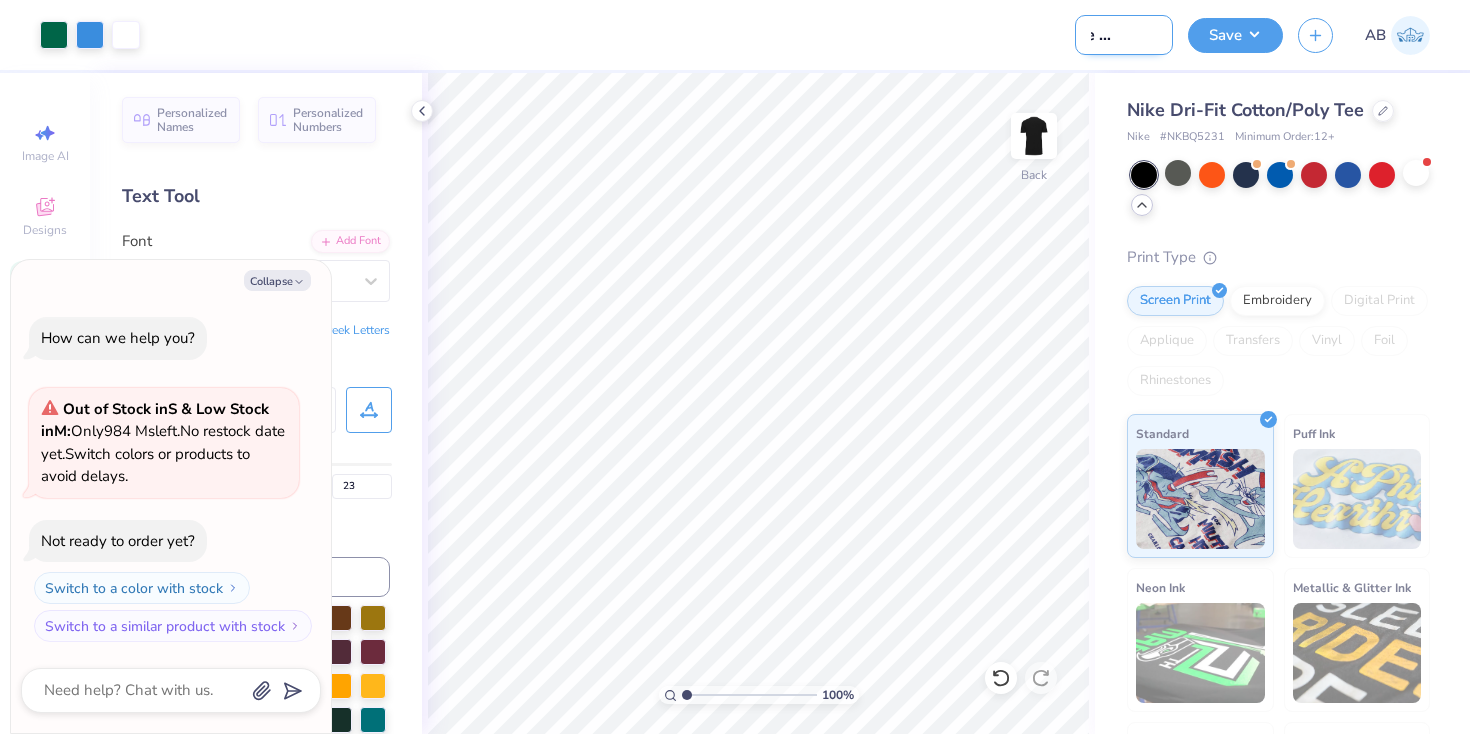 type on "Tulane Womens" 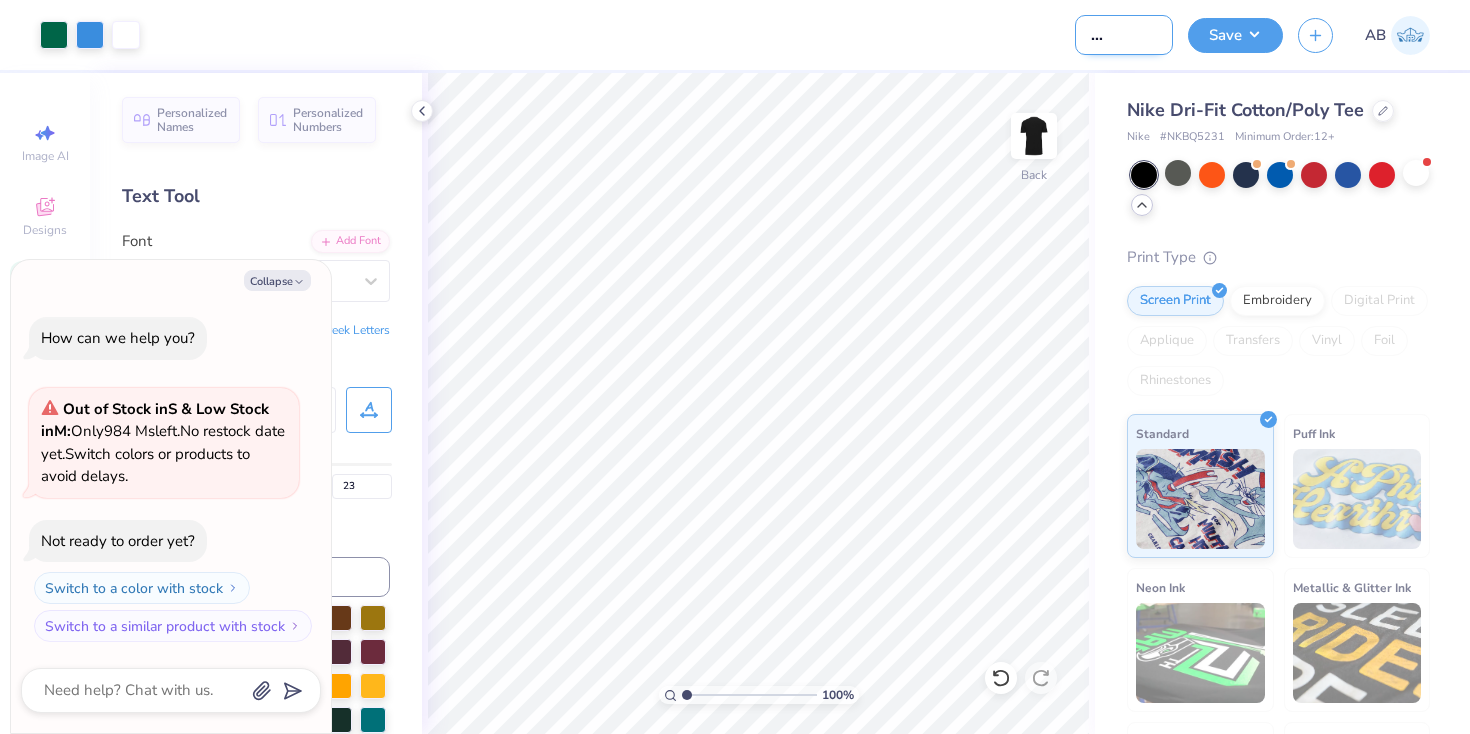 type on "Tulane Womens" 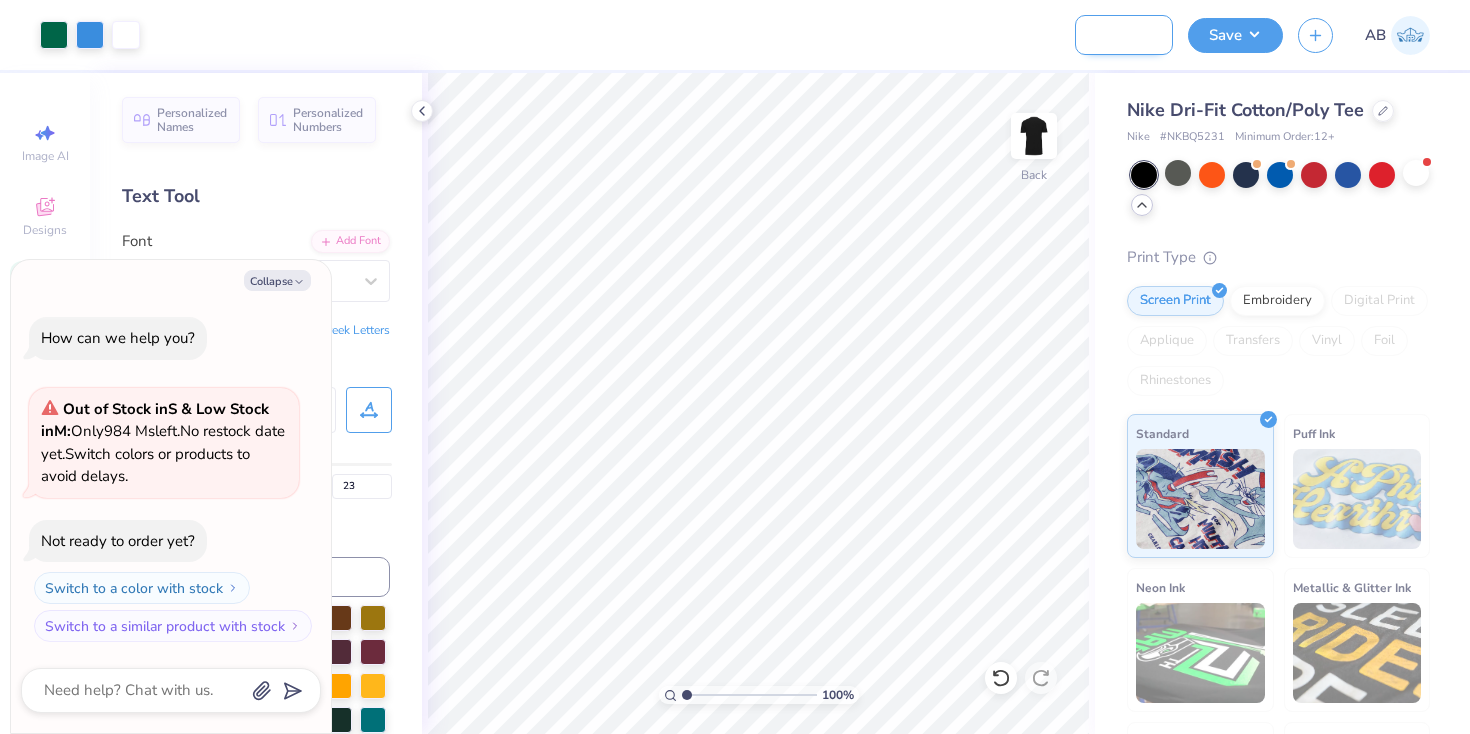 type on "Tulane Womens La" 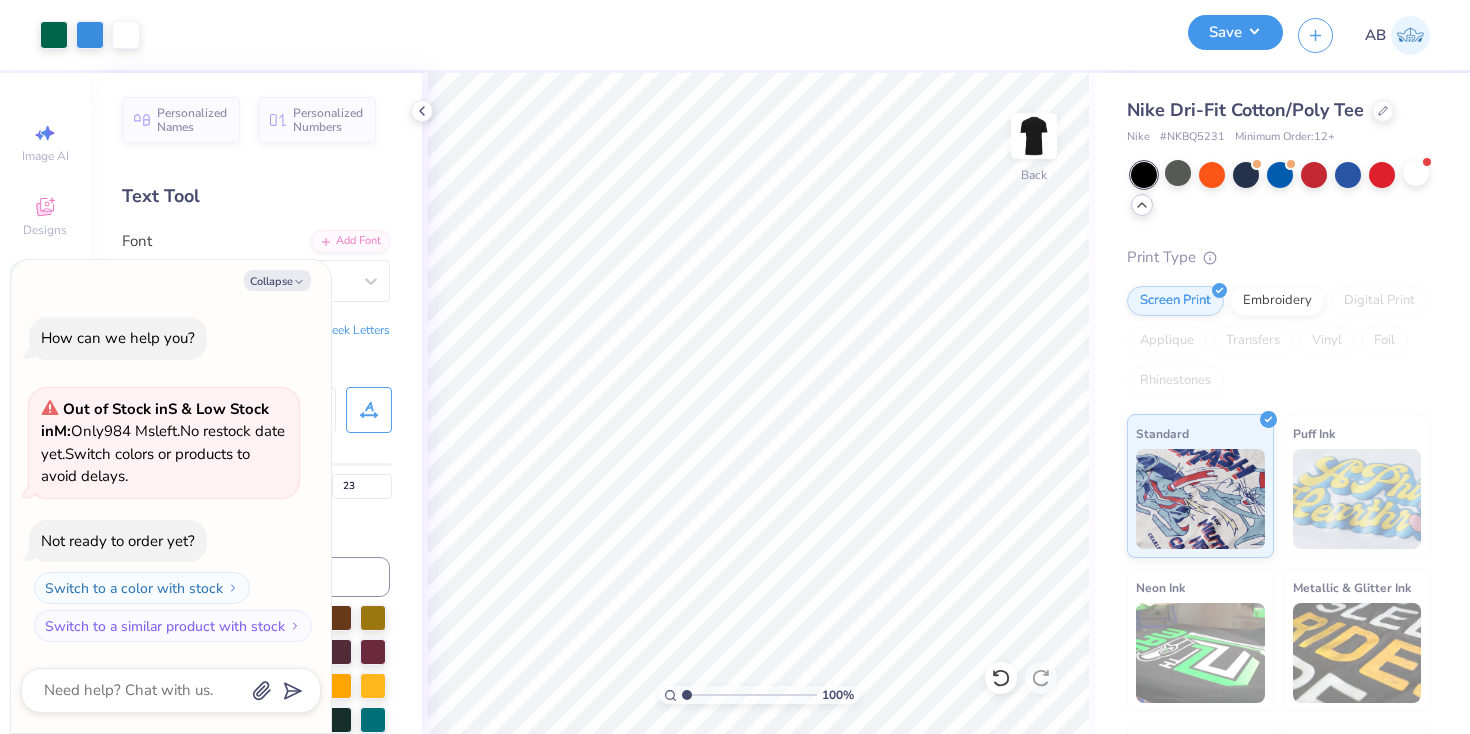 click on "Save" at bounding box center (1235, 32) 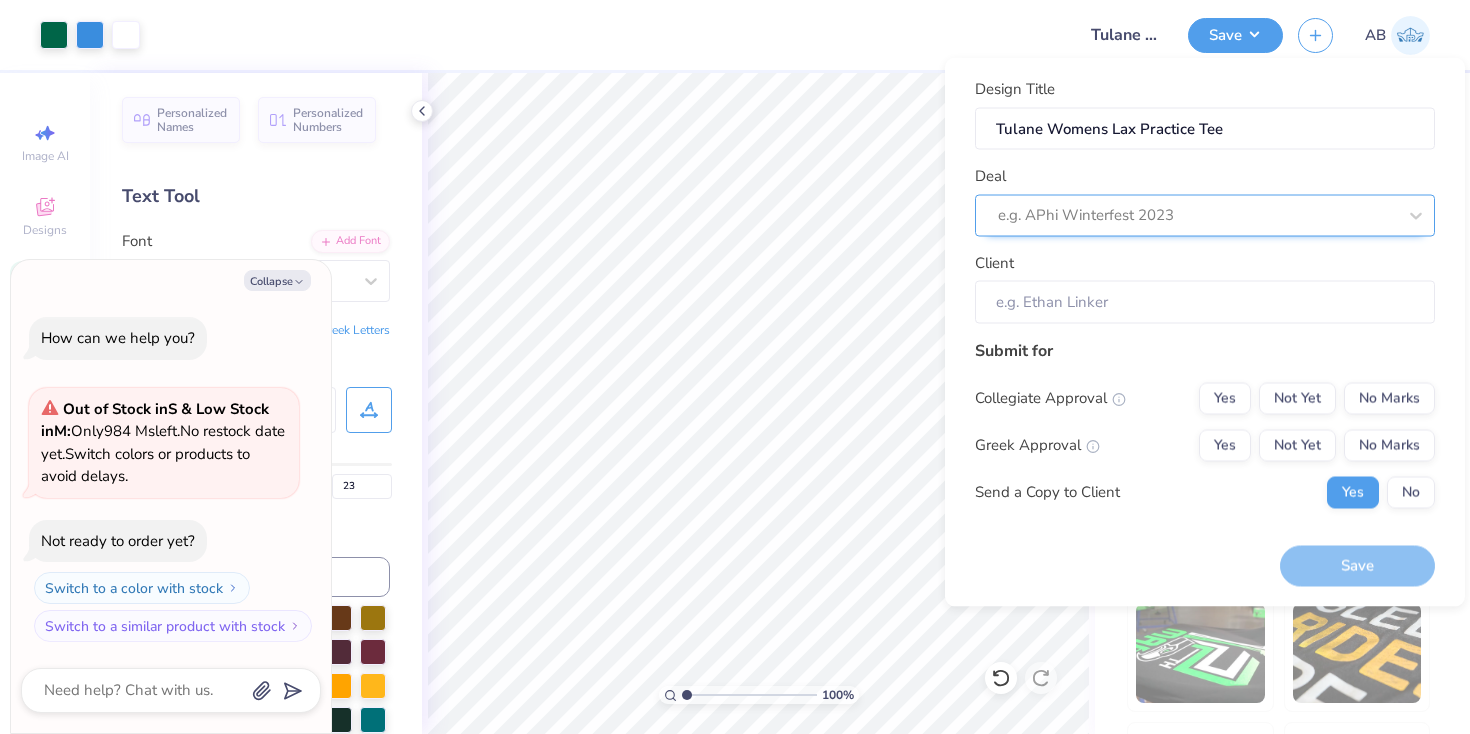 click at bounding box center (1197, 215) 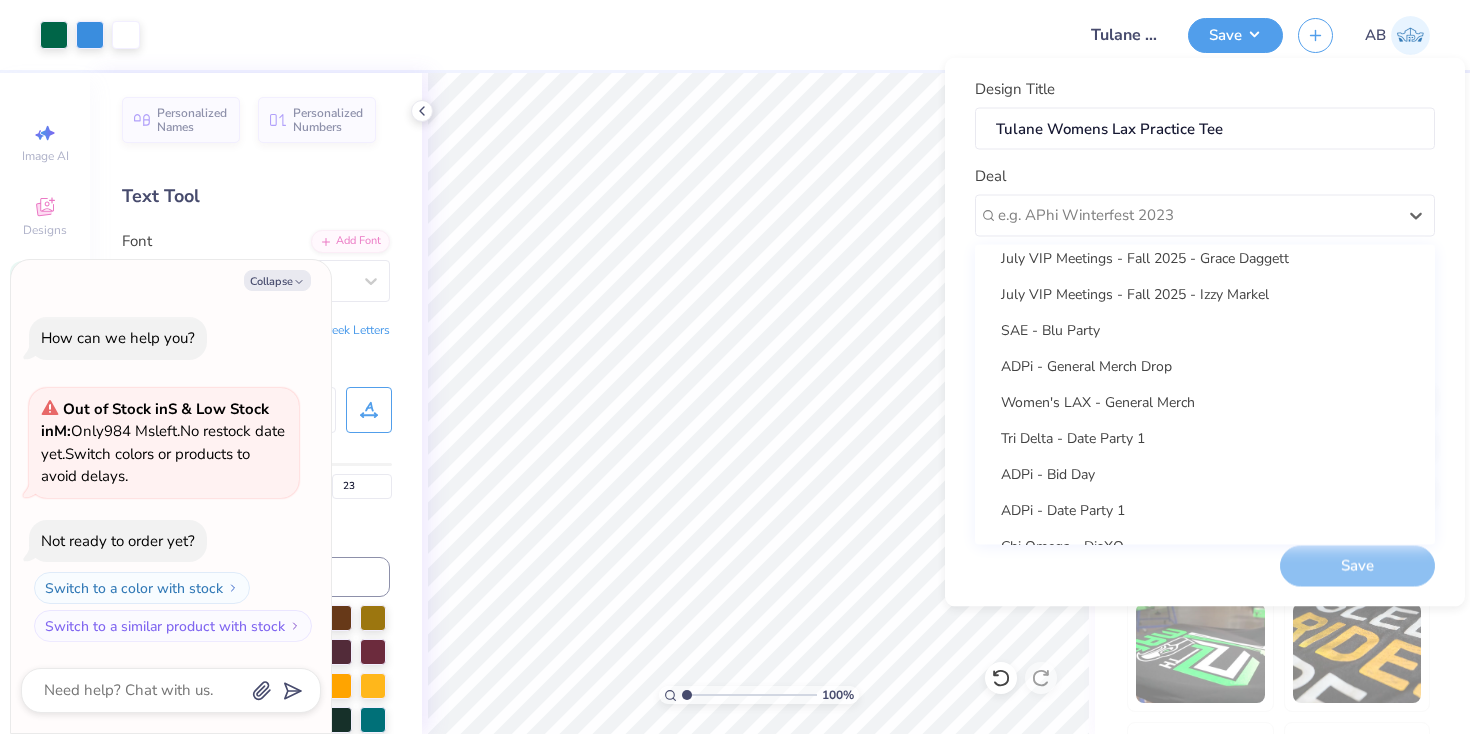 scroll, scrollTop: 120, scrollLeft: 0, axis: vertical 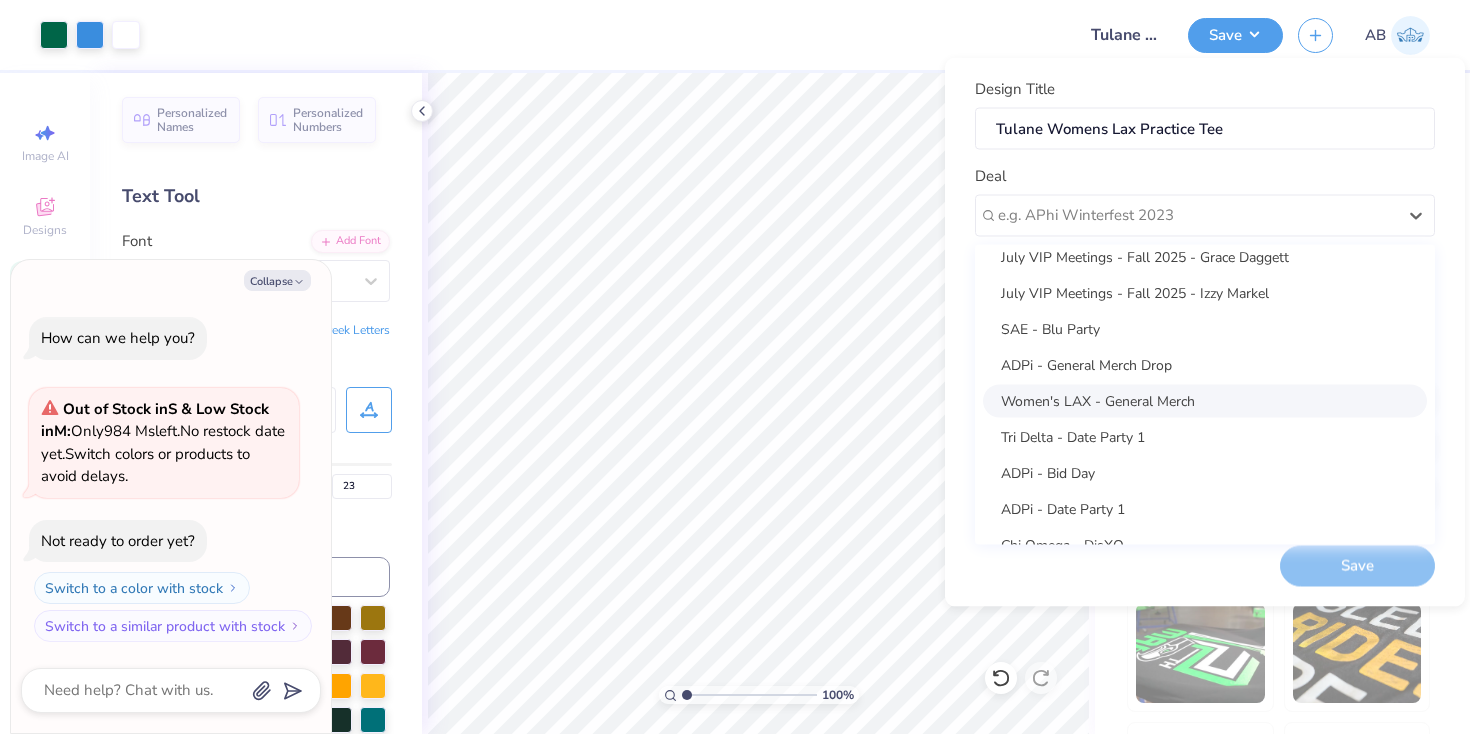 click on "Women's LAX - General Merch" at bounding box center (1205, 400) 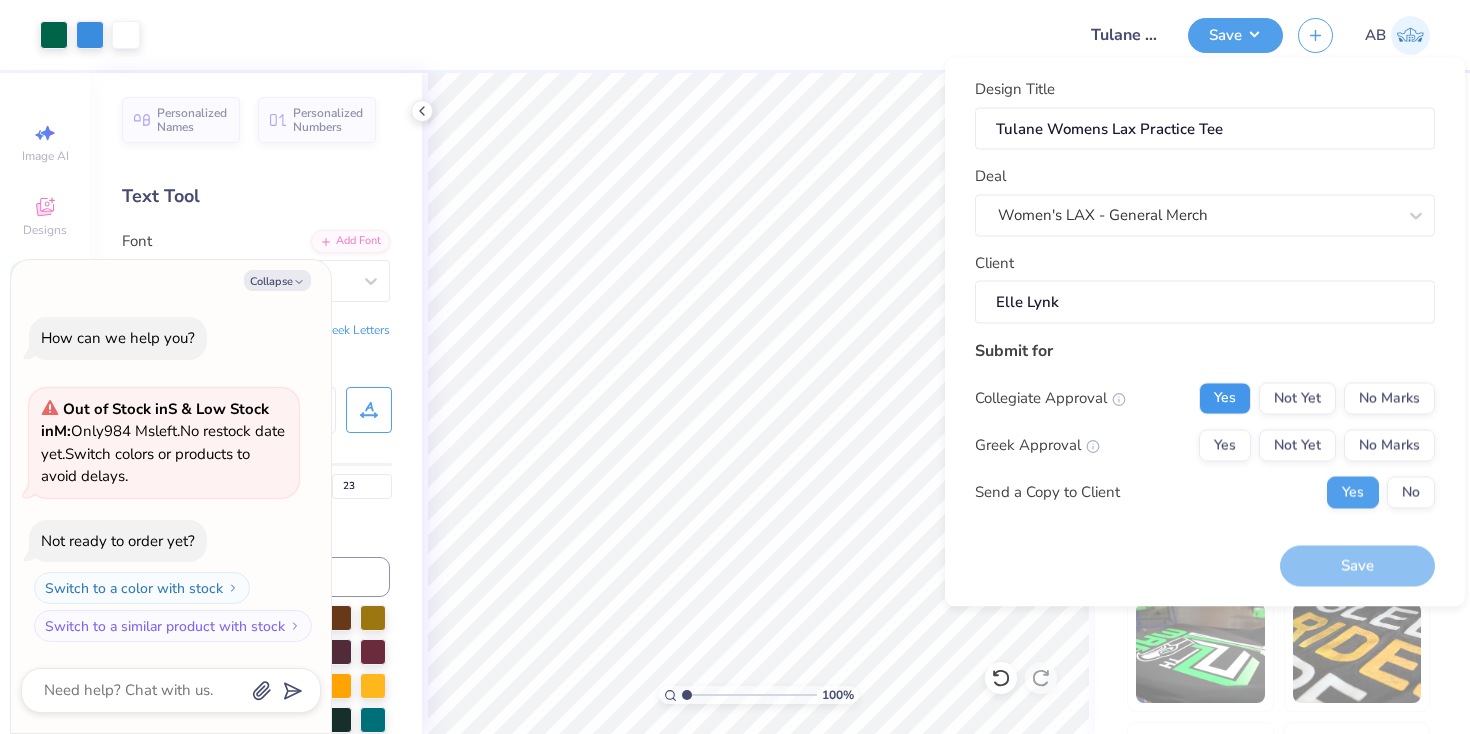 click on "Yes" at bounding box center [1225, 398] 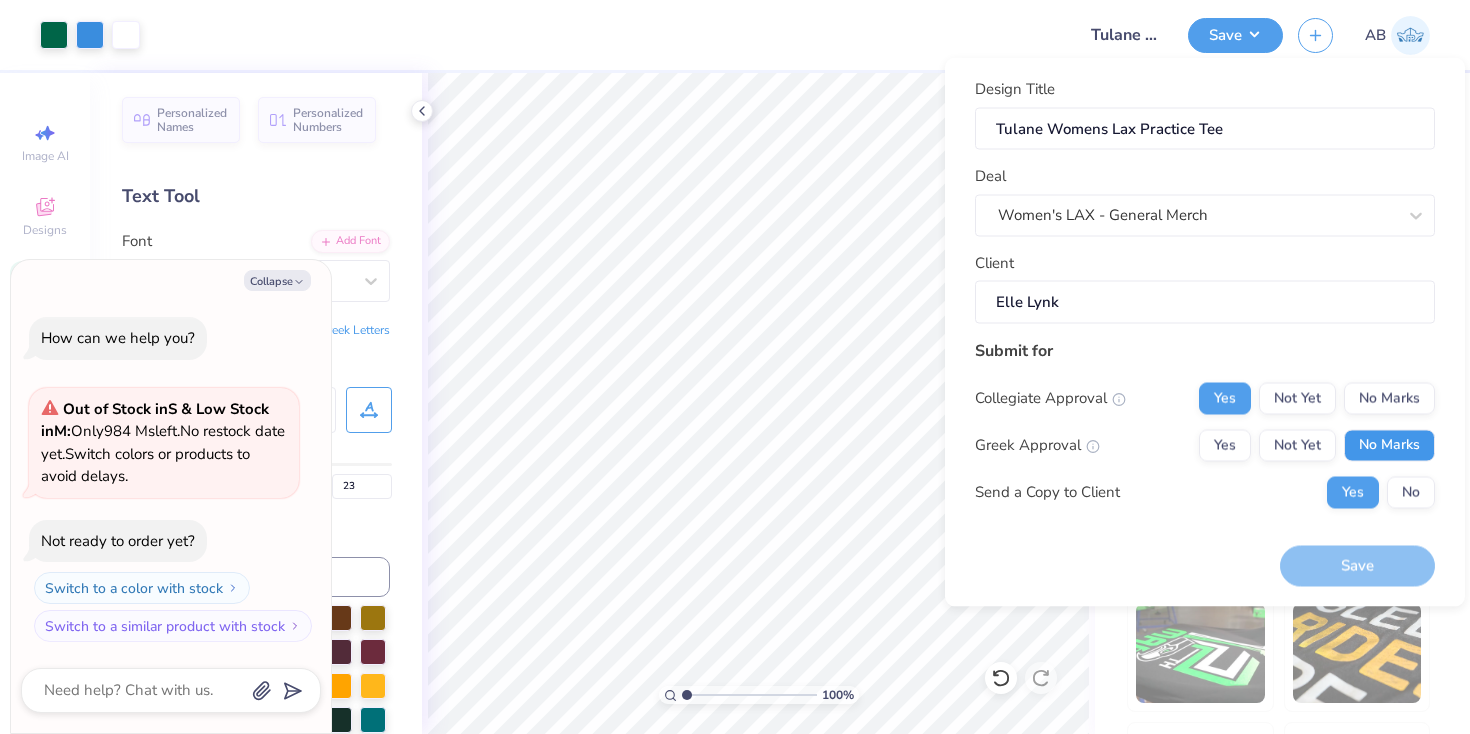 click on "No Marks" at bounding box center [1389, 445] 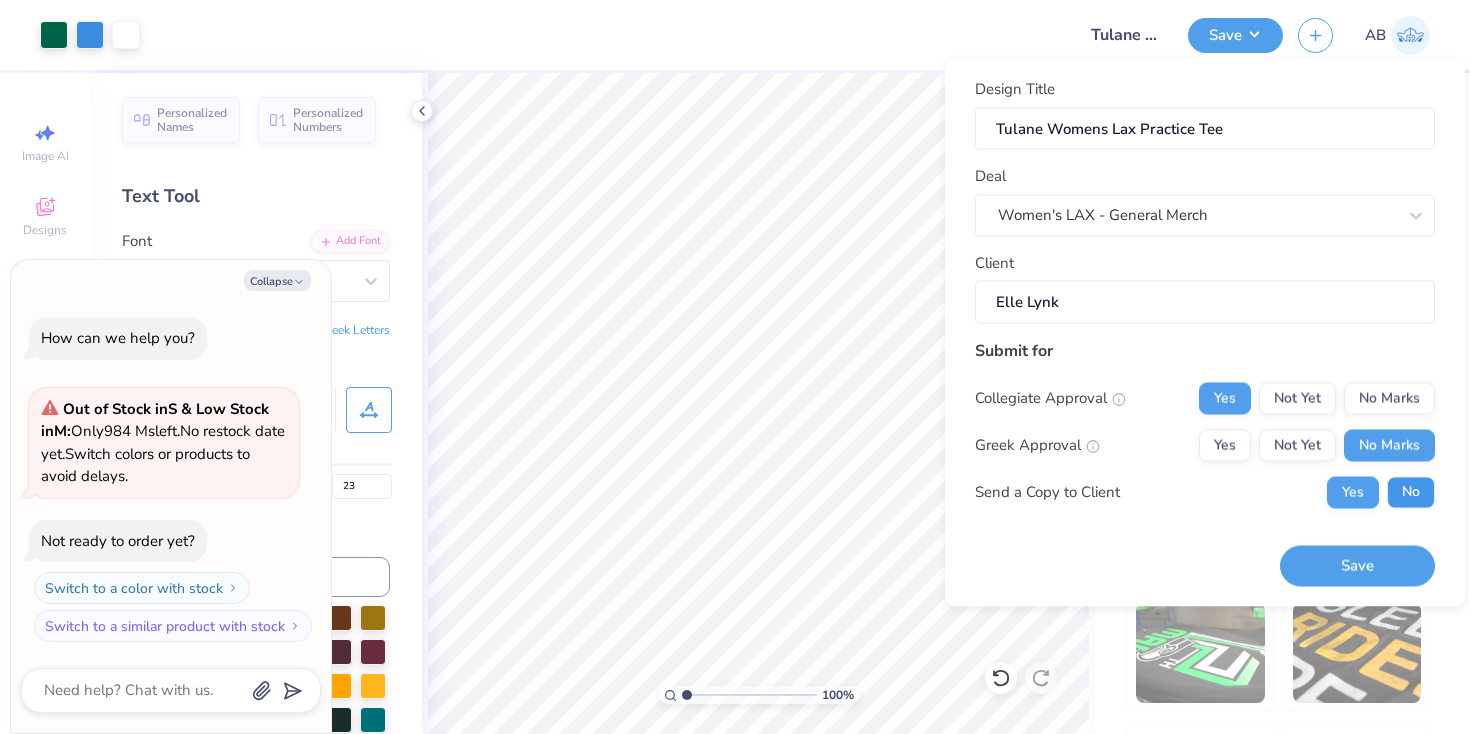click on "No" at bounding box center (1411, 492) 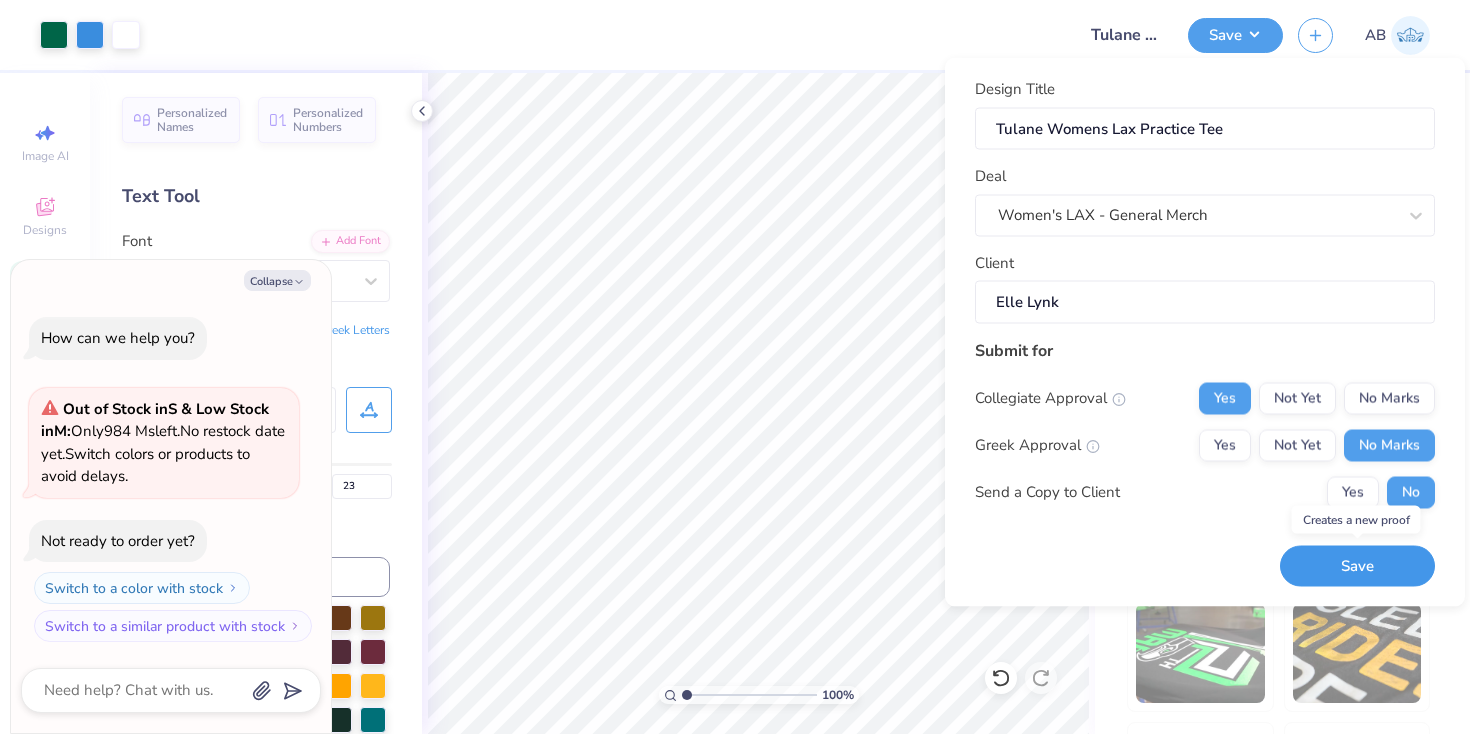 click on "Save" at bounding box center (1357, 566) 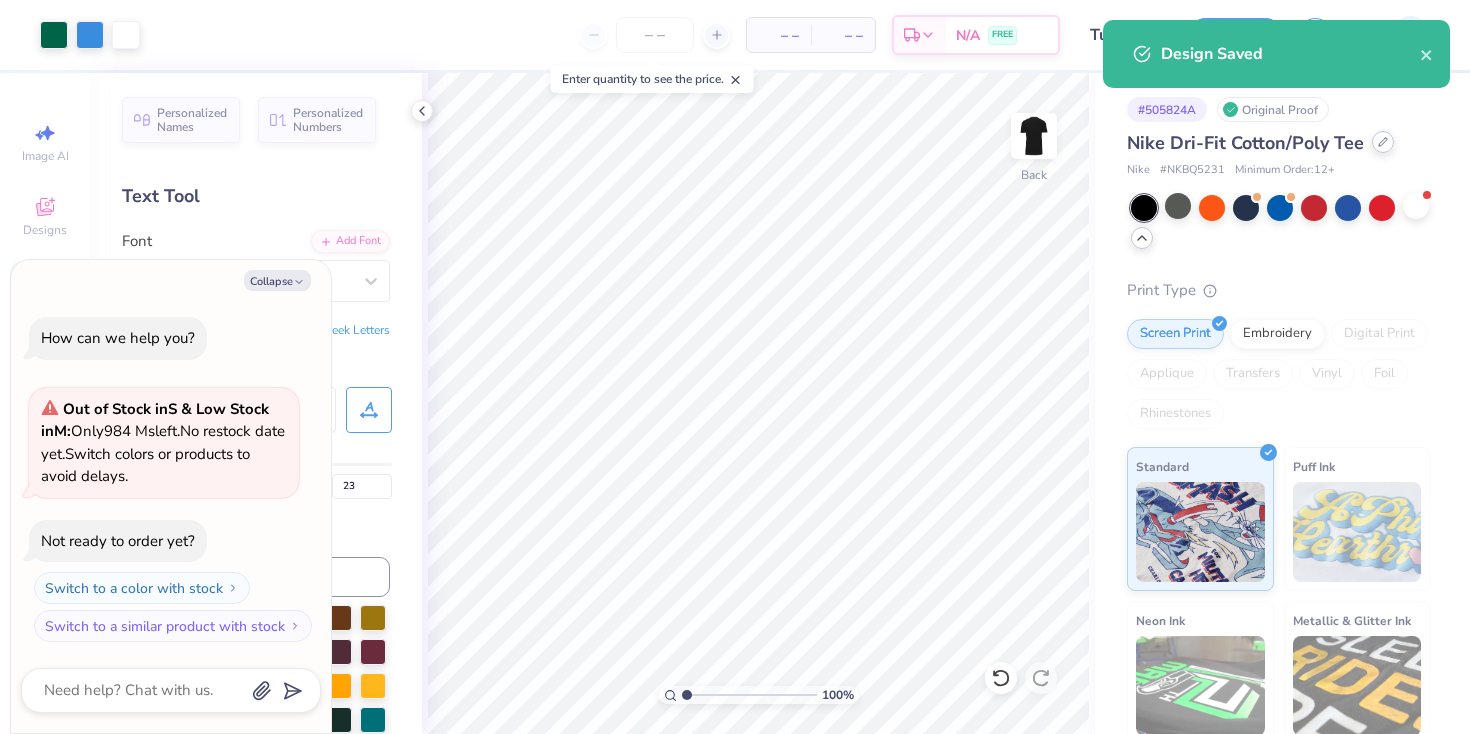 click at bounding box center (1383, 142) 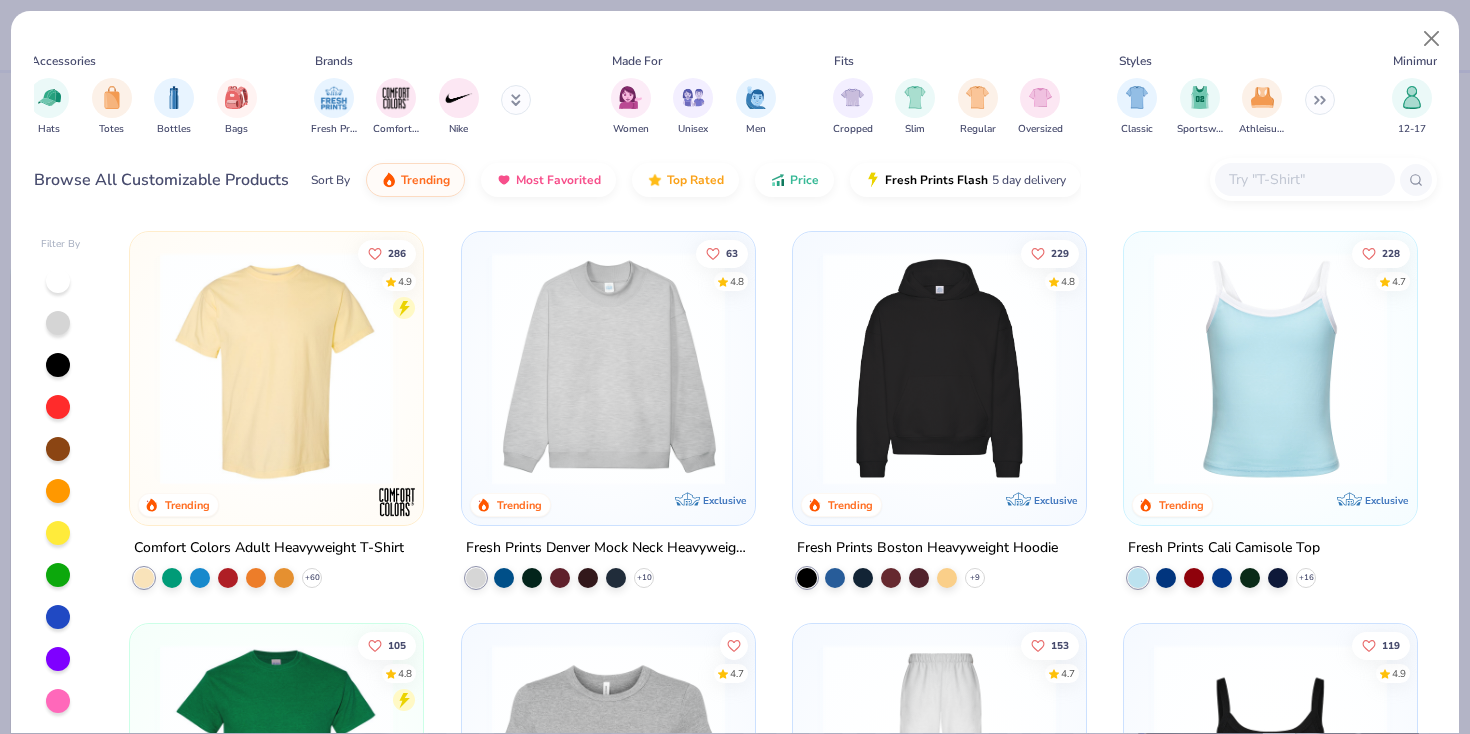 scroll, scrollTop: 0, scrollLeft: 508, axis: horizontal 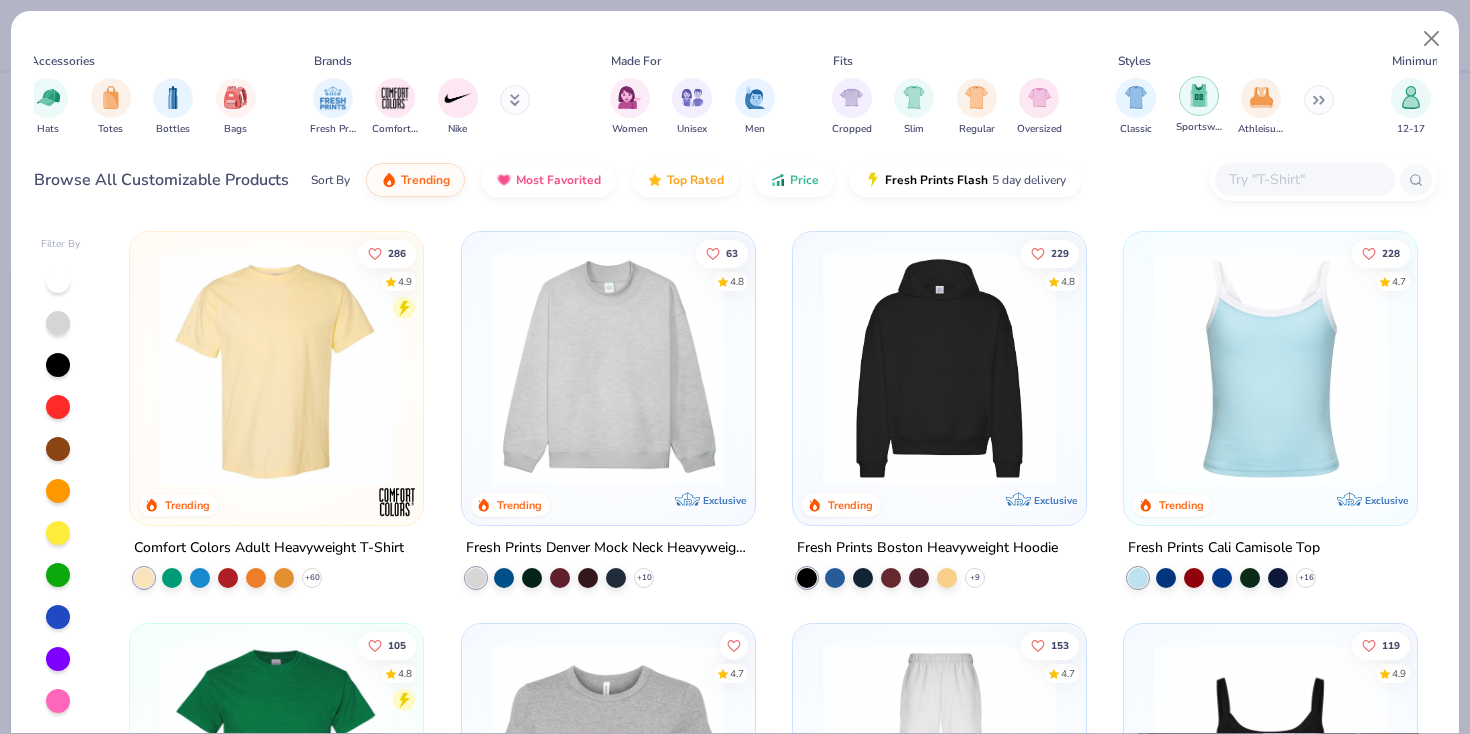 click at bounding box center [1199, 95] 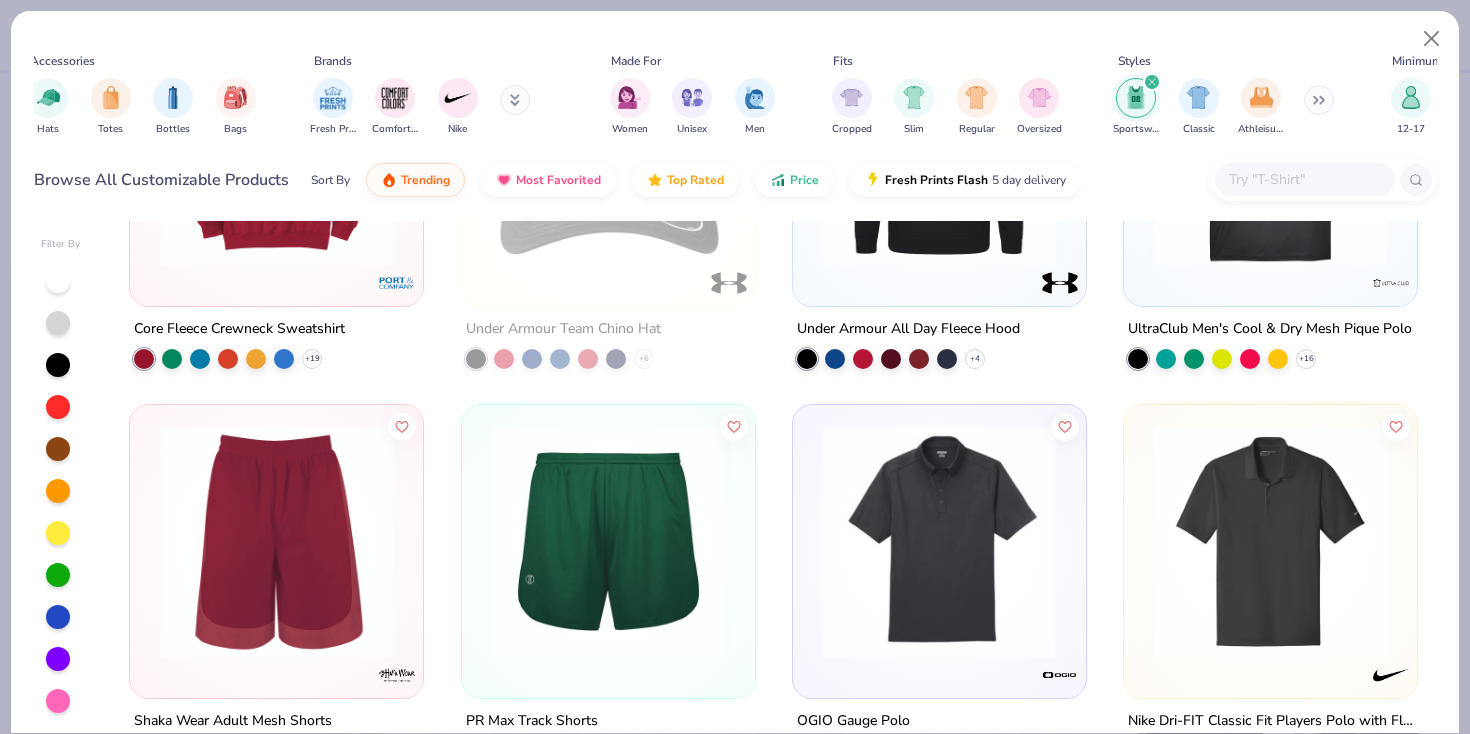 scroll, scrollTop: 4416, scrollLeft: 0, axis: vertical 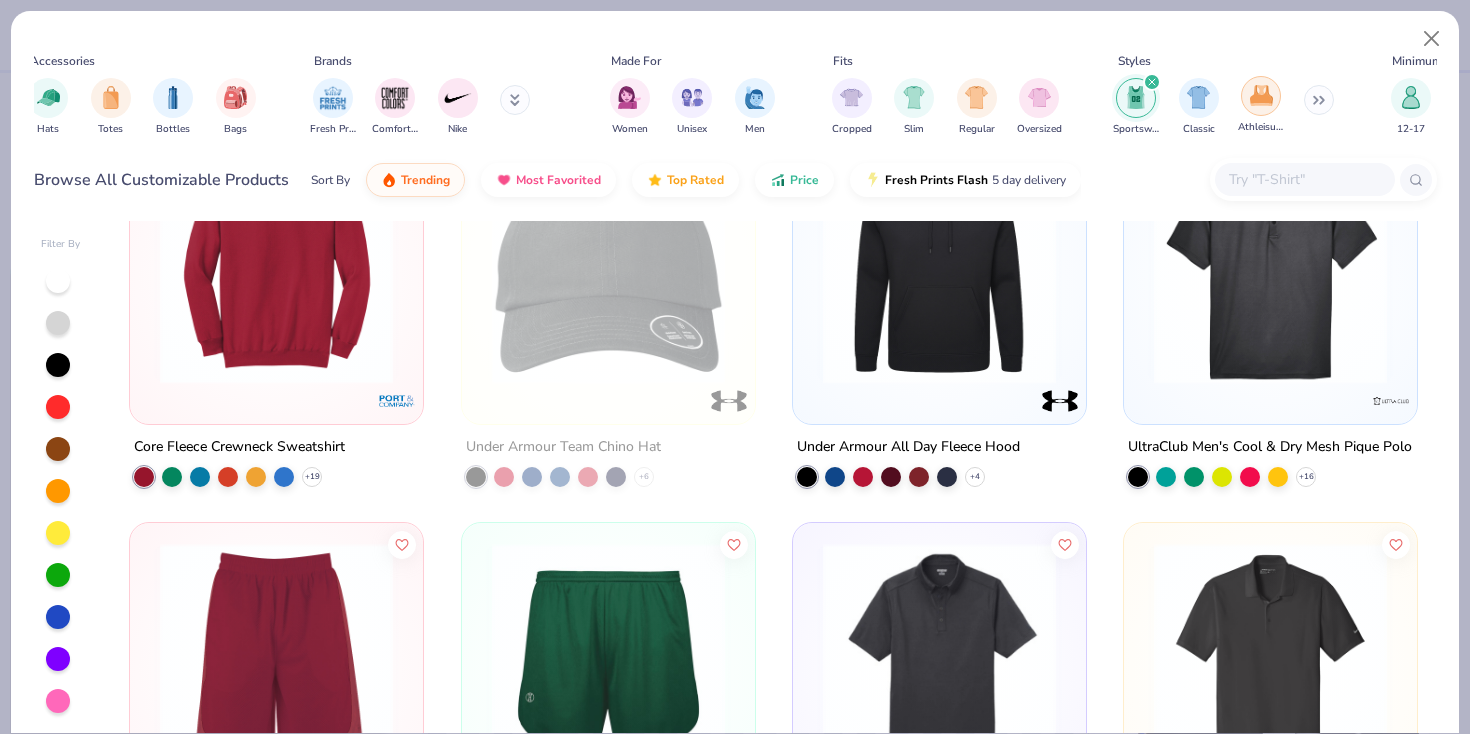 click at bounding box center [1261, 95] 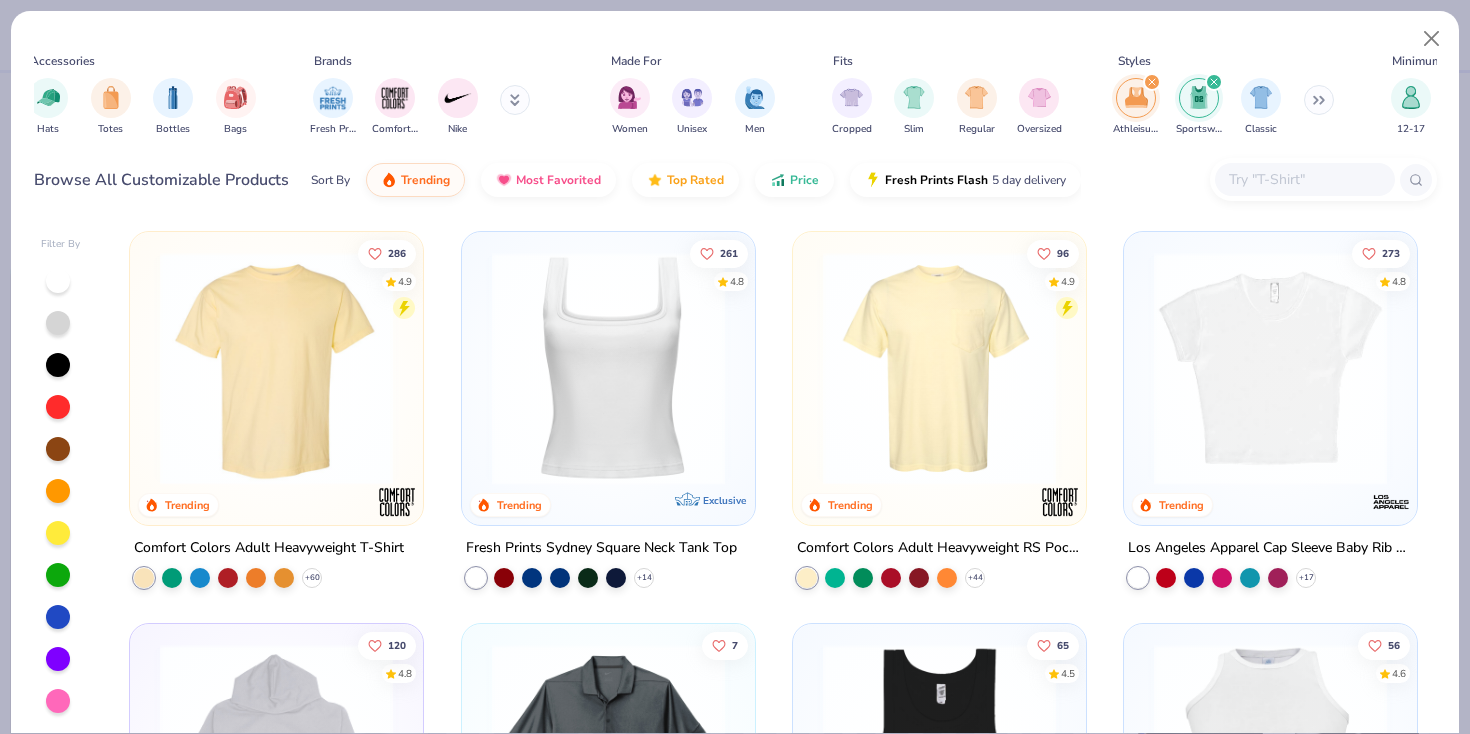 click at bounding box center [1214, 82] 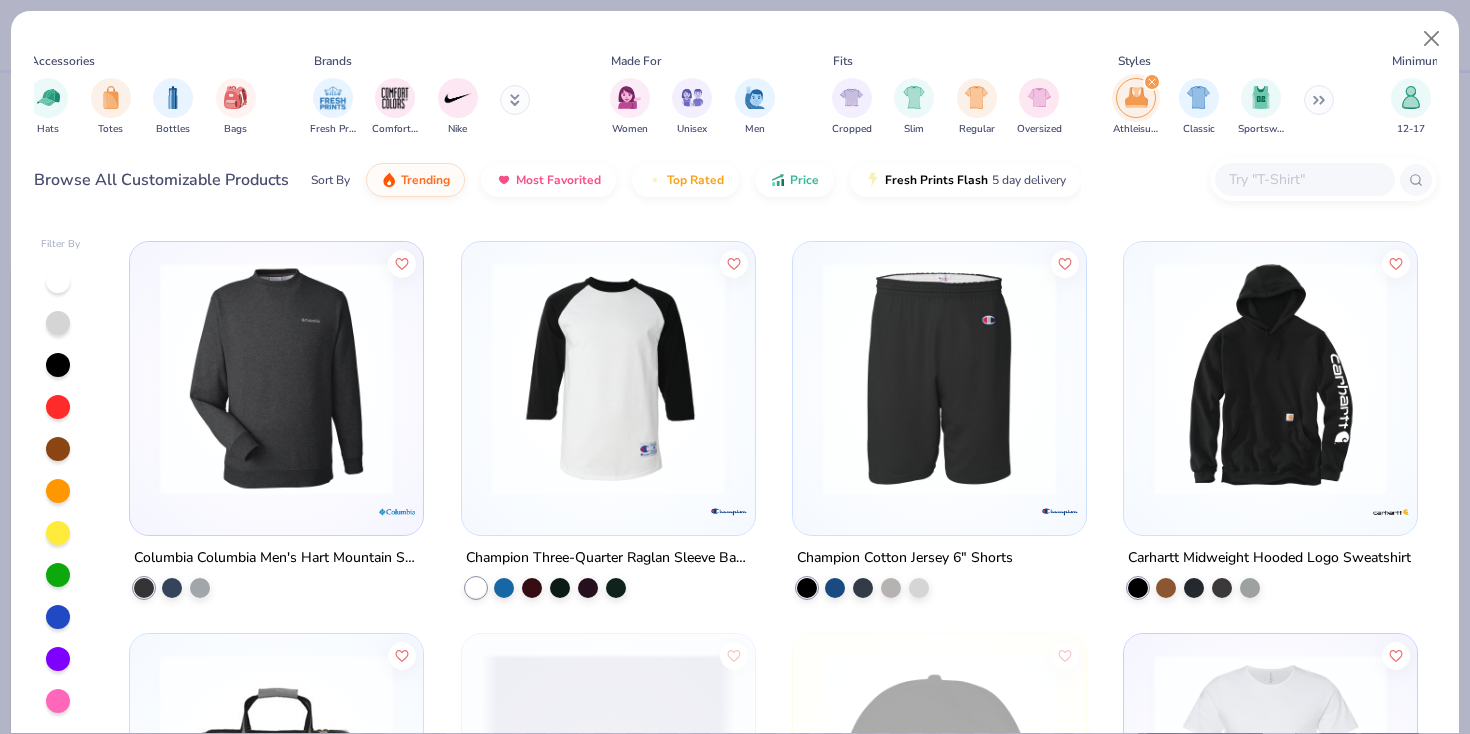 scroll, scrollTop: 22744, scrollLeft: 0, axis: vertical 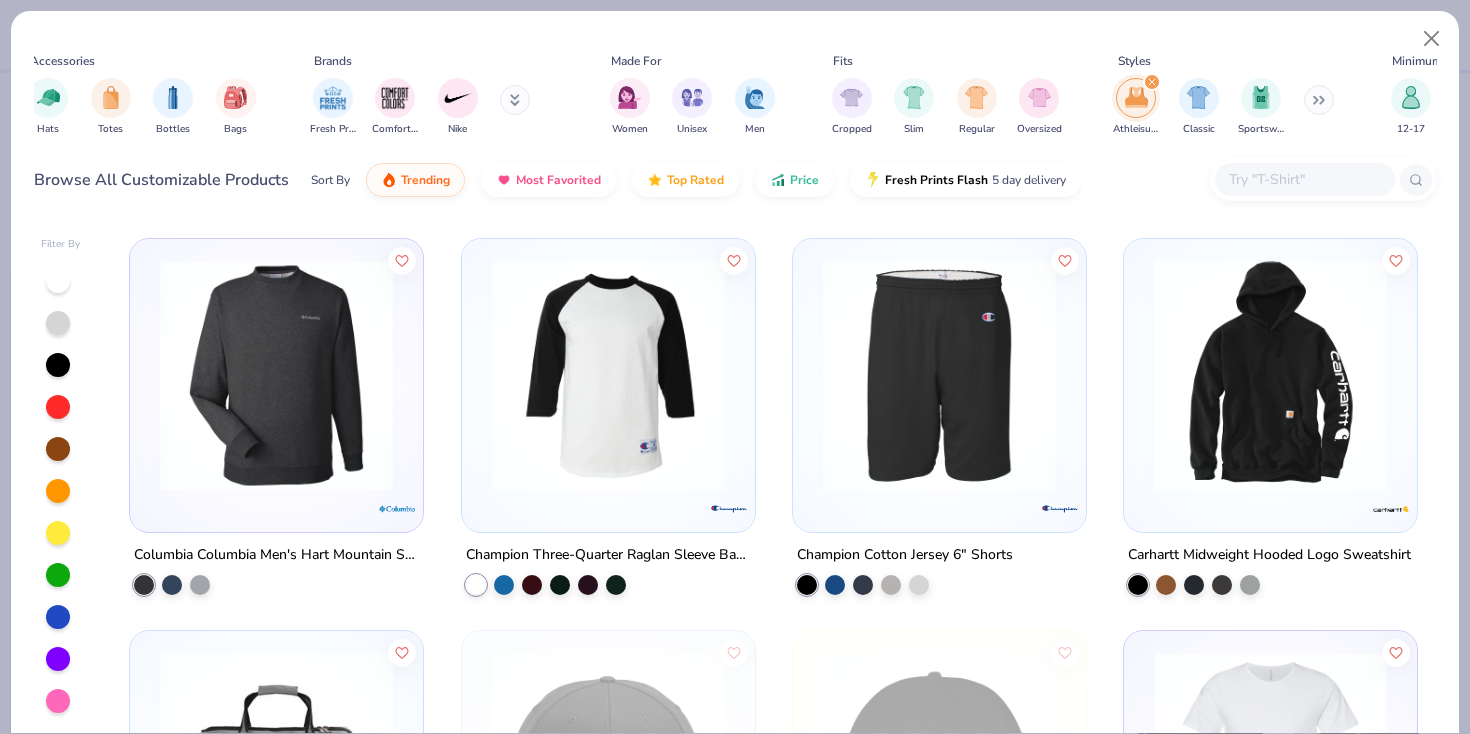 click at bounding box center [608, 379] 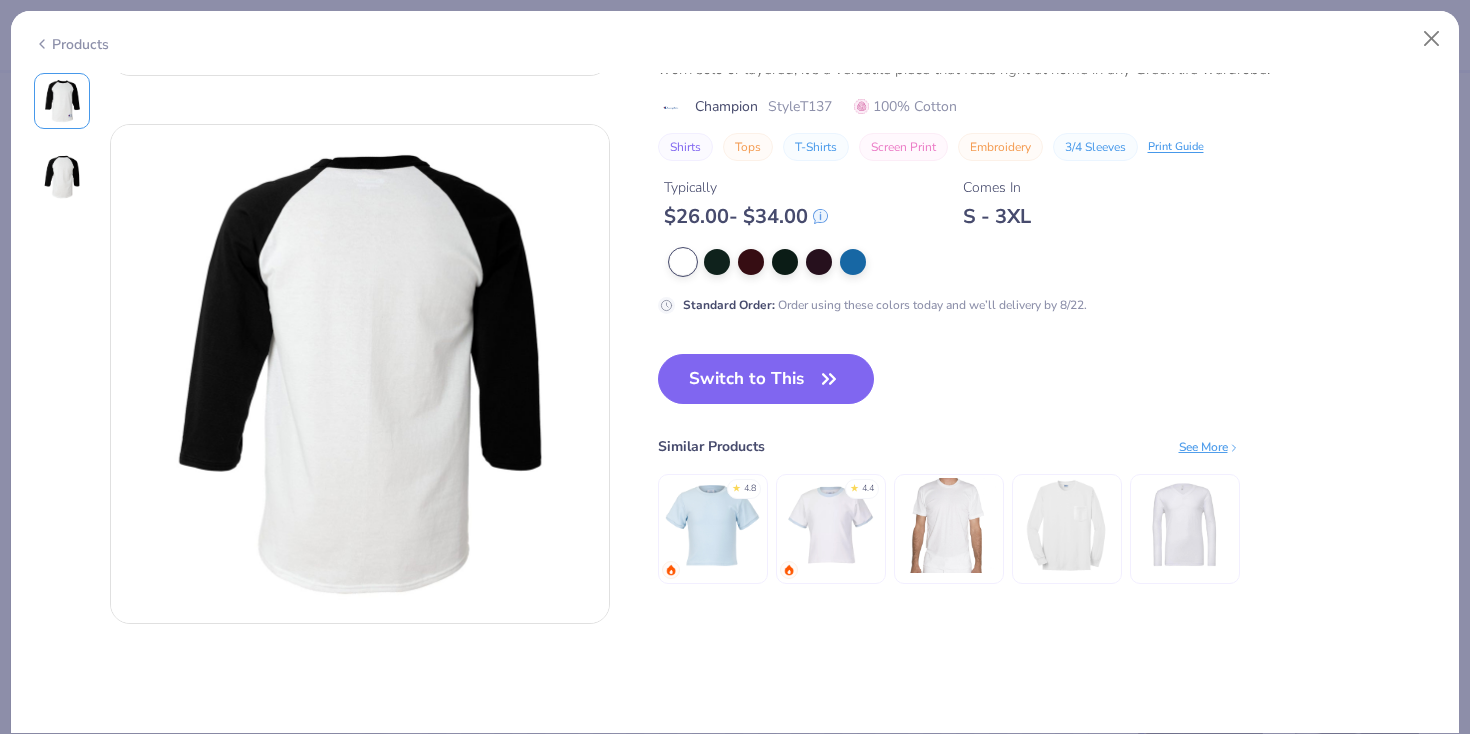 scroll, scrollTop: 500, scrollLeft: 0, axis: vertical 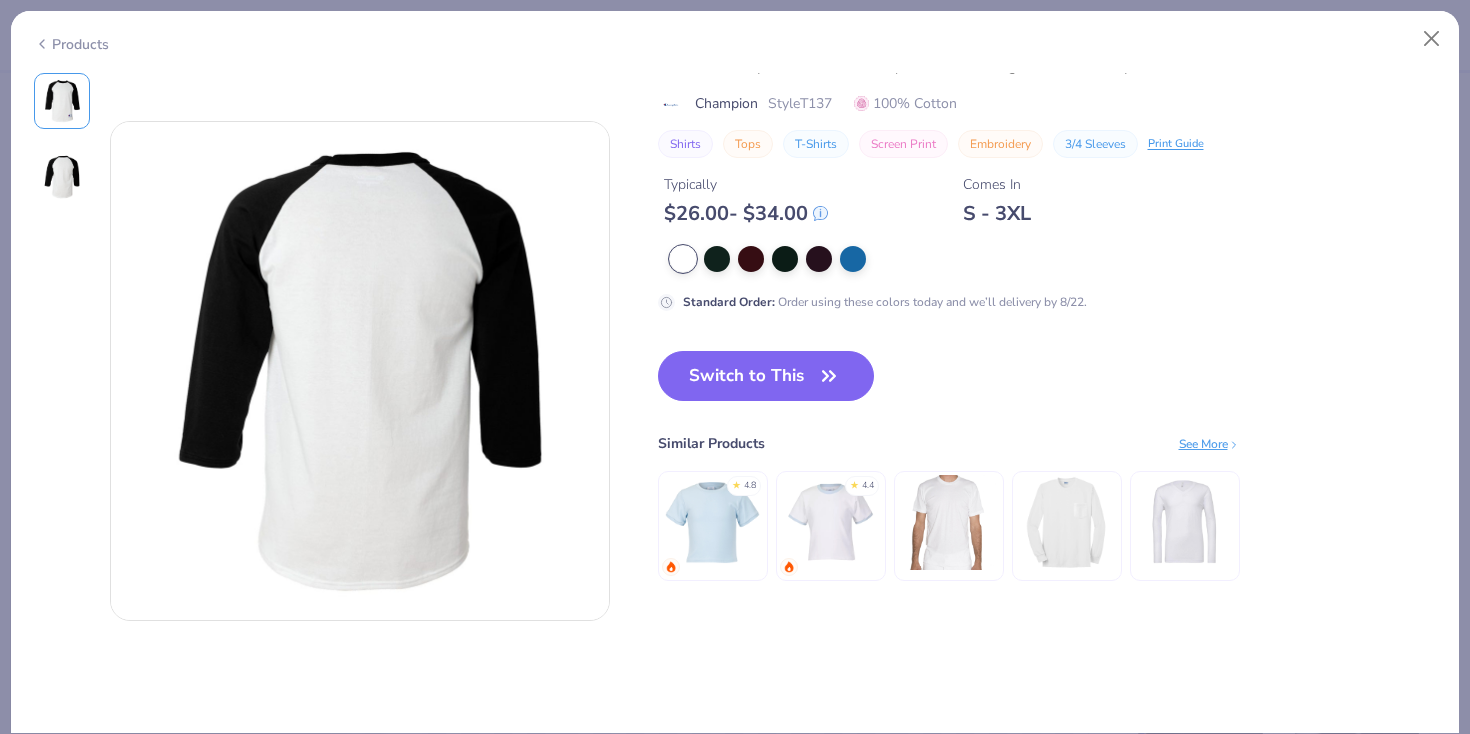 click on "See More" at bounding box center [1209, 443] 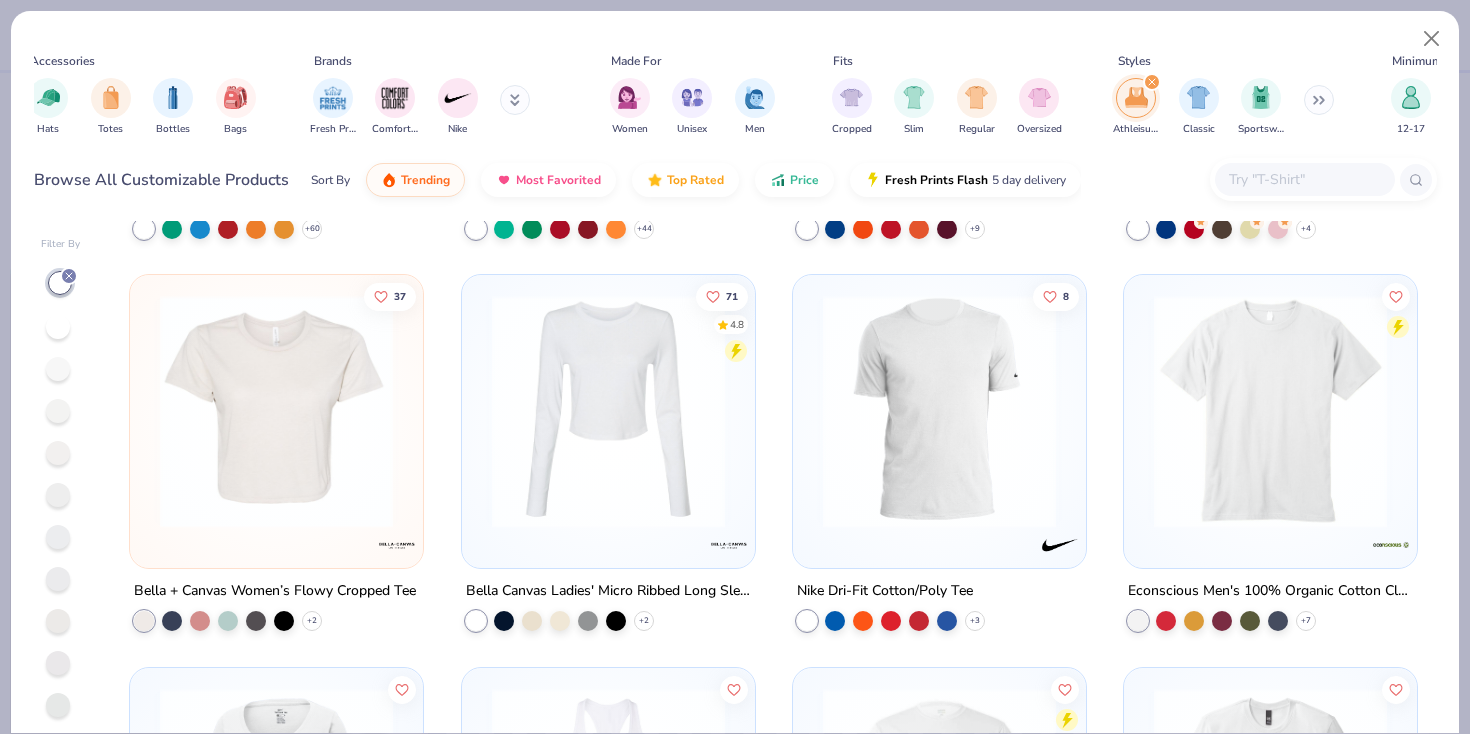 scroll, scrollTop: 0, scrollLeft: 0, axis: both 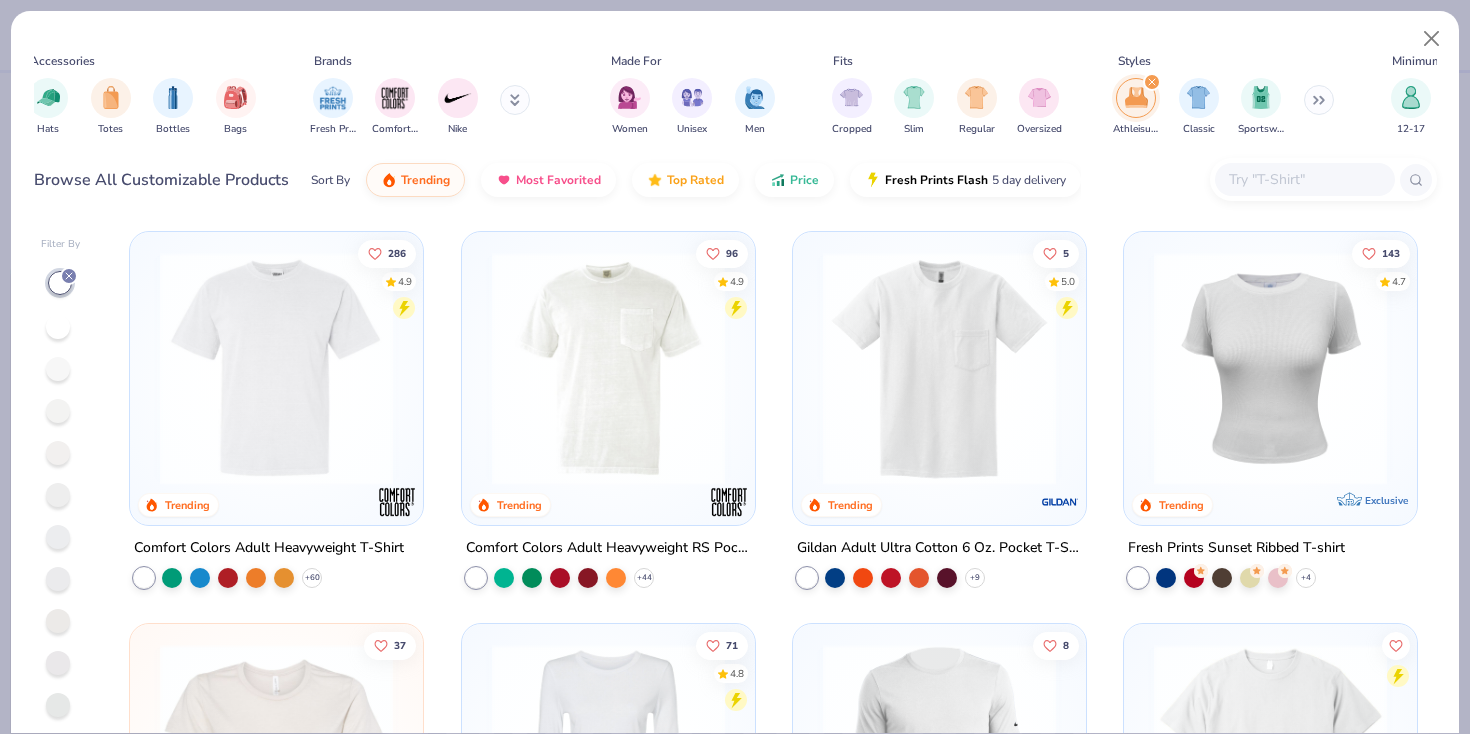 click 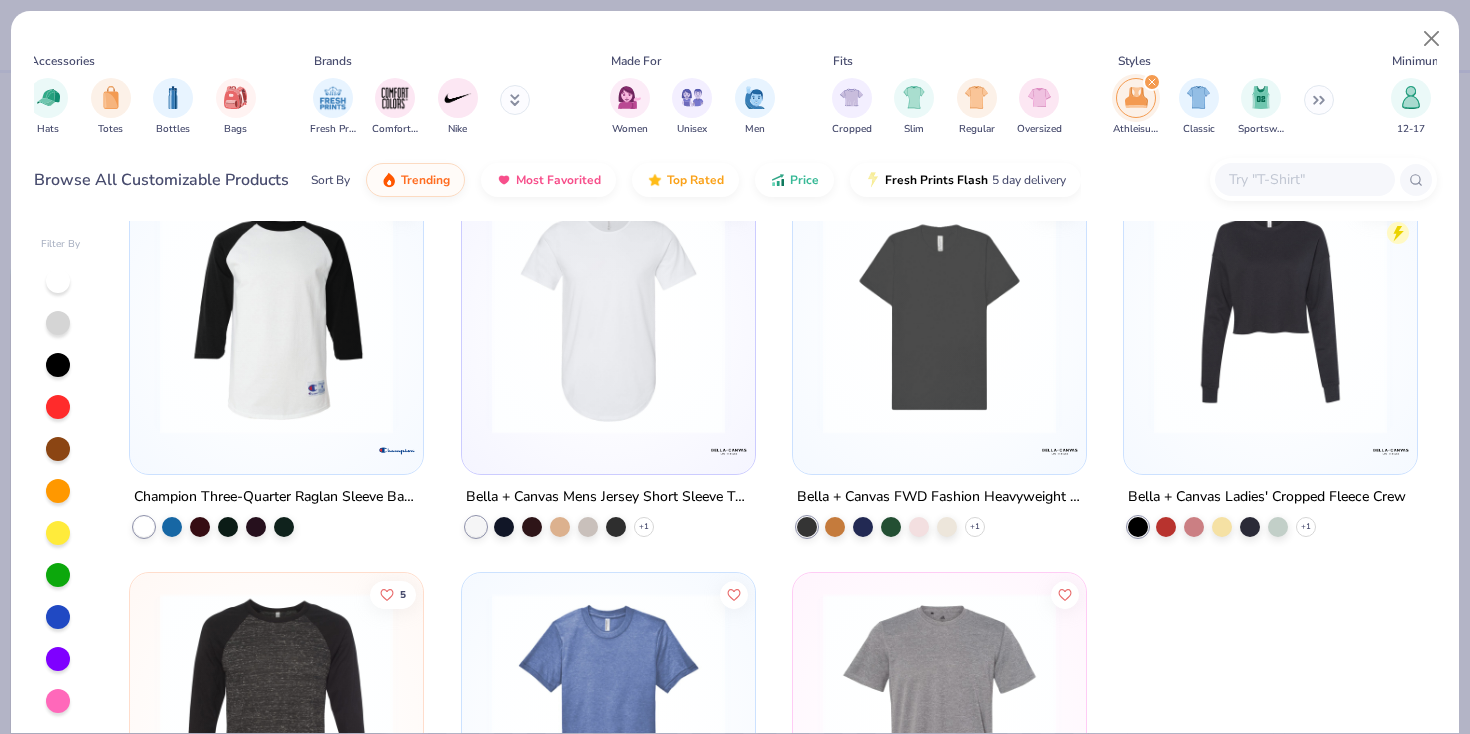 scroll, scrollTop: 4369, scrollLeft: 0, axis: vertical 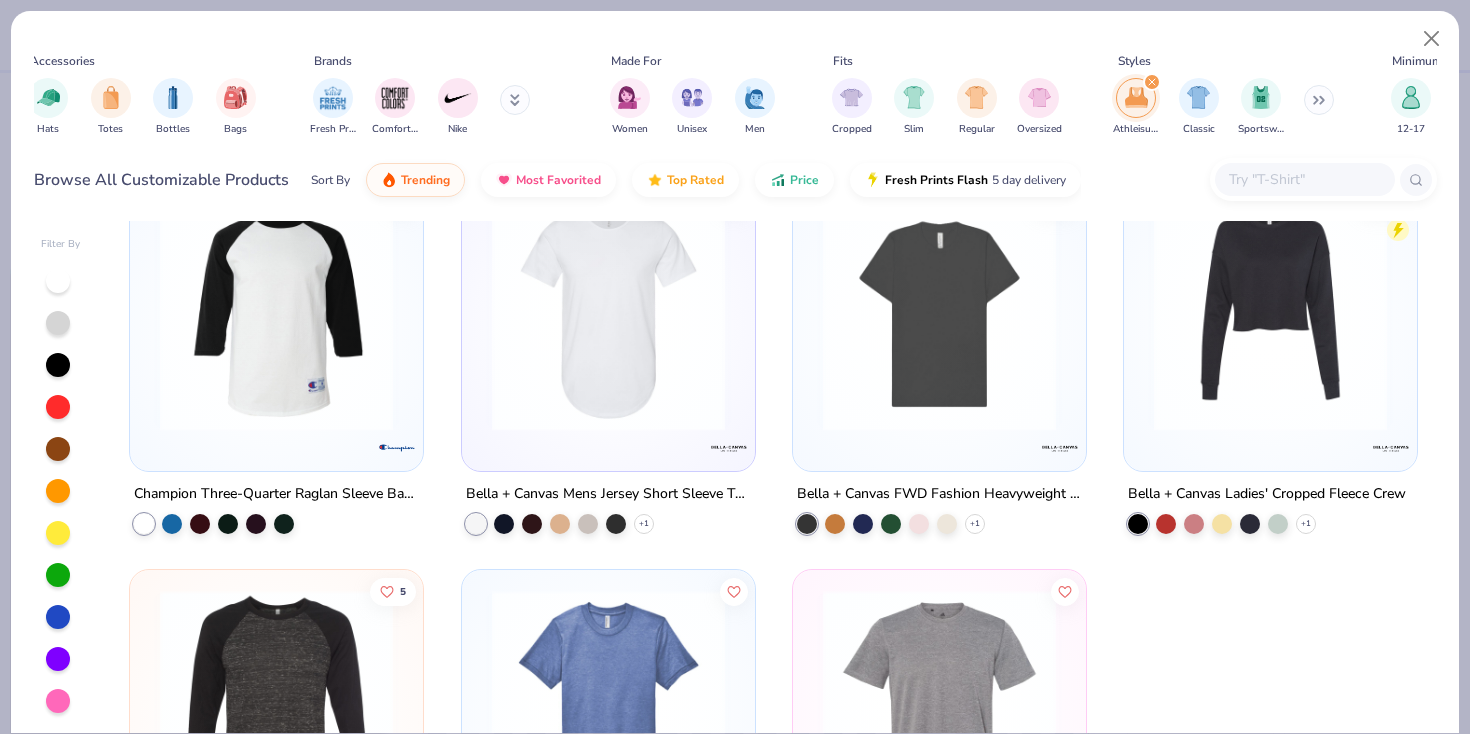 click at bounding box center (276, 314) 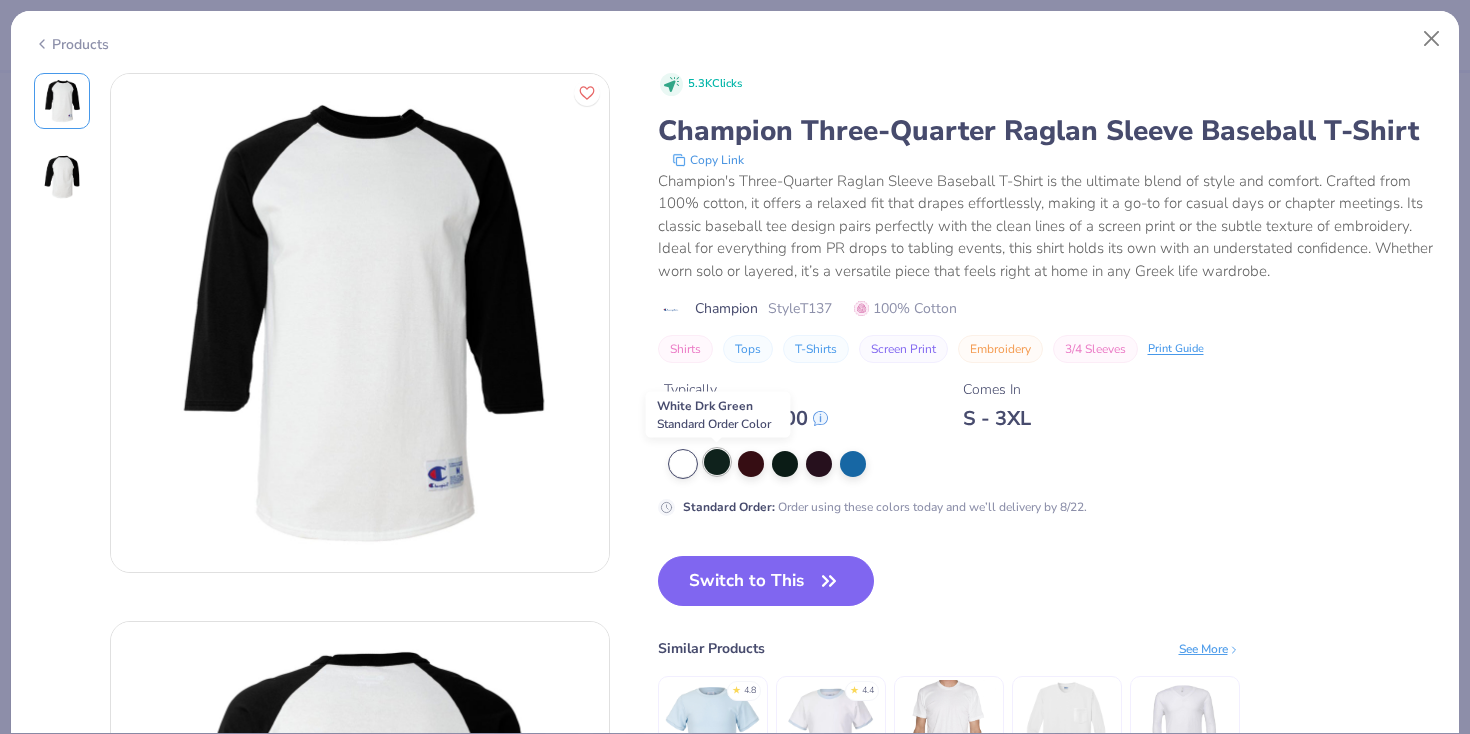 click at bounding box center [717, 462] 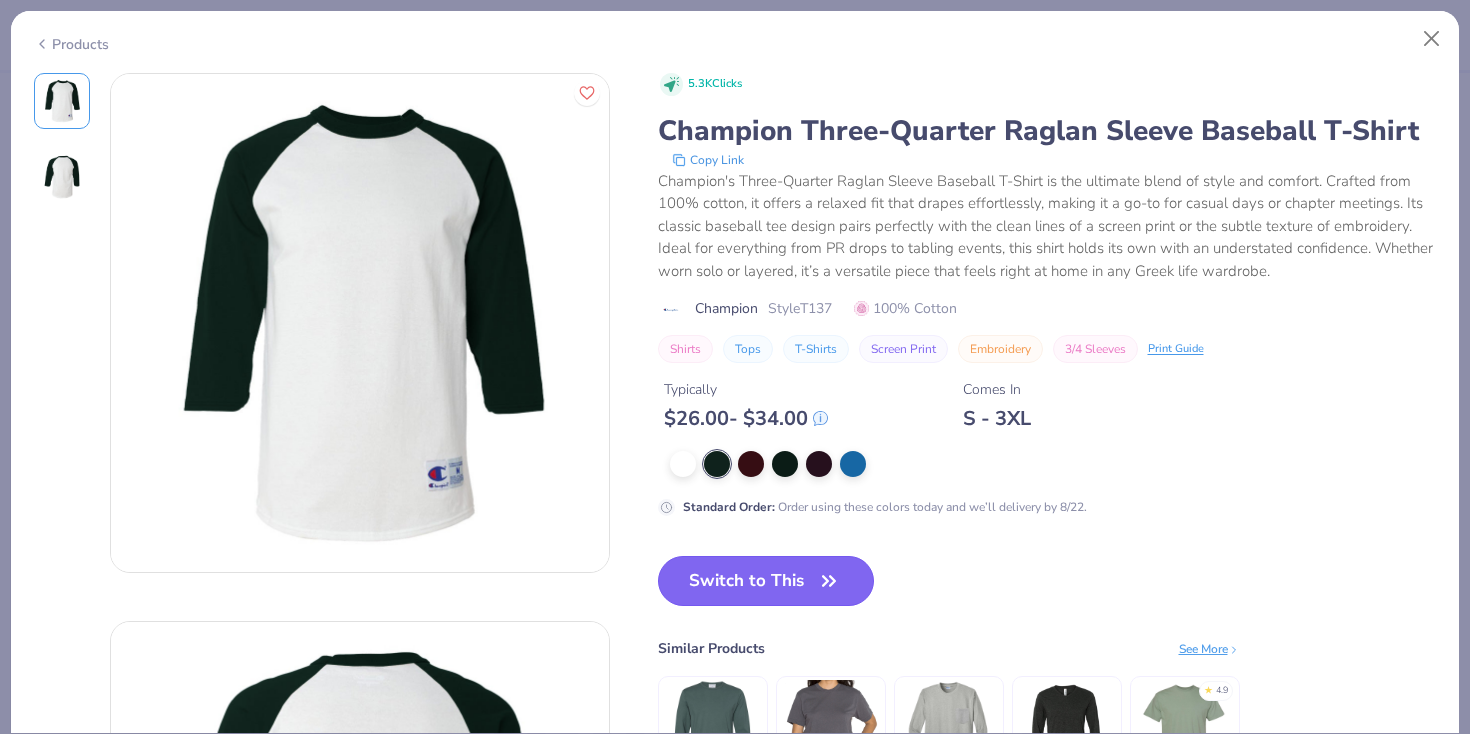 click on "Switch to This" at bounding box center (766, 581) 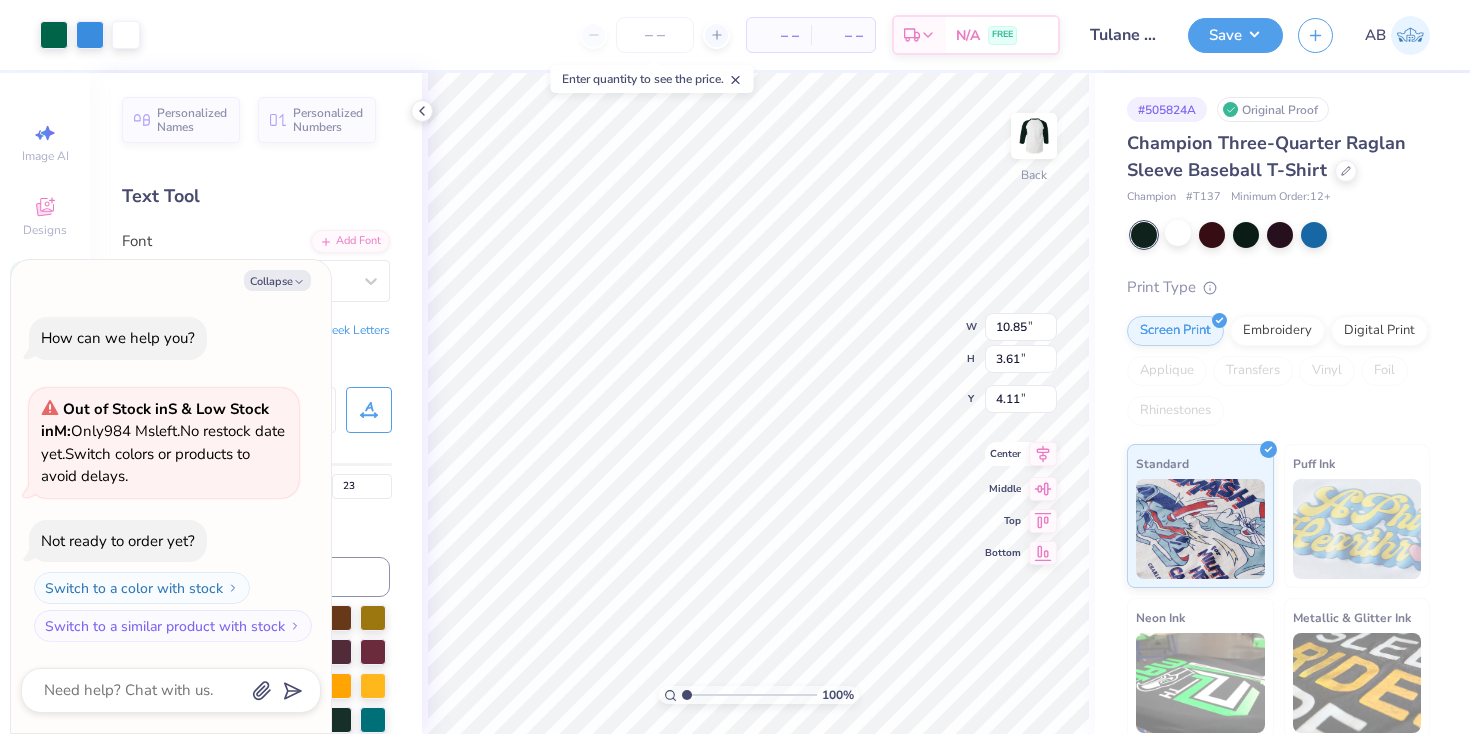 click 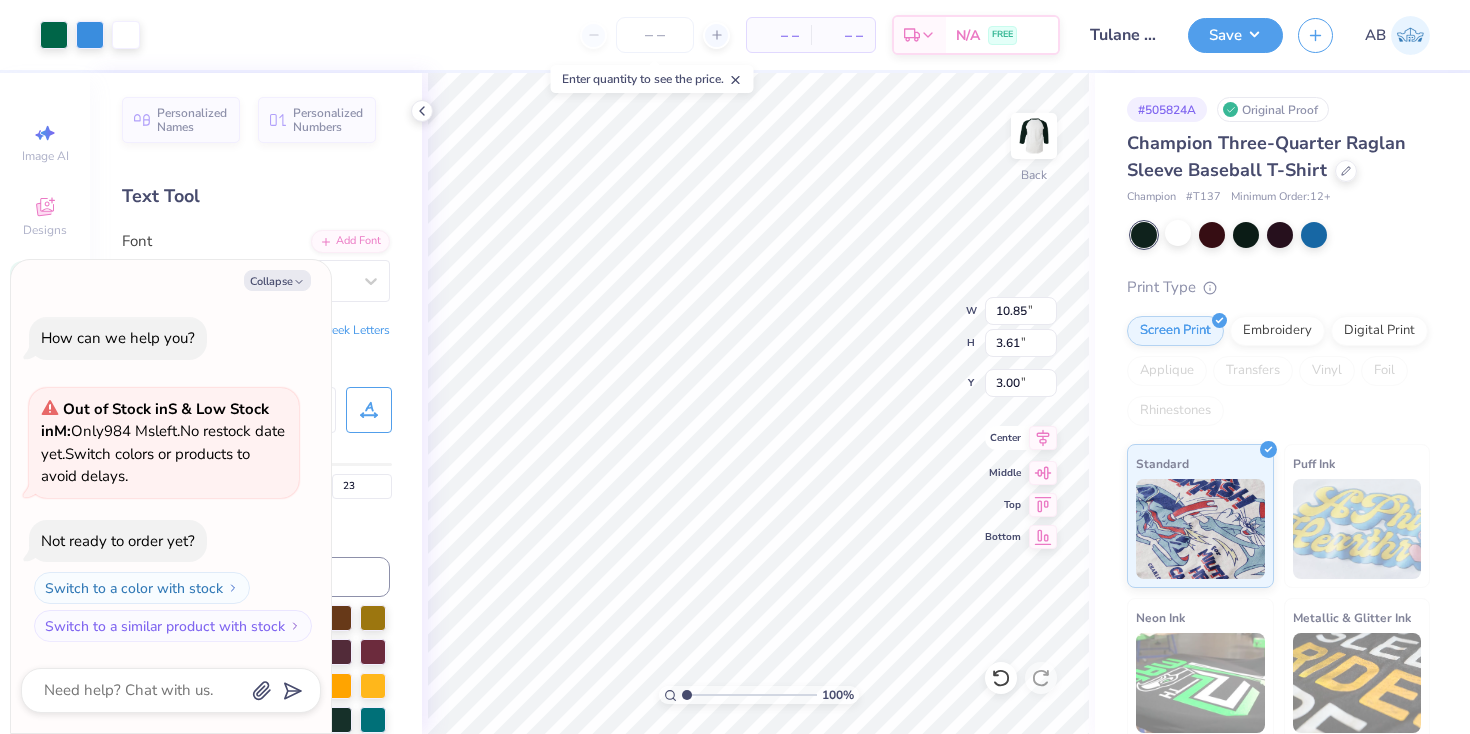click 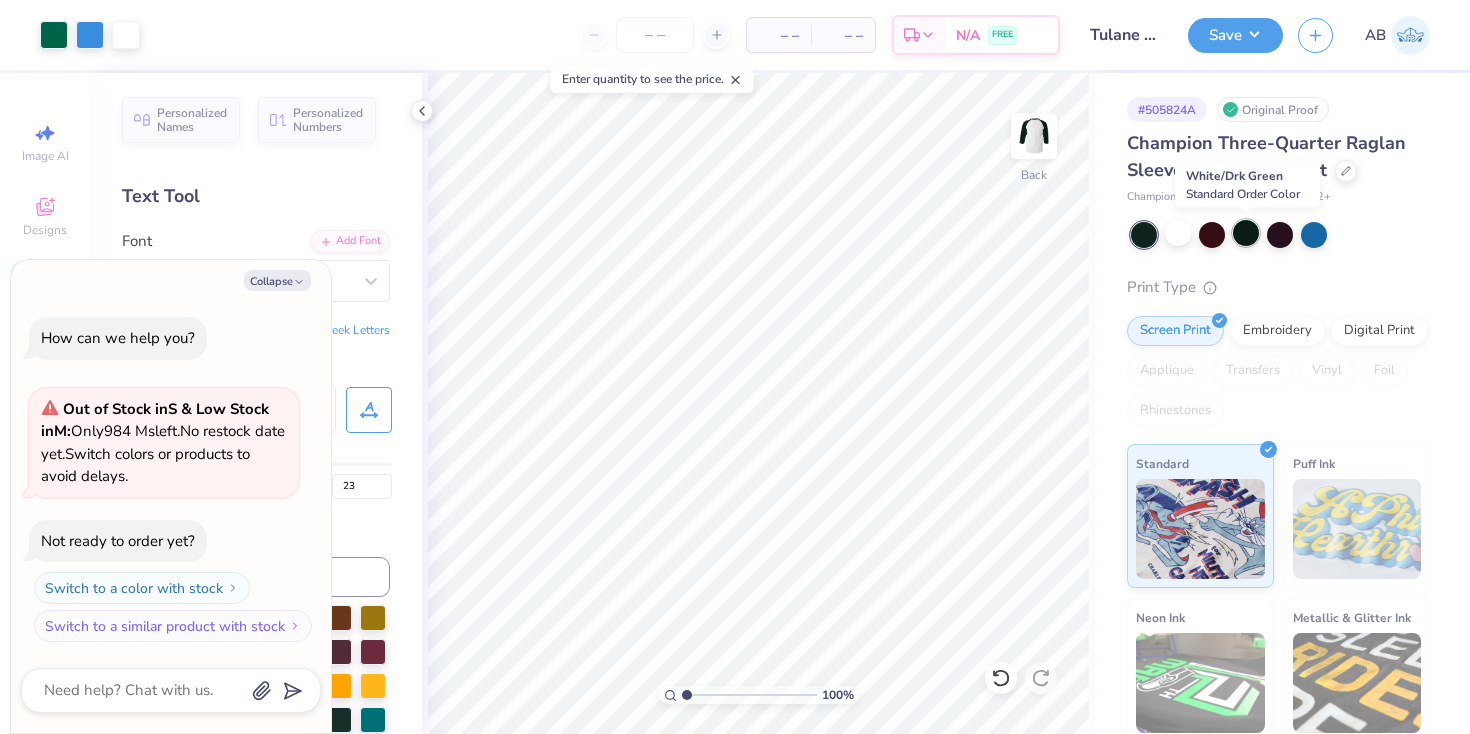 click at bounding box center (1246, 233) 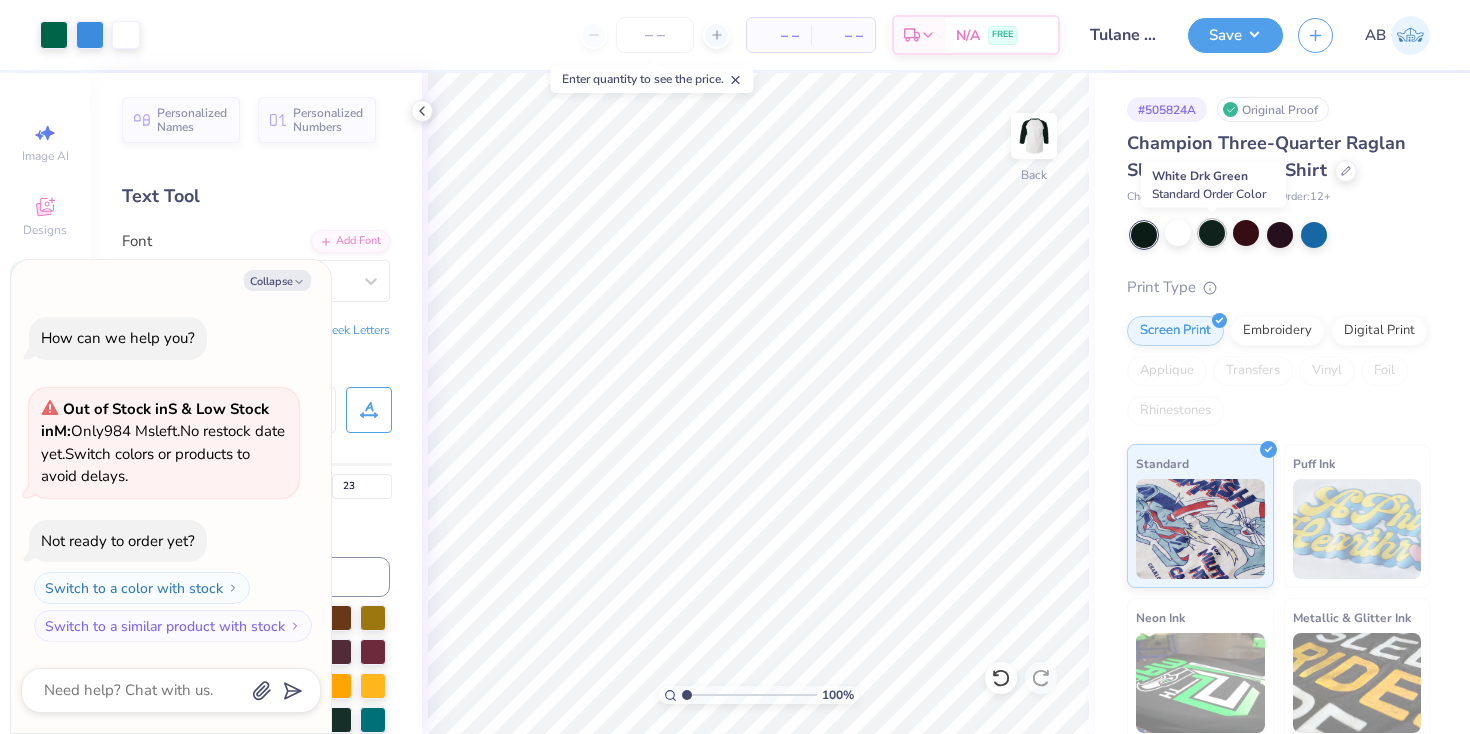 click at bounding box center [1212, 233] 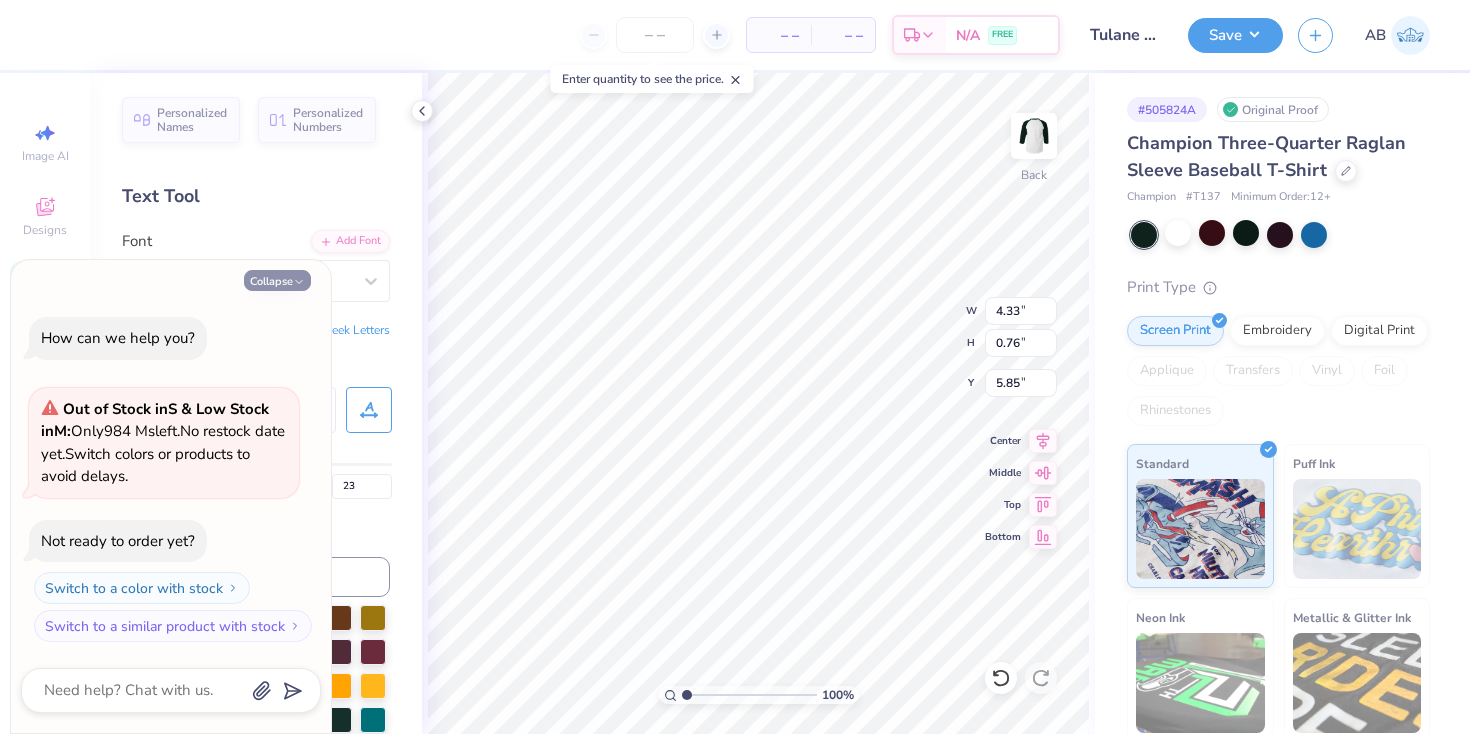 click on "Collapse" at bounding box center [277, 280] 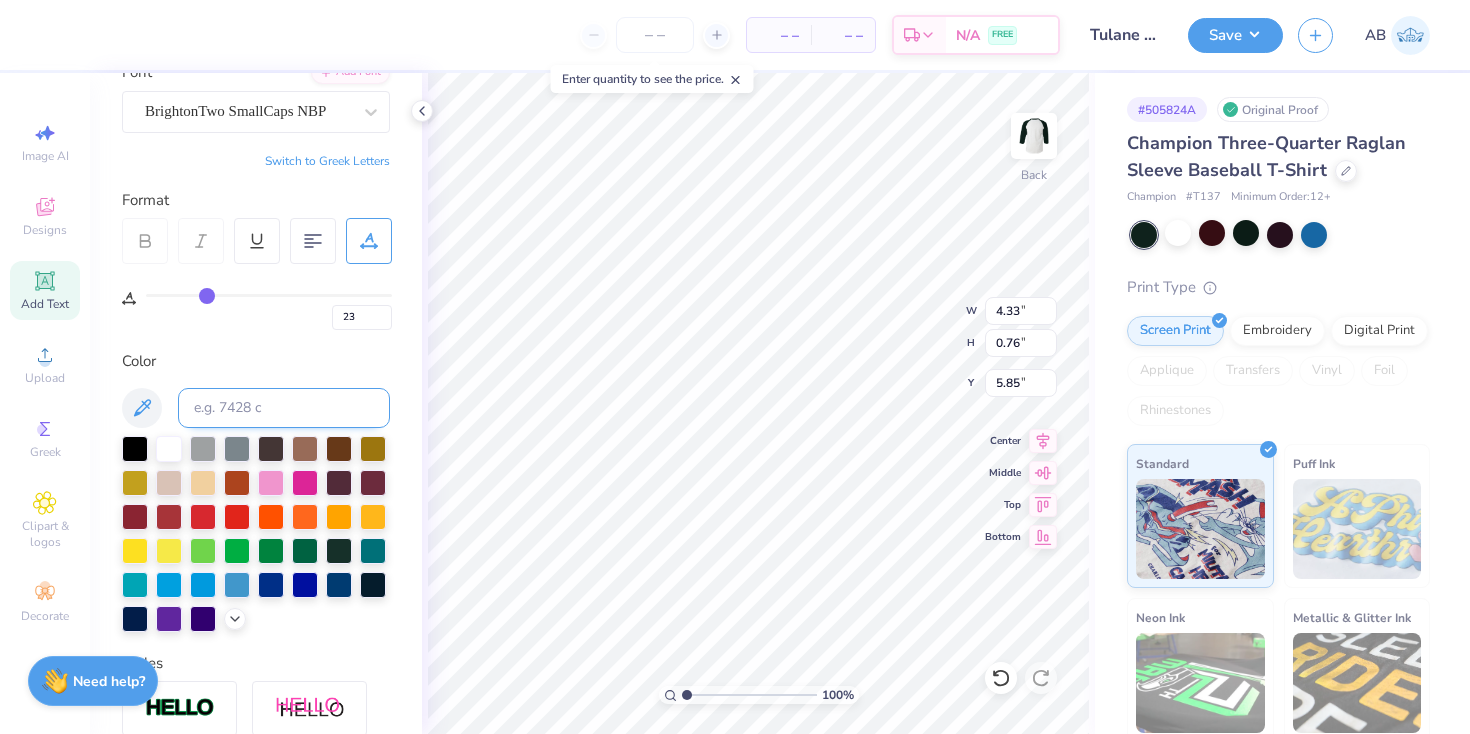scroll, scrollTop: 172, scrollLeft: 0, axis: vertical 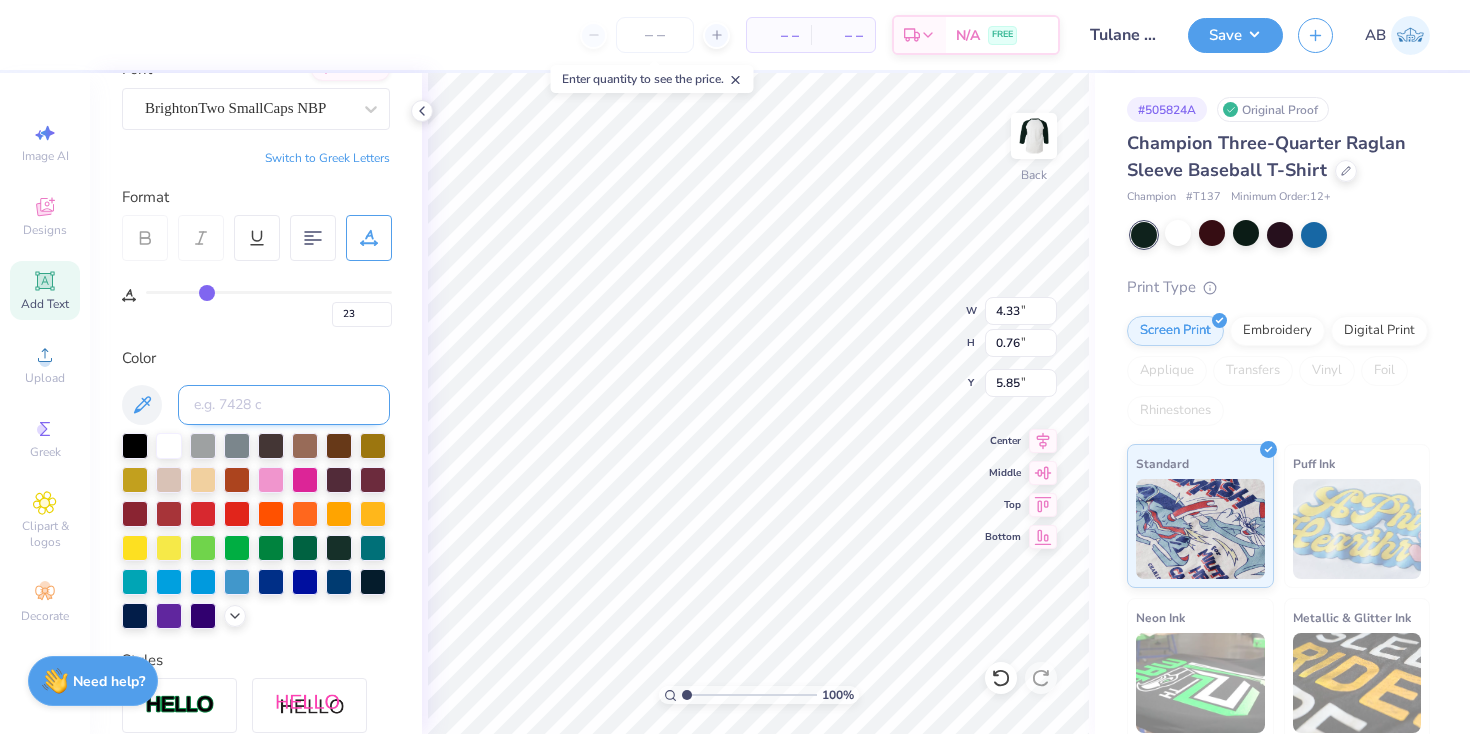 click at bounding box center [284, 405] 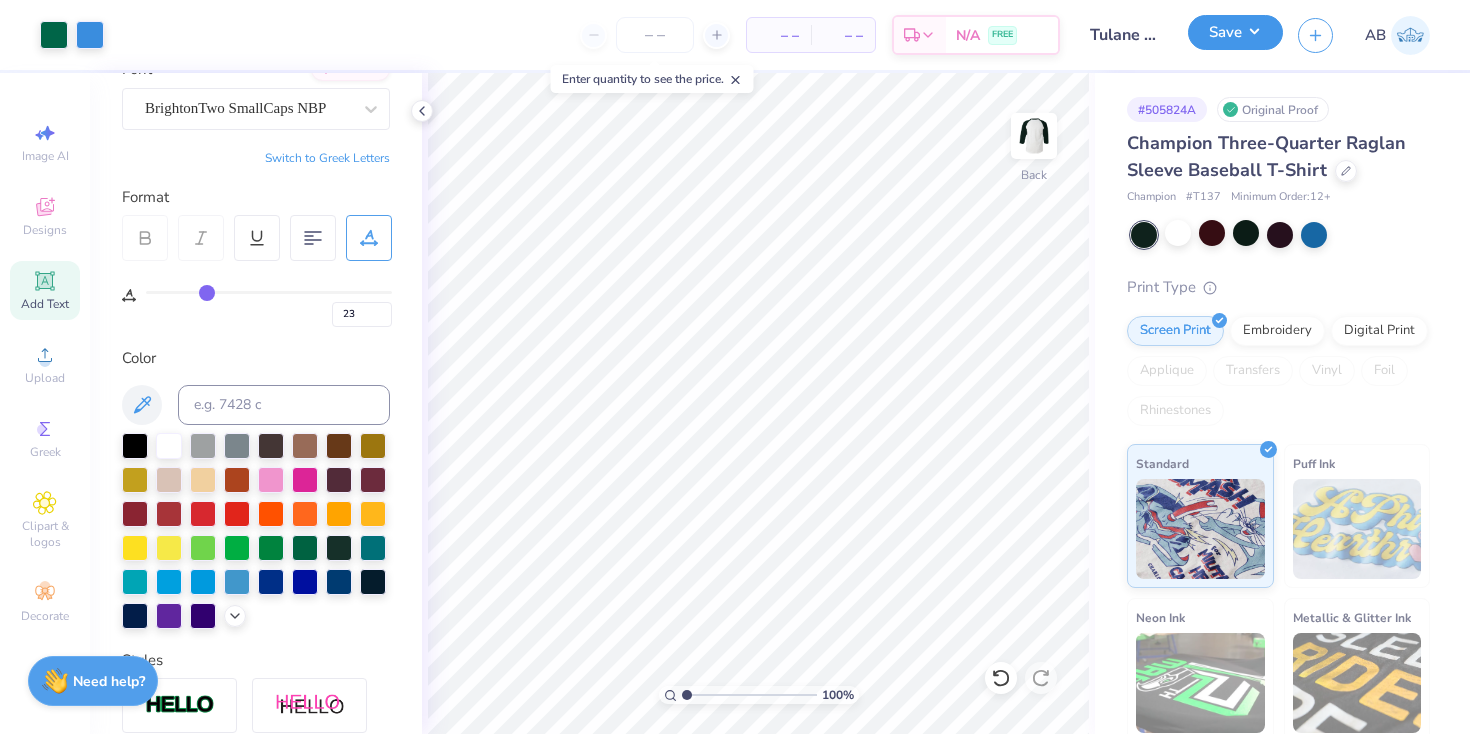 click on "Save" at bounding box center (1235, 32) 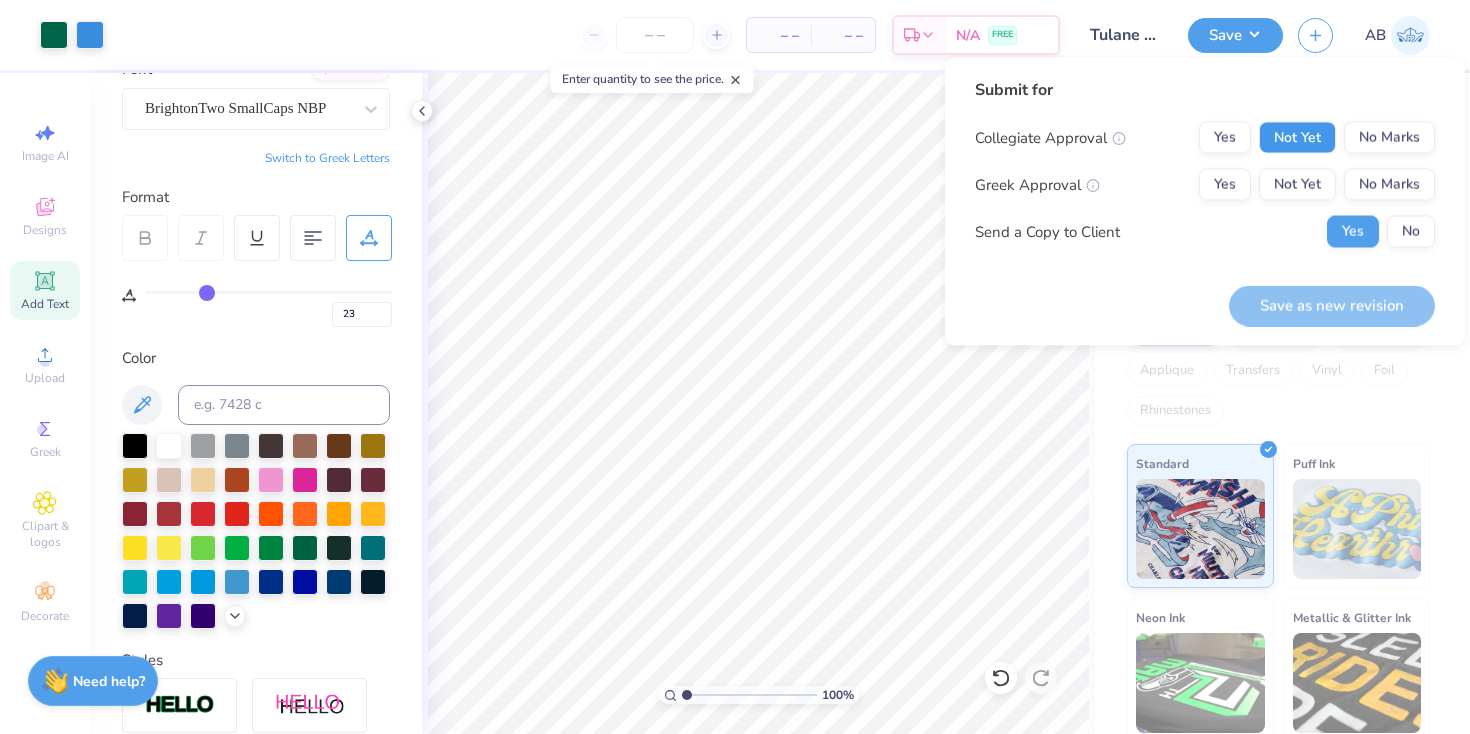 click on "Not Yet" at bounding box center (1297, 138) 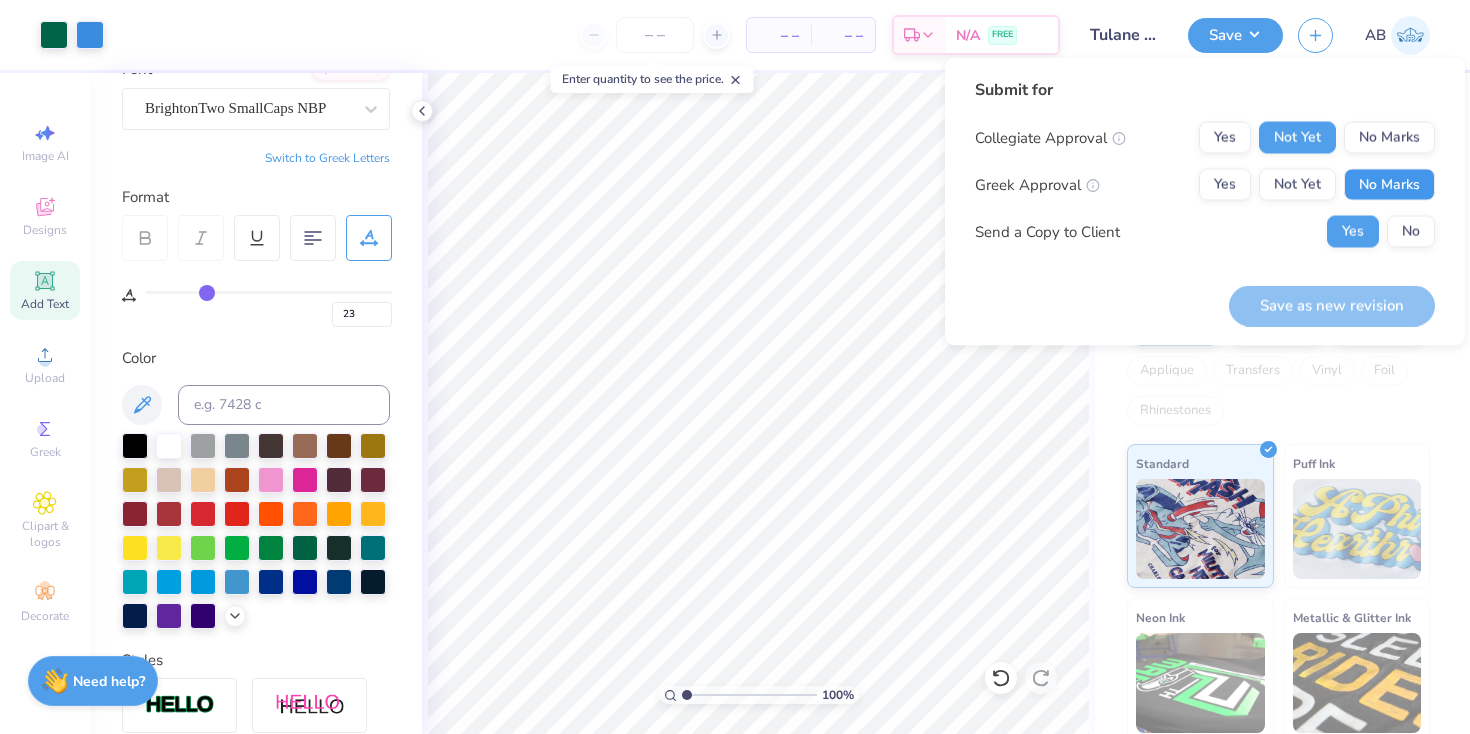 click on "No Marks" at bounding box center [1389, 185] 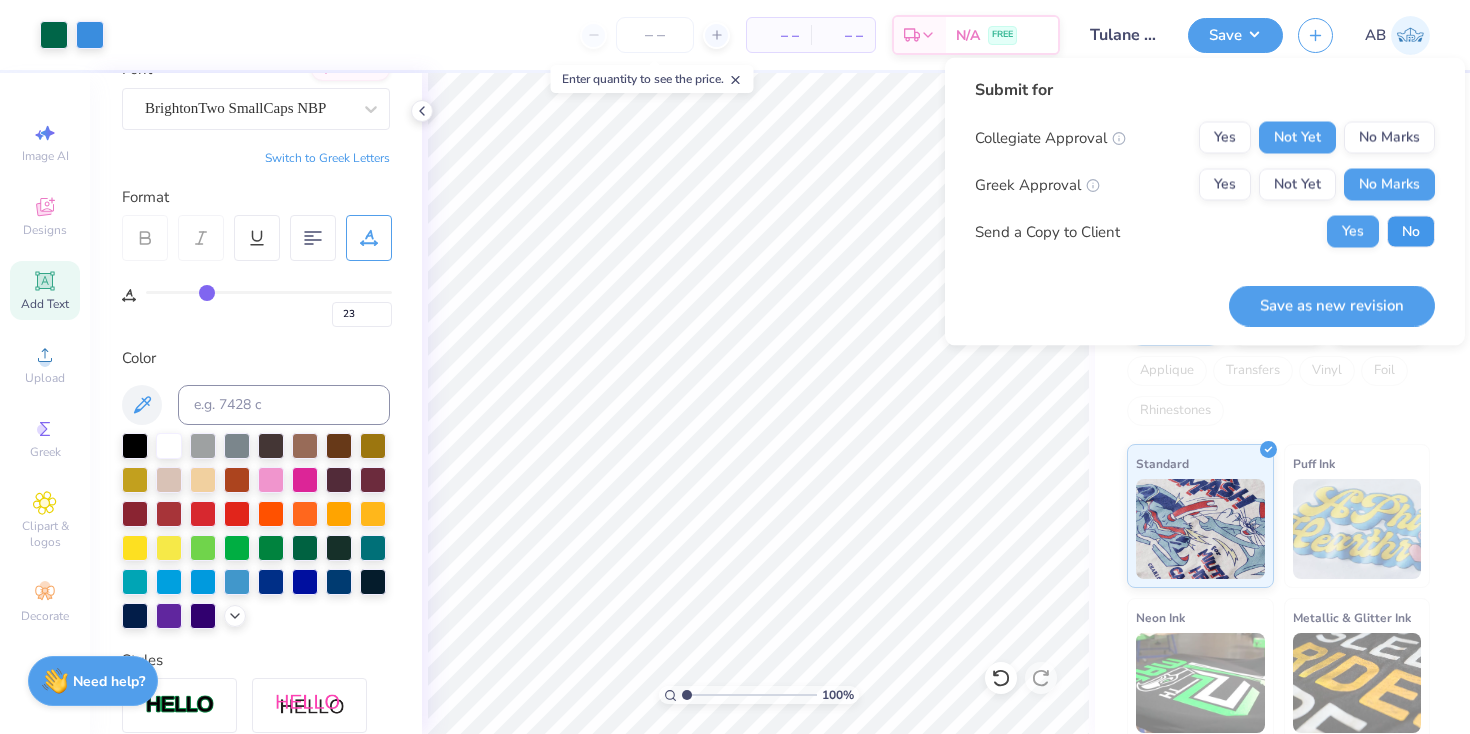 click on "No" at bounding box center (1411, 232) 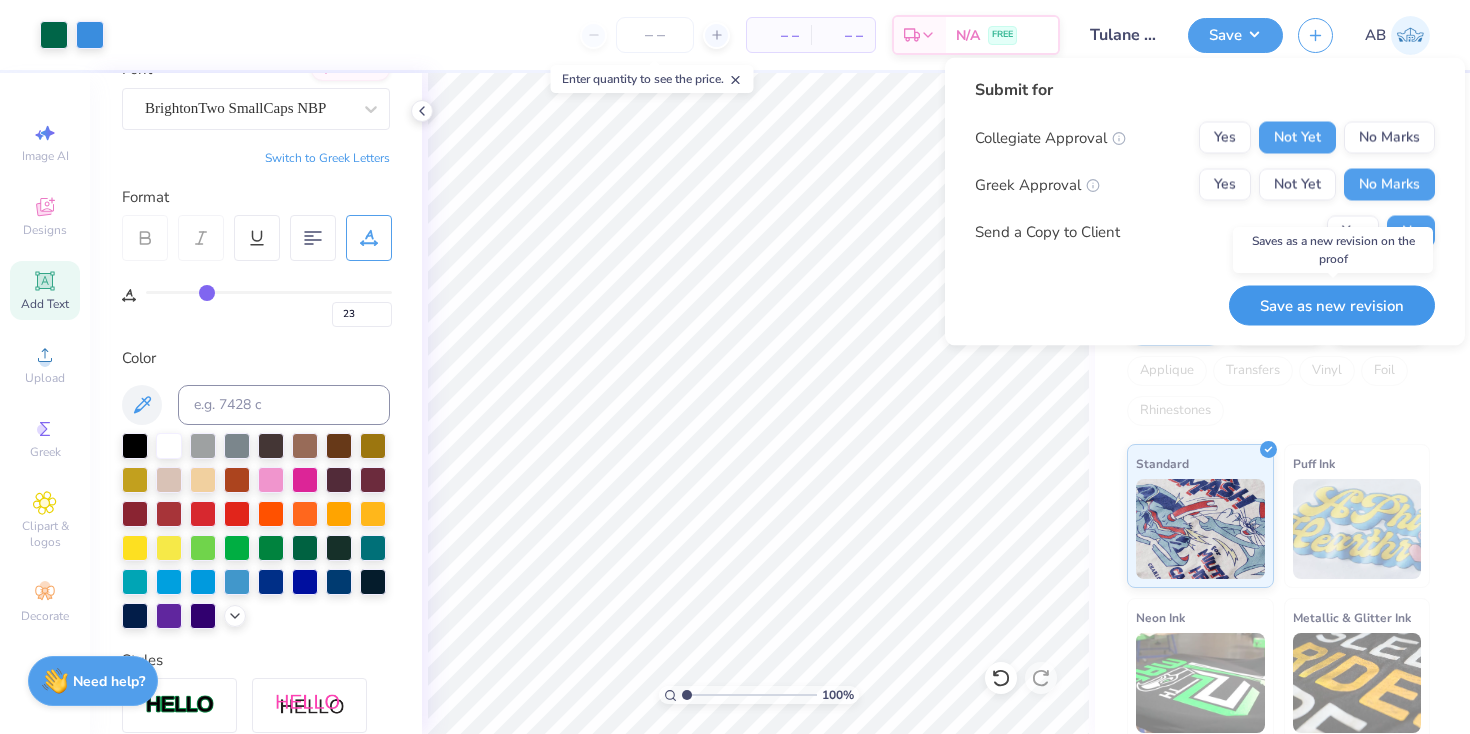 click on "Save as new revision" at bounding box center [1332, 305] 